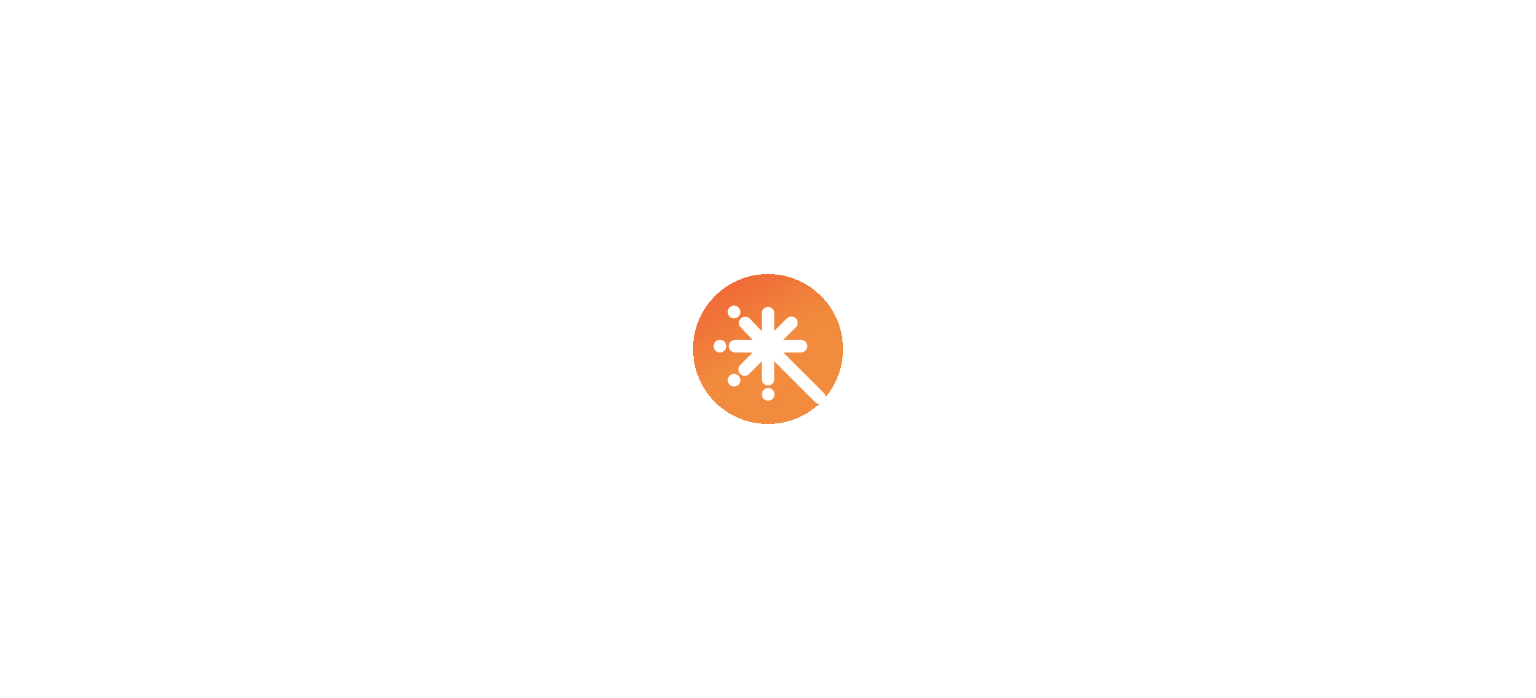 scroll, scrollTop: 0, scrollLeft: 0, axis: both 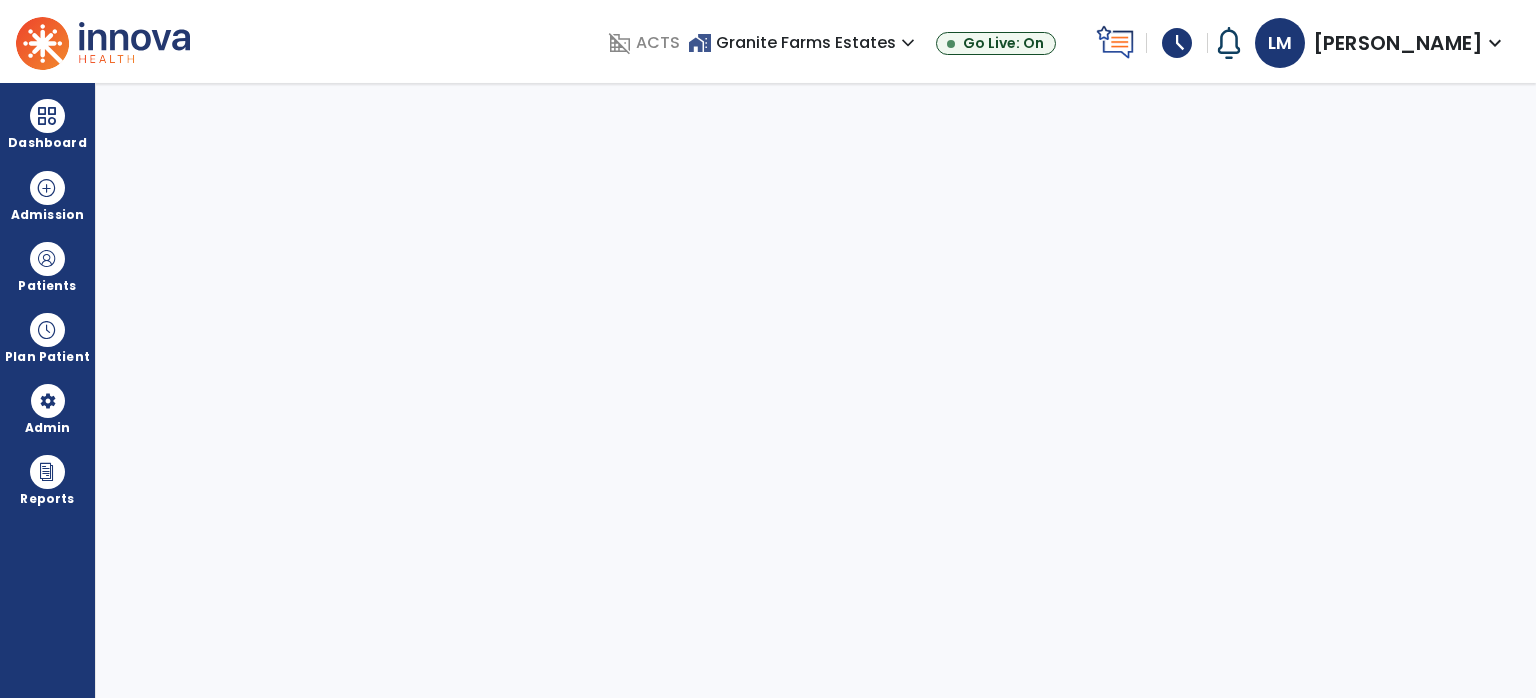 select on "****" 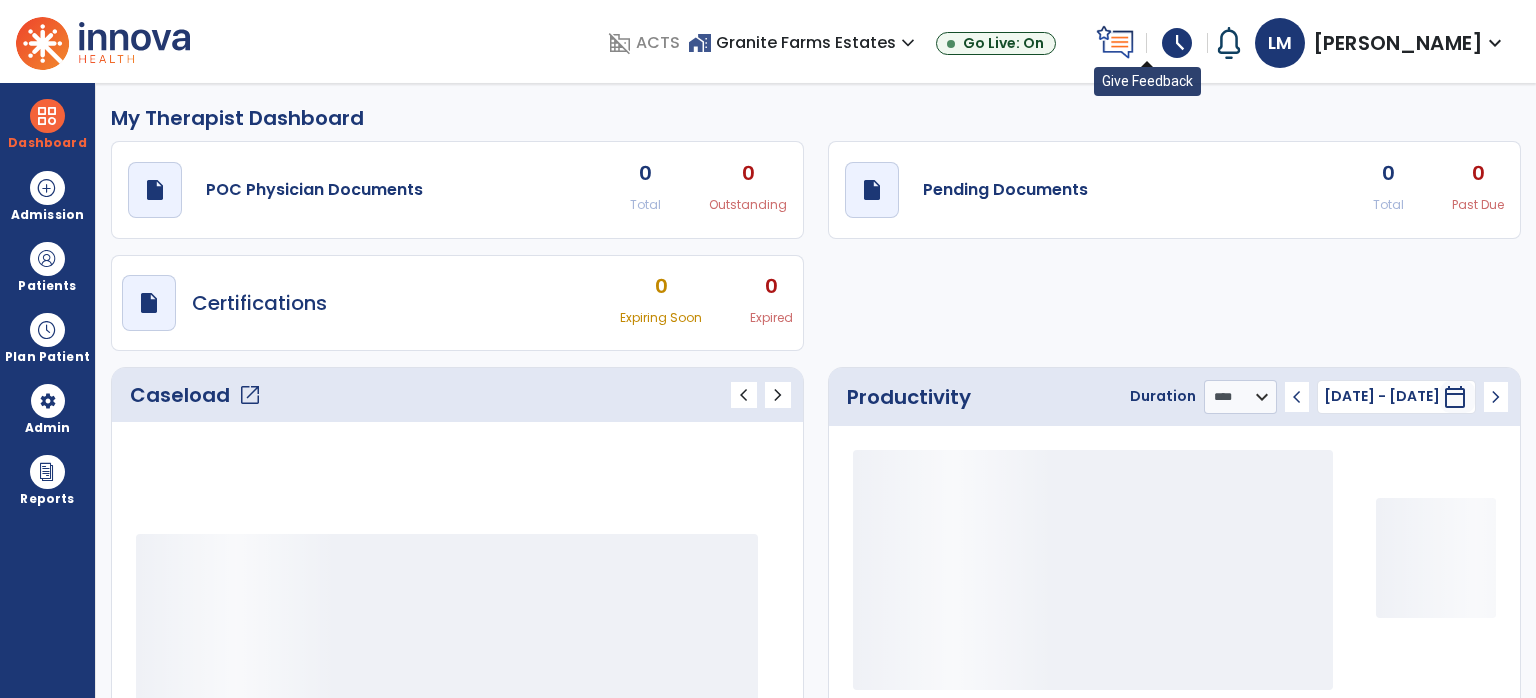 click on "schedule" at bounding box center [1177, 43] 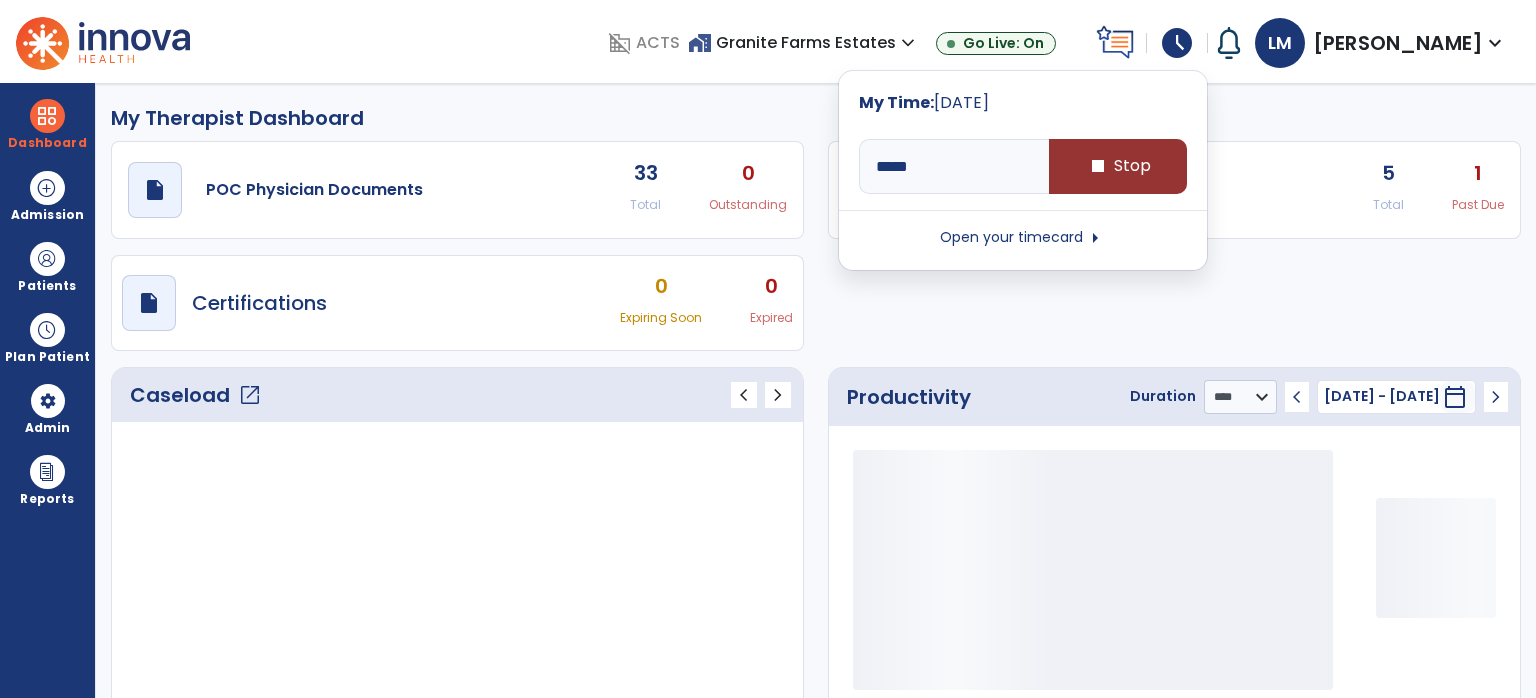 click on "stop  Stop" at bounding box center (1118, 166) 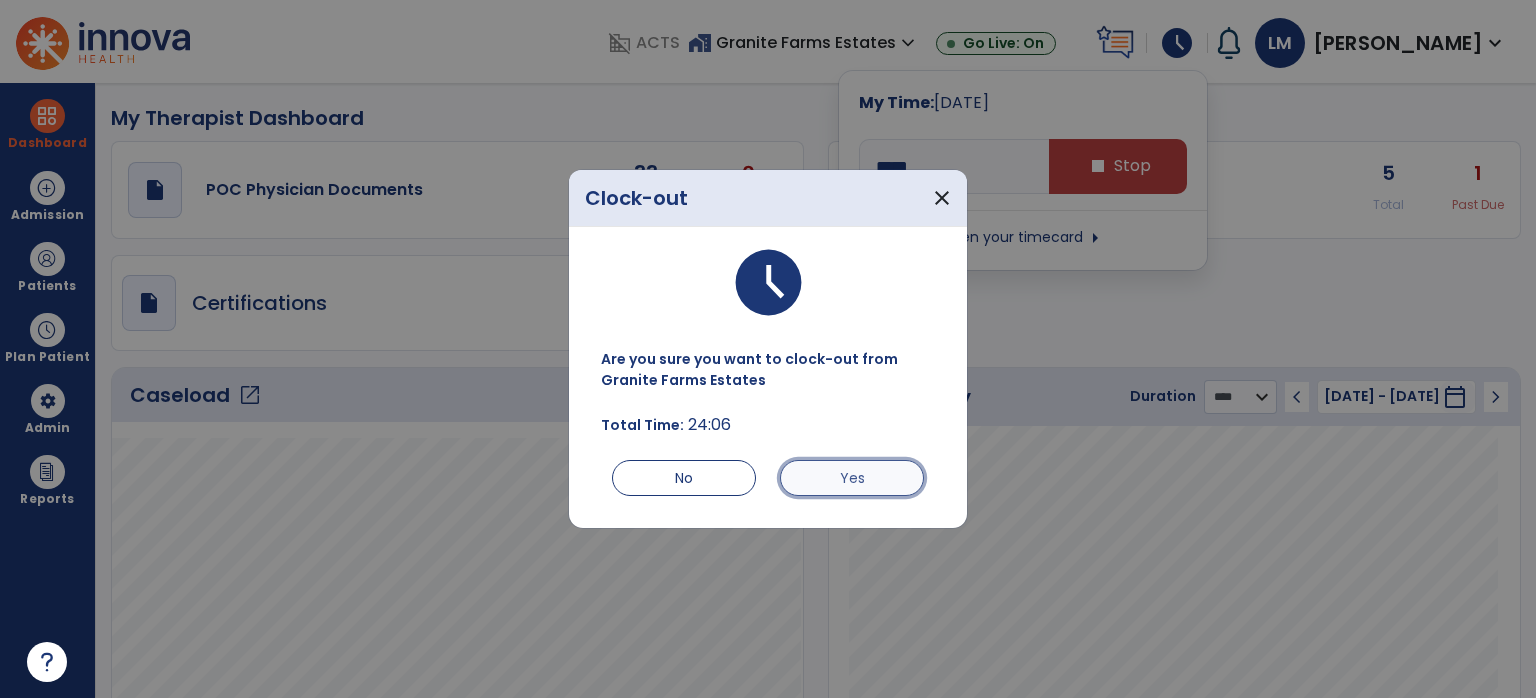 click on "Yes" at bounding box center (852, 478) 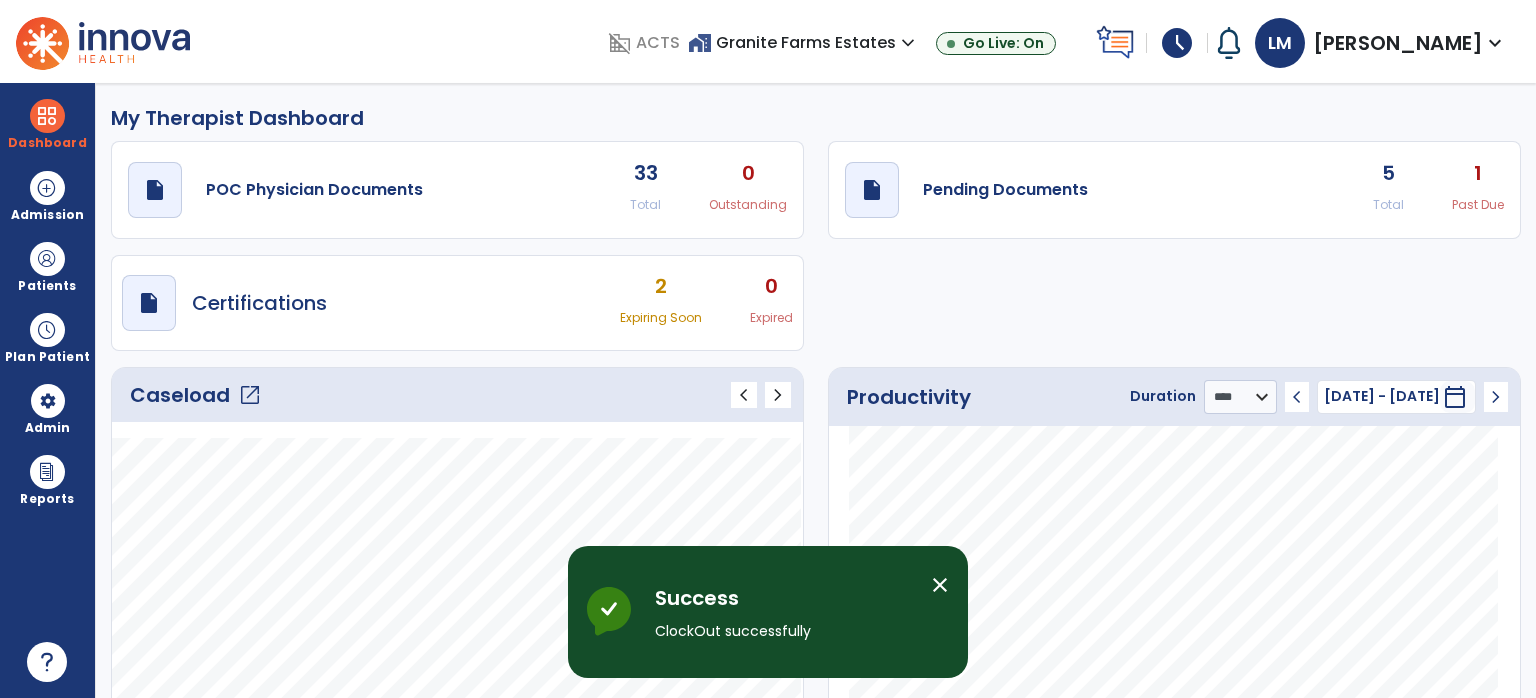 click on "schedule" at bounding box center [1177, 43] 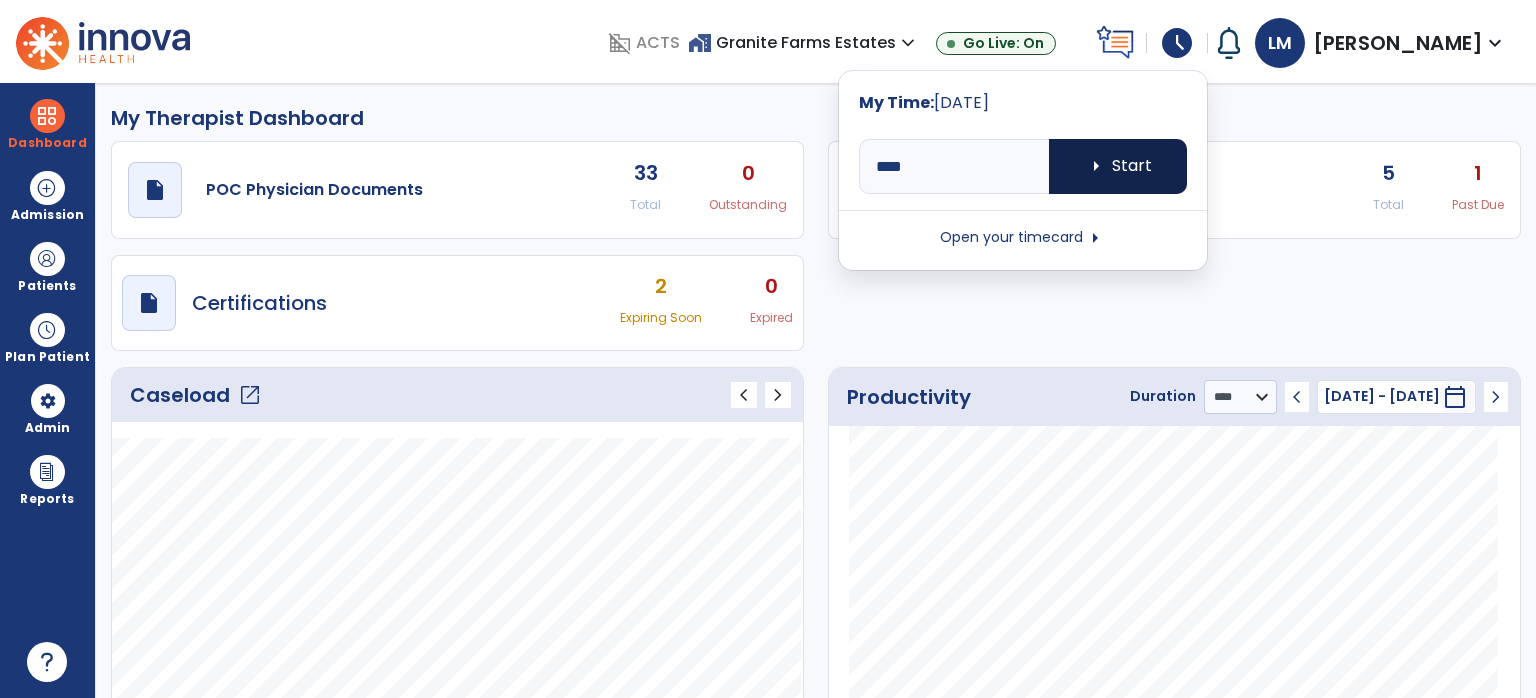 click on "arrow_right  Start" at bounding box center [1118, 166] 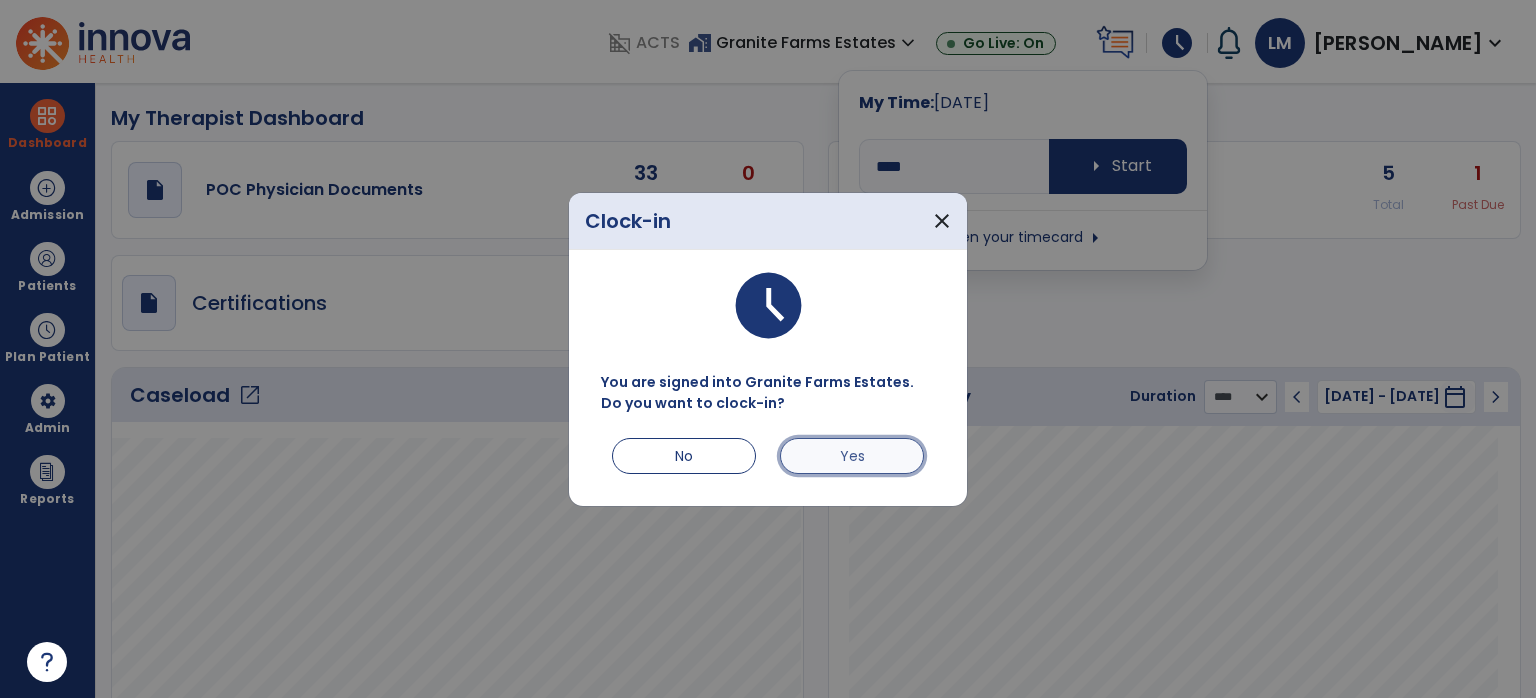 click on "Yes" at bounding box center (852, 456) 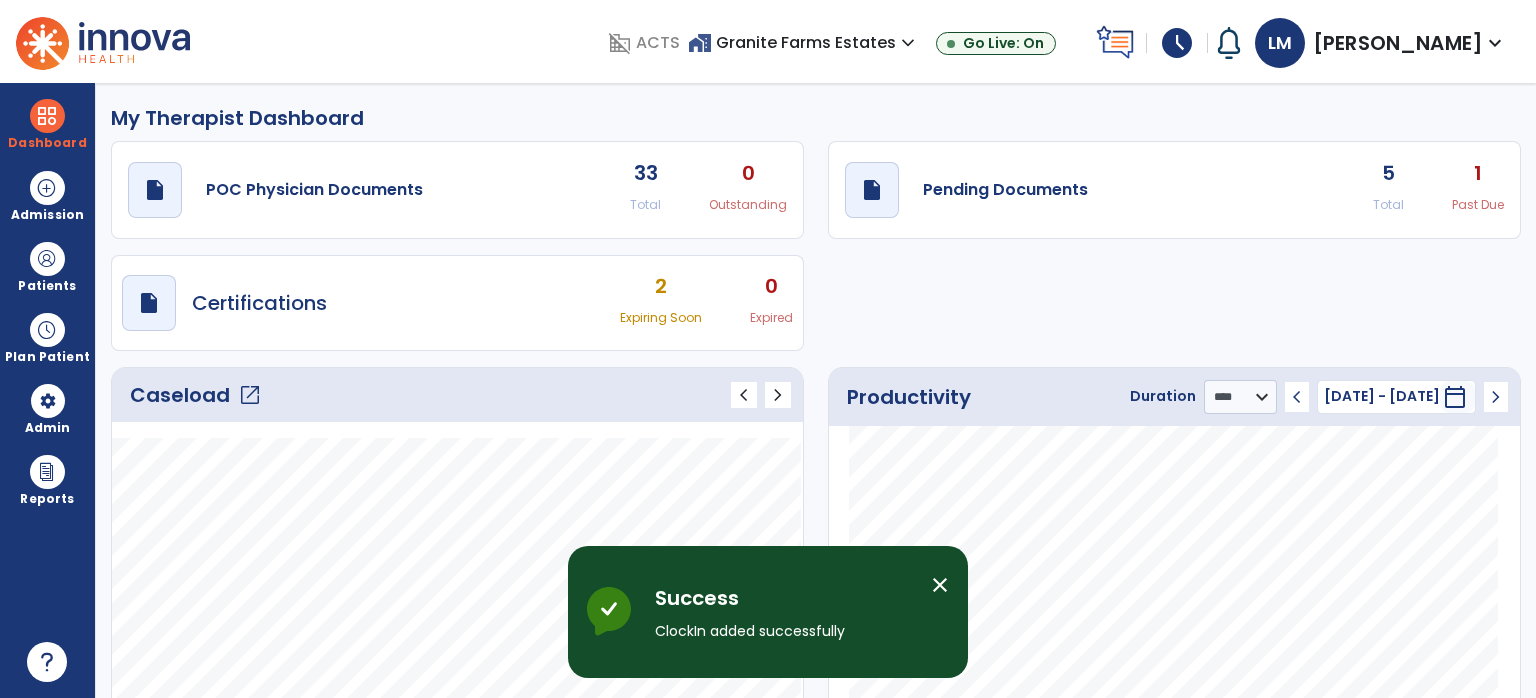 click on "schedule" at bounding box center [1177, 43] 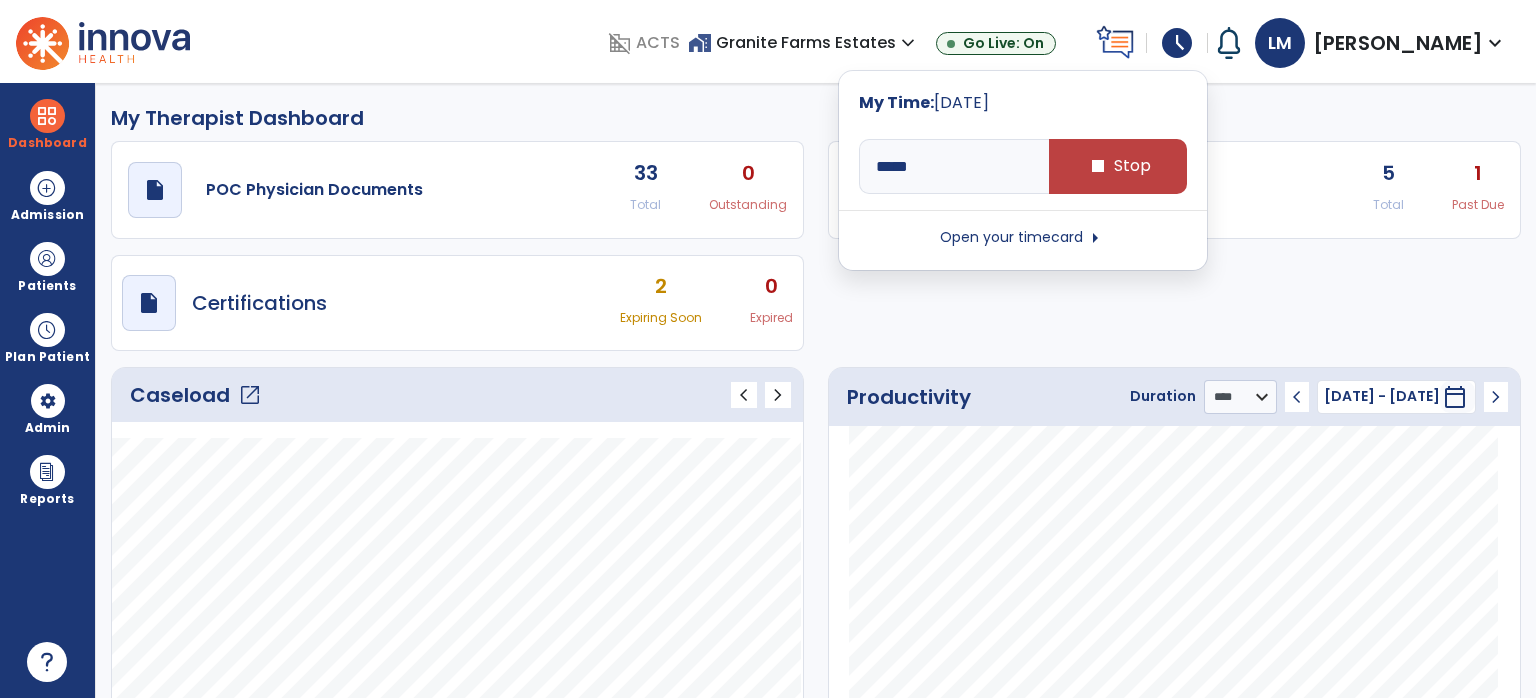 click on "Open your timecard  arrow_right" at bounding box center [1023, 238] 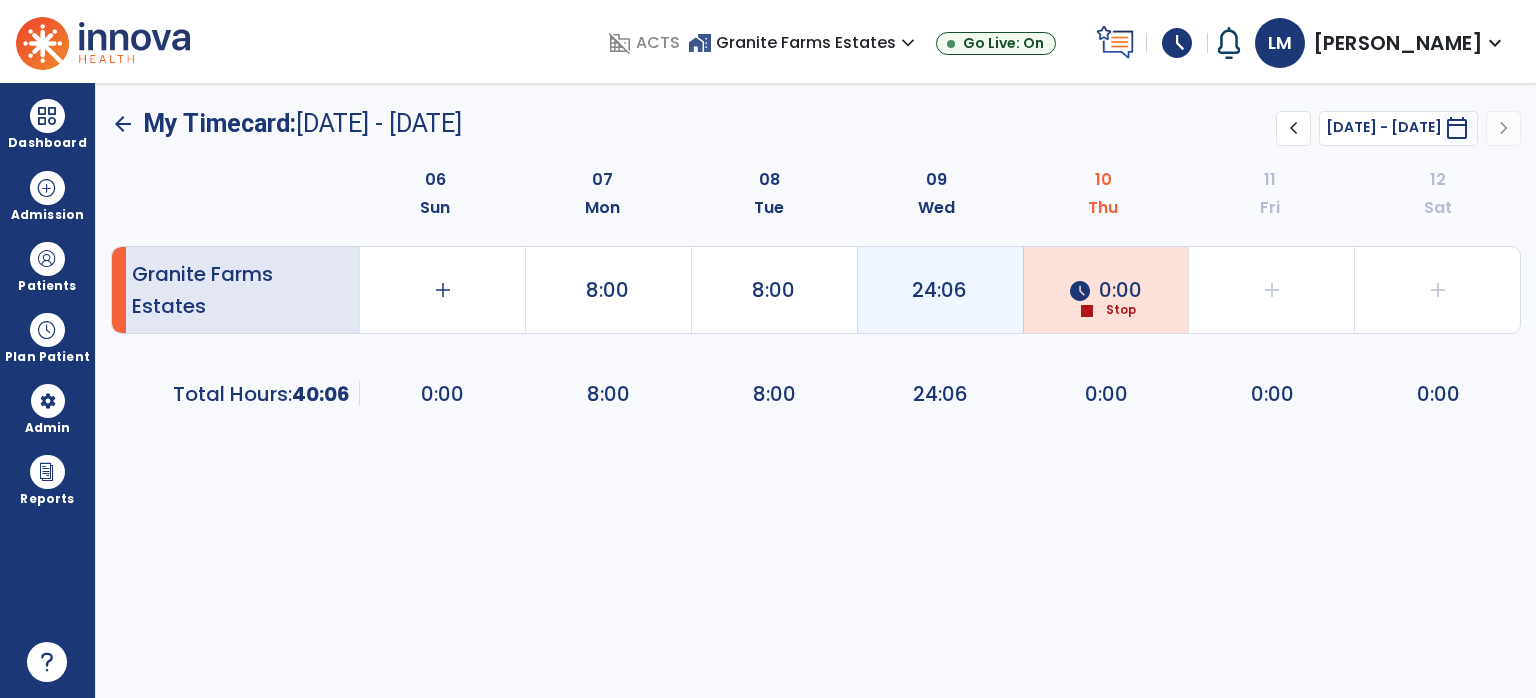 click on "24:06" 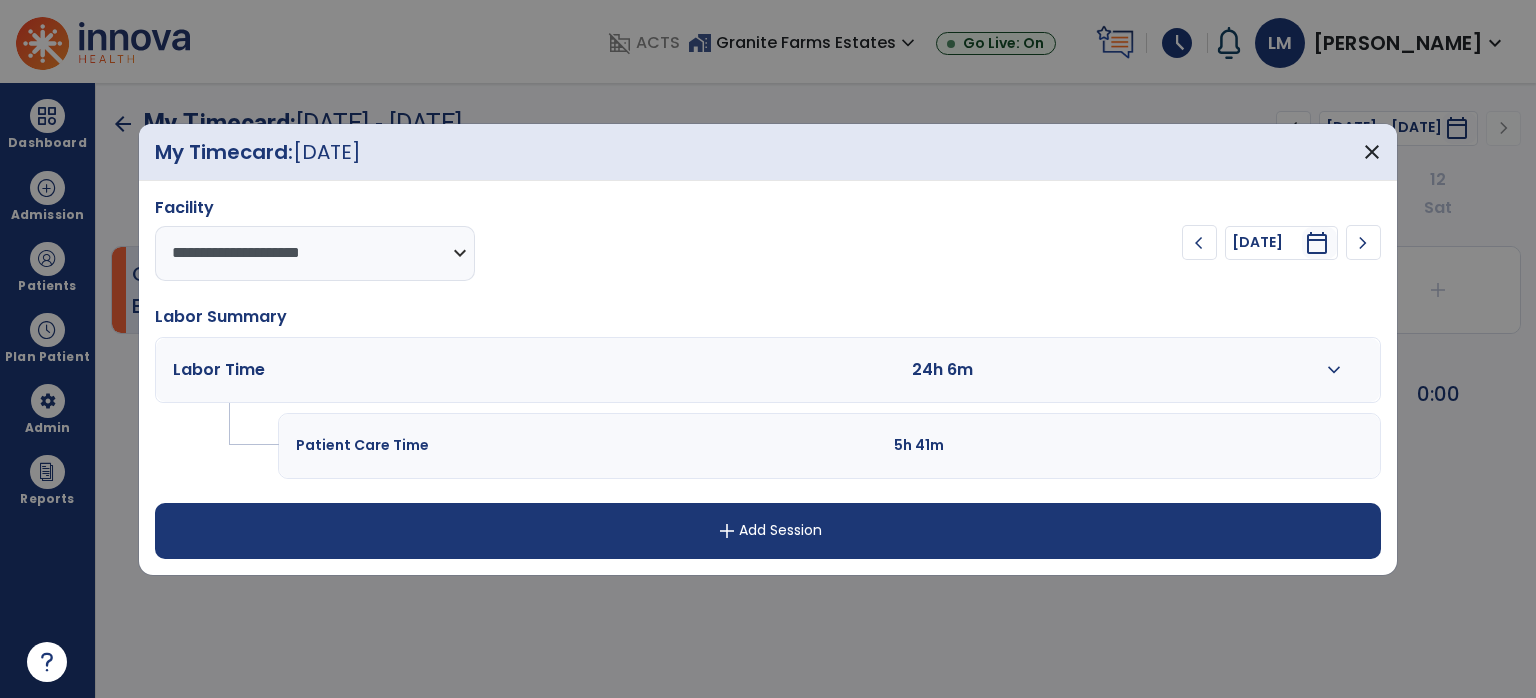 click on "expand_more" at bounding box center (1334, 370) 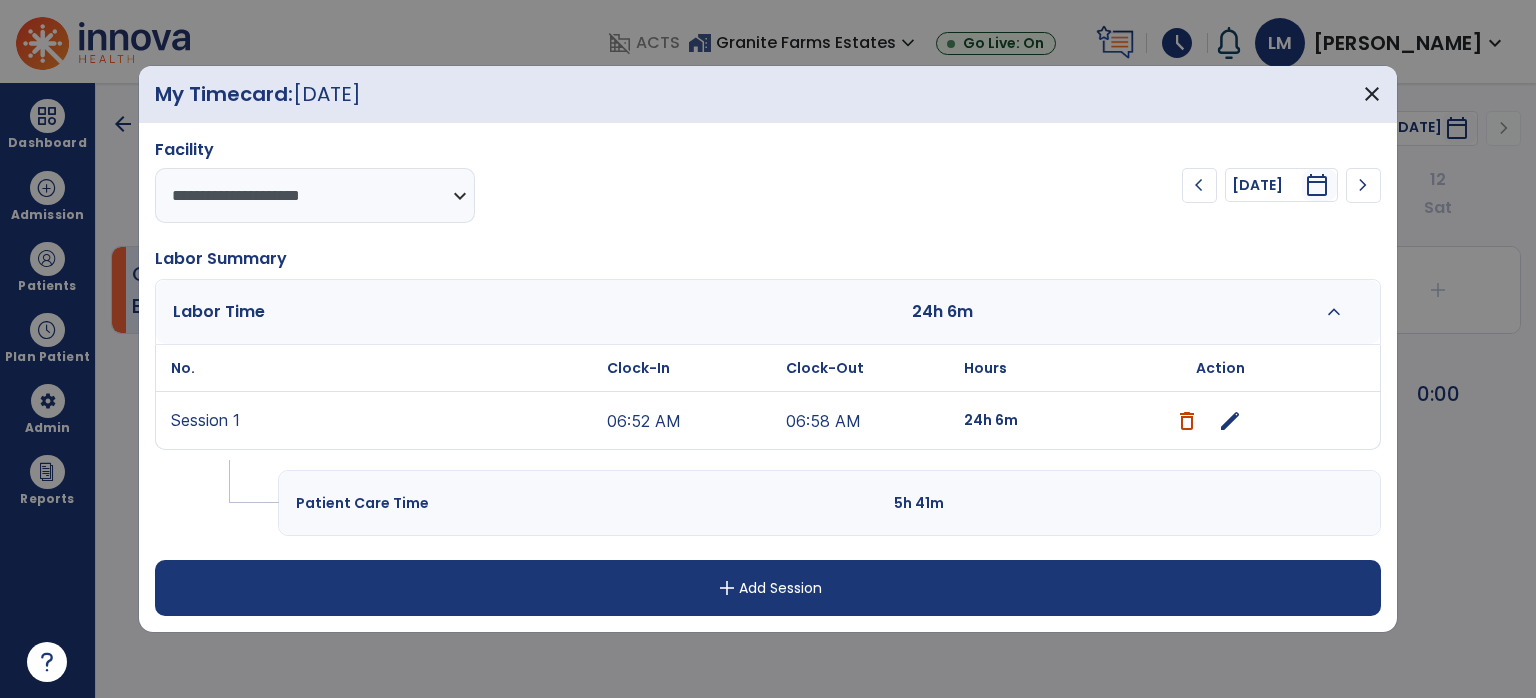 click on "edit" at bounding box center [1230, 421] 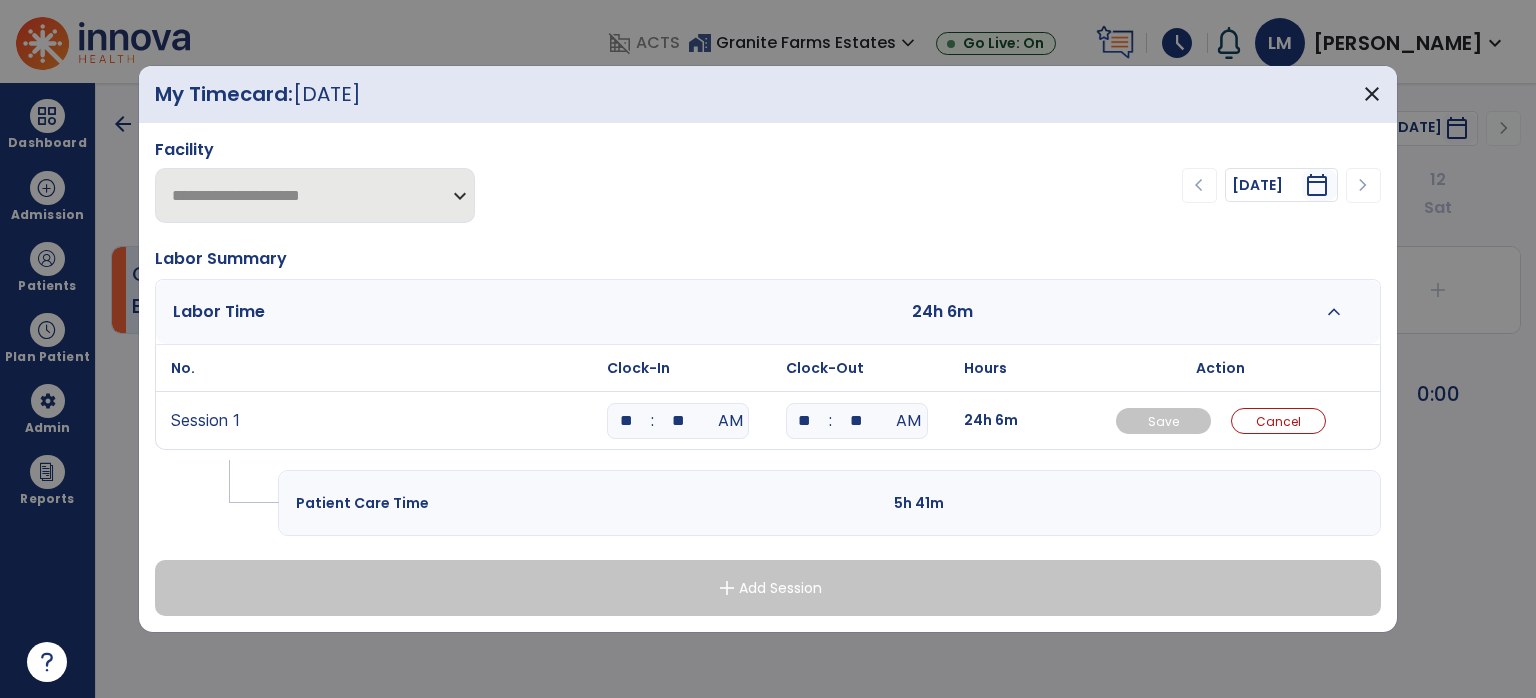 drag, startPoint x: 819, startPoint y: 417, endPoint x: 807, endPoint y: 419, distance: 12.165525 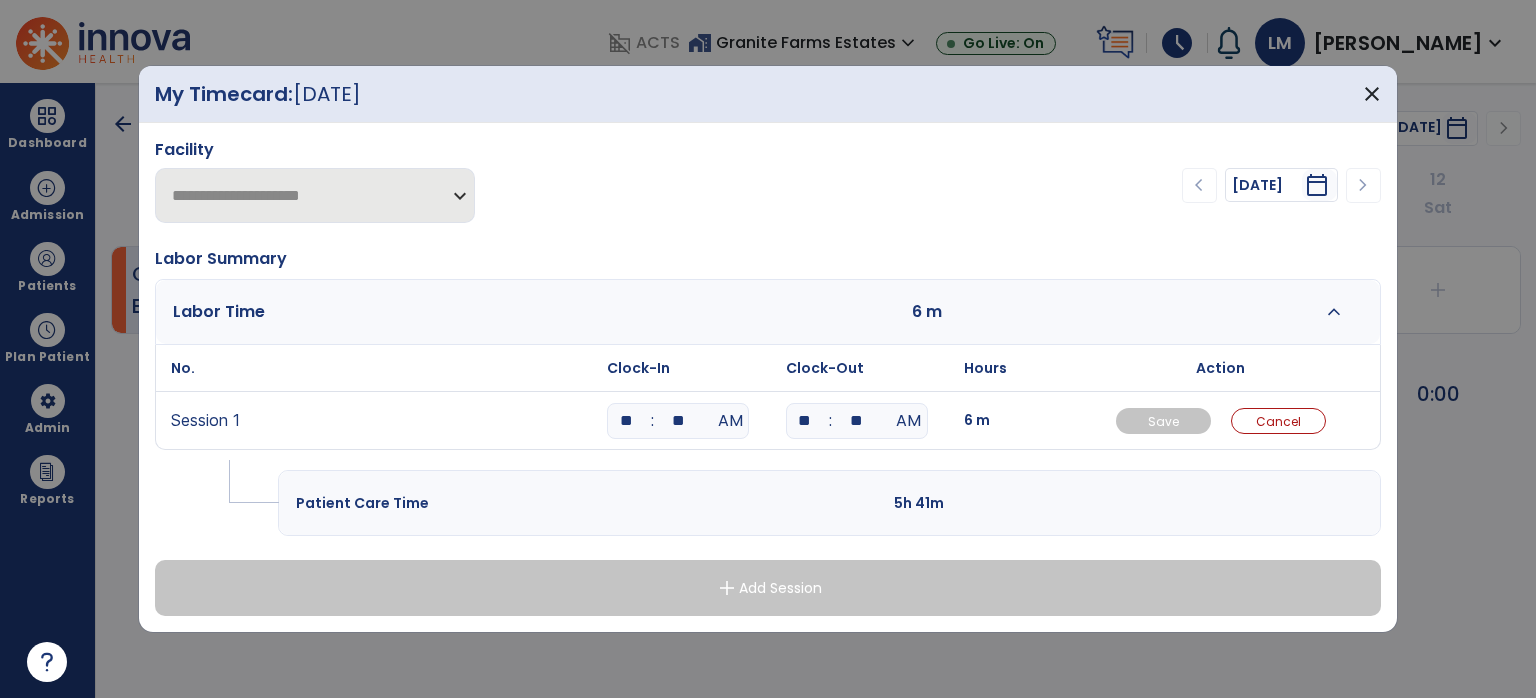 type on "**" 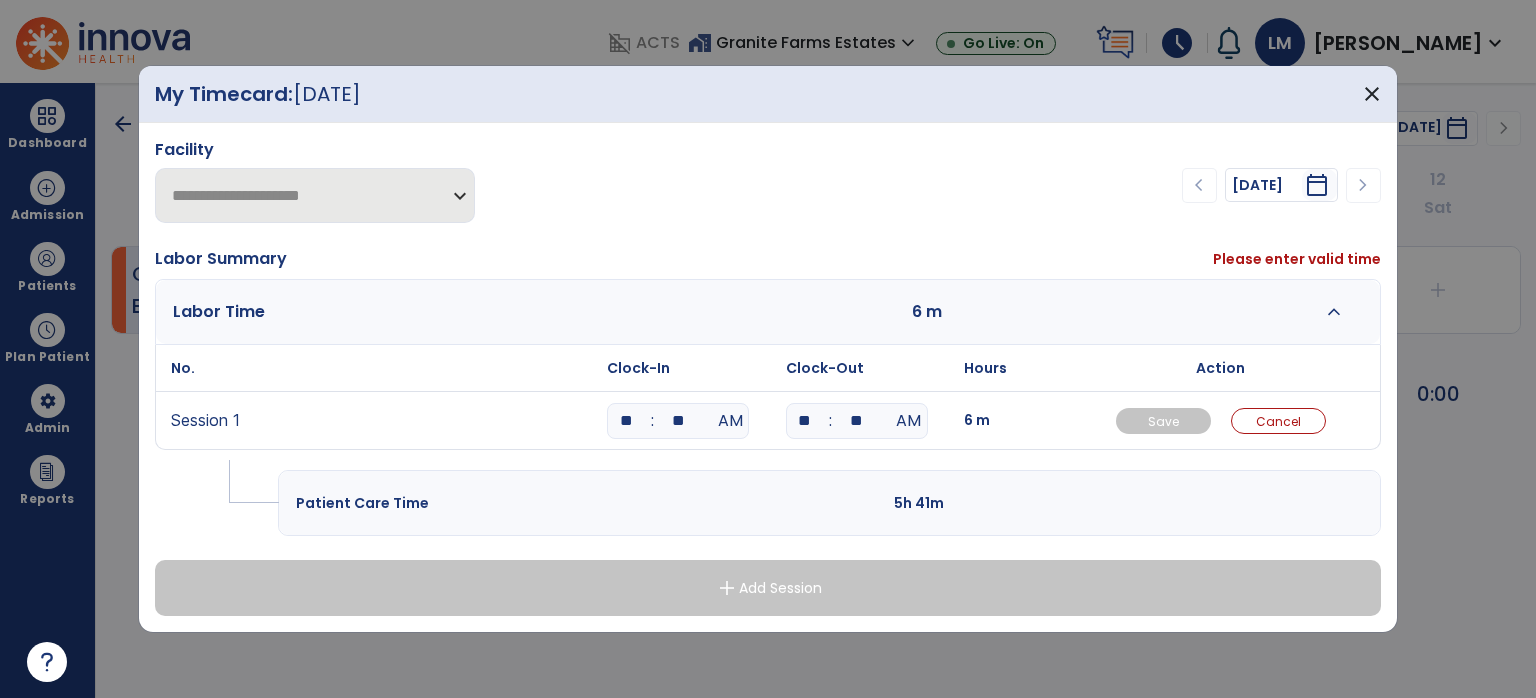 click on "**" at bounding box center (857, 421) 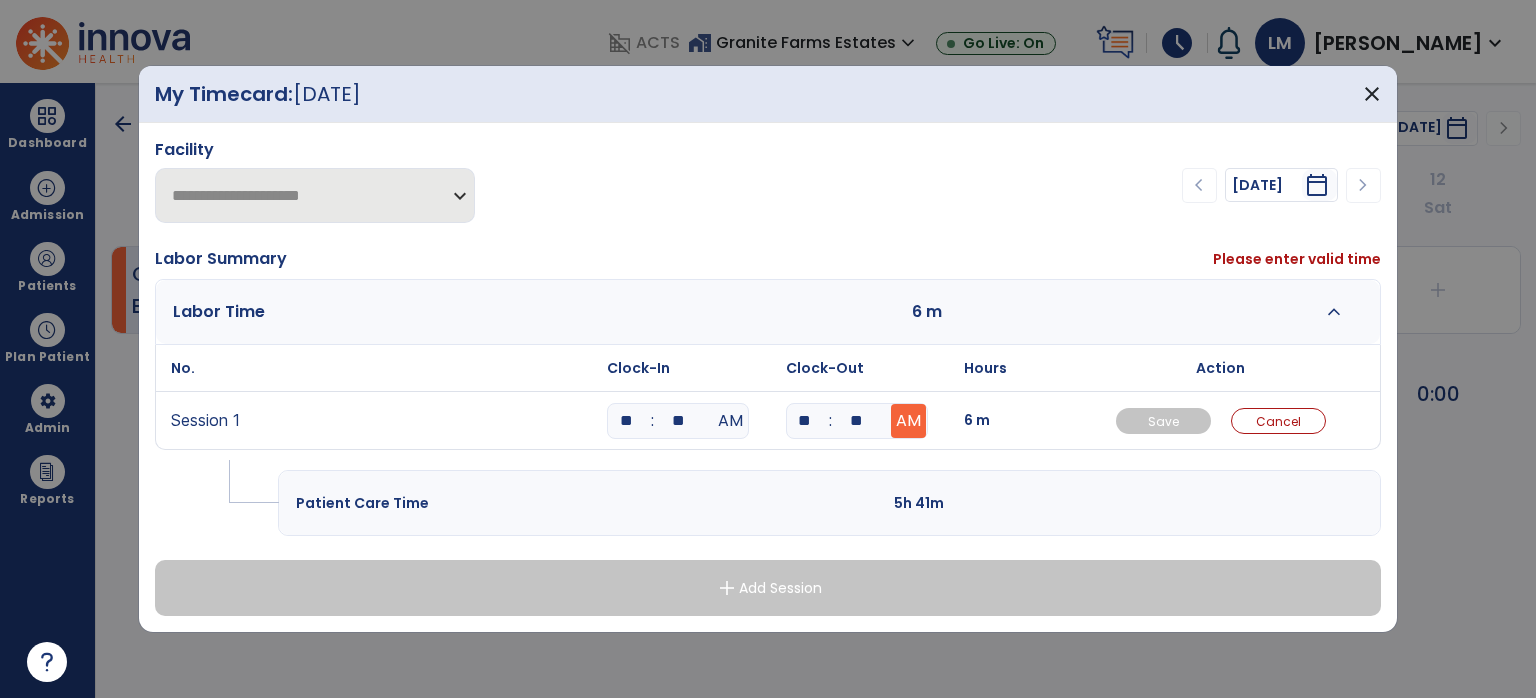 type on "**" 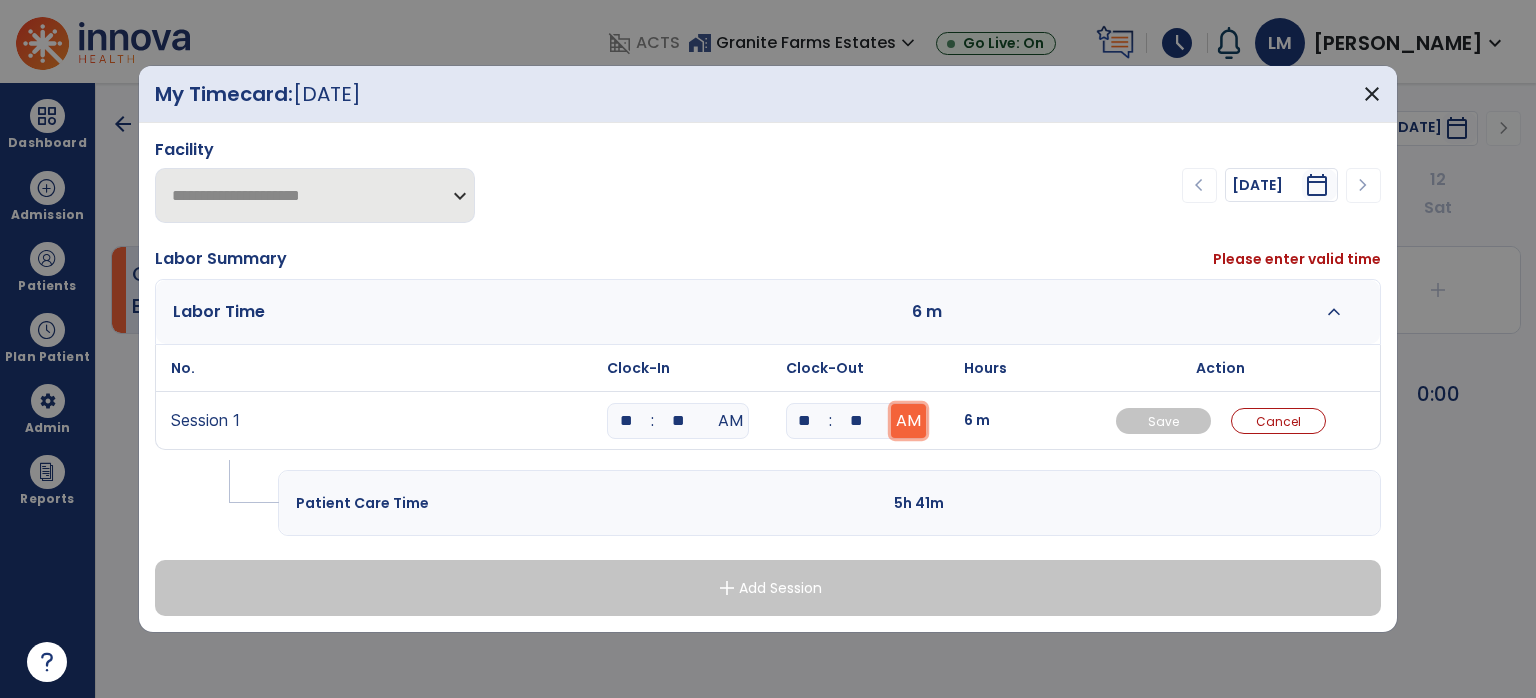 click on "AM" at bounding box center (908, 421) 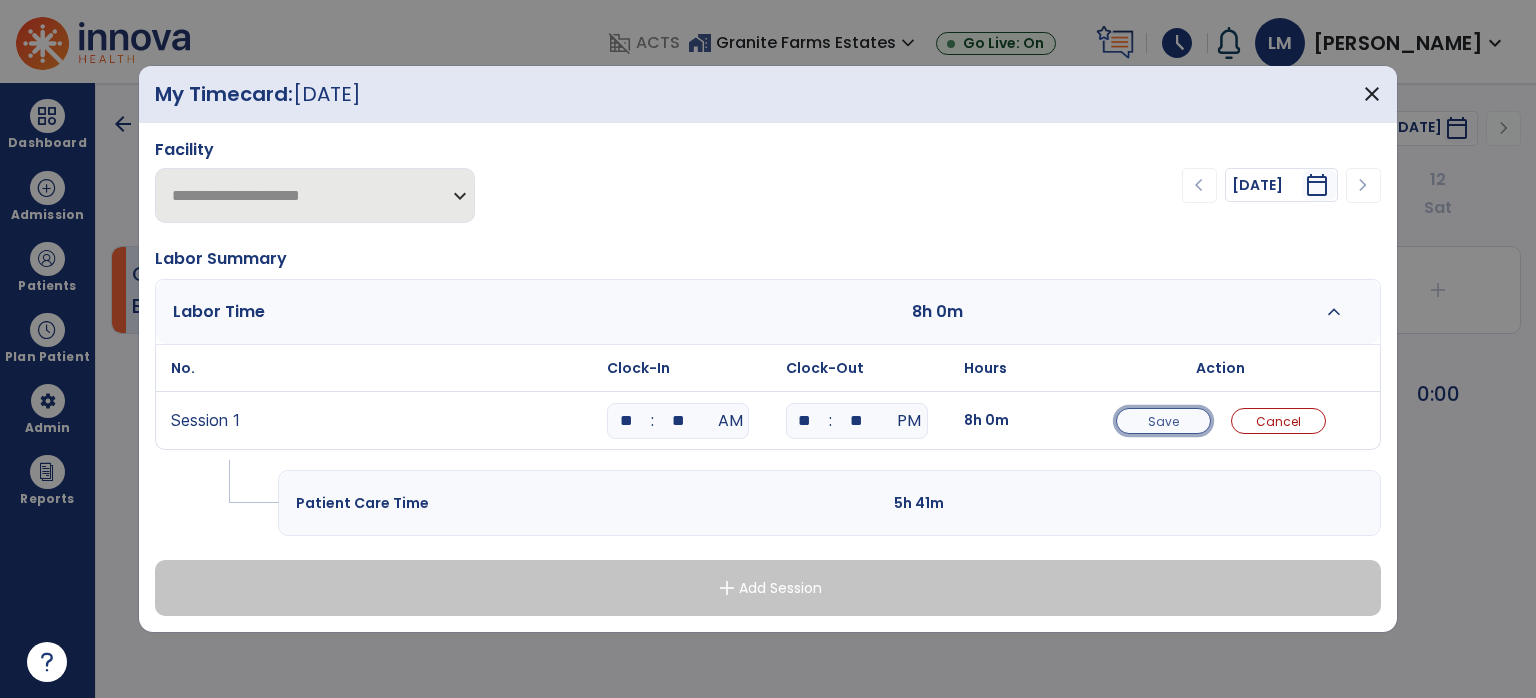 click on "Save" at bounding box center [1163, 421] 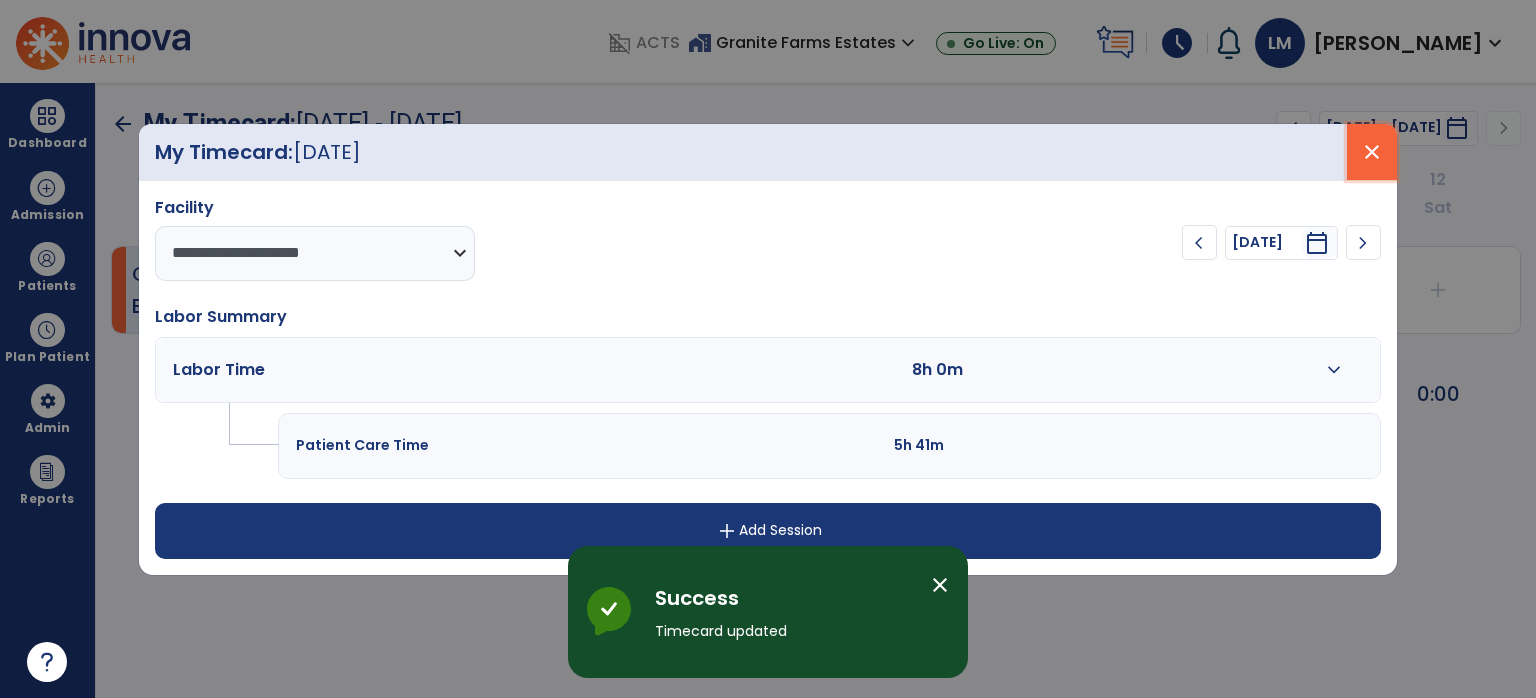 click on "close" at bounding box center (1372, 152) 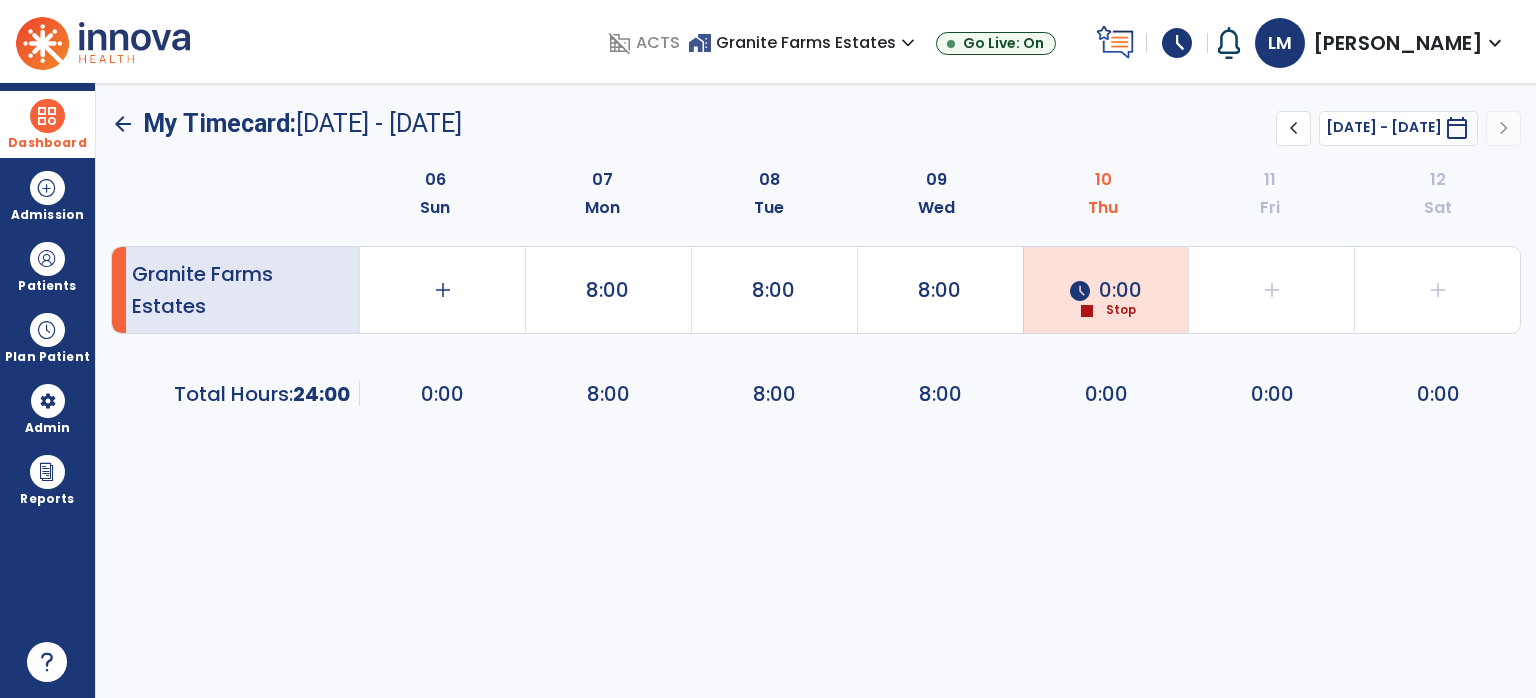 click on "Dashboard" at bounding box center (47, 124) 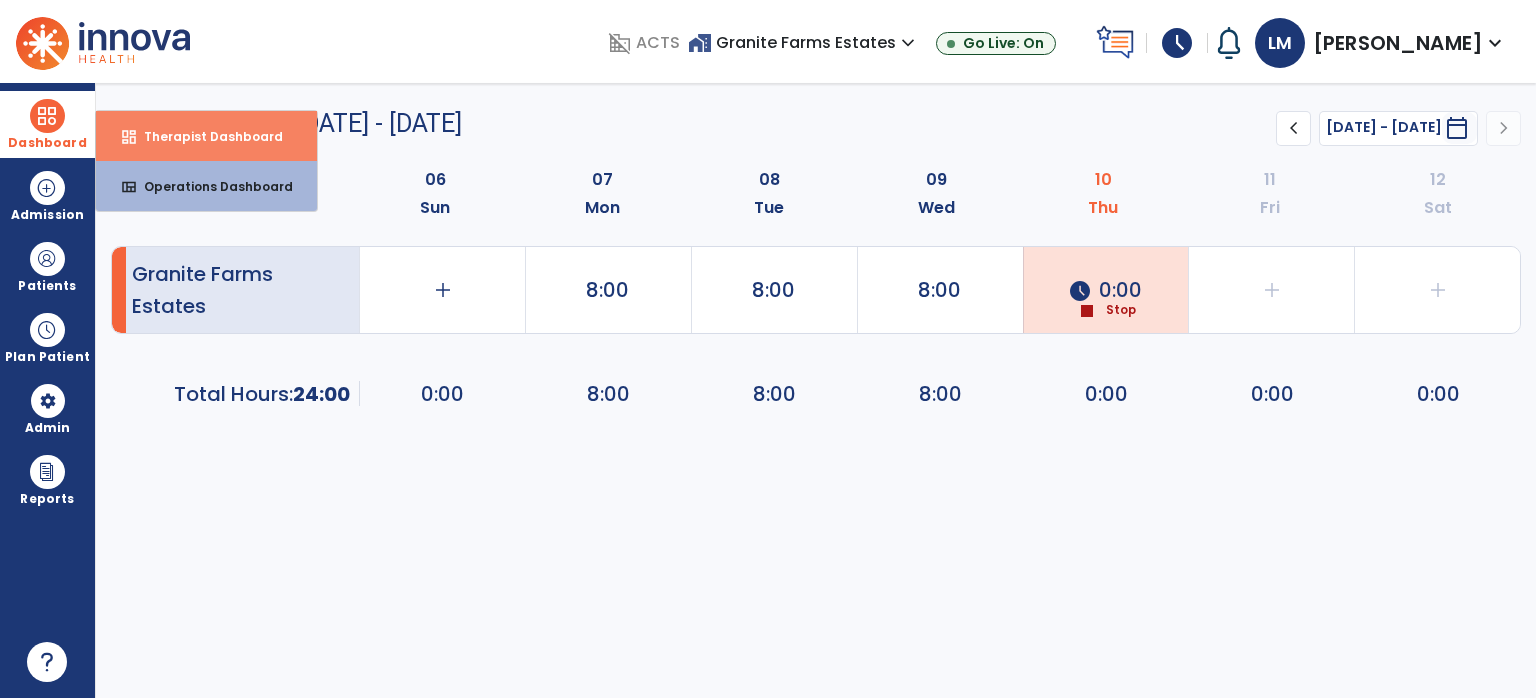 click on "dashboard  Therapist Dashboard" at bounding box center [206, 136] 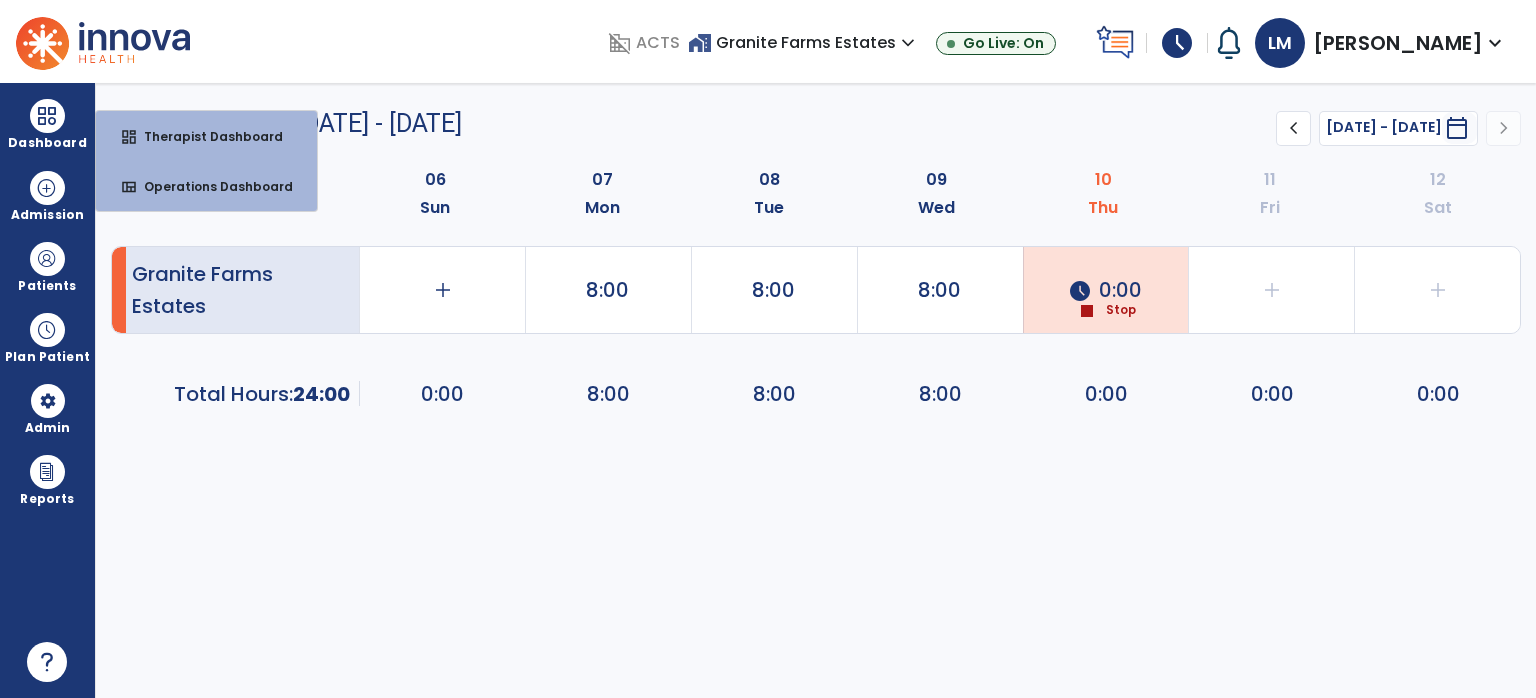 select on "****" 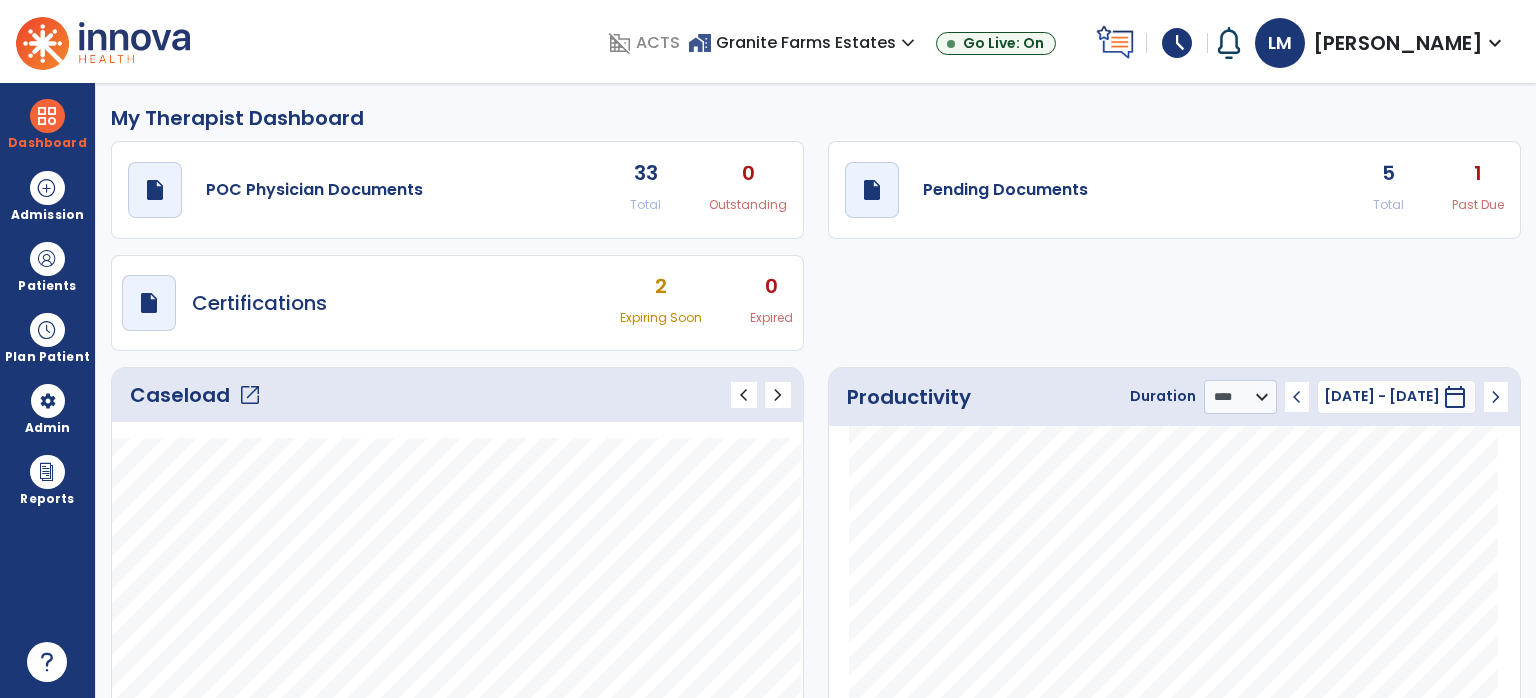 click on "1" 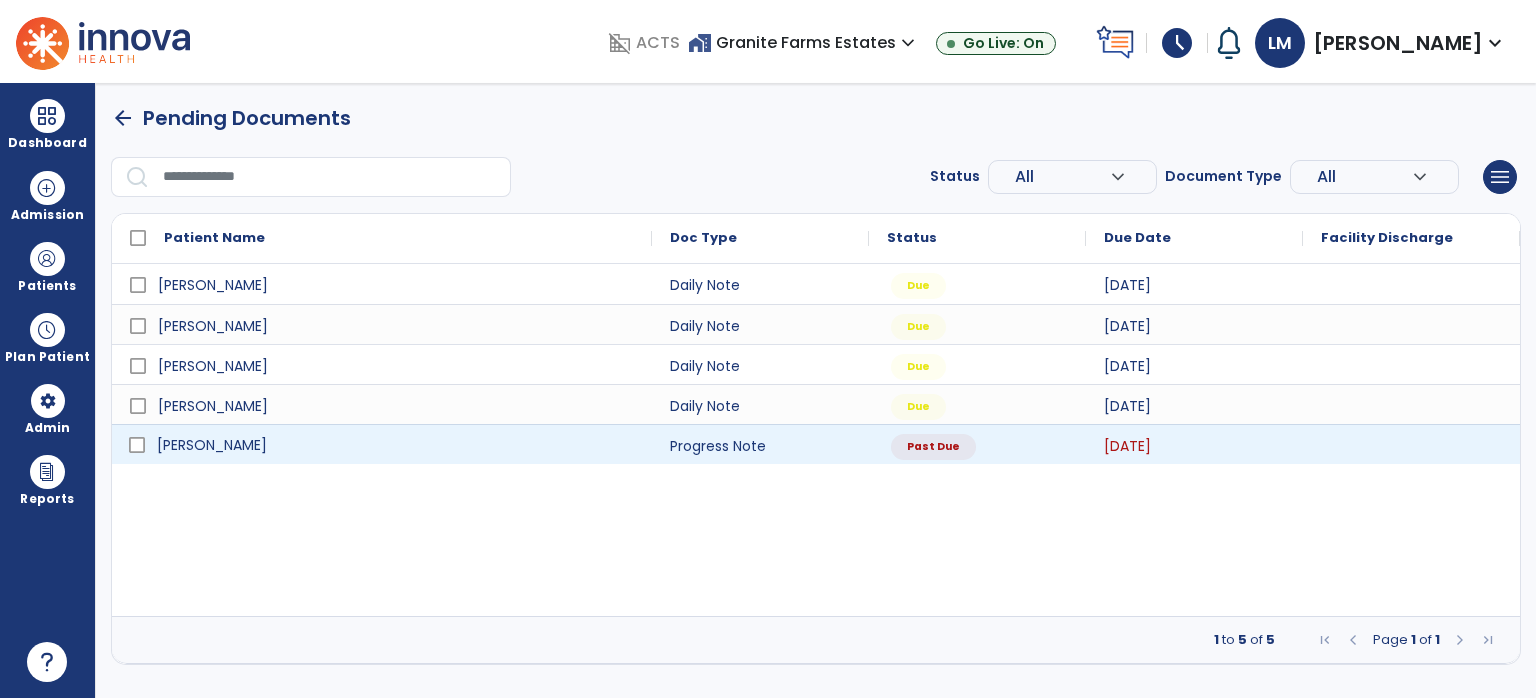 click on "[PERSON_NAME]" at bounding box center [396, 445] 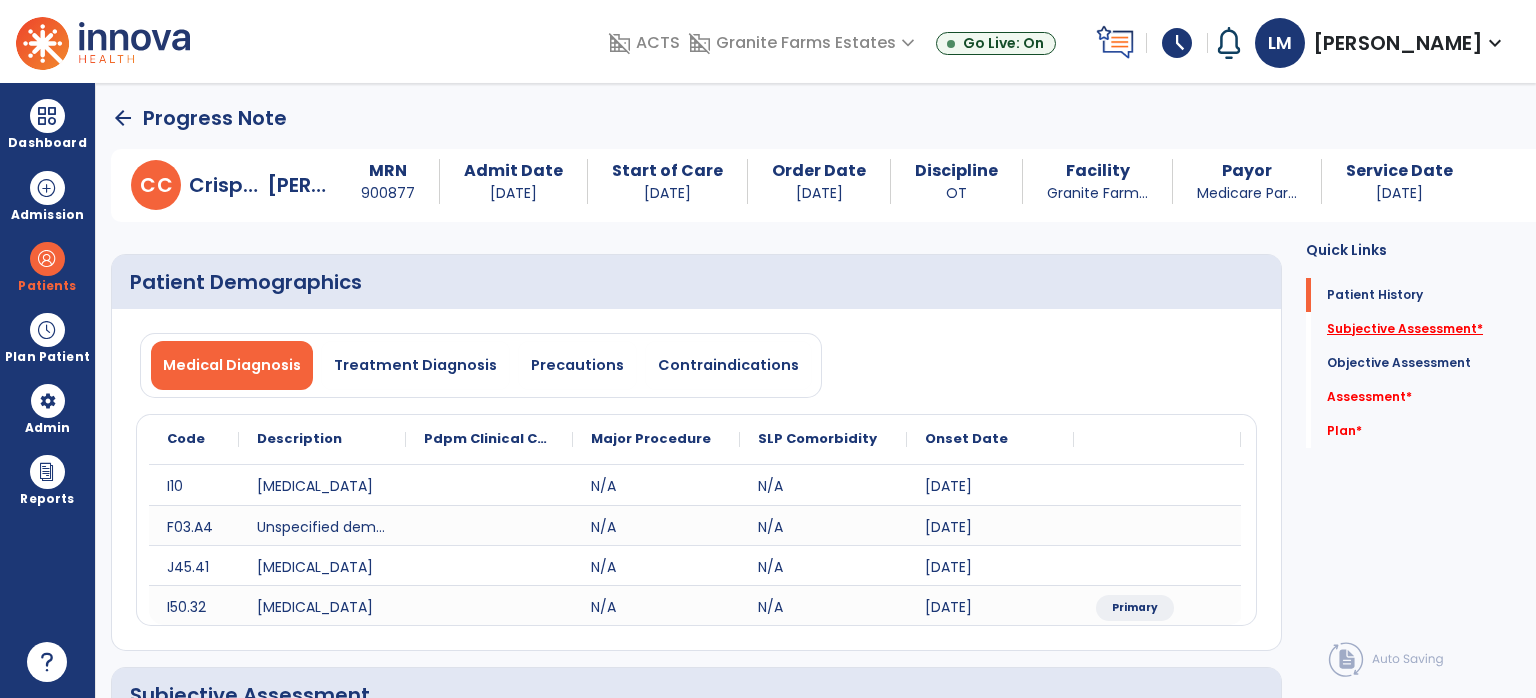 click on "Subjective Assessment   *" 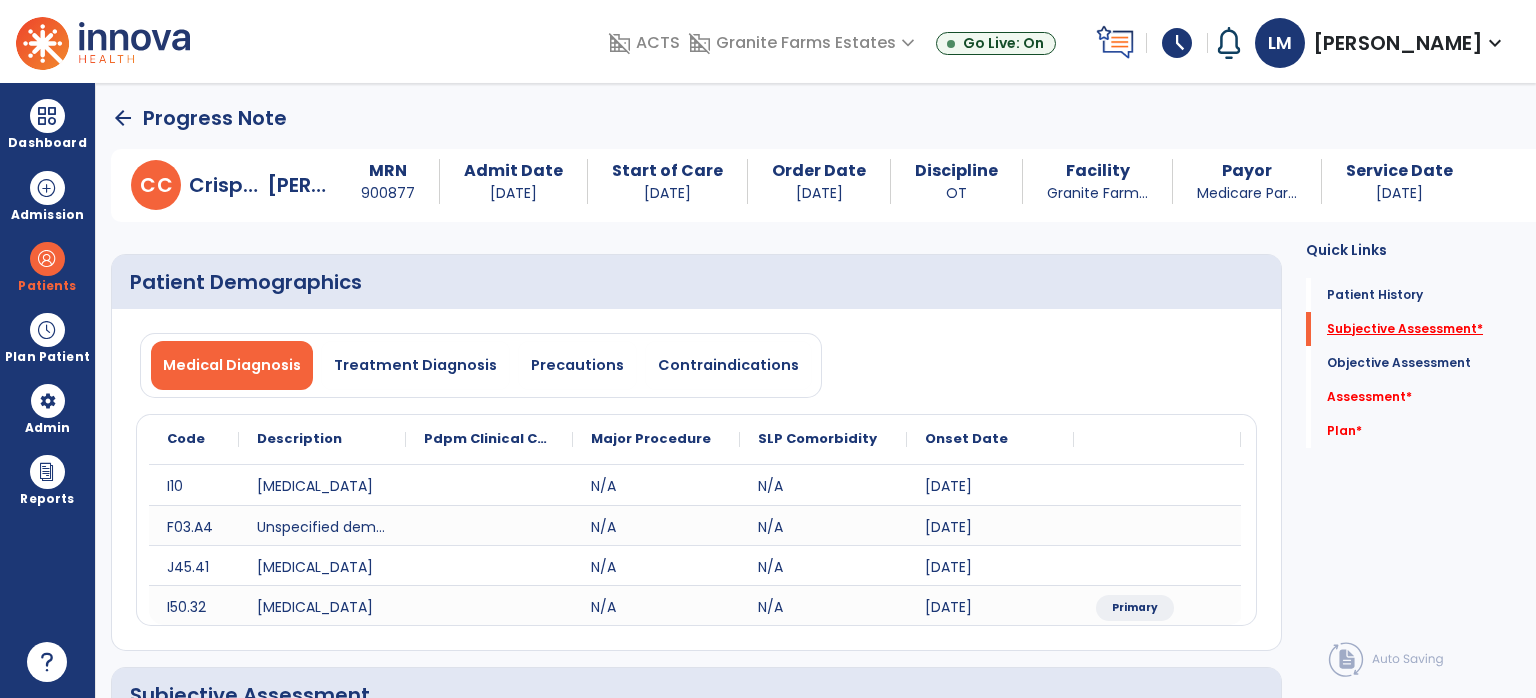 scroll, scrollTop: 41, scrollLeft: 0, axis: vertical 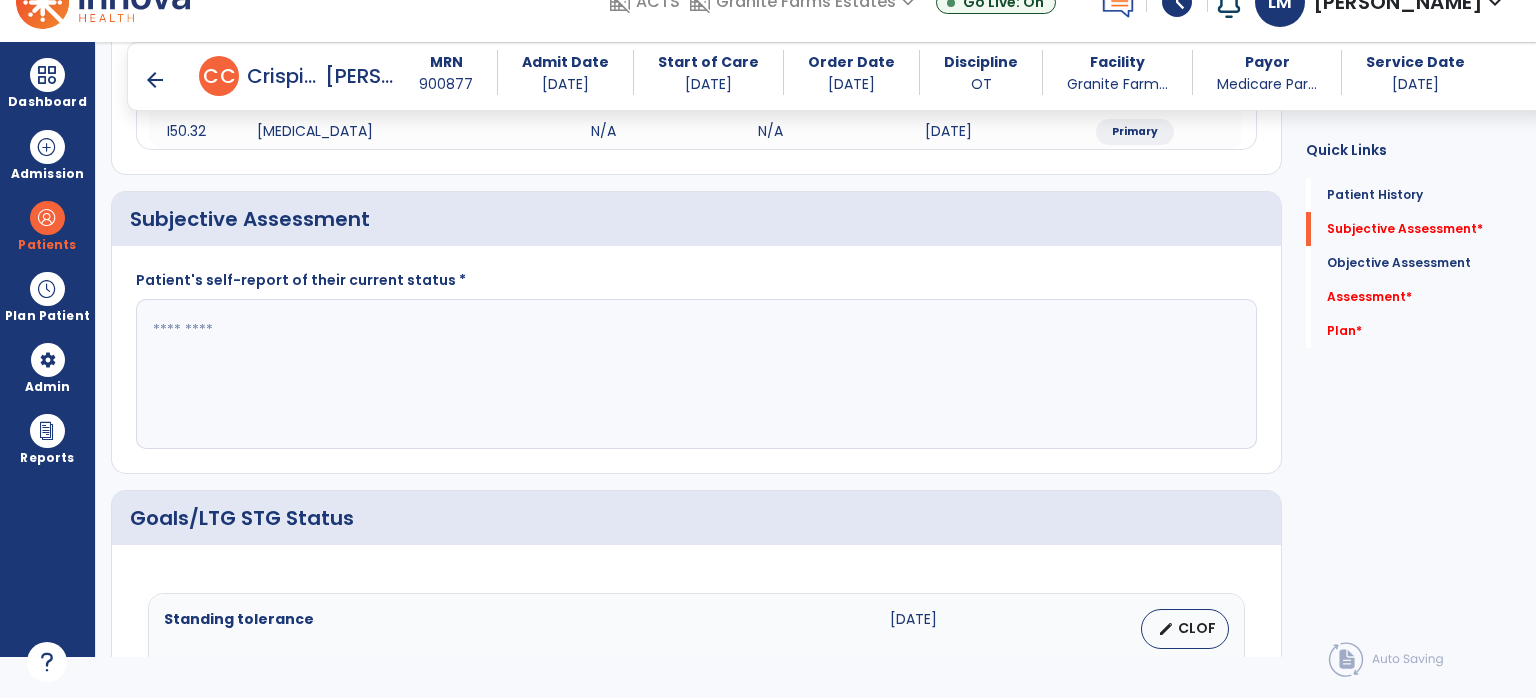click 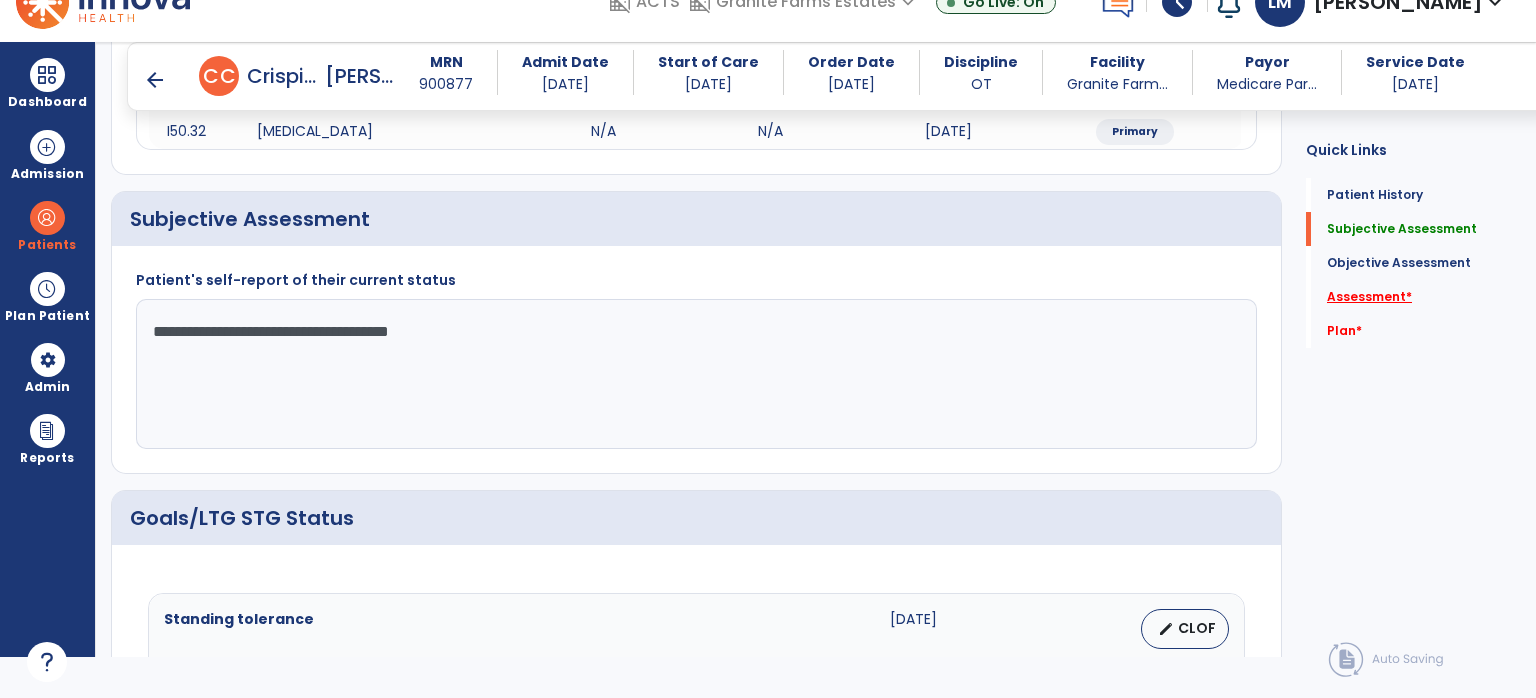 type on "**********" 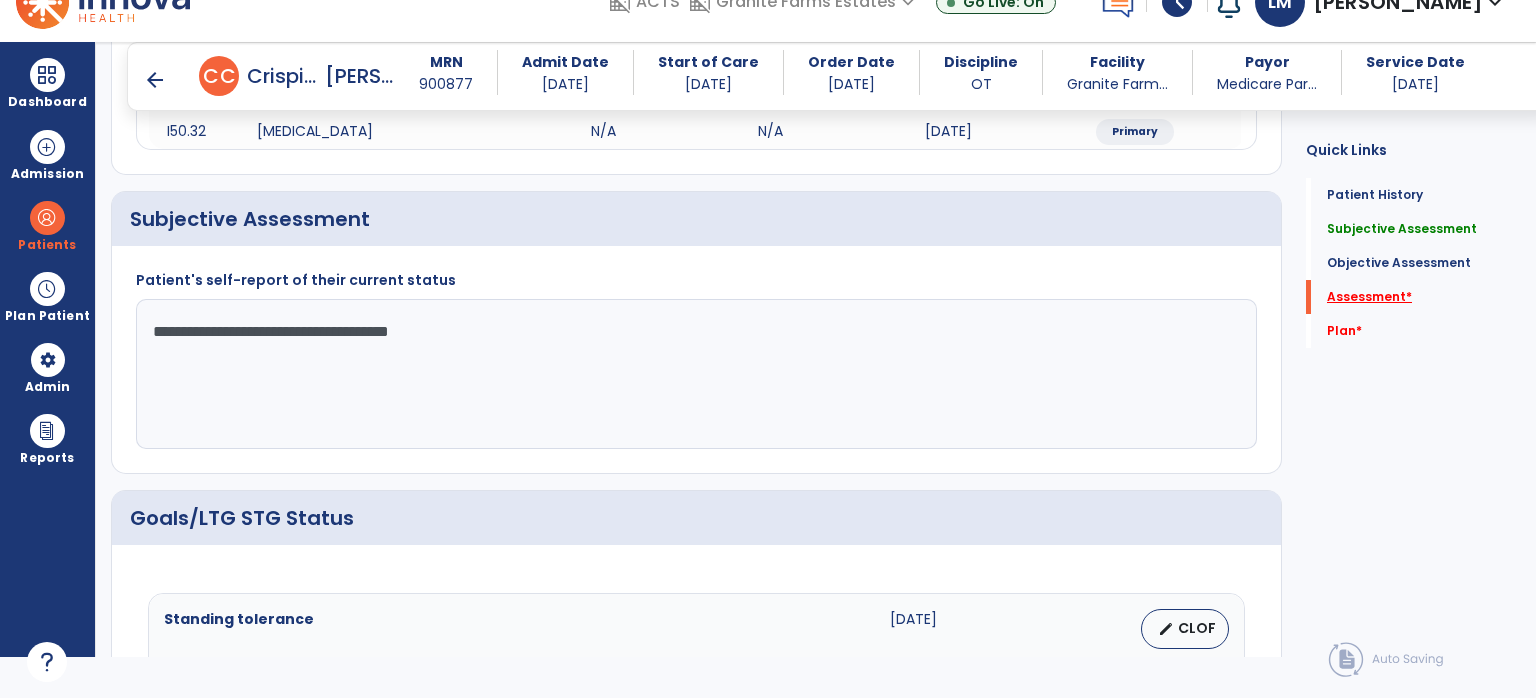 scroll, scrollTop: 40, scrollLeft: 0, axis: vertical 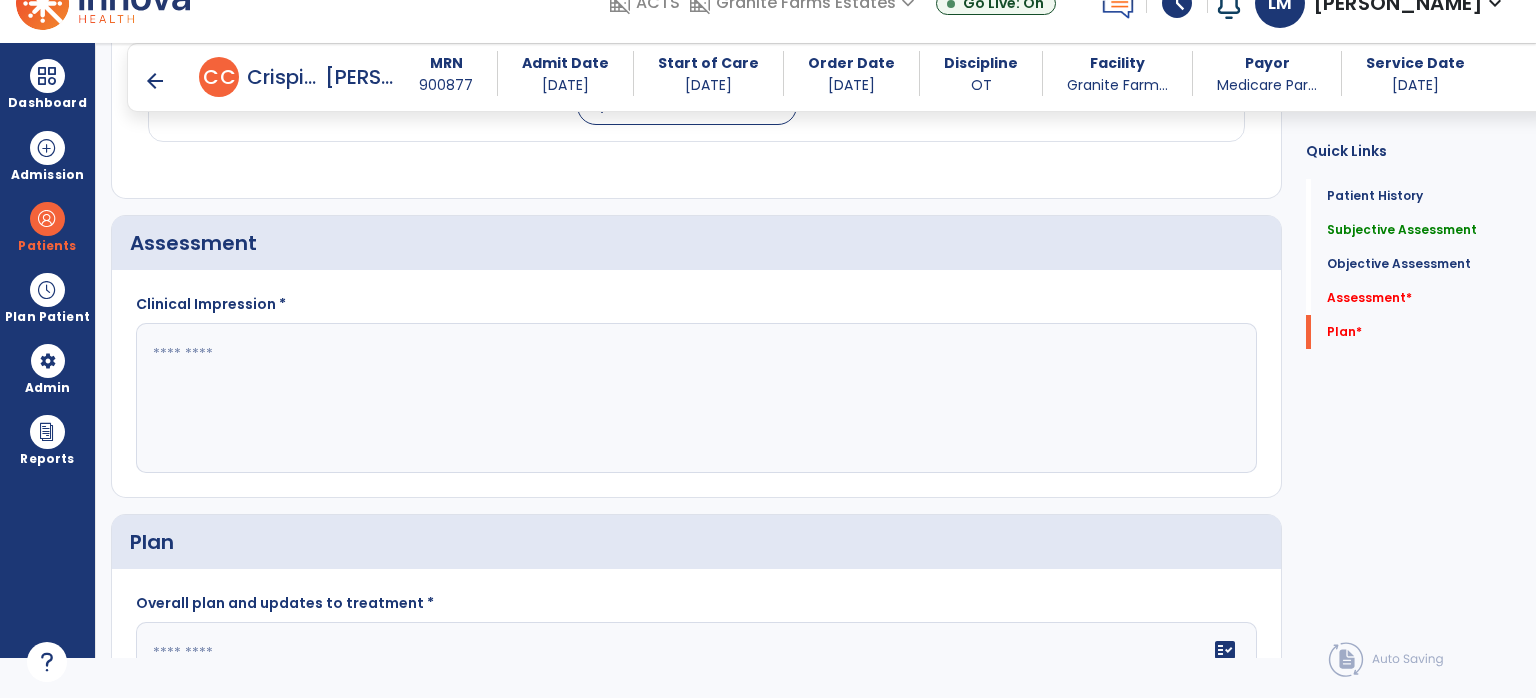 click at bounding box center (47, 662) 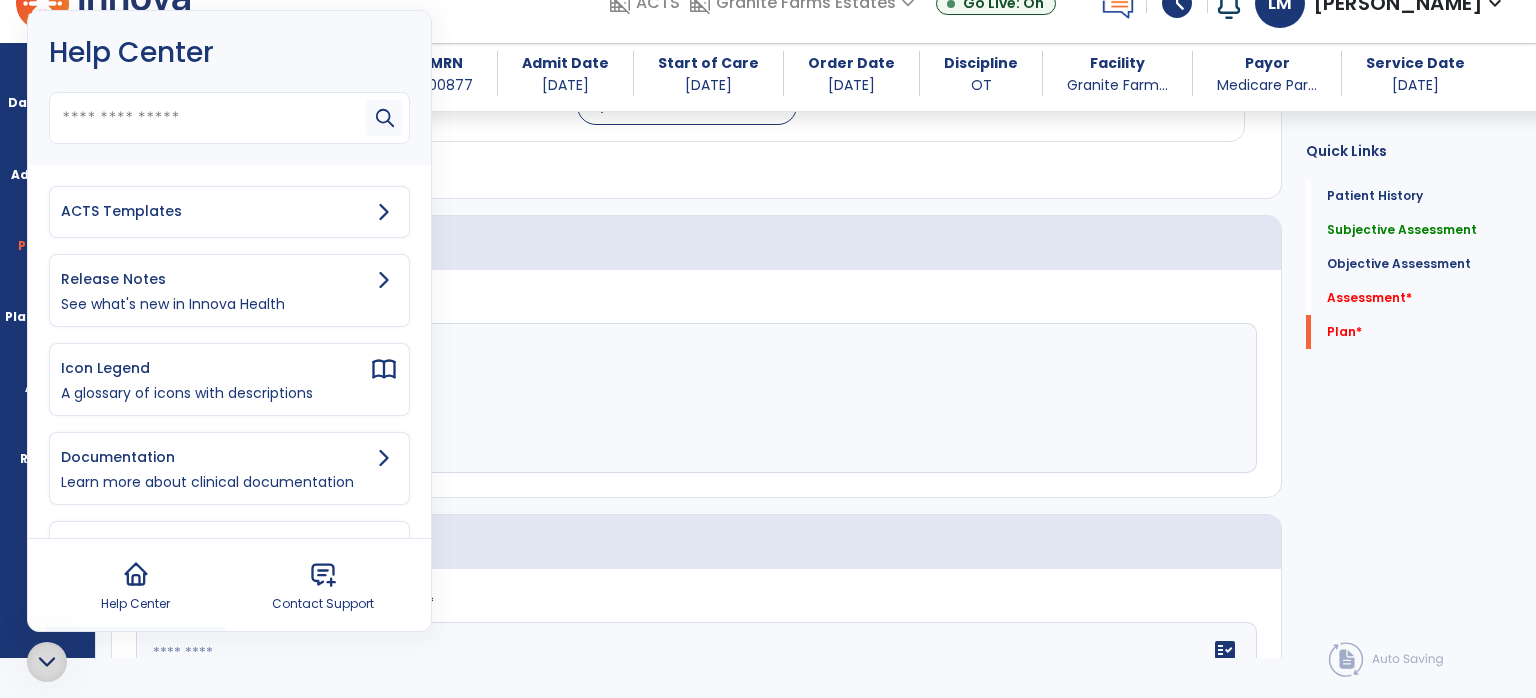 click on "ACTS Templates" at bounding box center (215, 211) 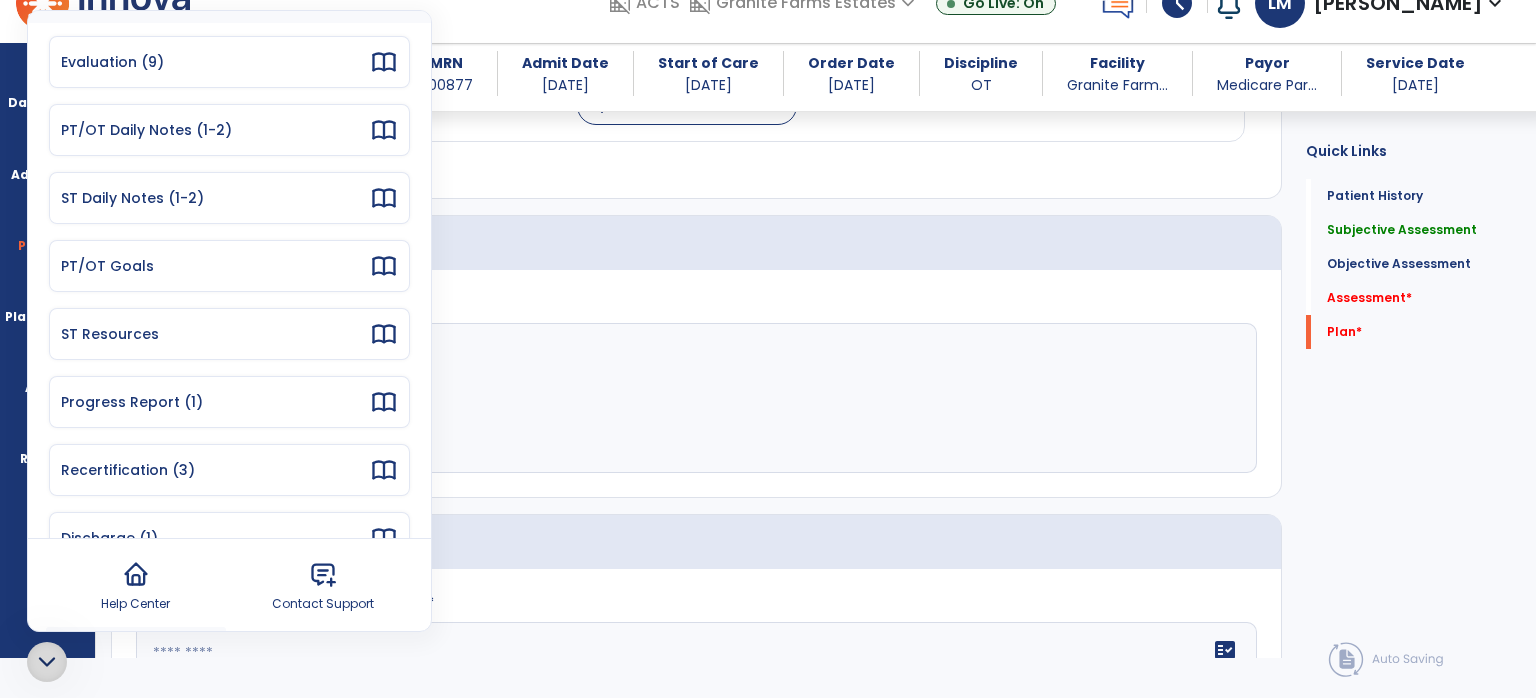 scroll, scrollTop: 194, scrollLeft: 0, axis: vertical 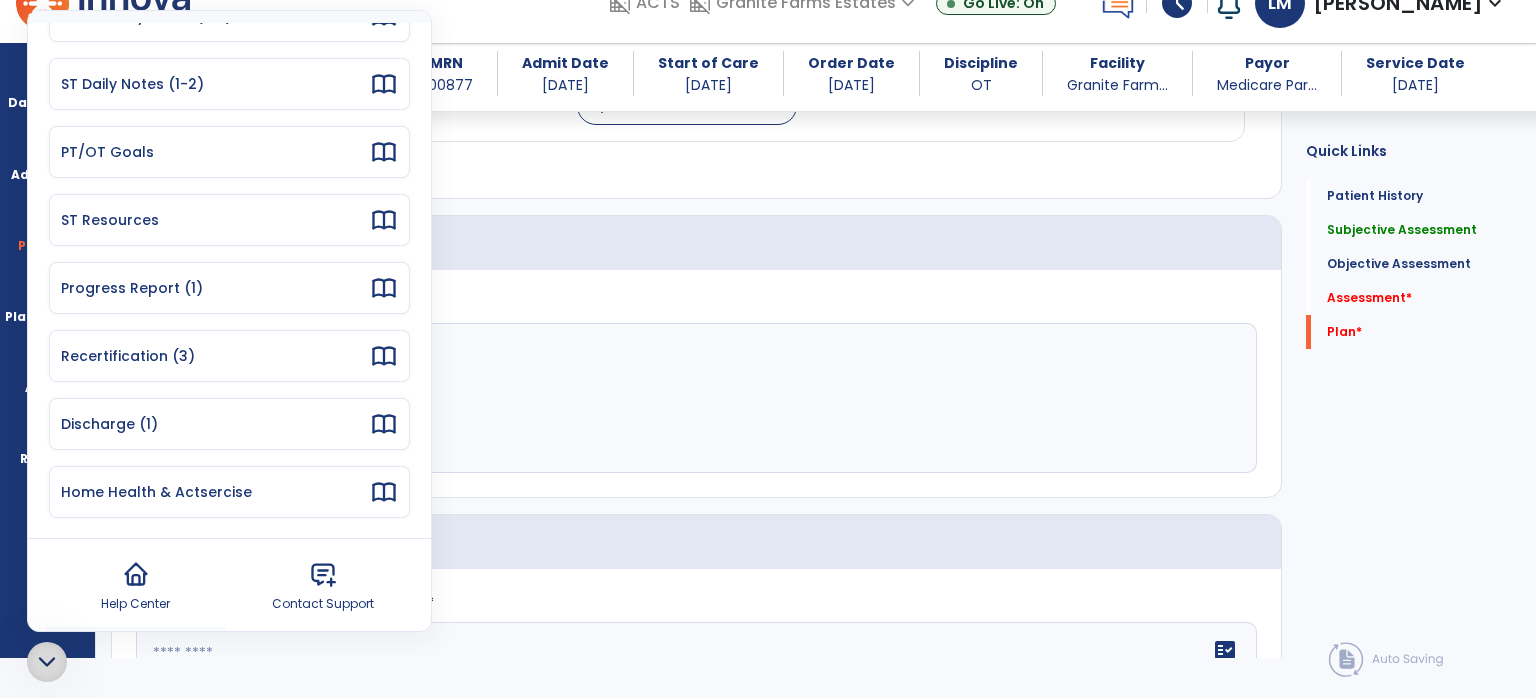 click on "Discharge (1)" at bounding box center [215, 424] 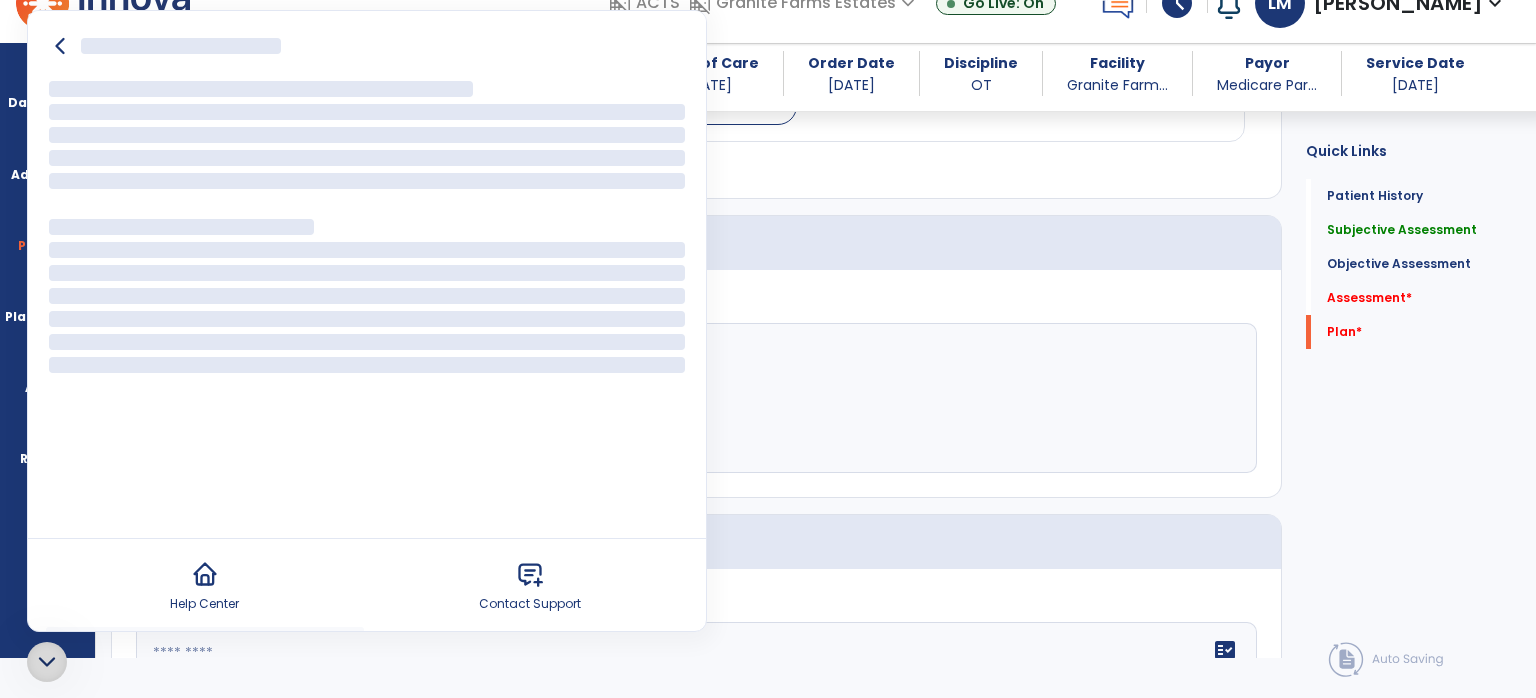 scroll, scrollTop: 0, scrollLeft: 0, axis: both 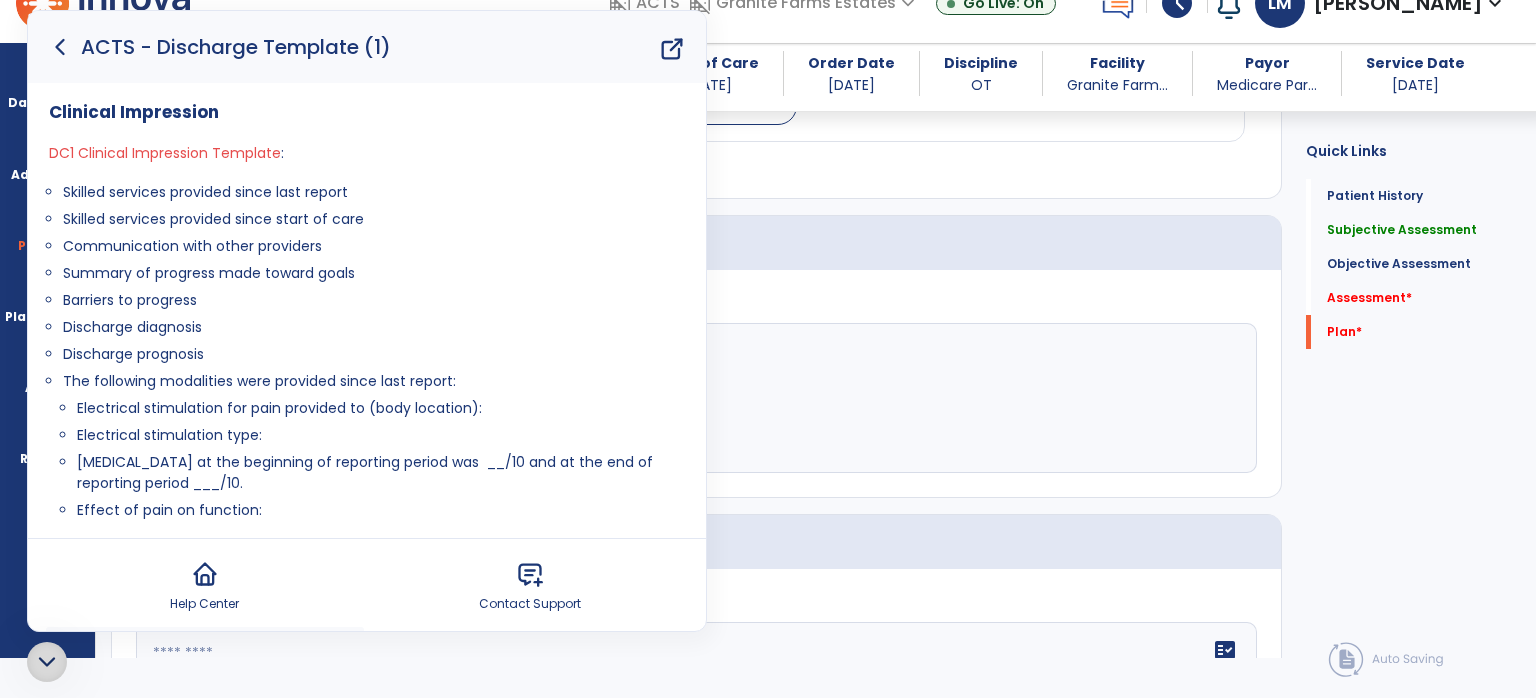 drag, startPoint x: 59, startPoint y: 190, endPoint x: 216, endPoint y: 341, distance: 217.83022 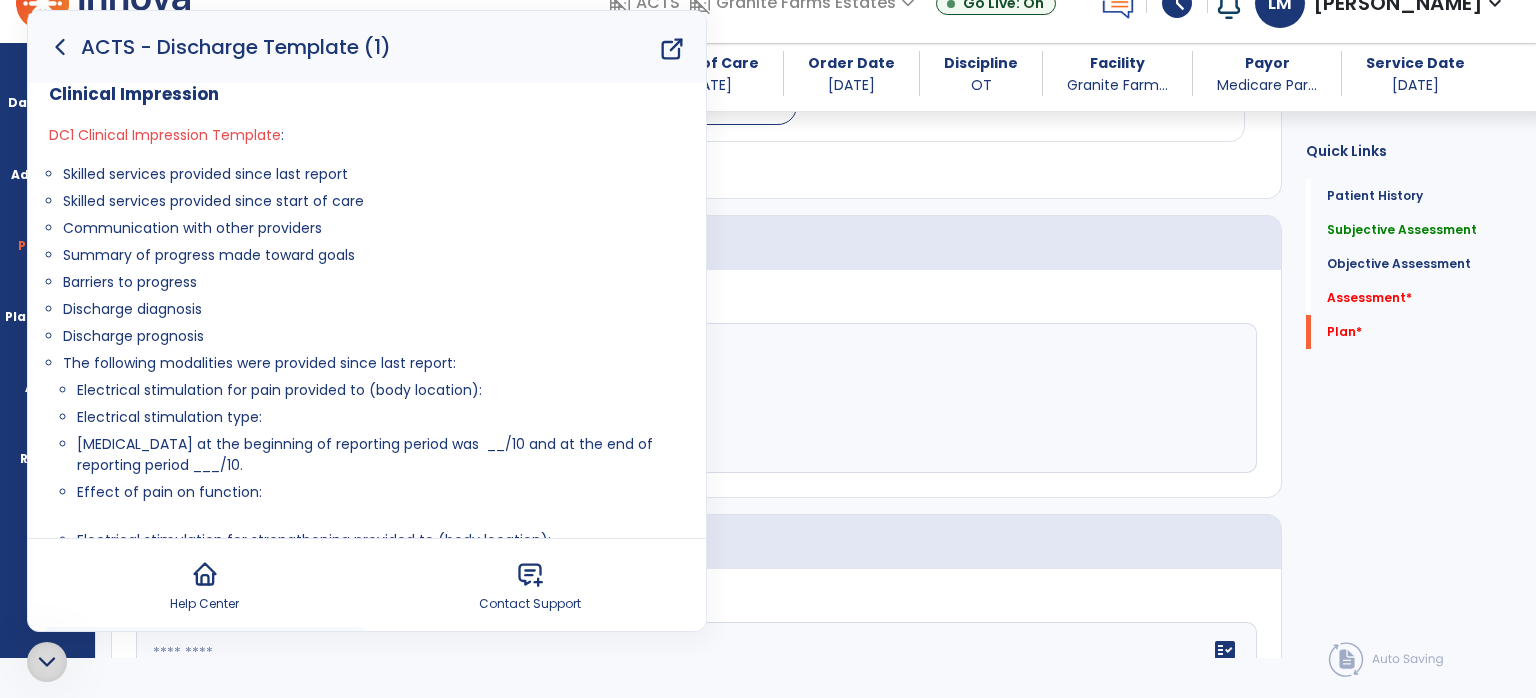 scroll, scrollTop: 0, scrollLeft: 0, axis: both 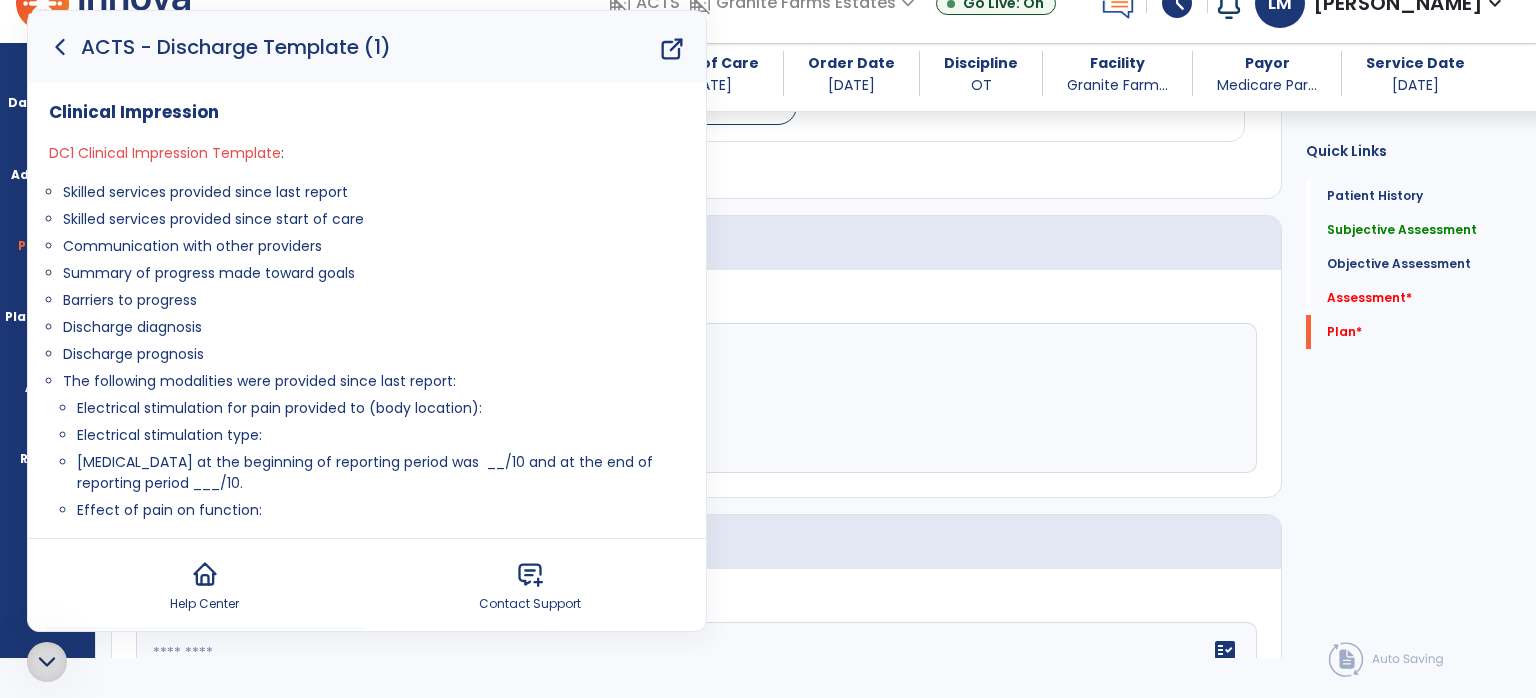 click 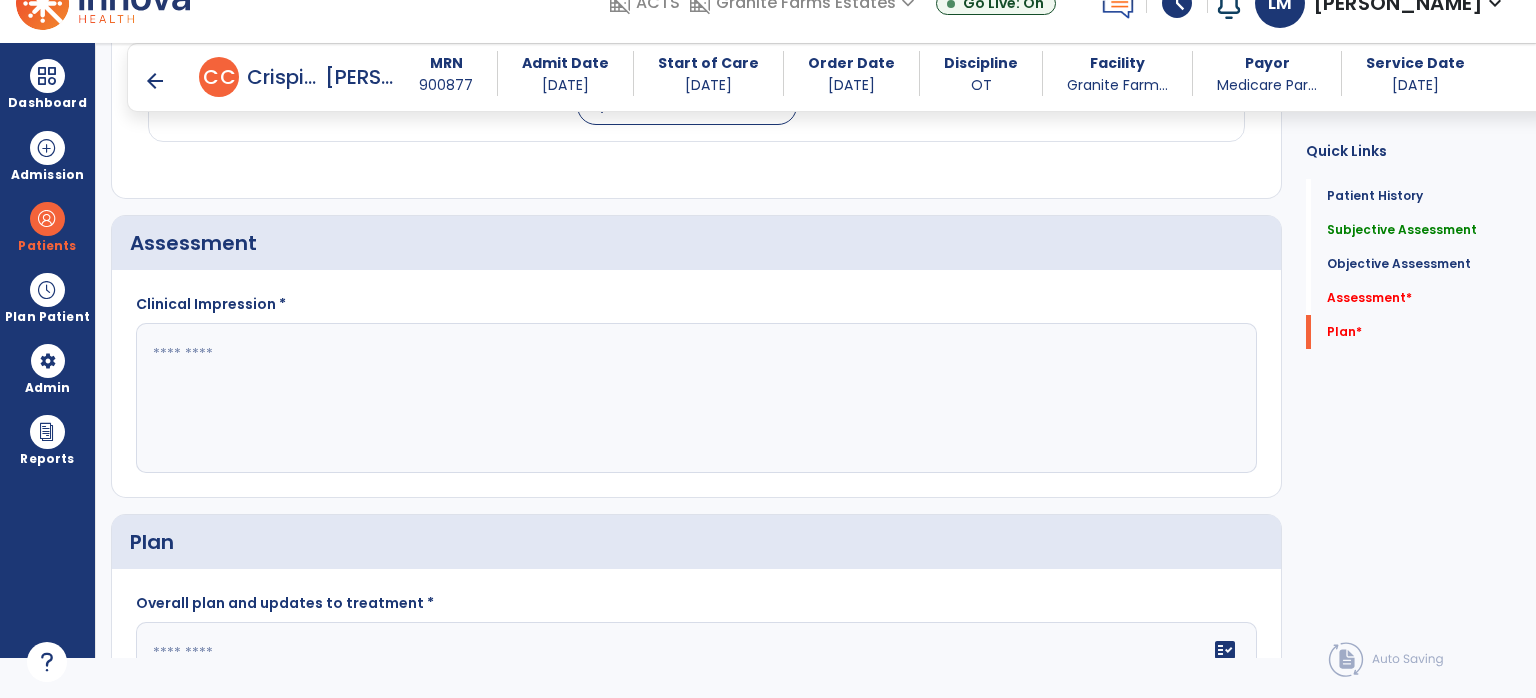 click on "Clinical Impression *" 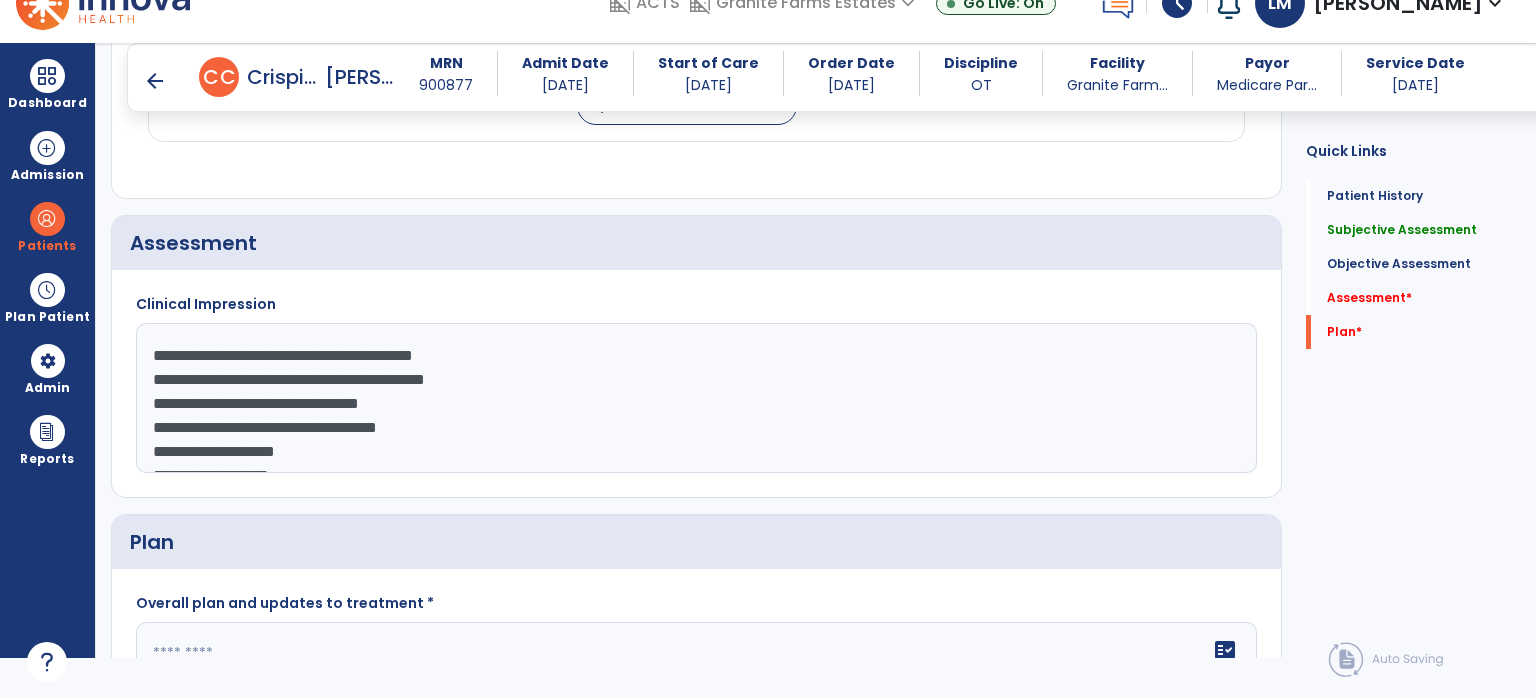 scroll, scrollTop: 39, scrollLeft: 0, axis: vertical 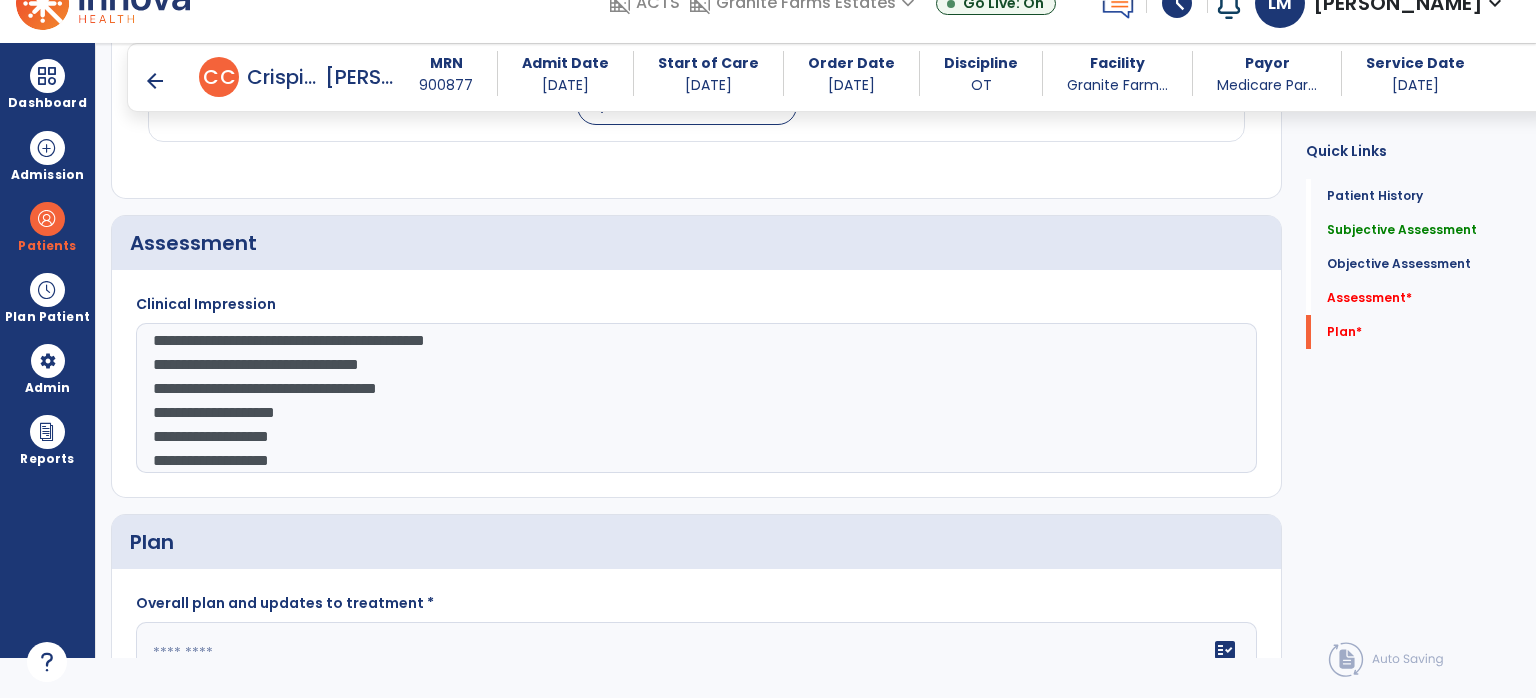 click 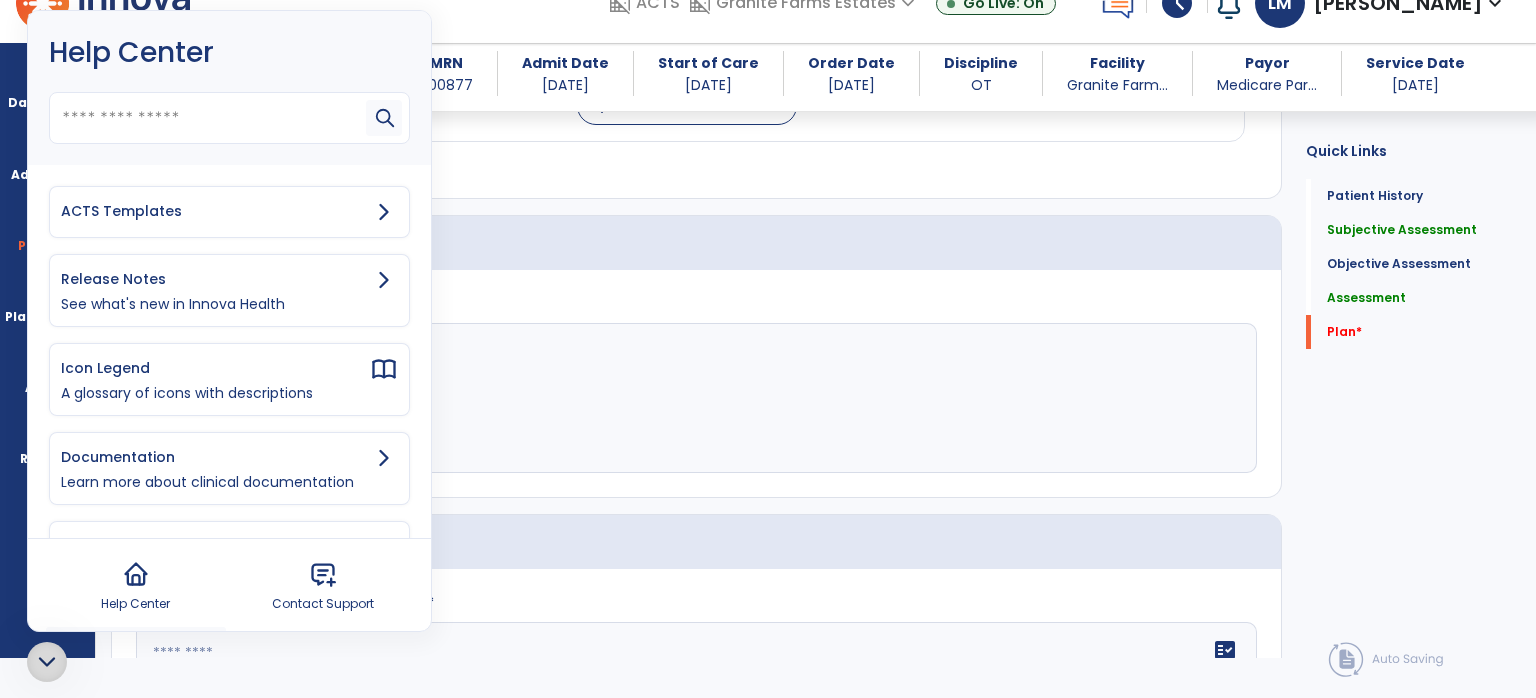 click on "ACTS Templates" at bounding box center [215, 211] 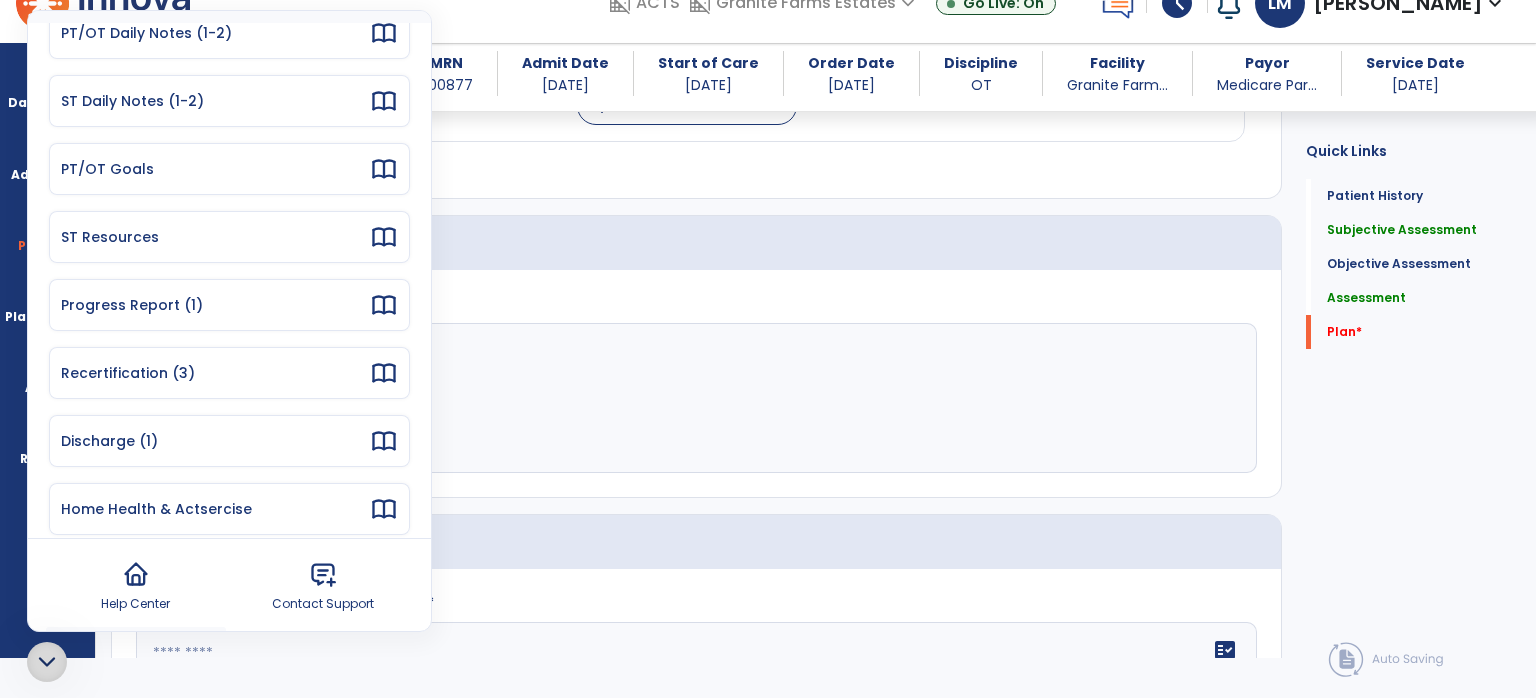 scroll, scrollTop: 194, scrollLeft: 0, axis: vertical 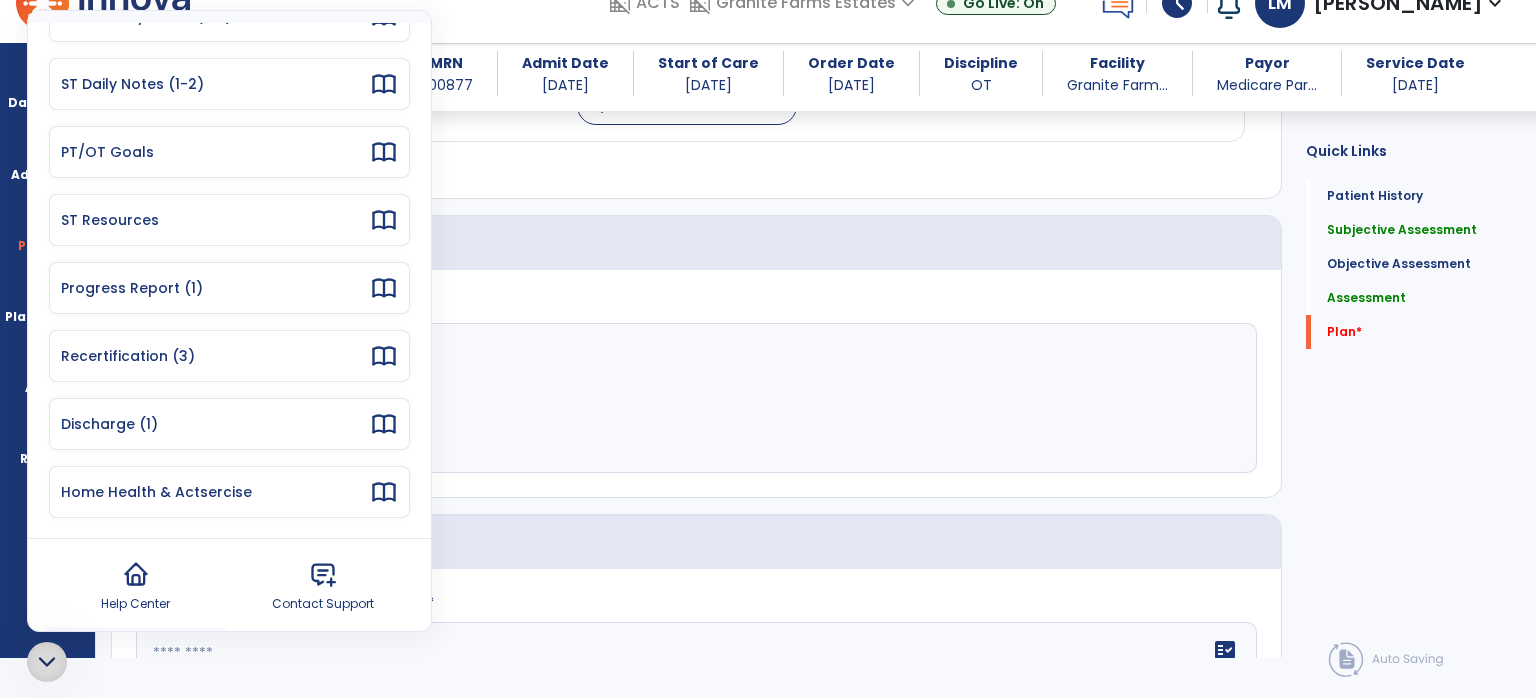 click on "Discharge (1)" at bounding box center [229, 424] 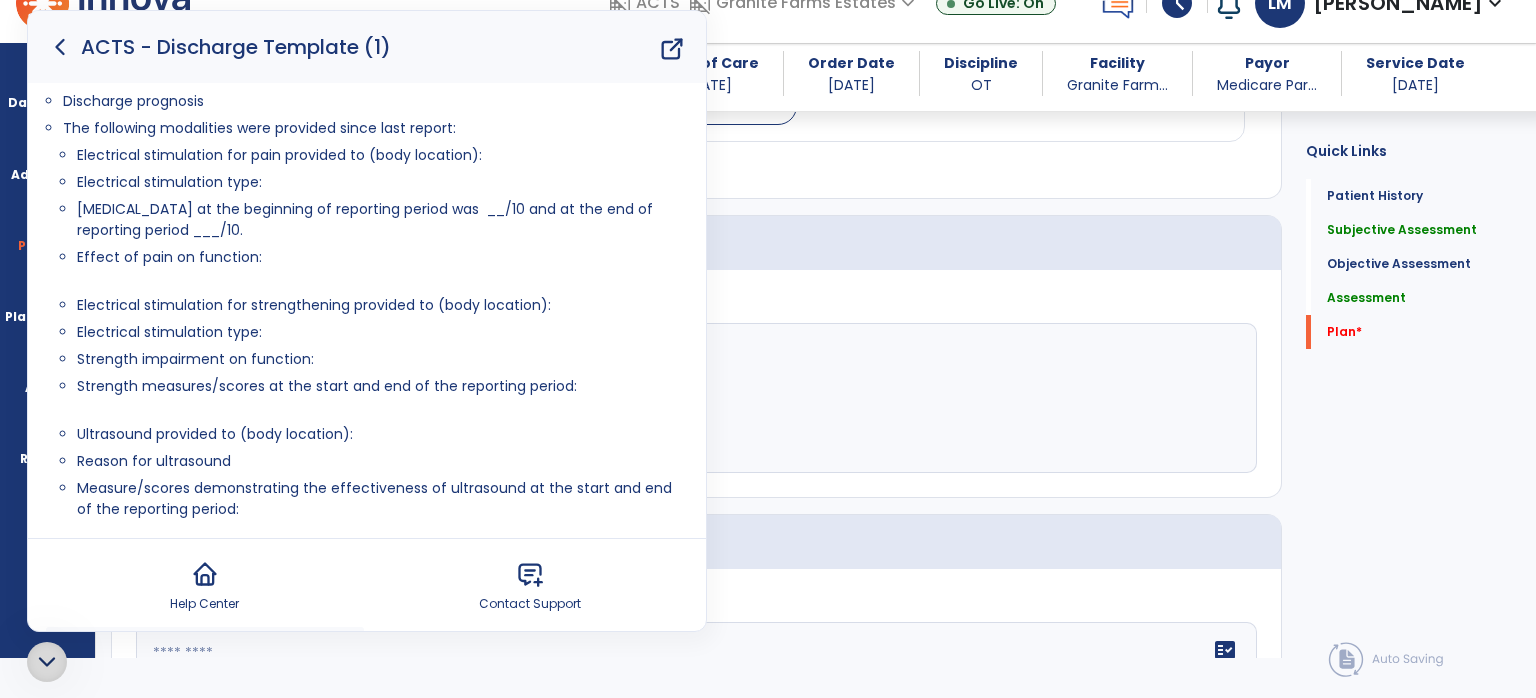 scroll, scrollTop: 260, scrollLeft: 0, axis: vertical 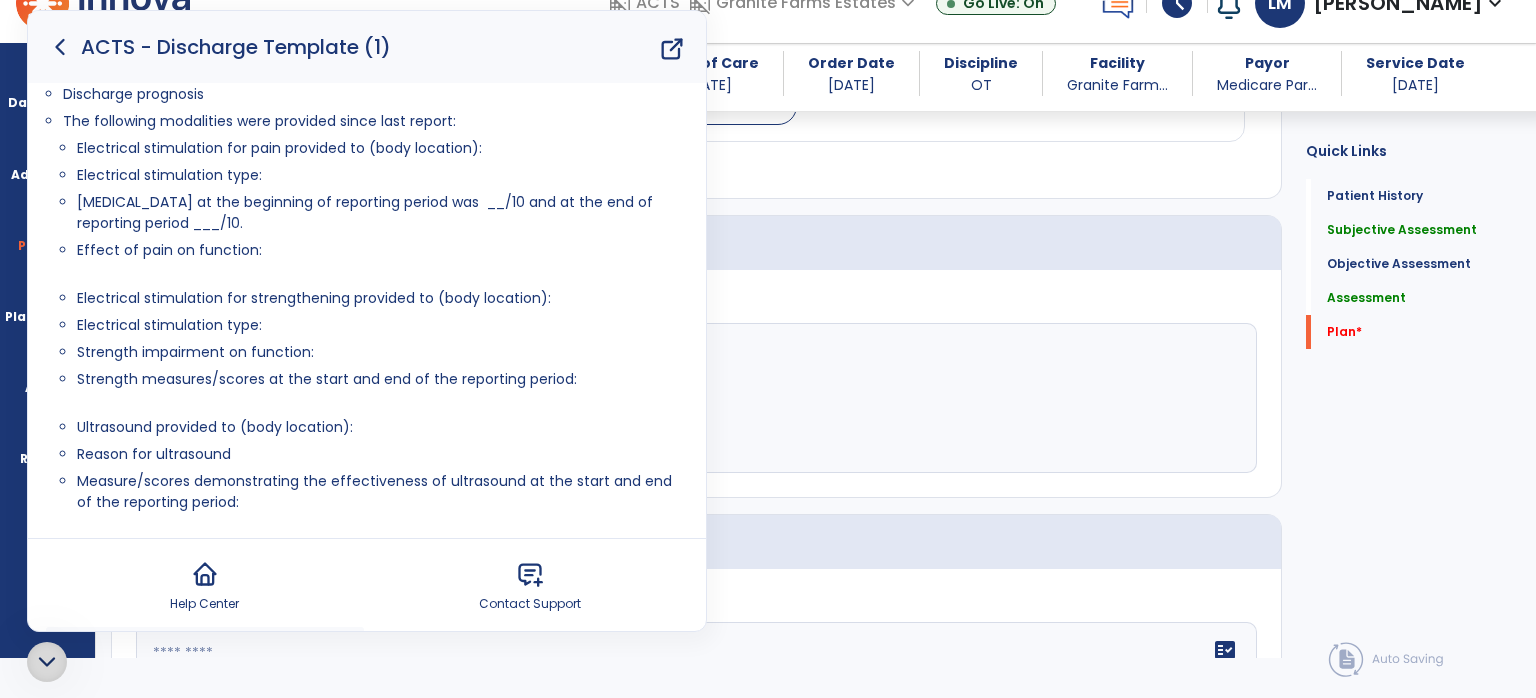drag, startPoint x: 80, startPoint y: 422, endPoint x: 254, endPoint y: 499, distance: 190.27611 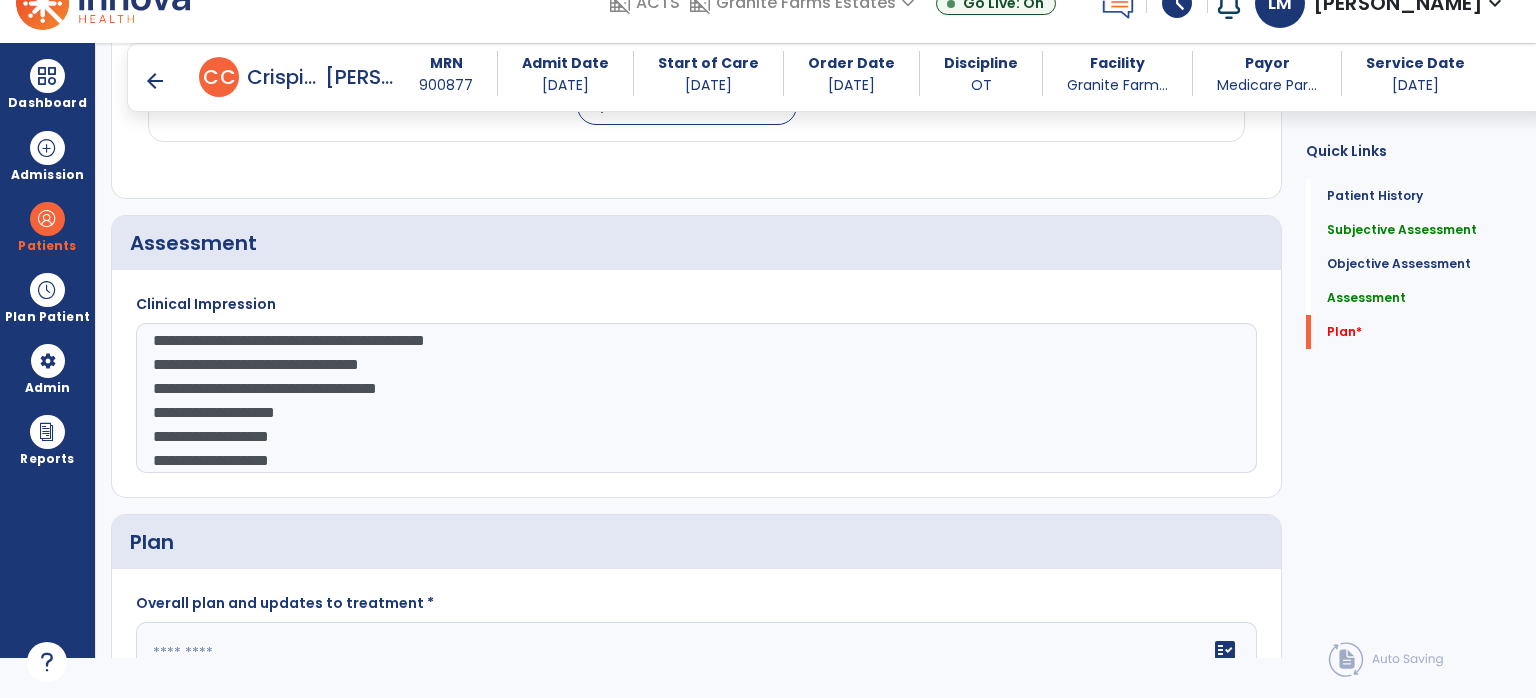 scroll, scrollTop: 0, scrollLeft: 0, axis: both 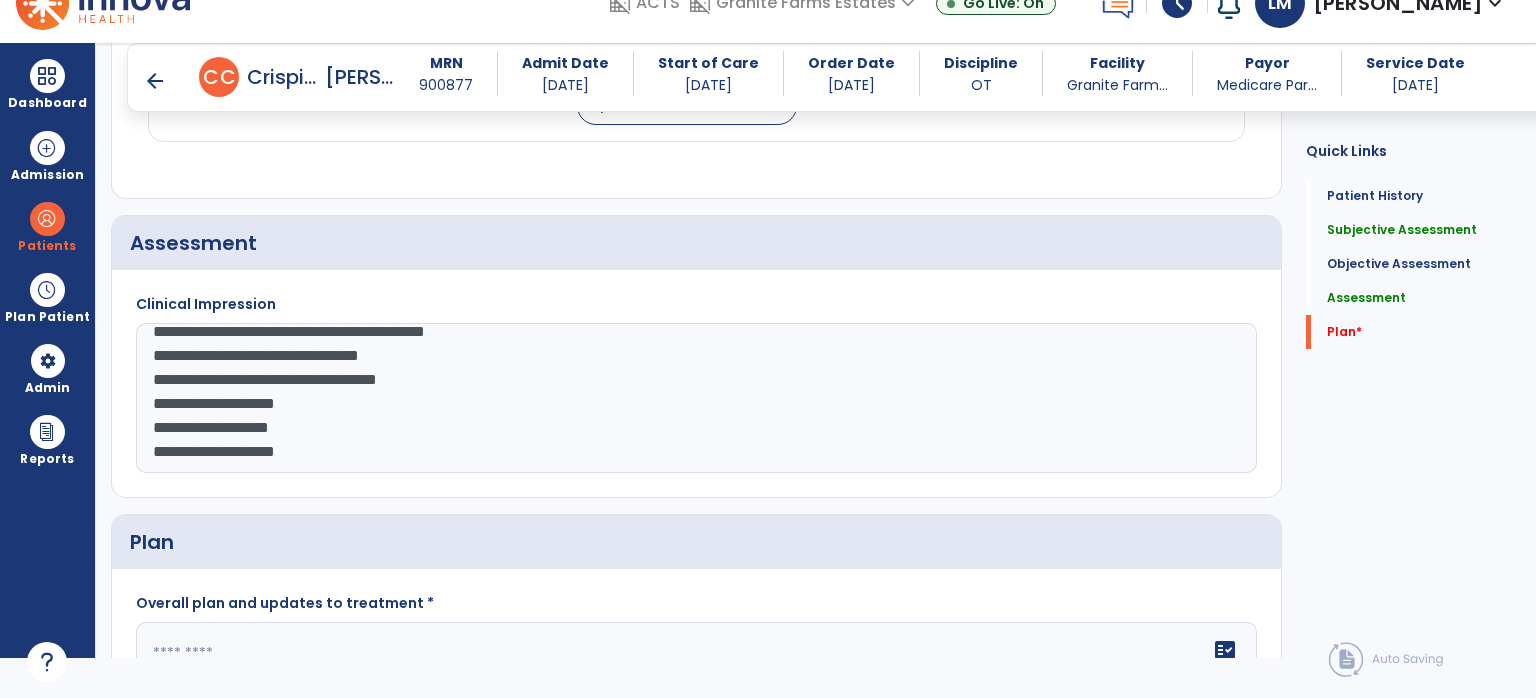 paste on "**********" 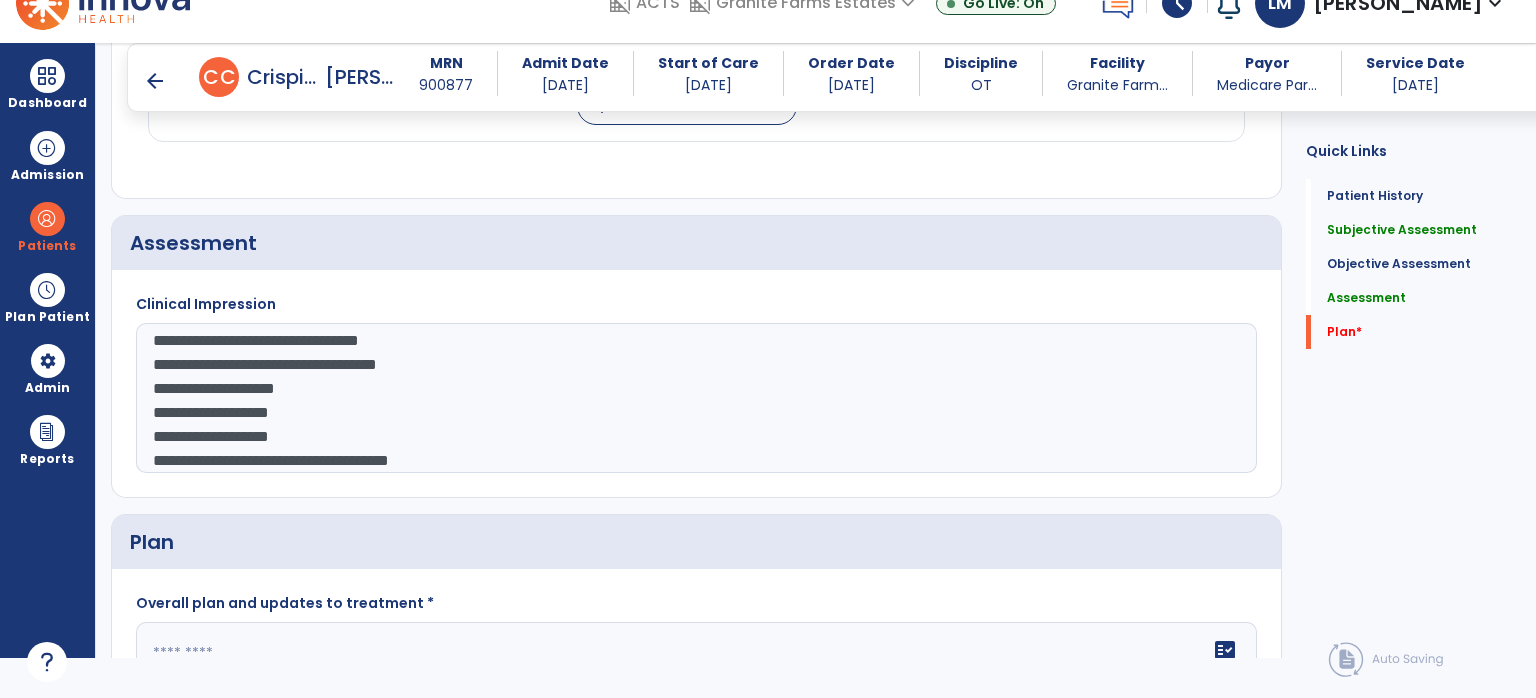 scroll, scrollTop: 111, scrollLeft: 0, axis: vertical 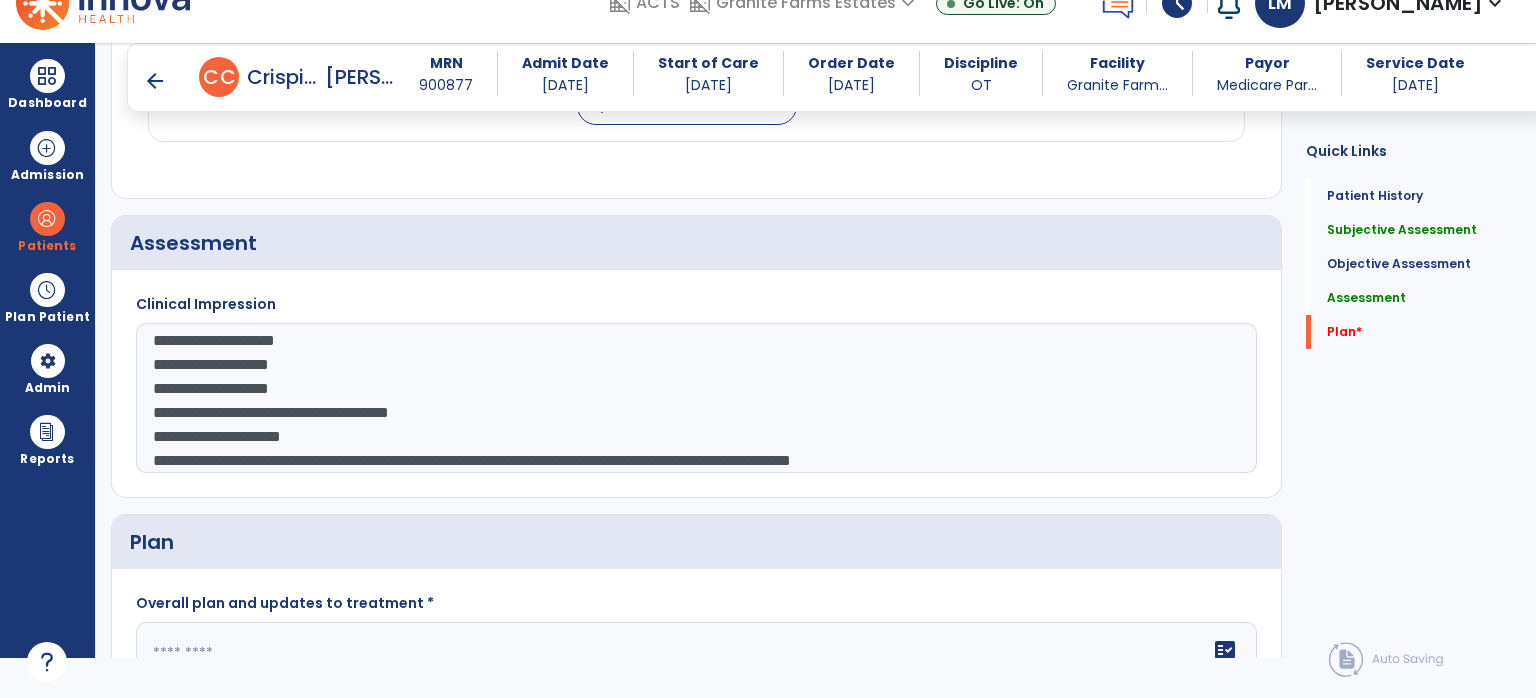 click on "**********" 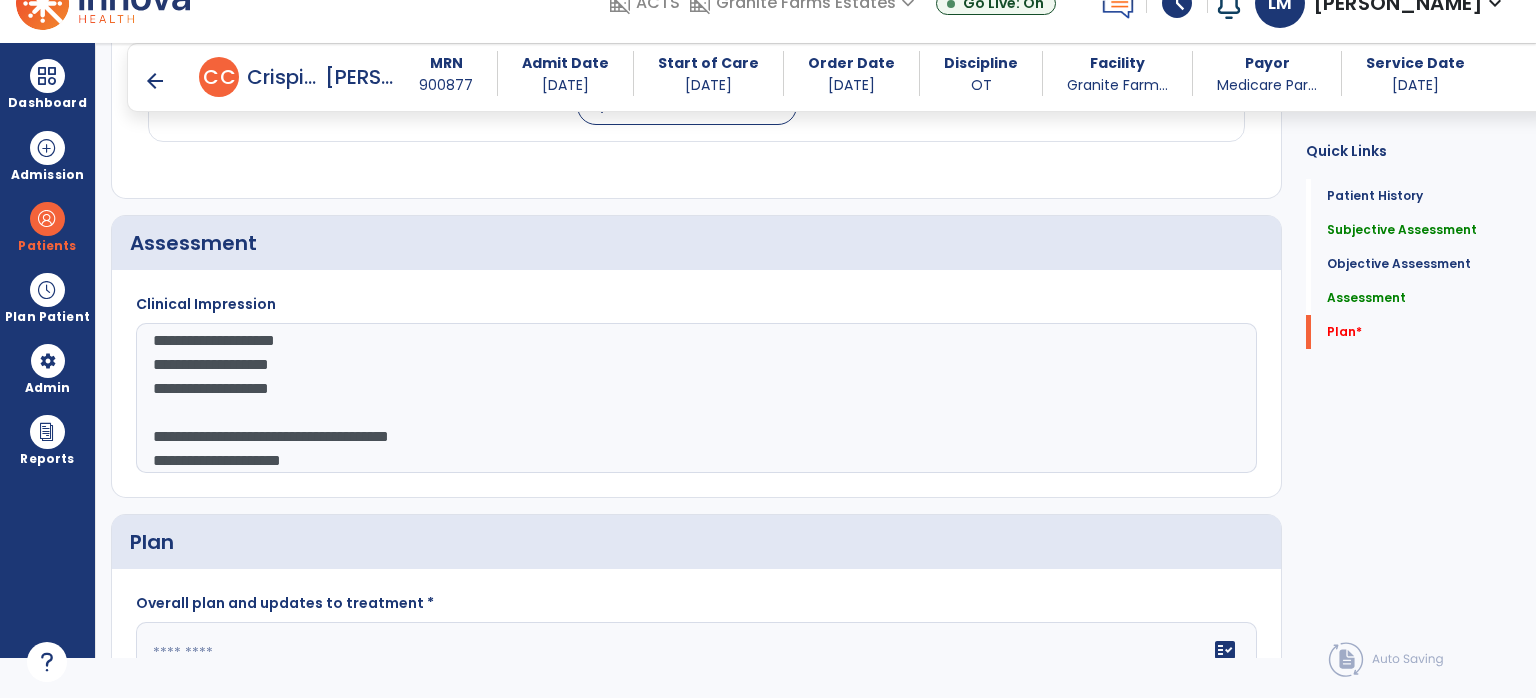 scroll, scrollTop: 0, scrollLeft: 0, axis: both 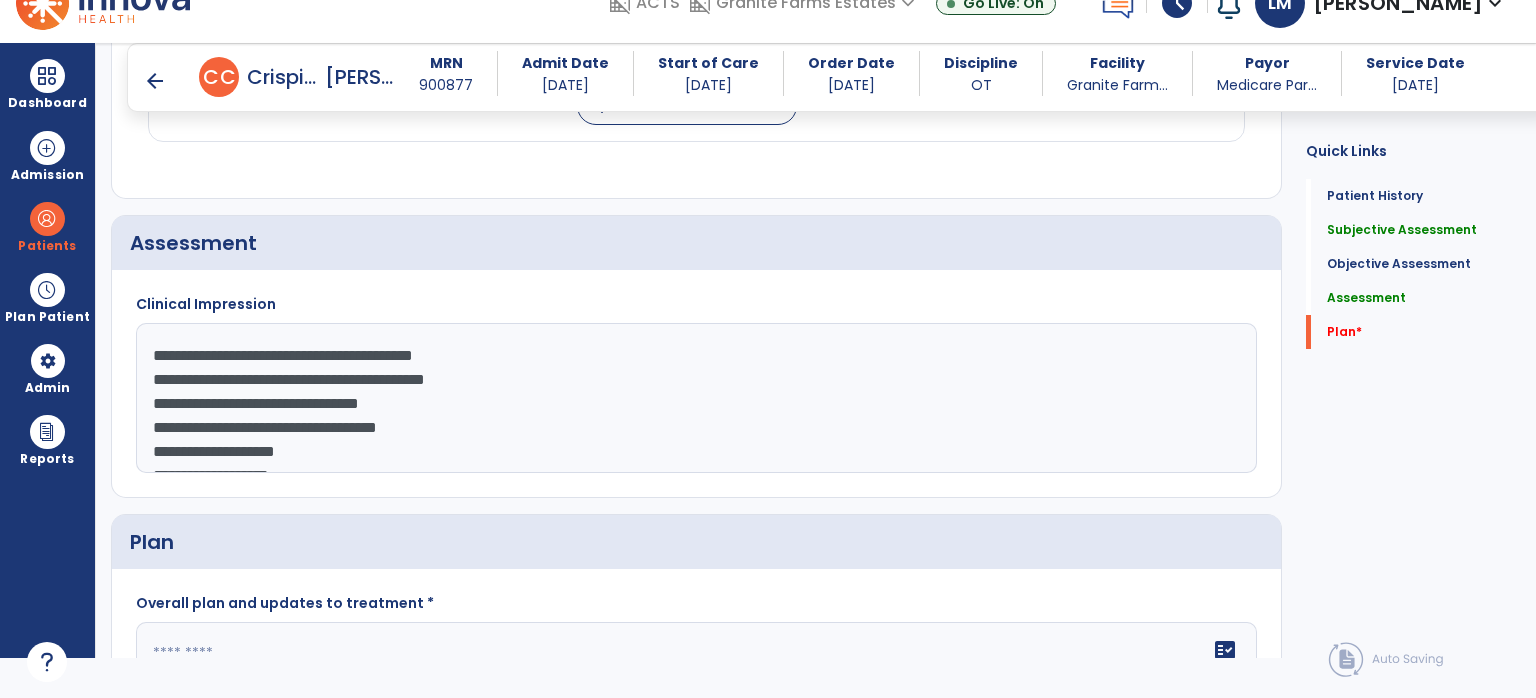 click on "**********" 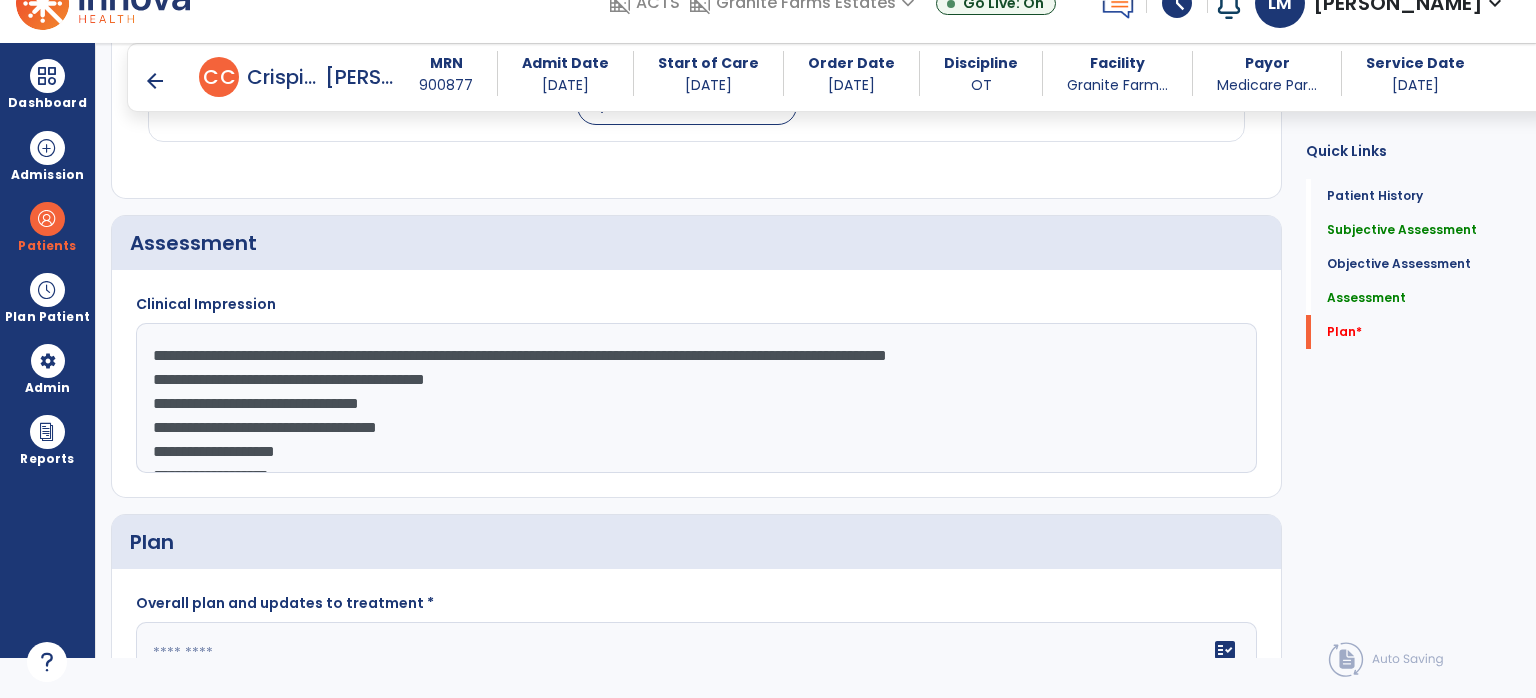 click on "**********" 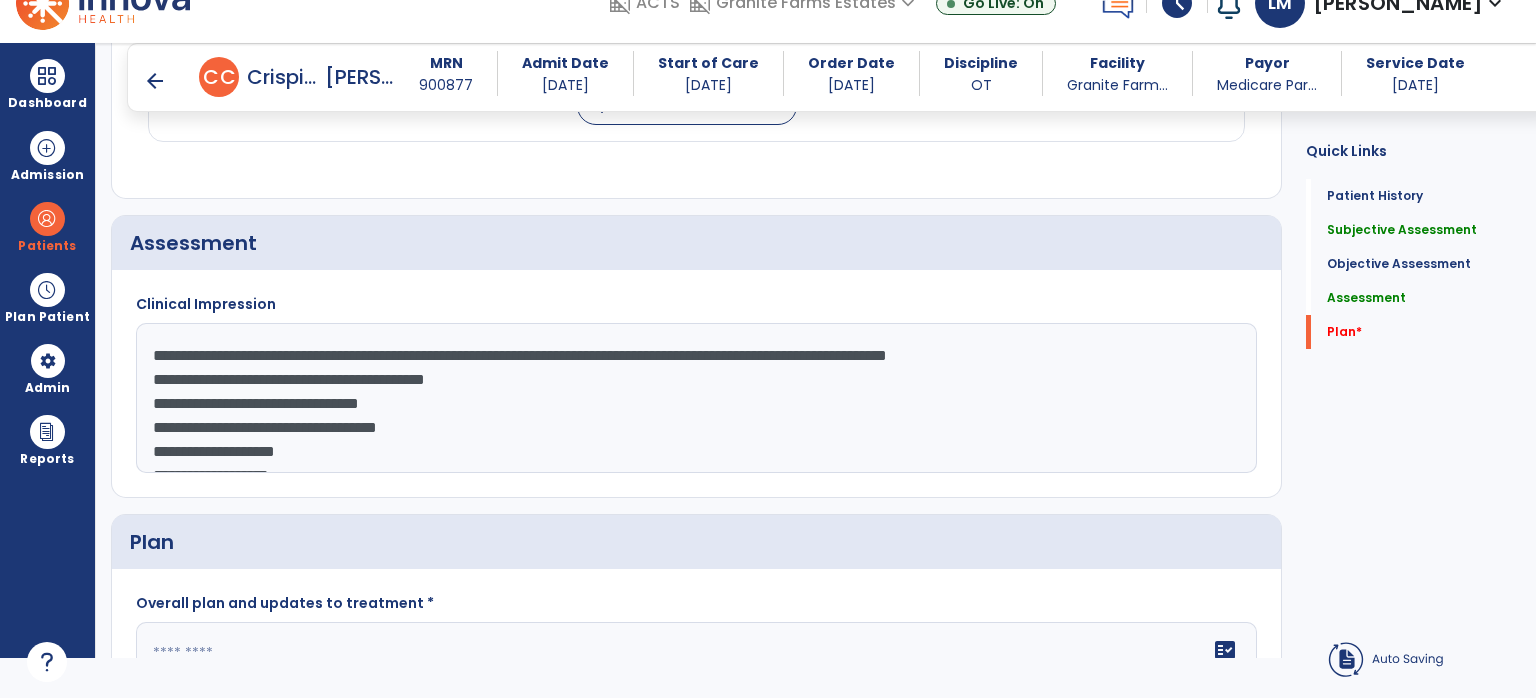 scroll, scrollTop: 140, scrollLeft: 0, axis: vertical 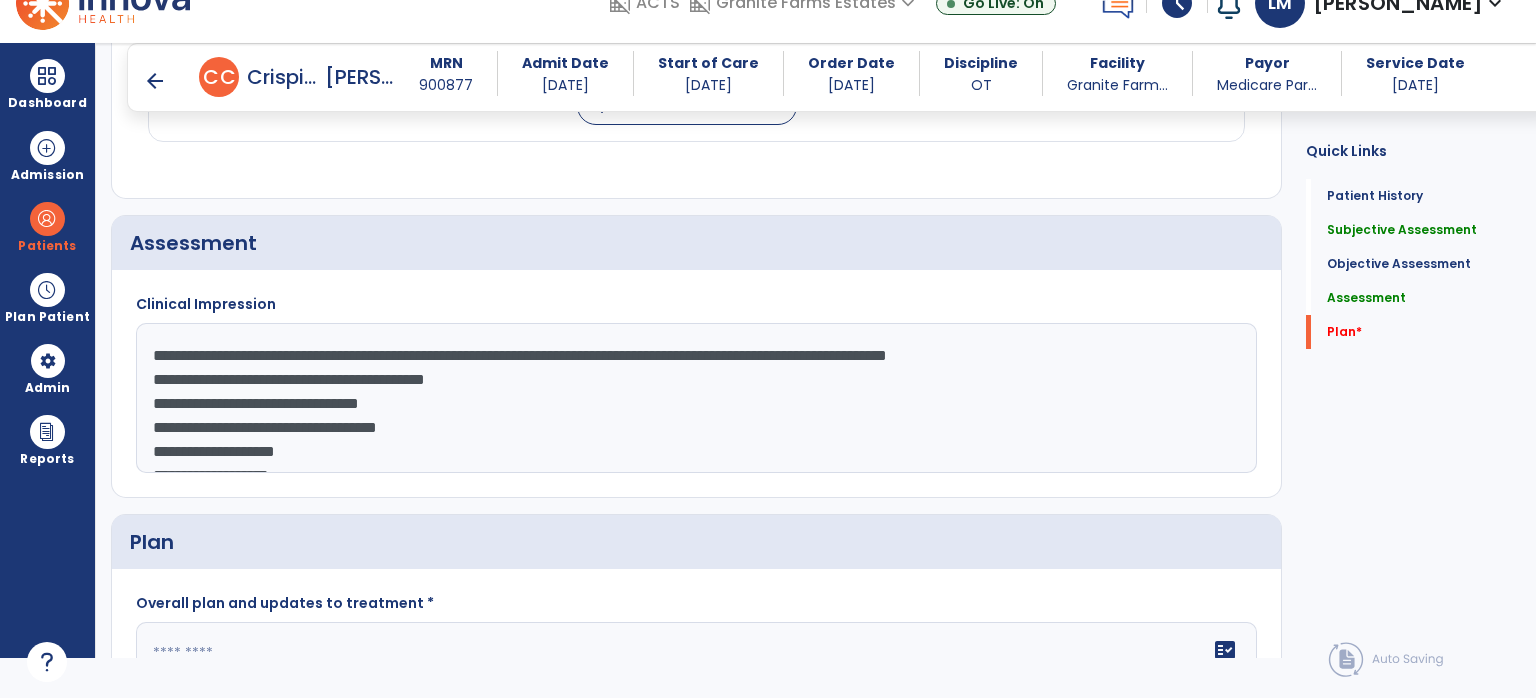 click on "**********" 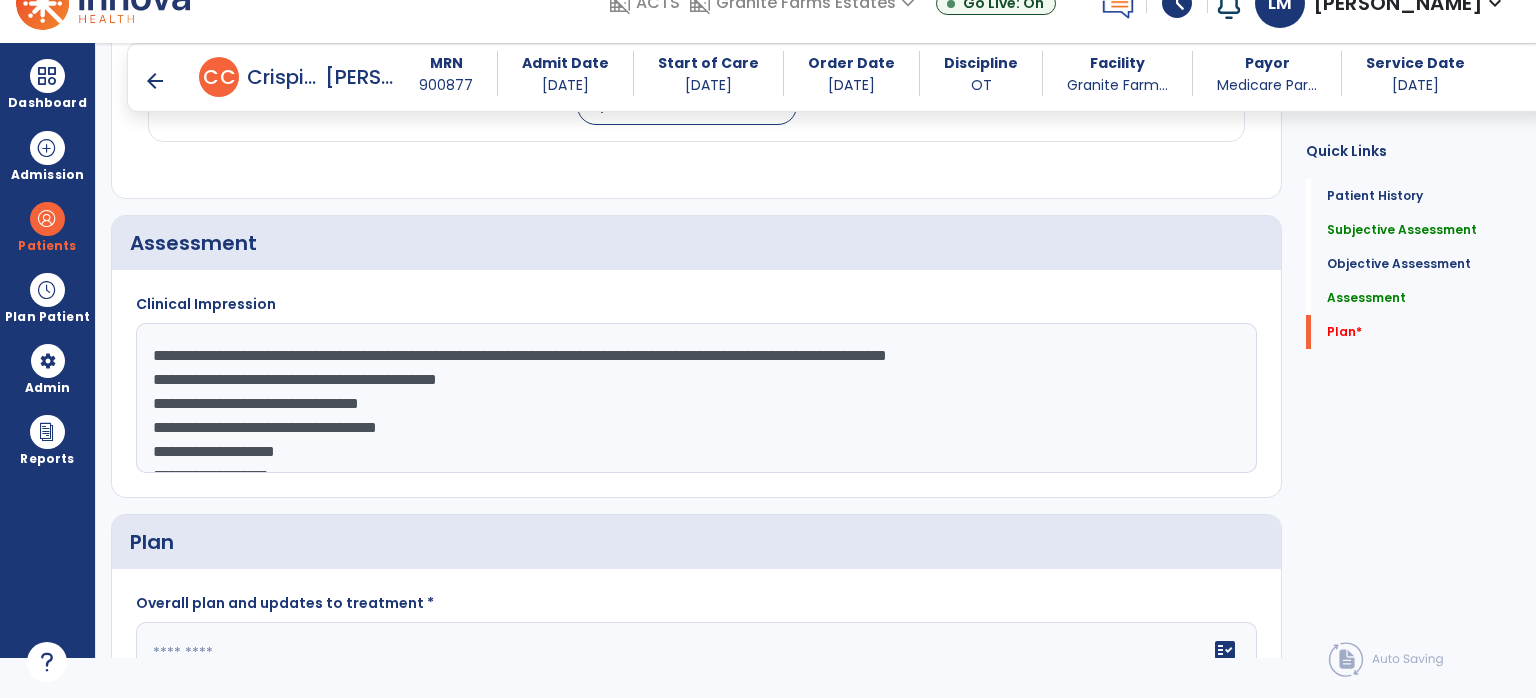 drag, startPoint x: 488, startPoint y: 349, endPoint x: 1079, endPoint y: 345, distance: 591.01355 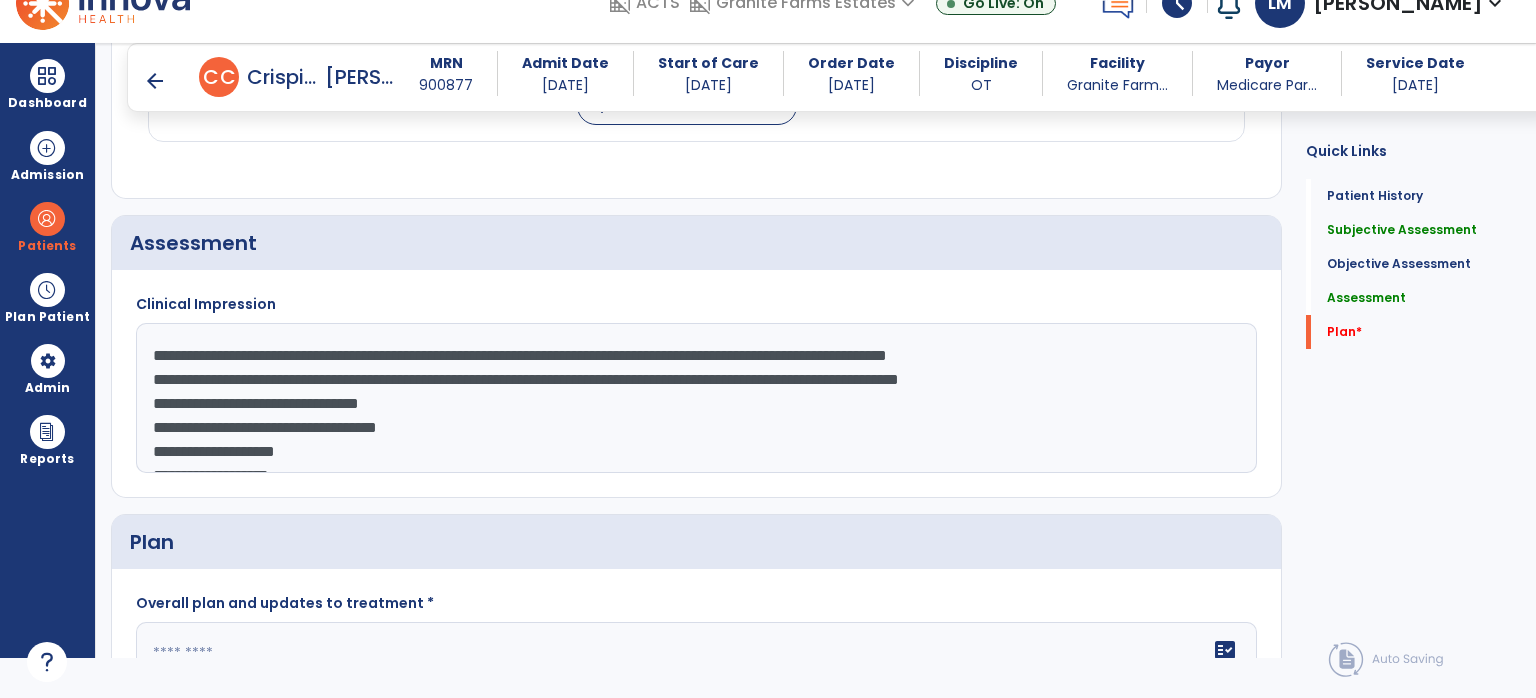 click on "**********" 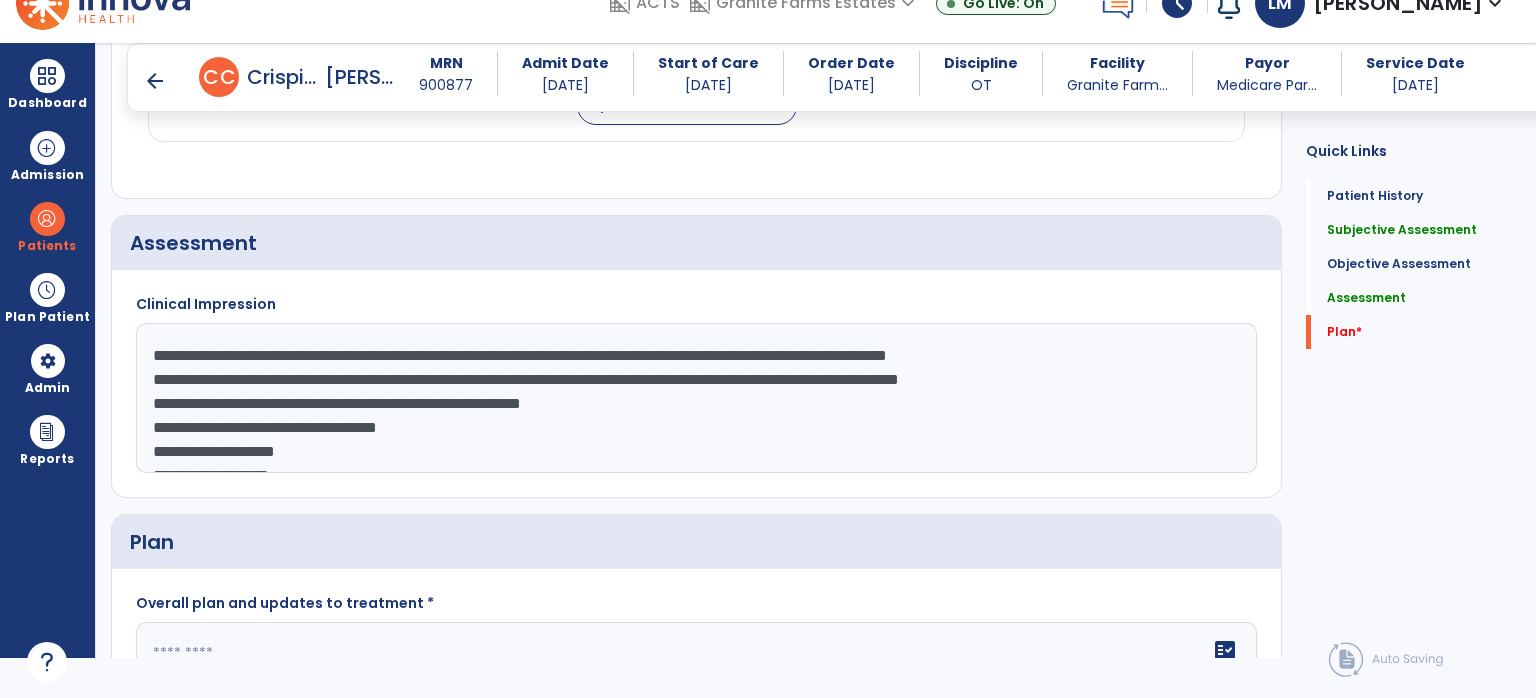 click on "**********" 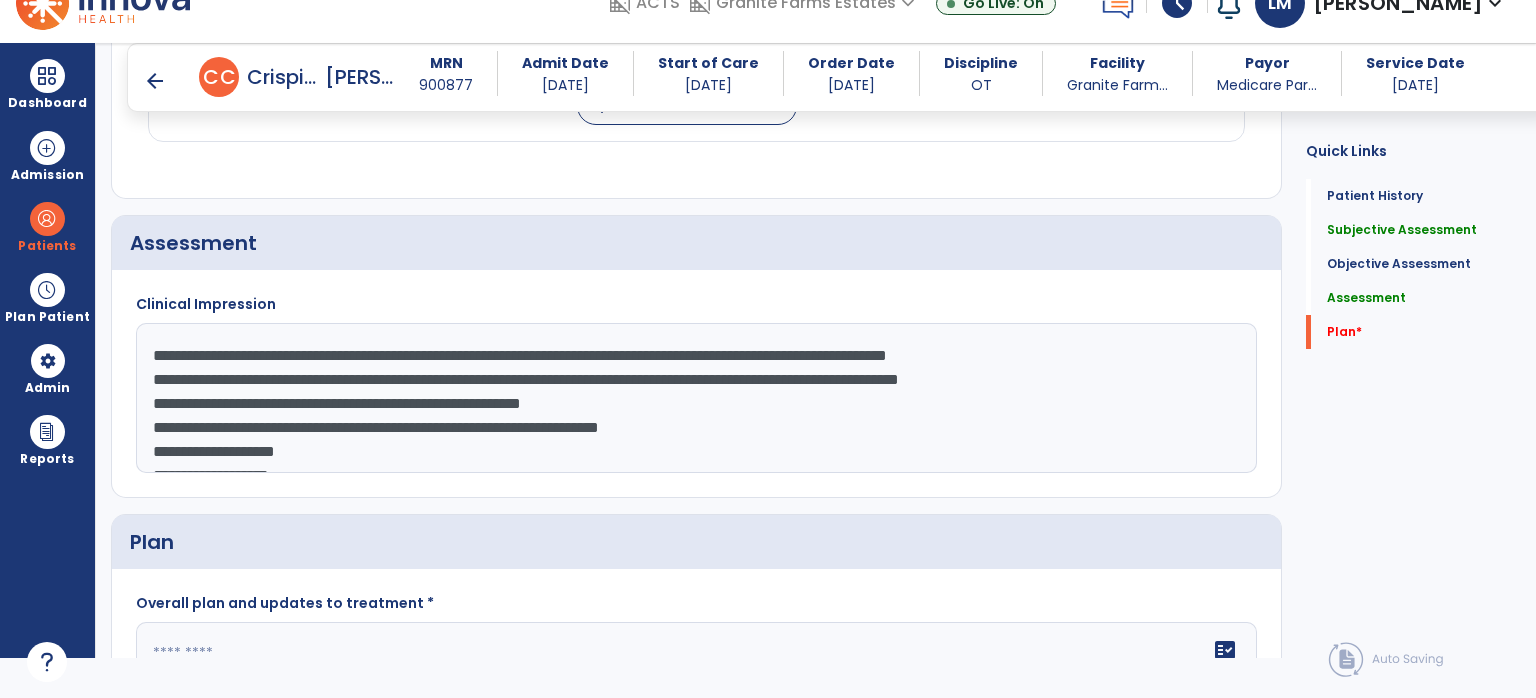 scroll, scrollTop: 100, scrollLeft: 0, axis: vertical 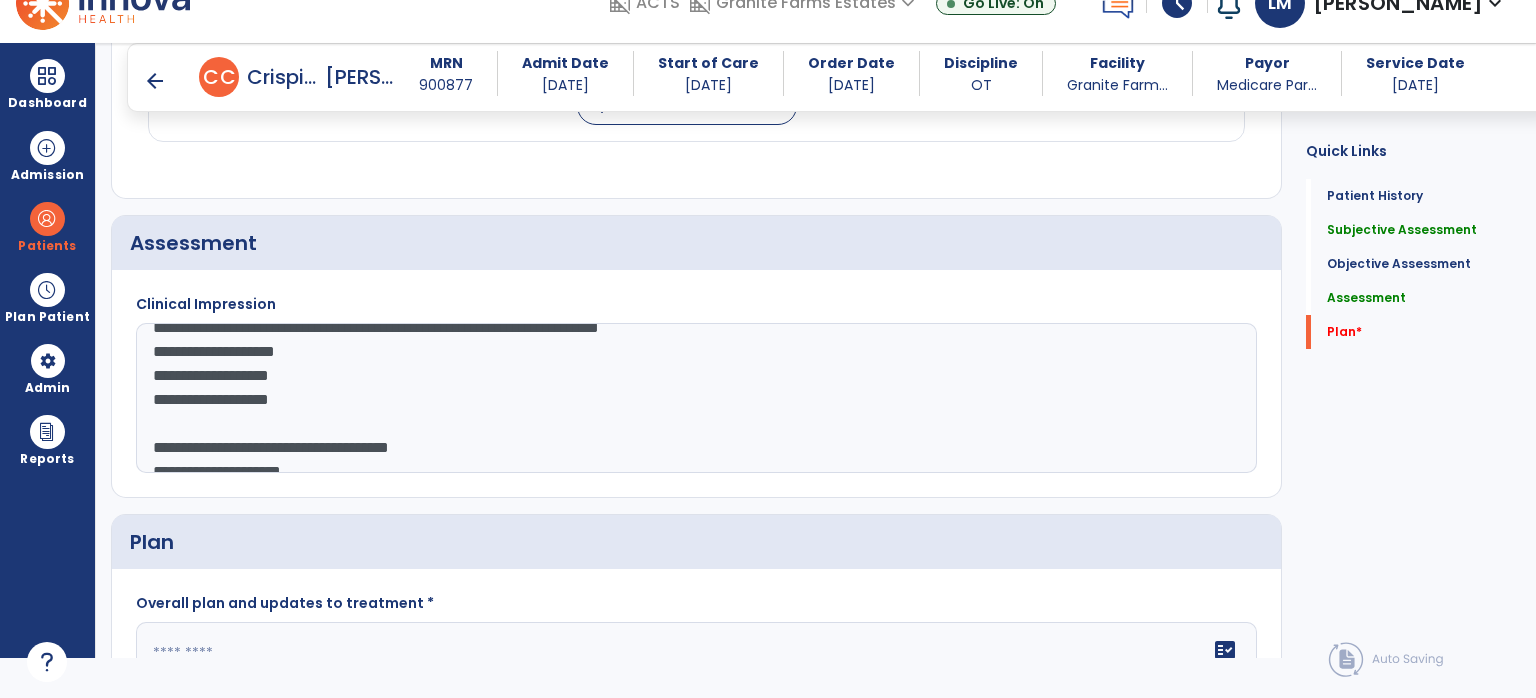 click on "**********" 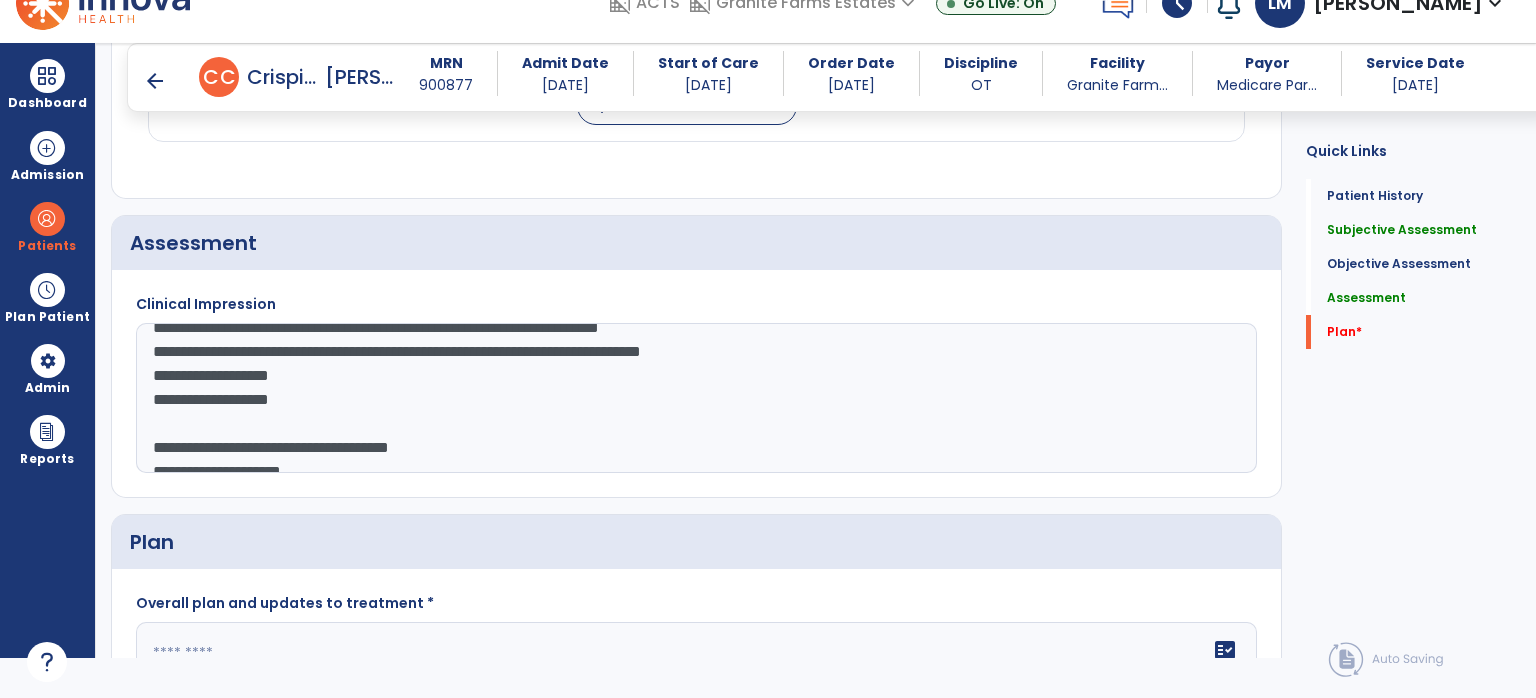 drag, startPoint x: 681, startPoint y: 339, endPoint x: 591, endPoint y: 345, distance: 90.199776 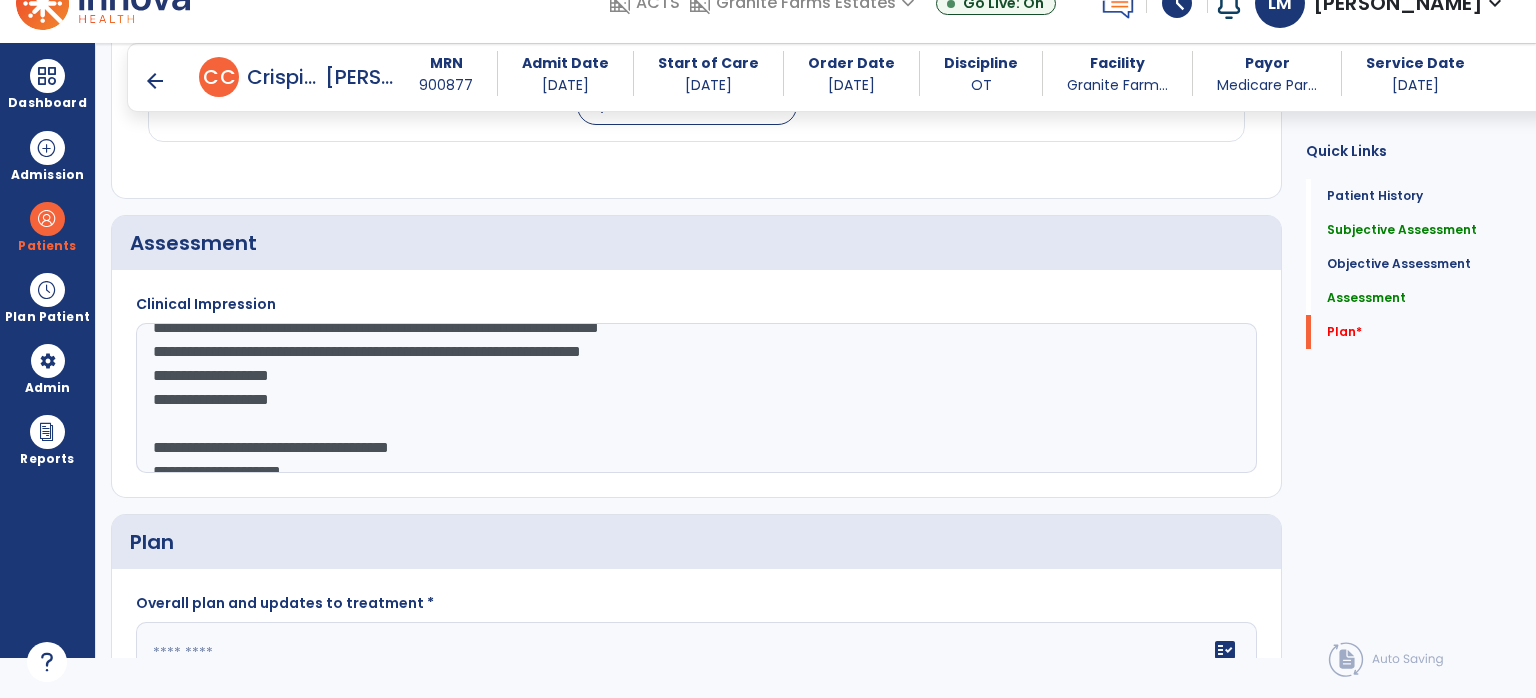 click on "**********" 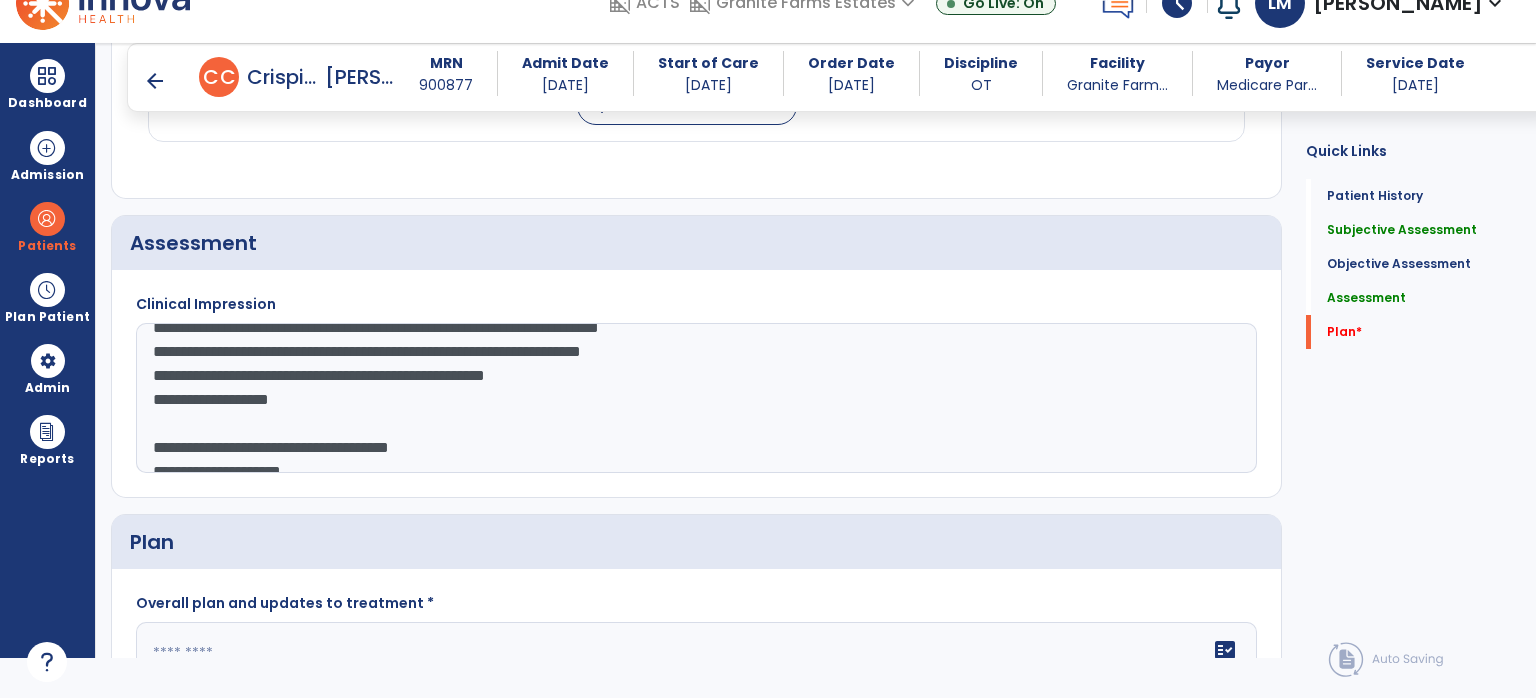 click on "**********" 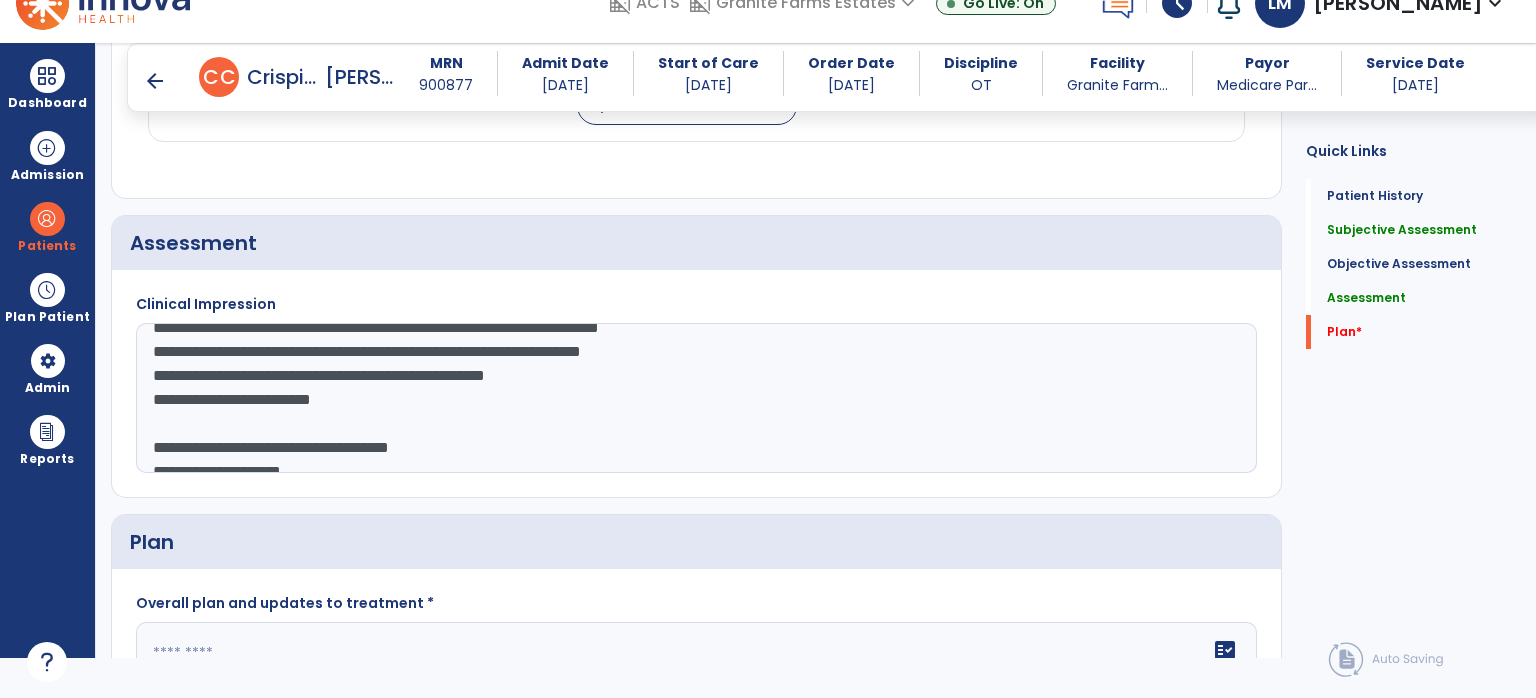 scroll, scrollTop: 129, scrollLeft: 0, axis: vertical 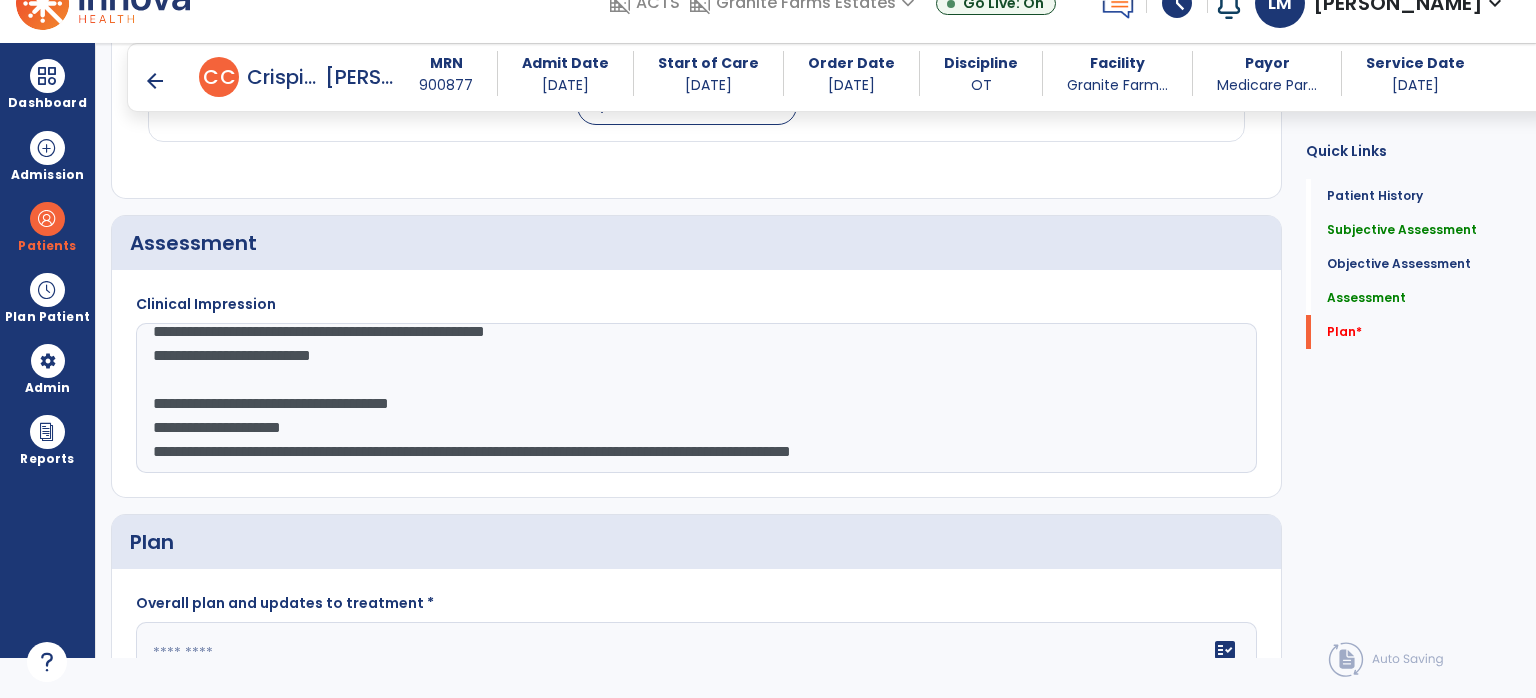 click on "**********" 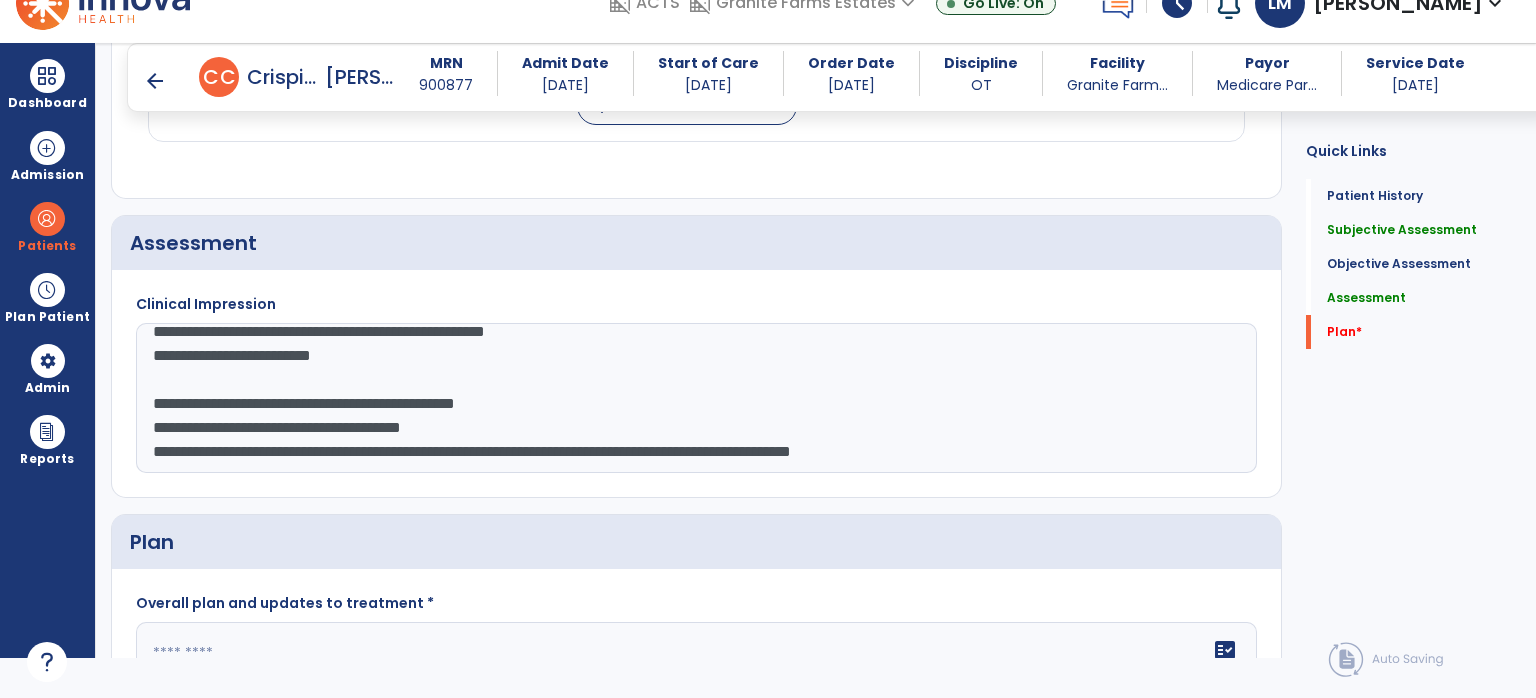 scroll, scrollTop: 2200, scrollLeft: 0, axis: vertical 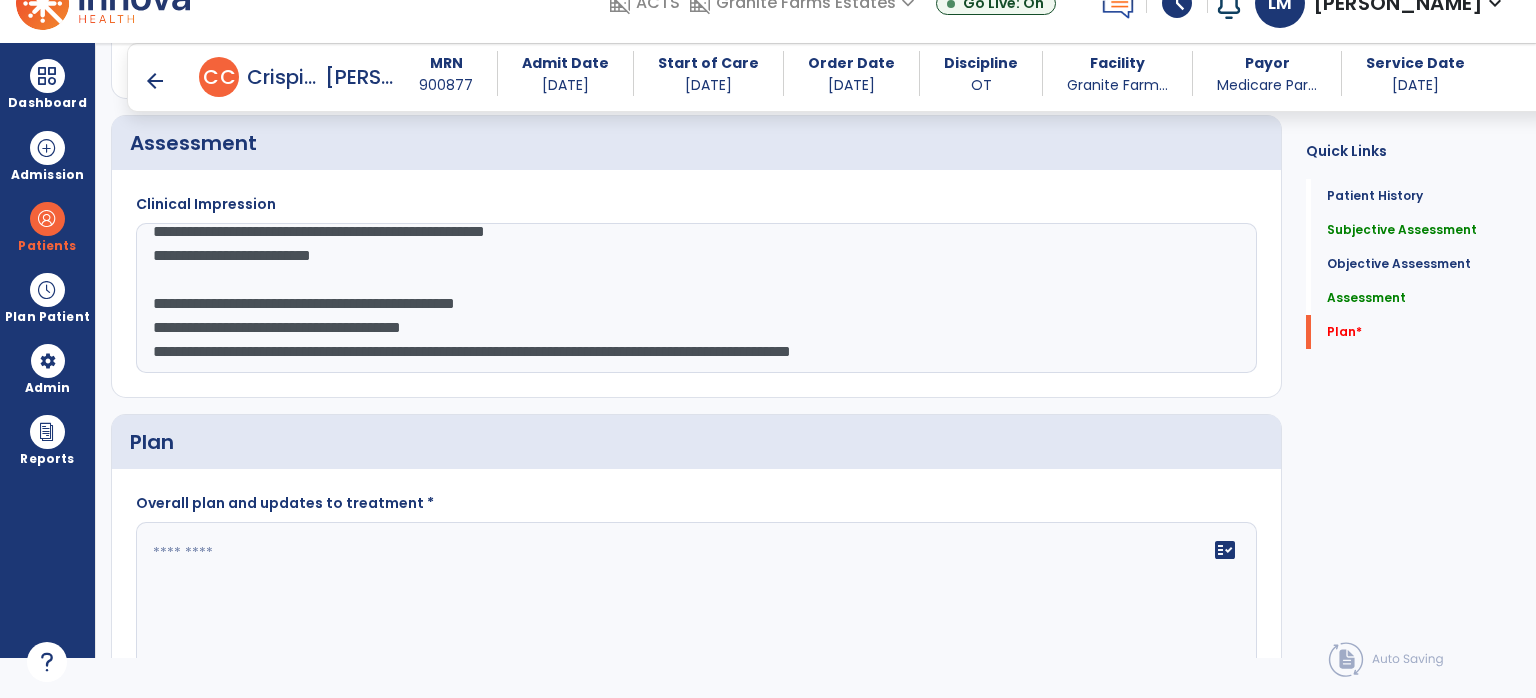 click on "**********" 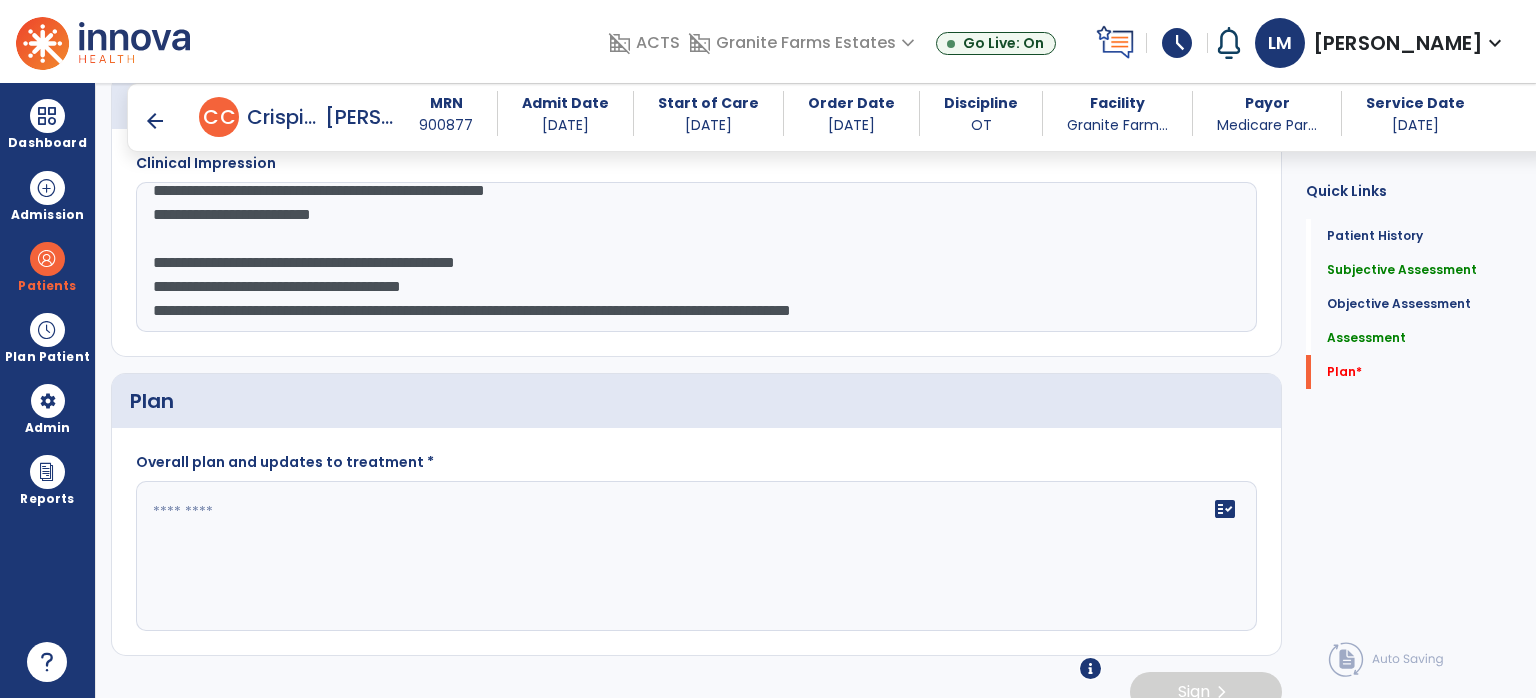 scroll, scrollTop: 0, scrollLeft: 0, axis: both 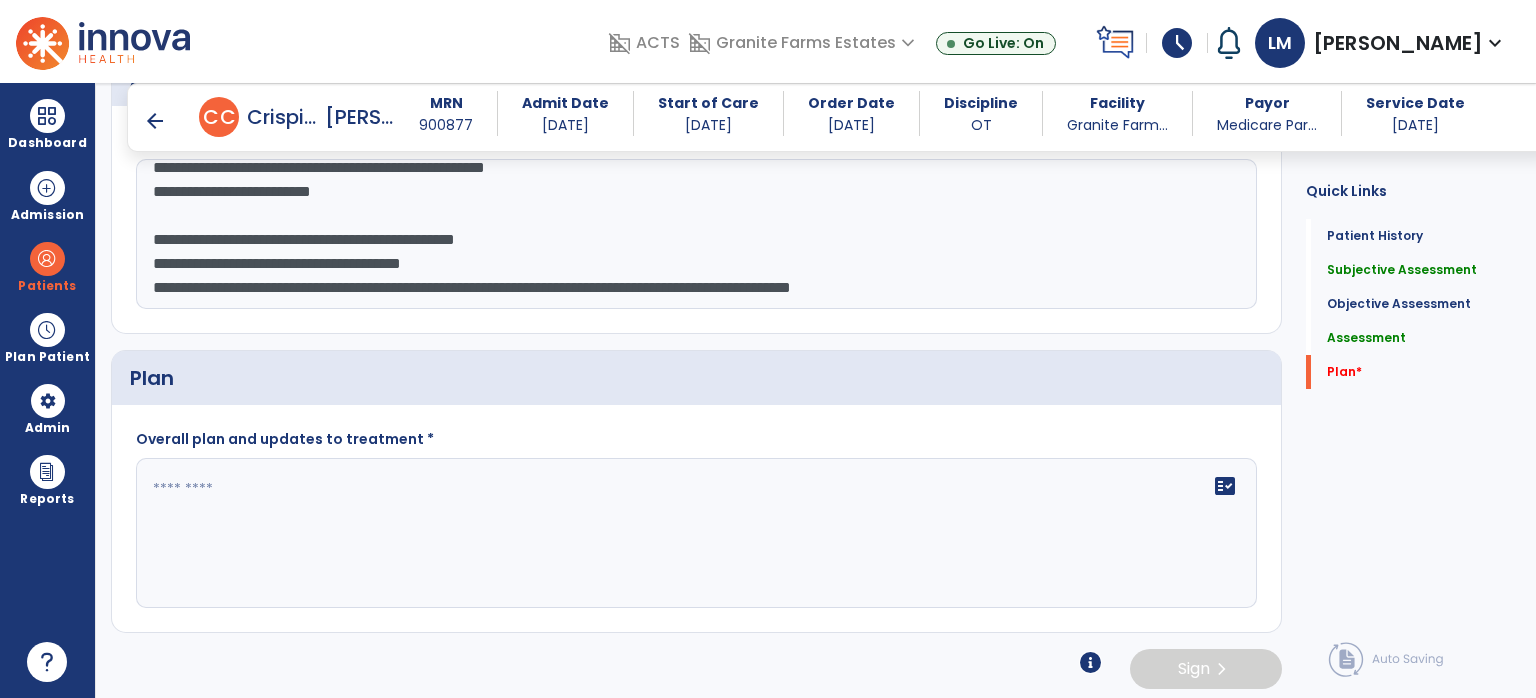 type on "**********" 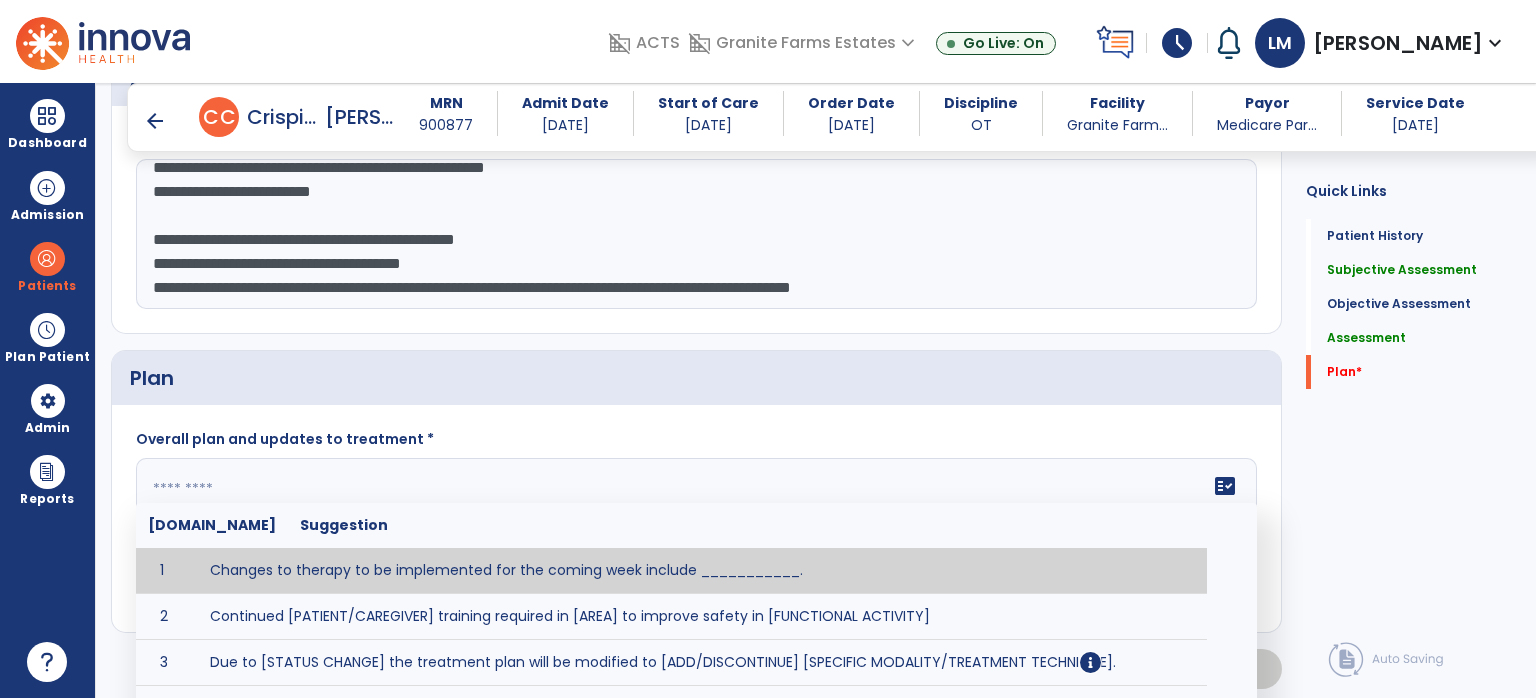 click on "fact_check  [DOMAIN_NAME] Suggestion 1 Changes to therapy to be implemented for the coming week include ___________. 2 Continued [PATIENT/CAREGIVER] training required in [AREA] to improve safety in [FUNCTIONAL ACTIVITY] 3 Due to [STATUS CHANGE] the treatment plan will be modified to [ADD/DISCONTINUE] [SPECIFIC MODALITY/TREATMENT TECHNIQUE]. 4 Goals related to ___________ have been met.  Will add new STG's to address _______ in the upcoming week. 5 Updated precautions include ________. 6 Progress treatment to include ____________. 7 Requires further [PATIENT/CAREGIVER] training in ______ to improve safety in ________. 8 Short term goals related to _________ have been met and new short term goals to be added as appropriate for patient. 9 STGs have been met, will now focus on LTGs. 10 The plan for next week's visits include [INTERVENTIONS] with the objective of improving [IMPAIRMENTS] to continue to progress toward long term goal(s). 11 12 13 Changes to therapy to be implemented for the coming week include ___________." 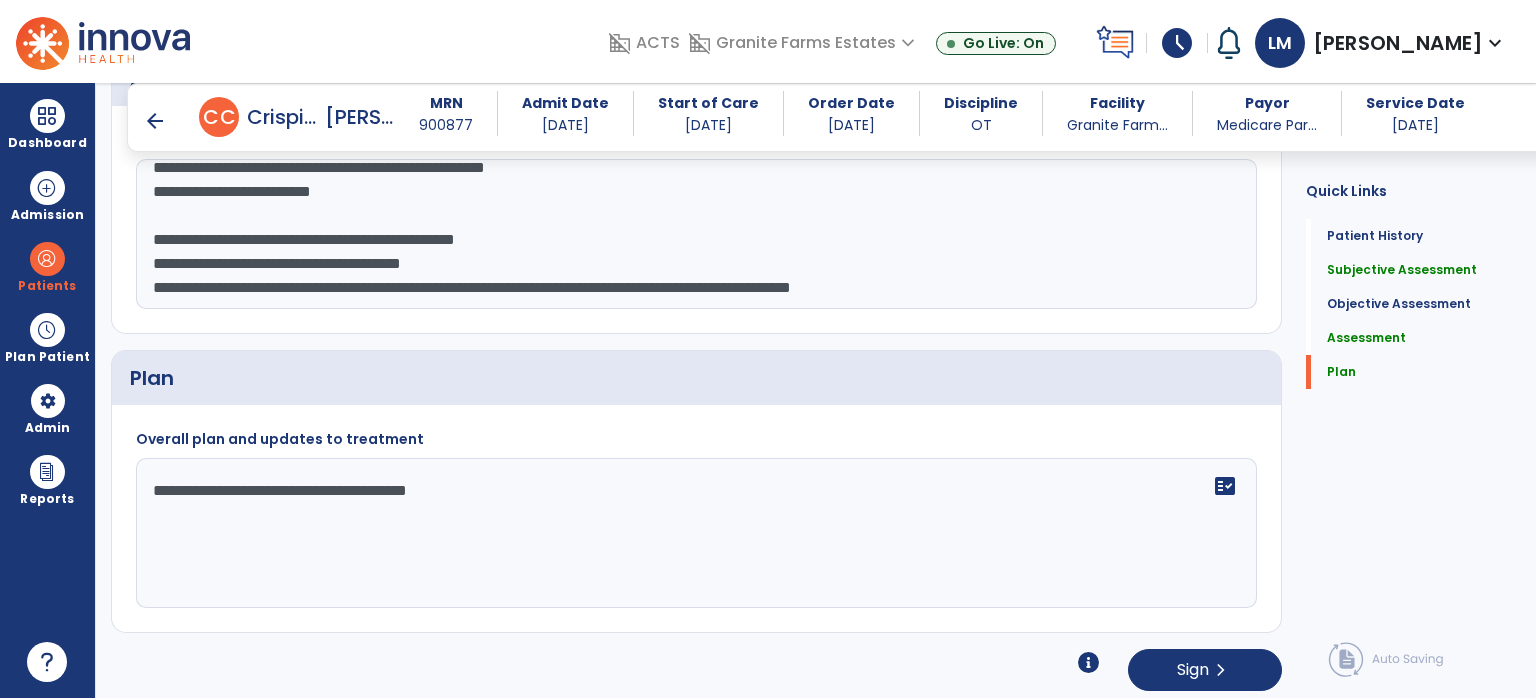 scroll, scrollTop: 88, scrollLeft: 0, axis: vertical 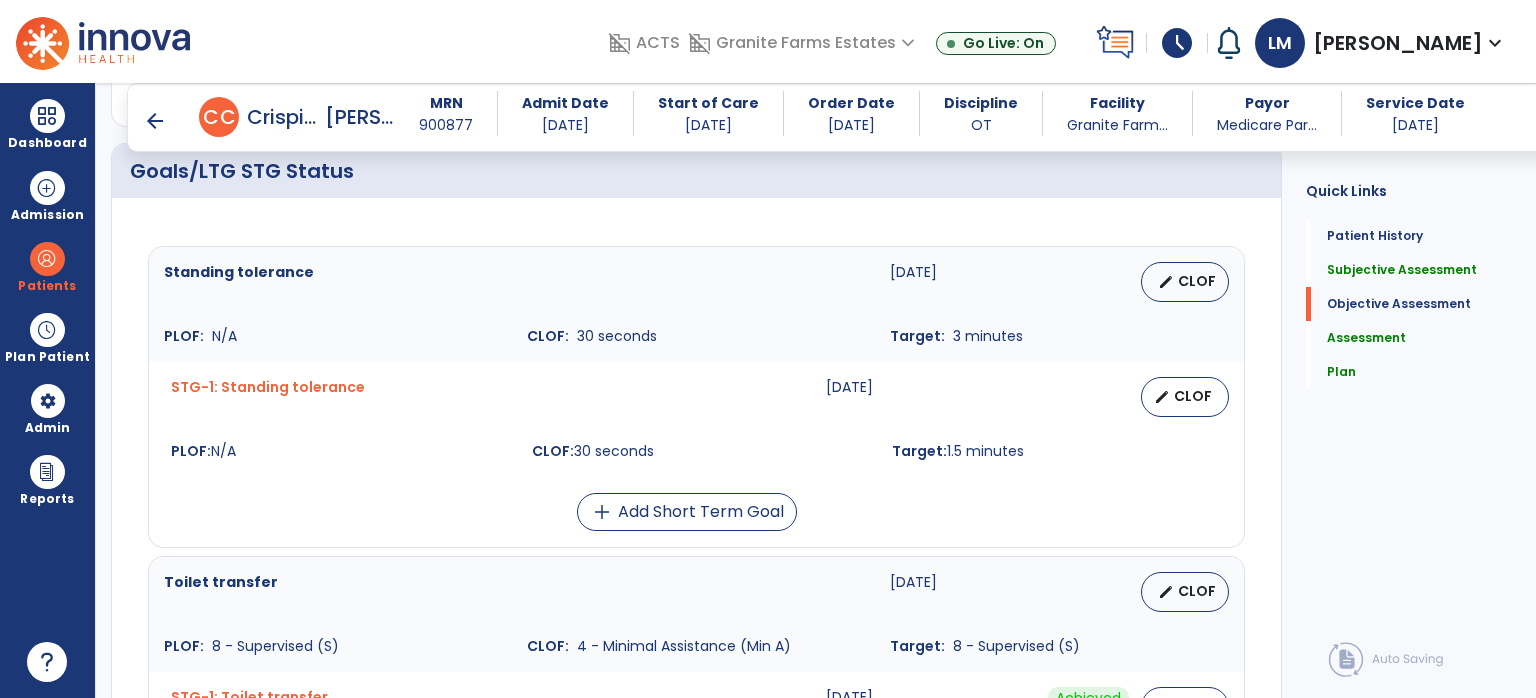 type on "**********" 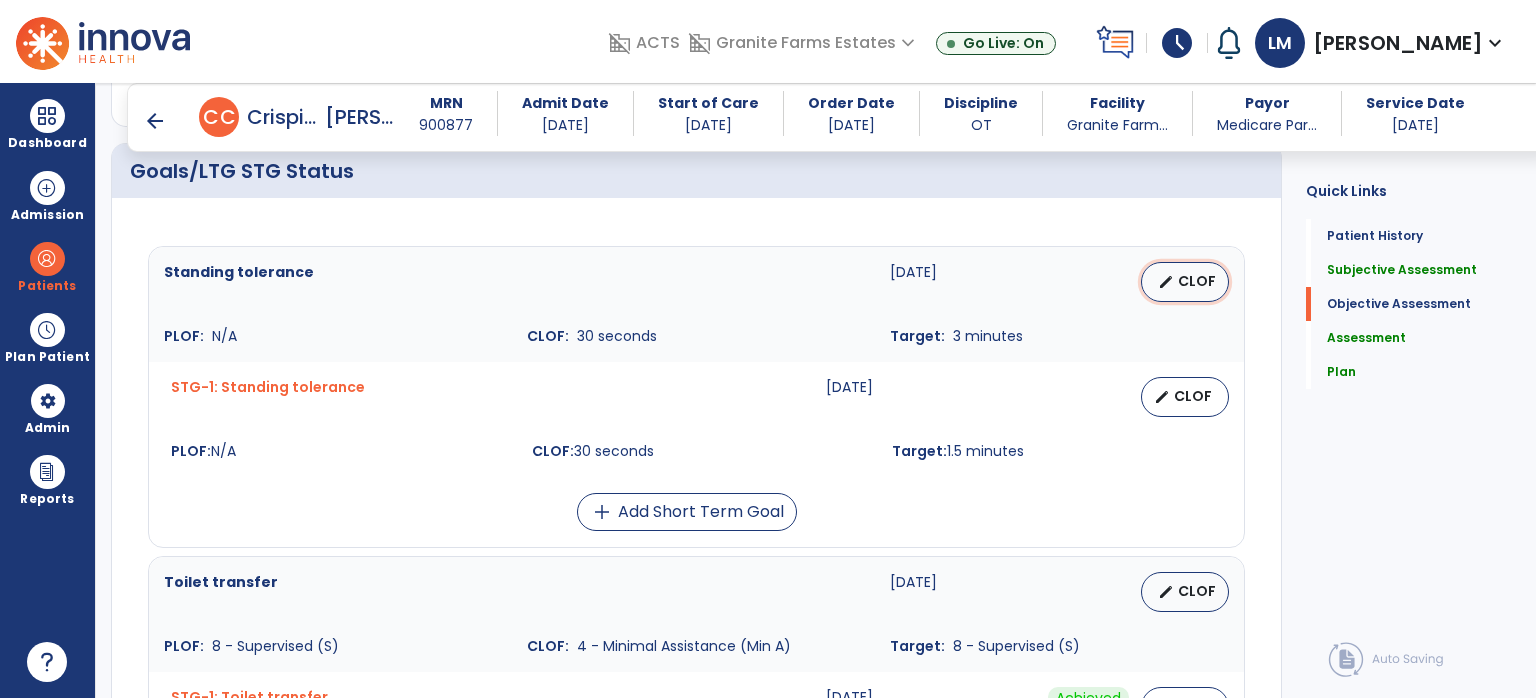 click on "edit" at bounding box center (1166, 282) 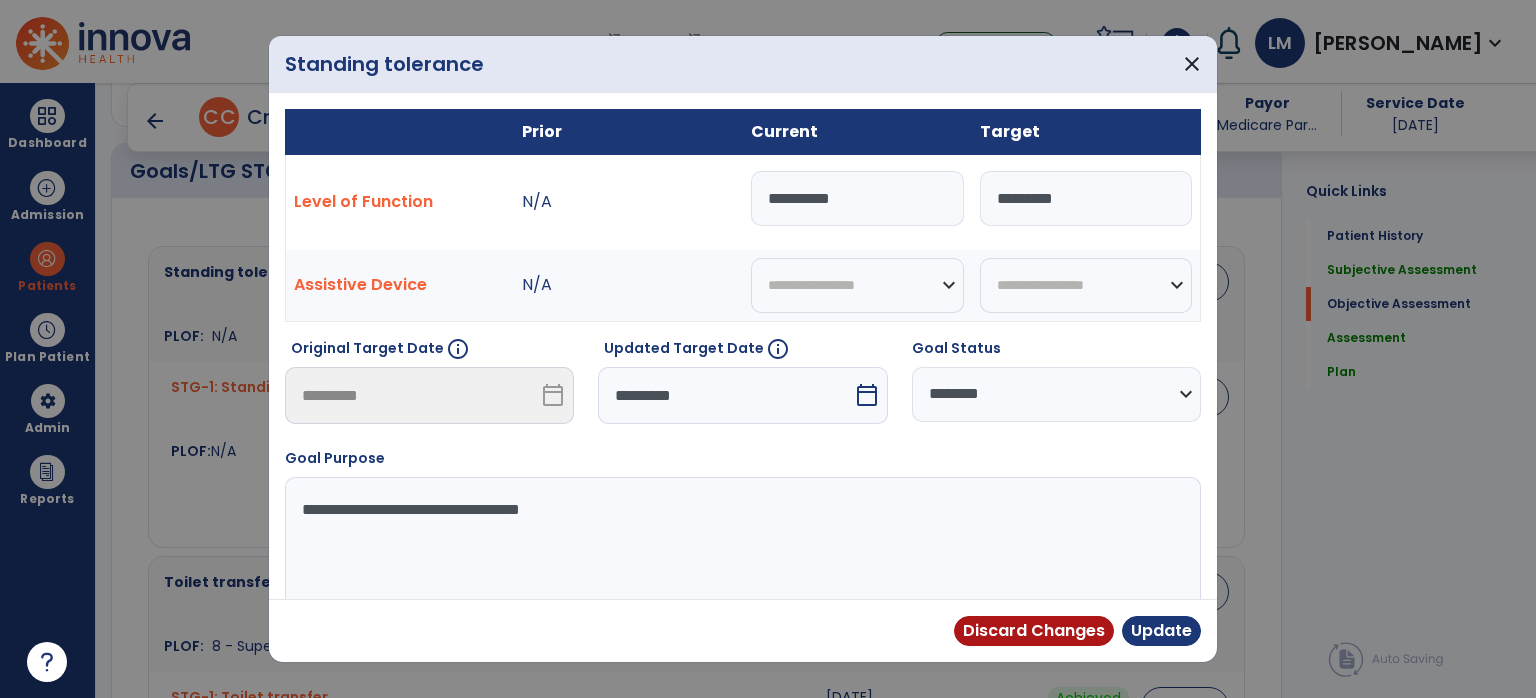 click on "**********" at bounding box center (1056, 394) 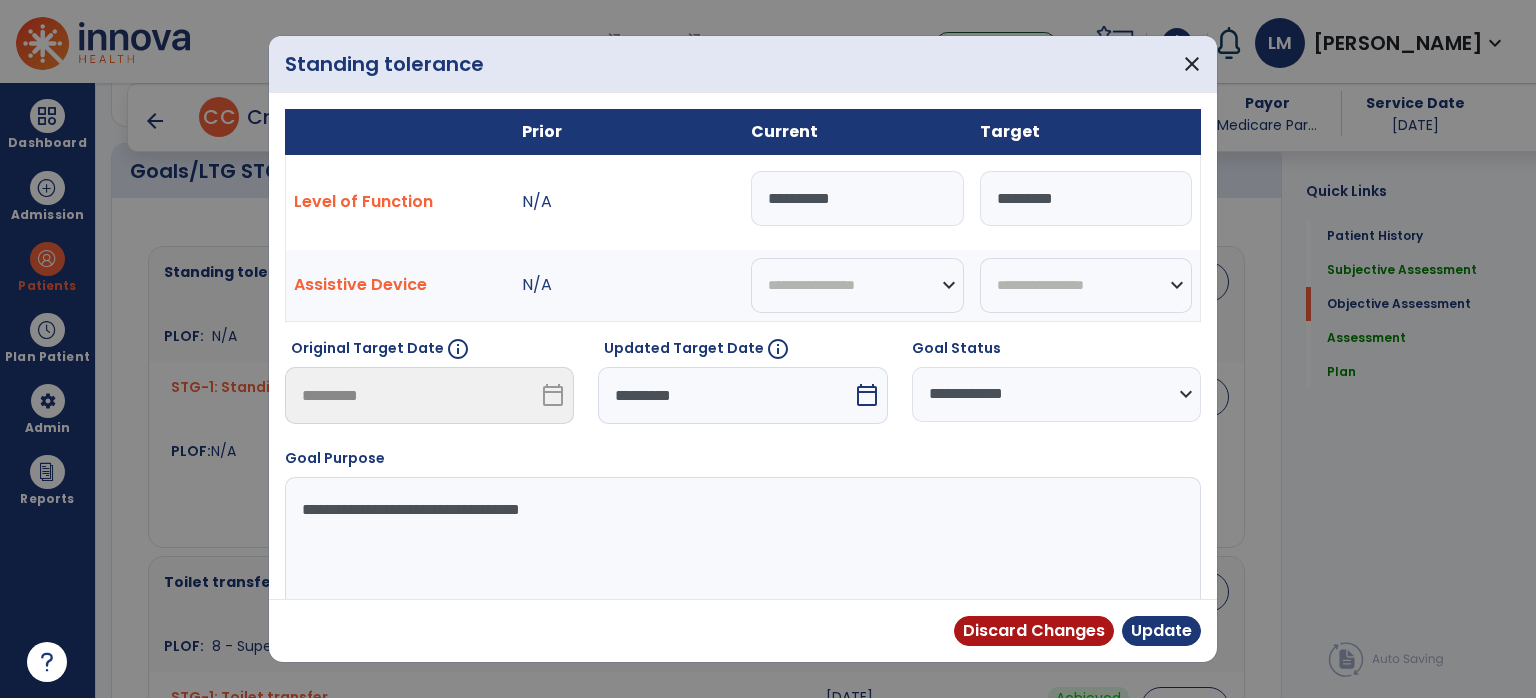 click on "**********" at bounding box center [1056, 394] 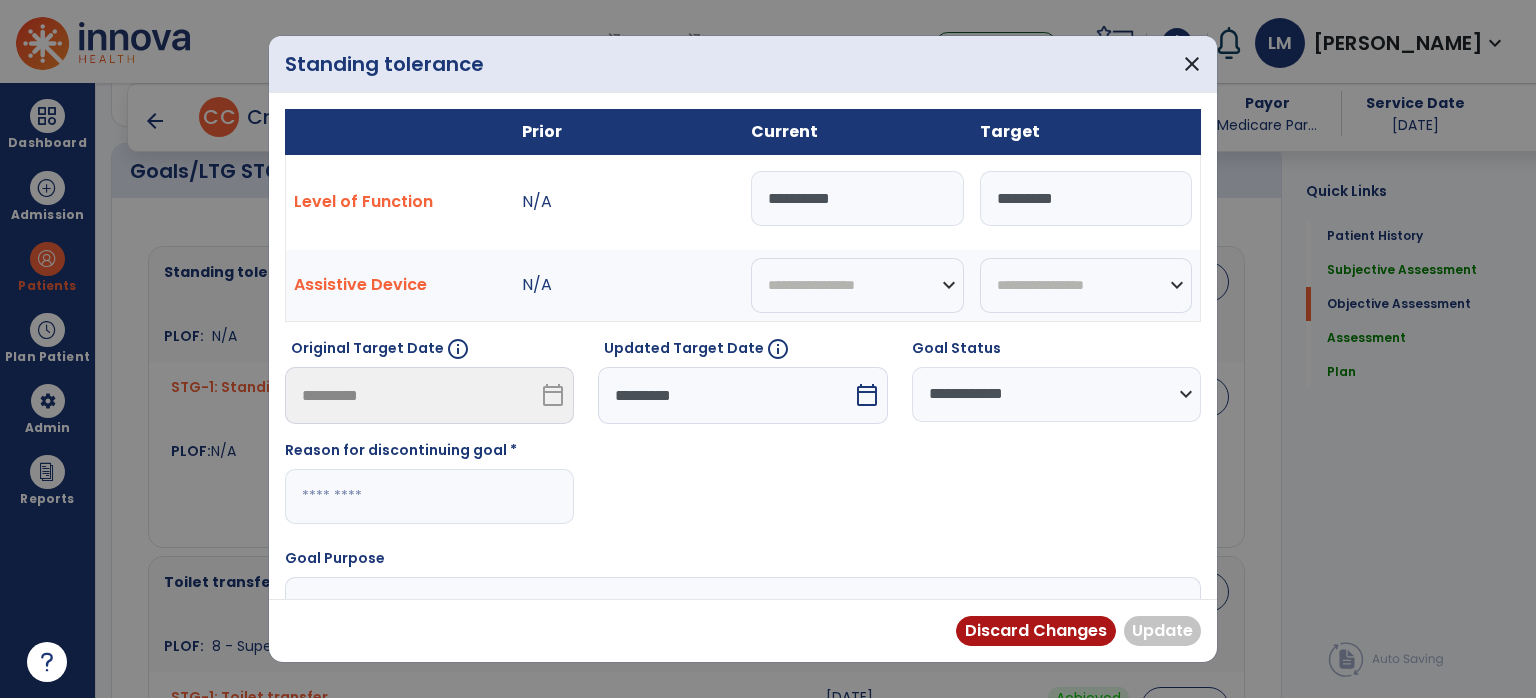 click at bounding box center [429, 496] 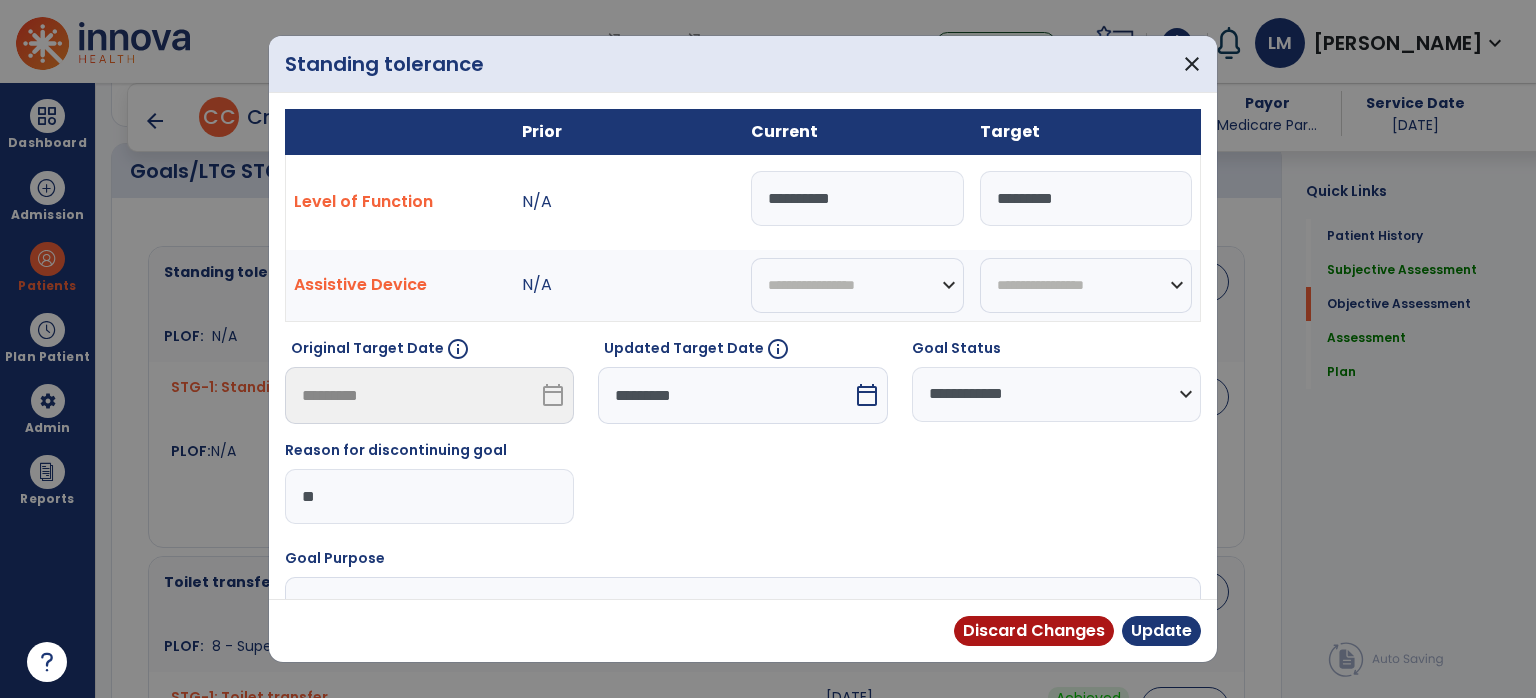 type on "*" 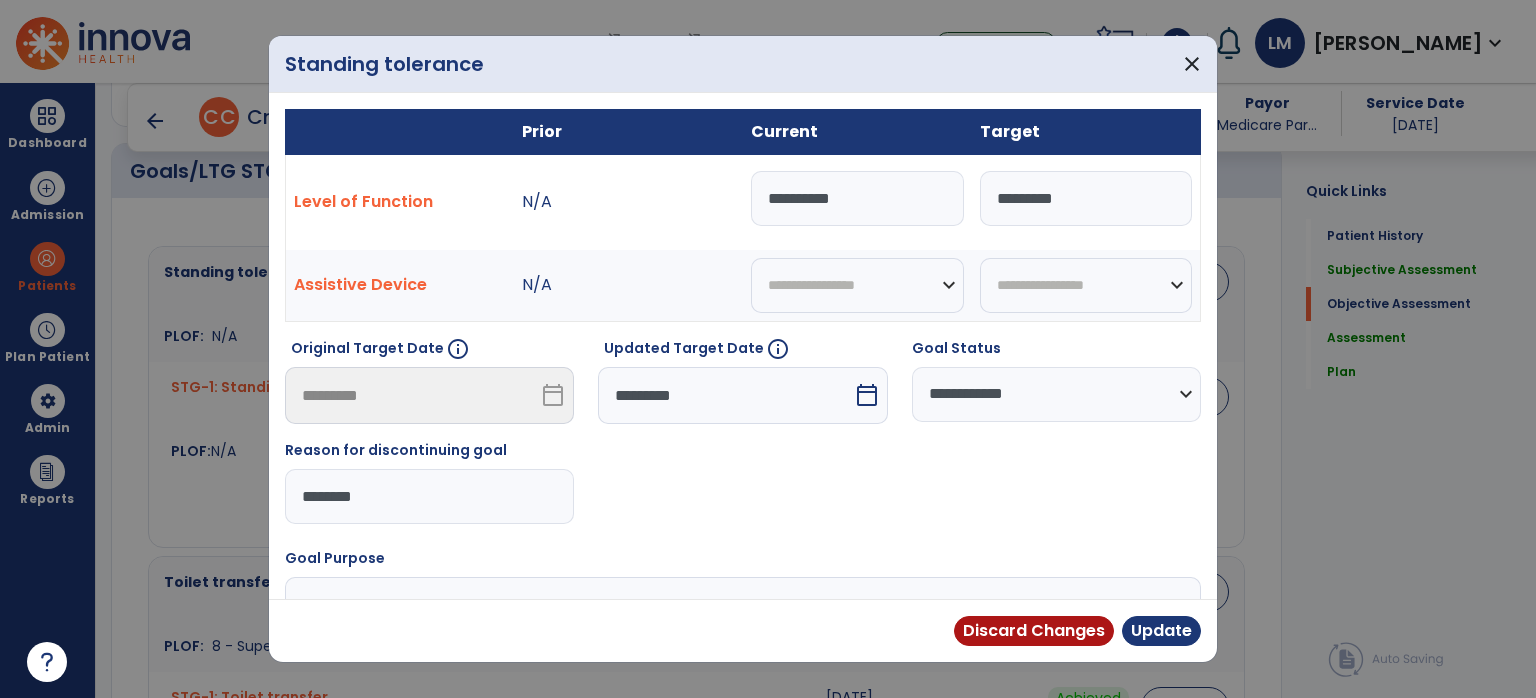 drag, startPoint x: 487, startPoint y: 507, endPoint x: 266, endPoint y: 500, distance: 221.11082 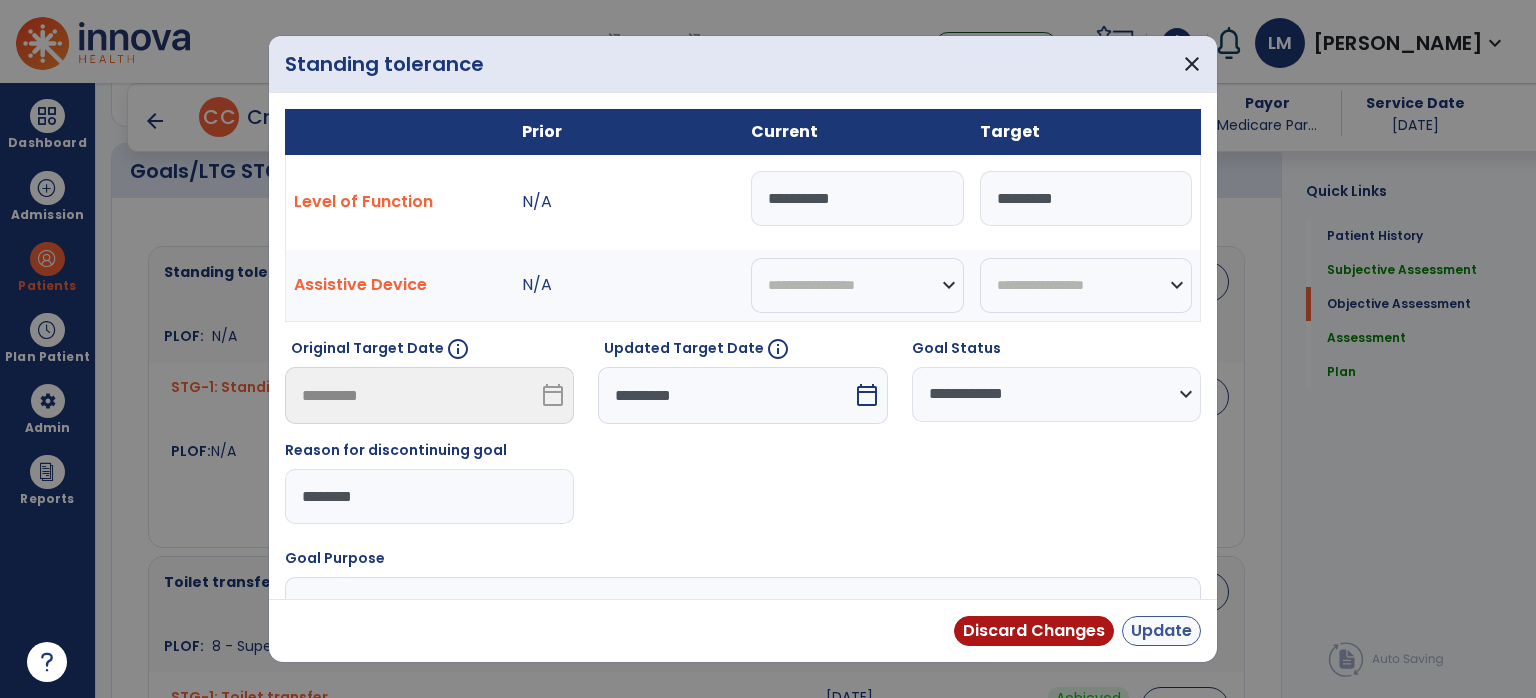 type on "*******" 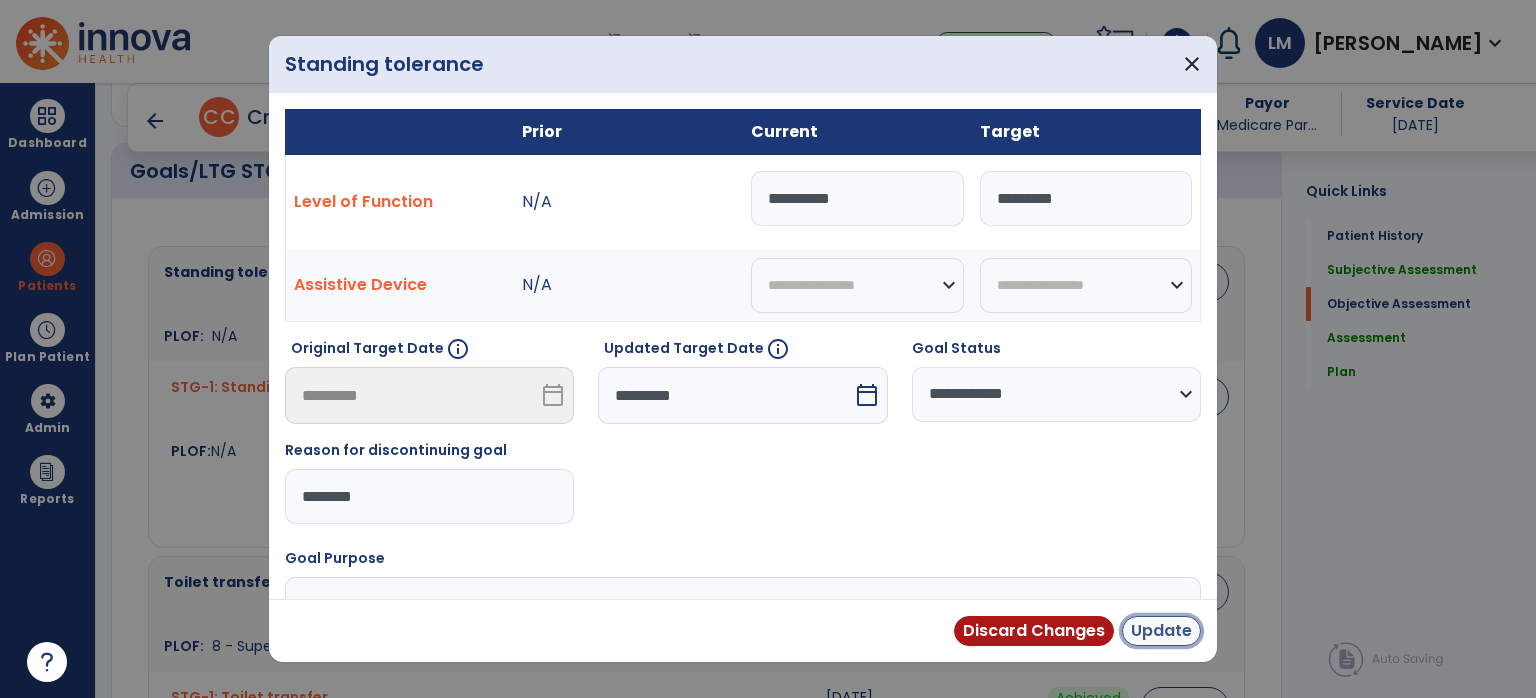 click on "Update" at bounding box center (1161, 631) 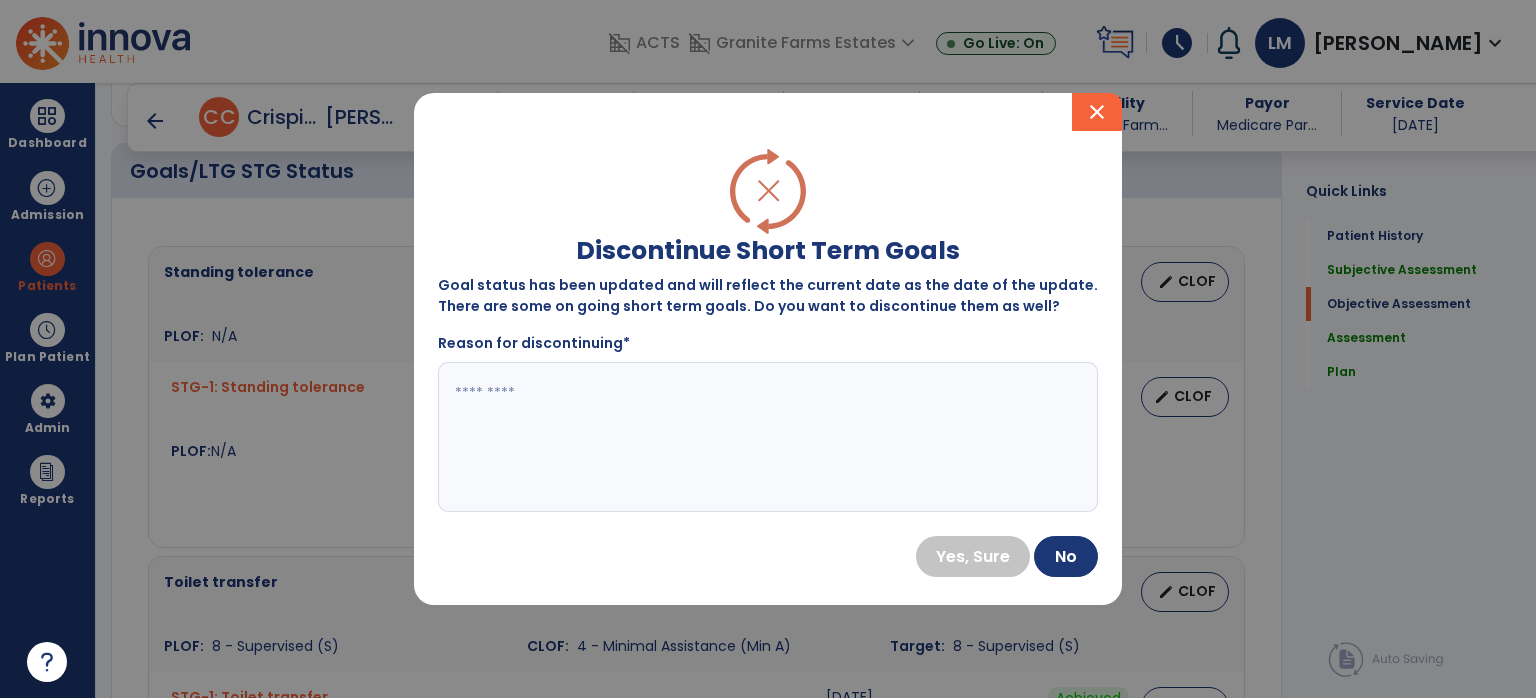 click at bounding box center (751, 437) 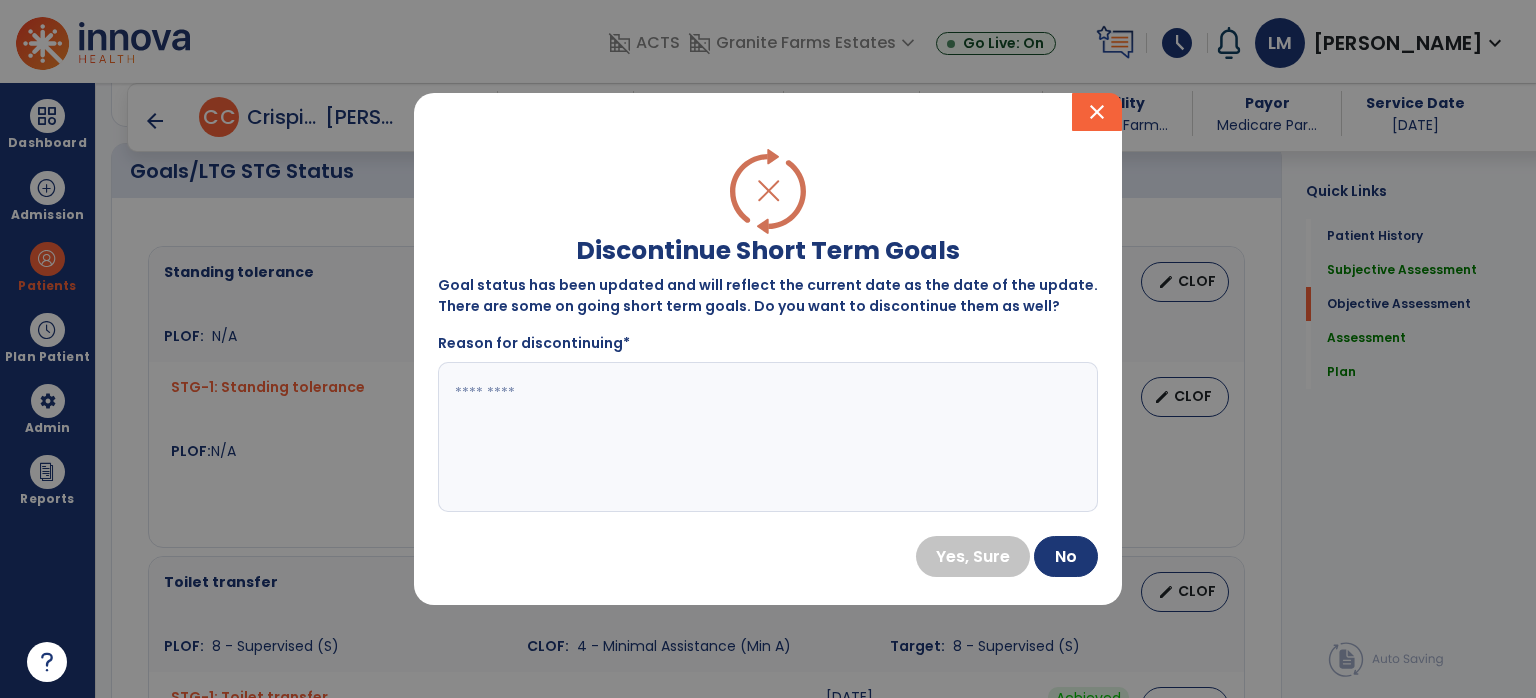 paste on "*******" 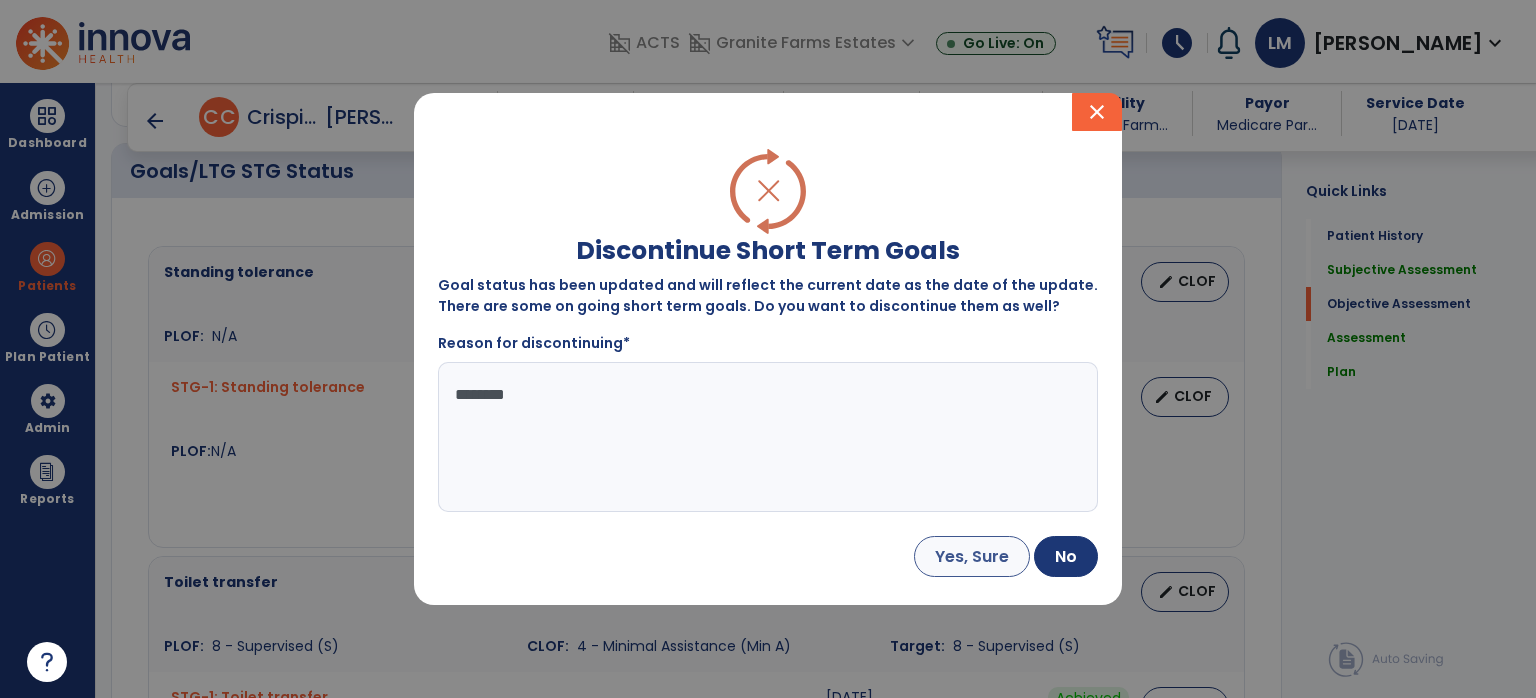 type on "*******" 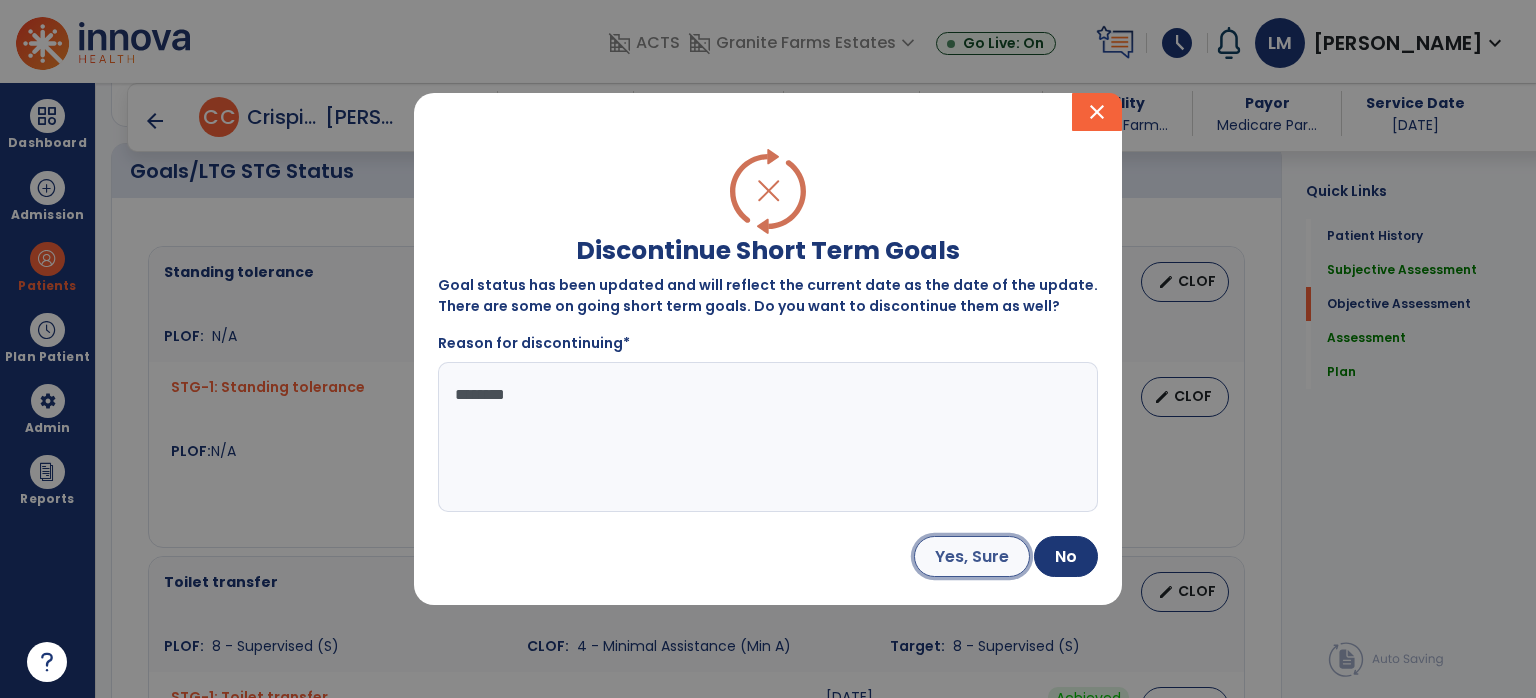 click on "Yes, Sure" at bounding box center [972, 556] 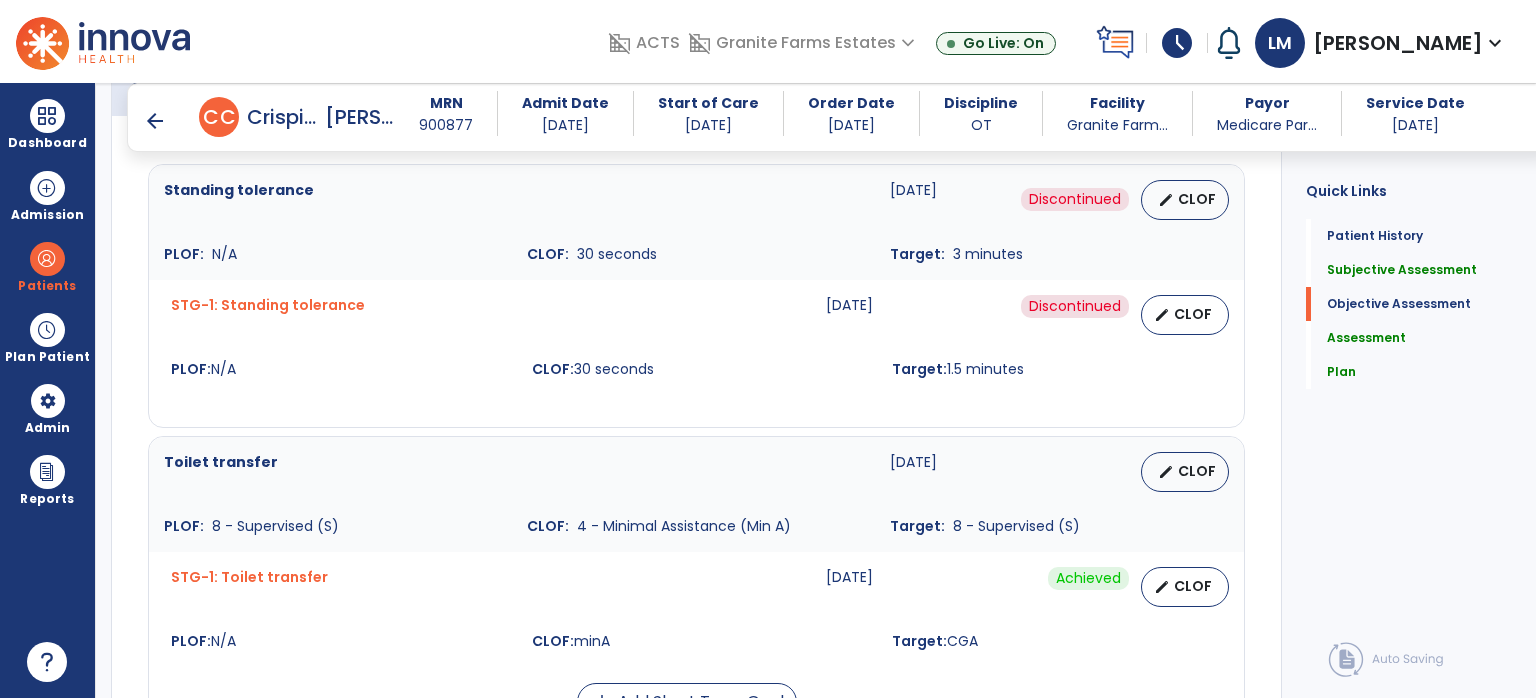 scroll, scrollTop: 1104, scrollLeft: 0, axis: vertical 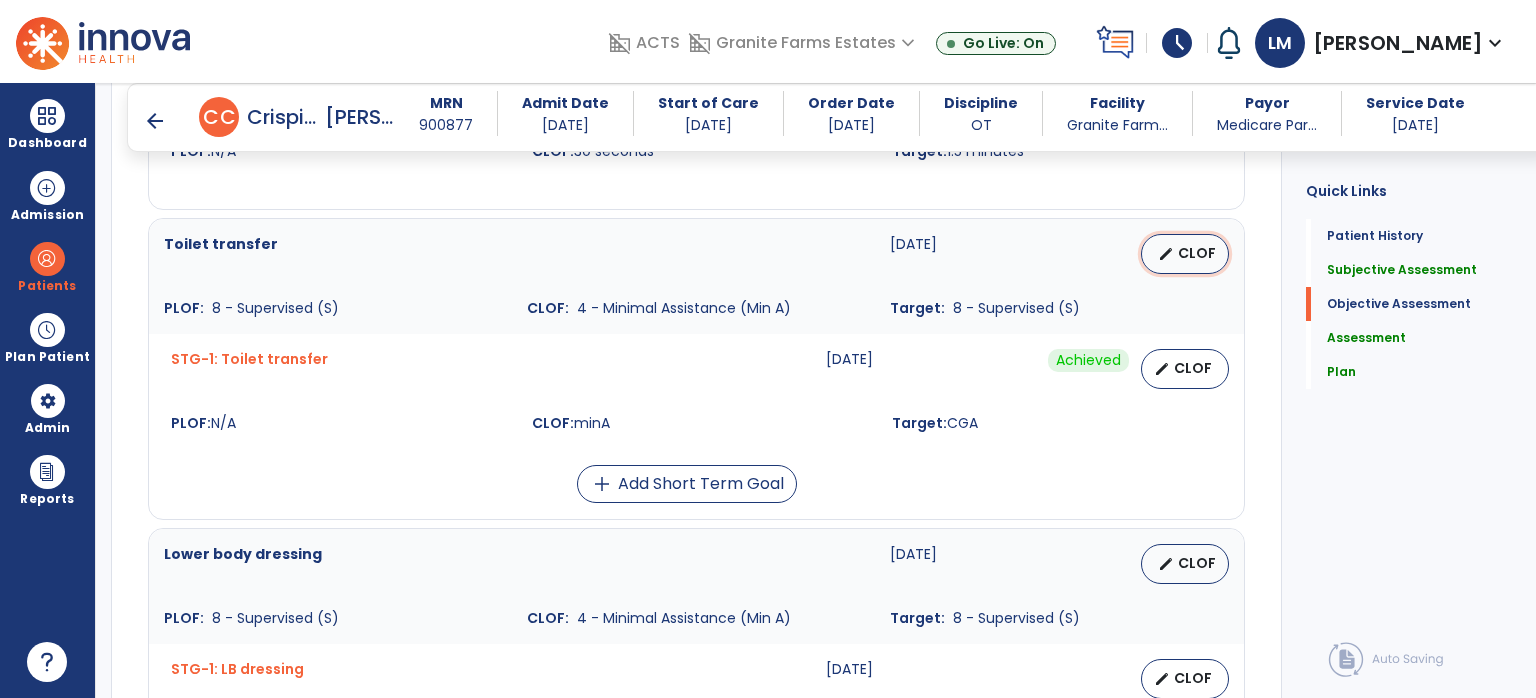 click on "edit   CLOF" at bounding box center [1185, 254] 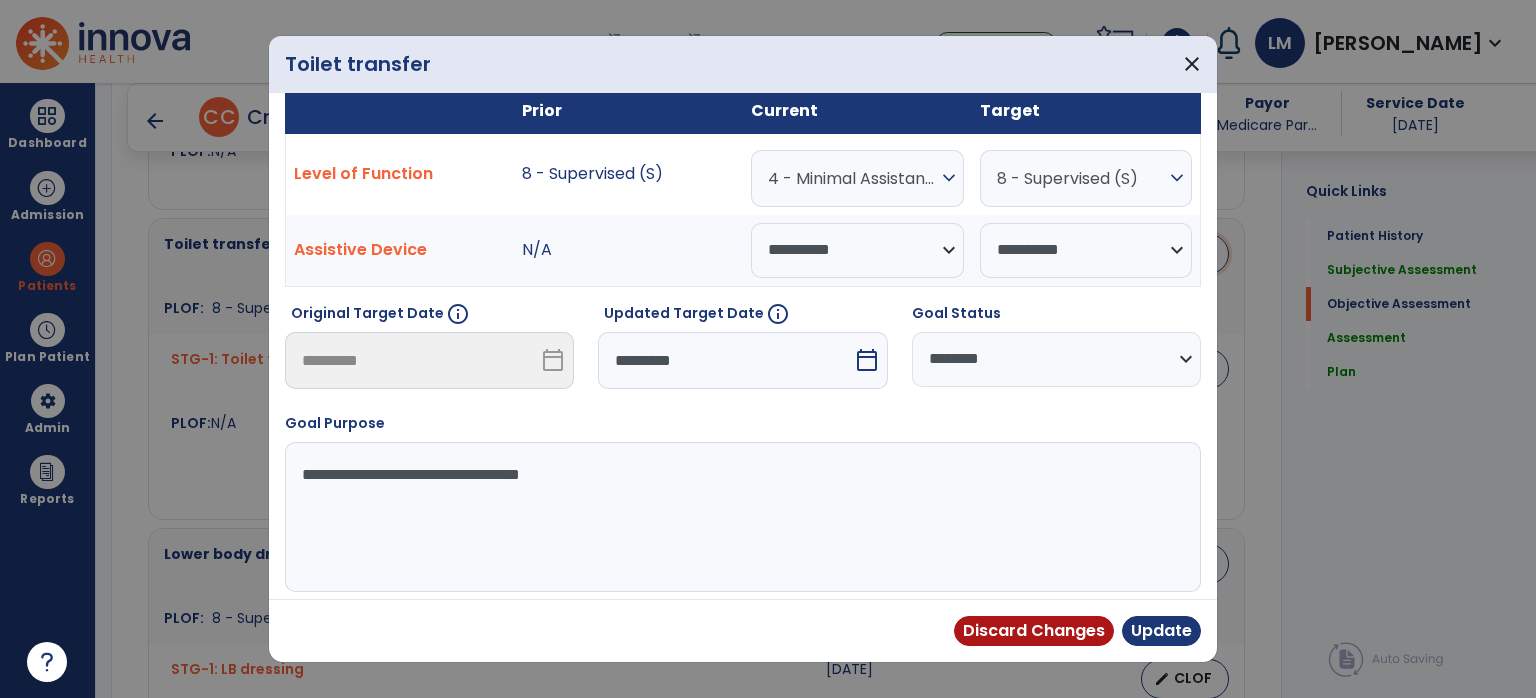 scroll, scrollTop: 148, scrollLeft: 0, axis: vertical 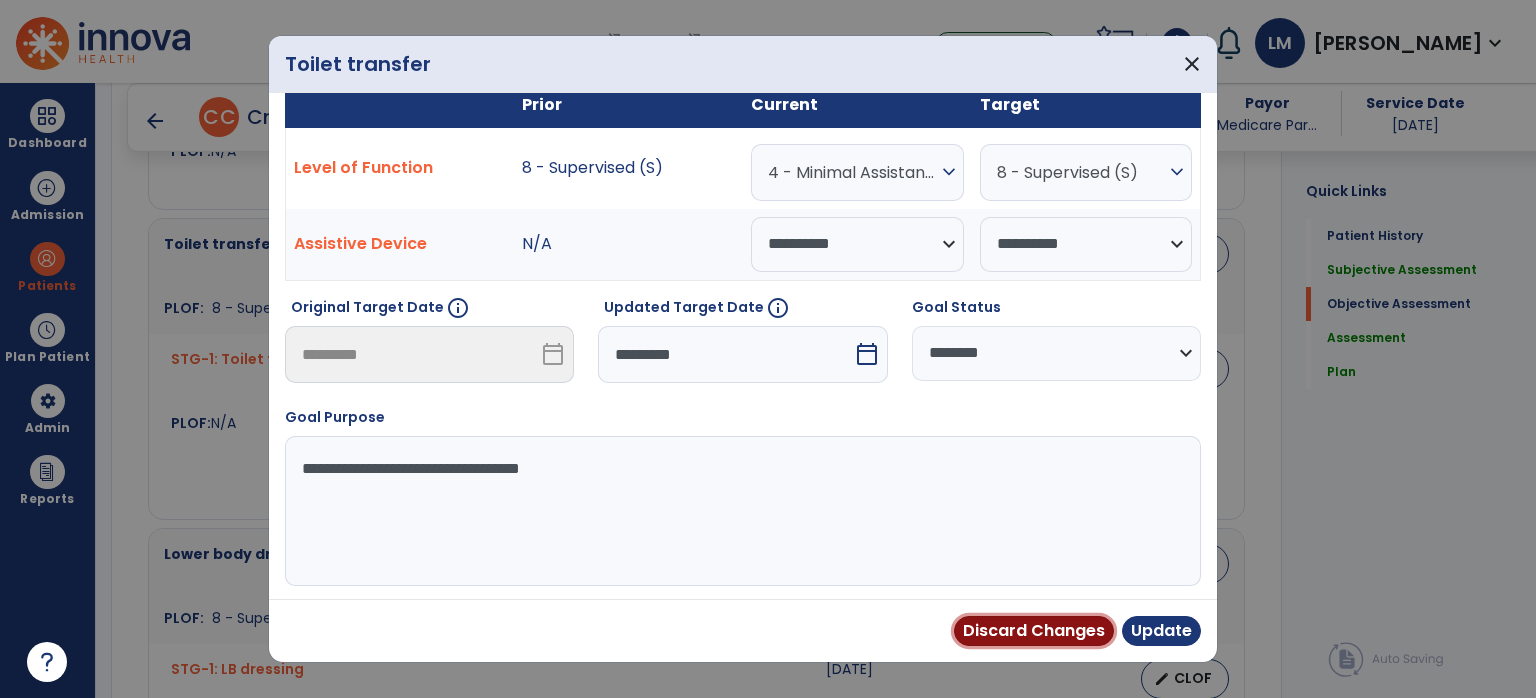drag, startPoint x: 1047, startPoint y: 623, endPoint x: 1183, endPoint y: 529, distance: 165.32393 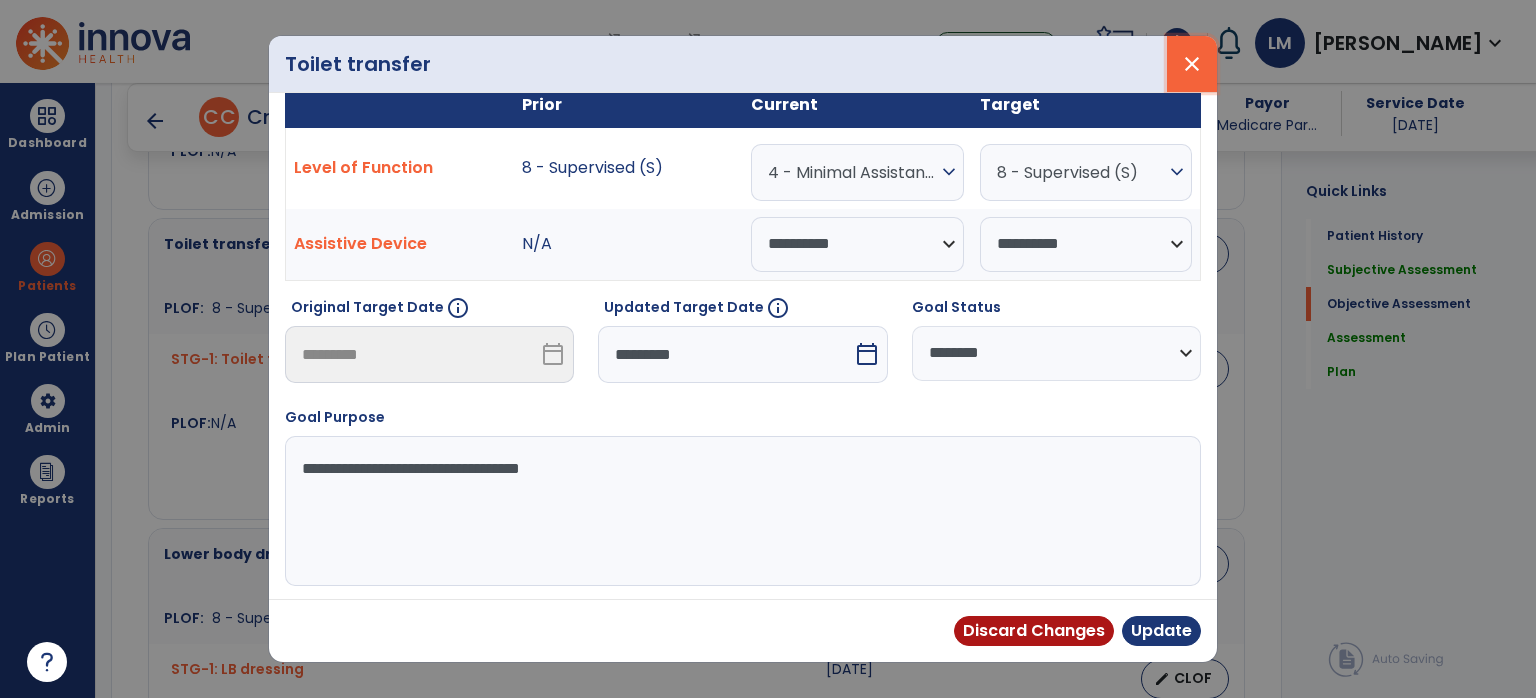 click on "close" at bounding box center (1192, 64) 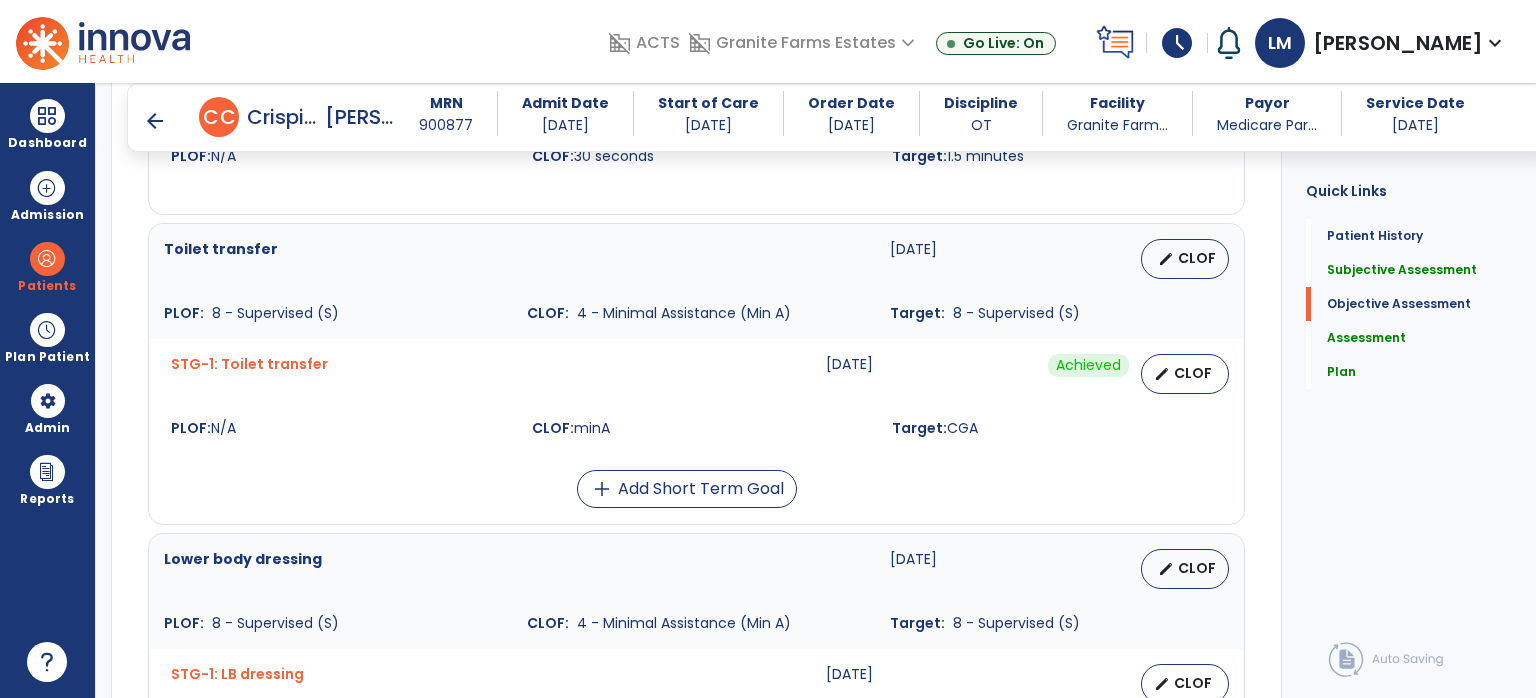 scroll, scrollTop: 1104, scrollLeft: 0, axis: vertical 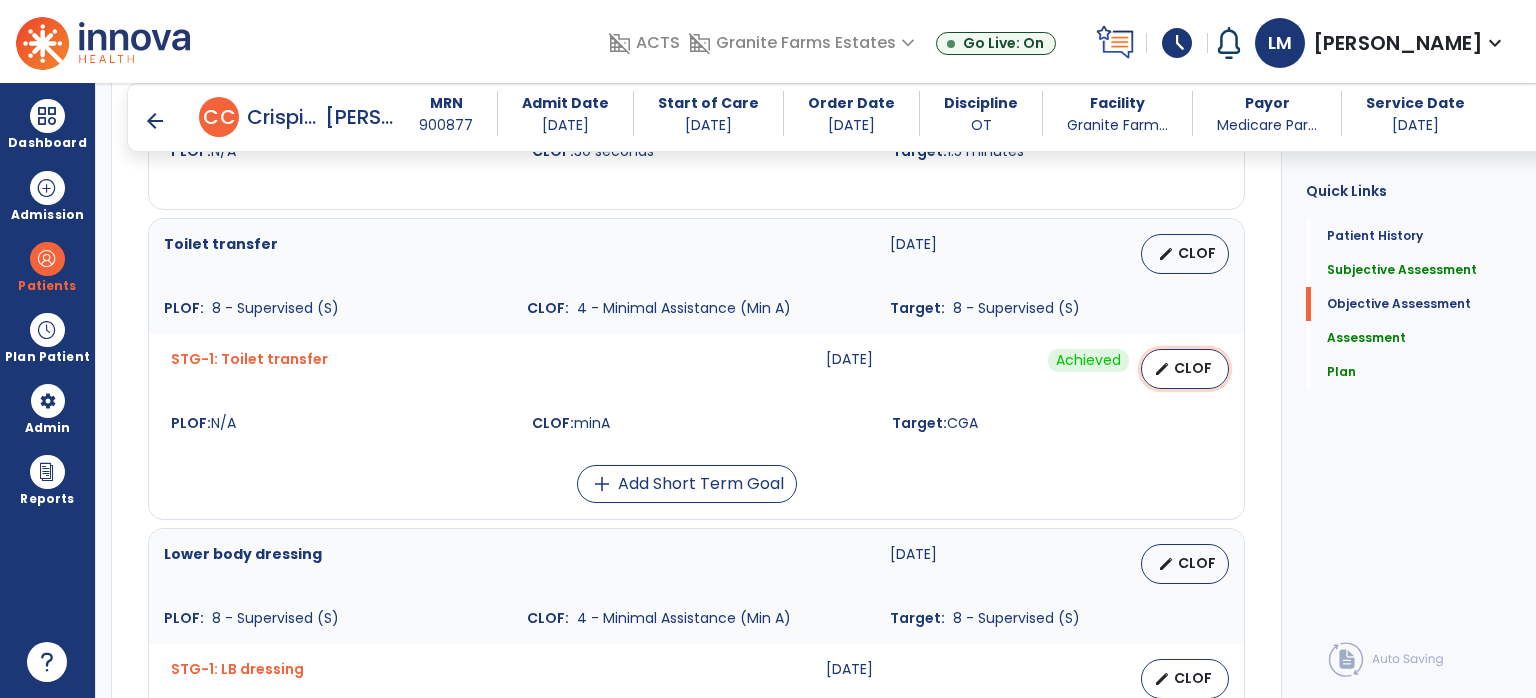 click on "CLOF" at bounding box center (1193, 368) 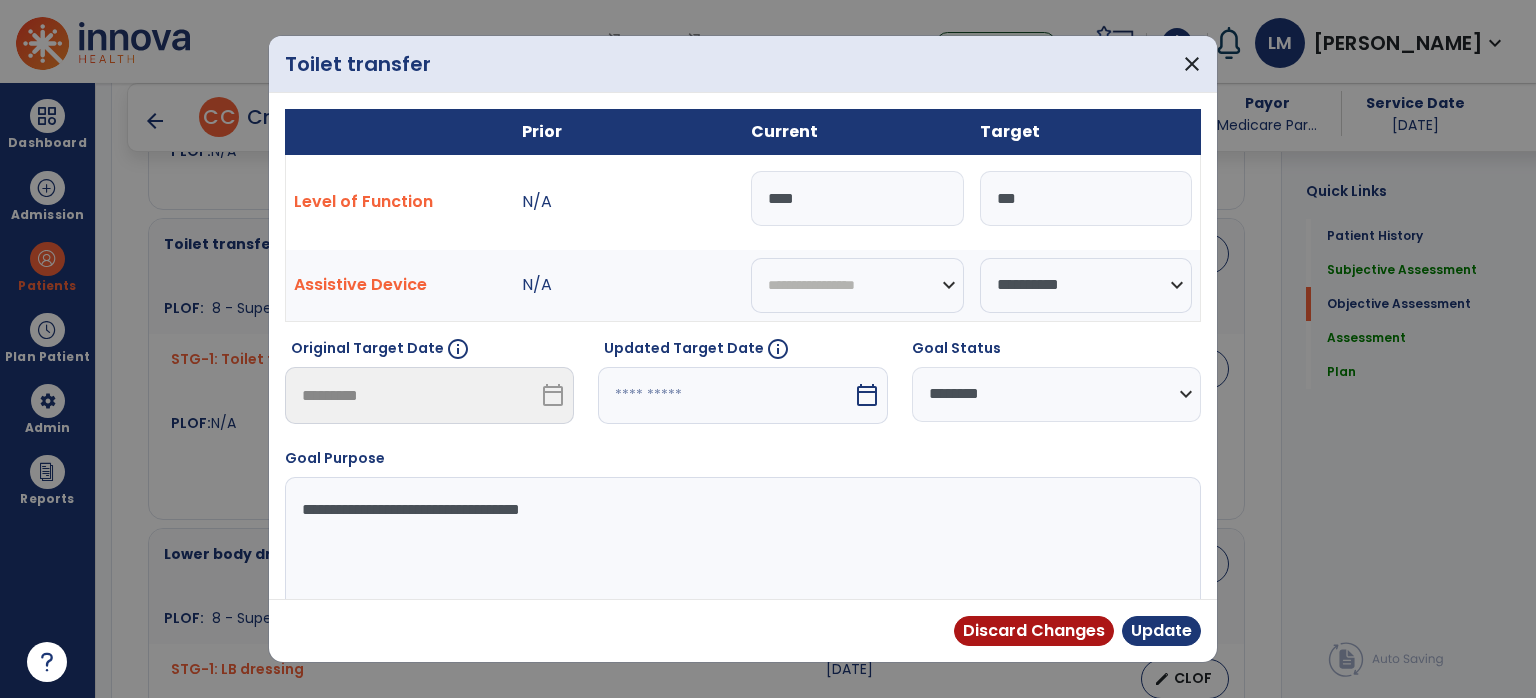 click on "**********" at bounding box center [1056, 394] 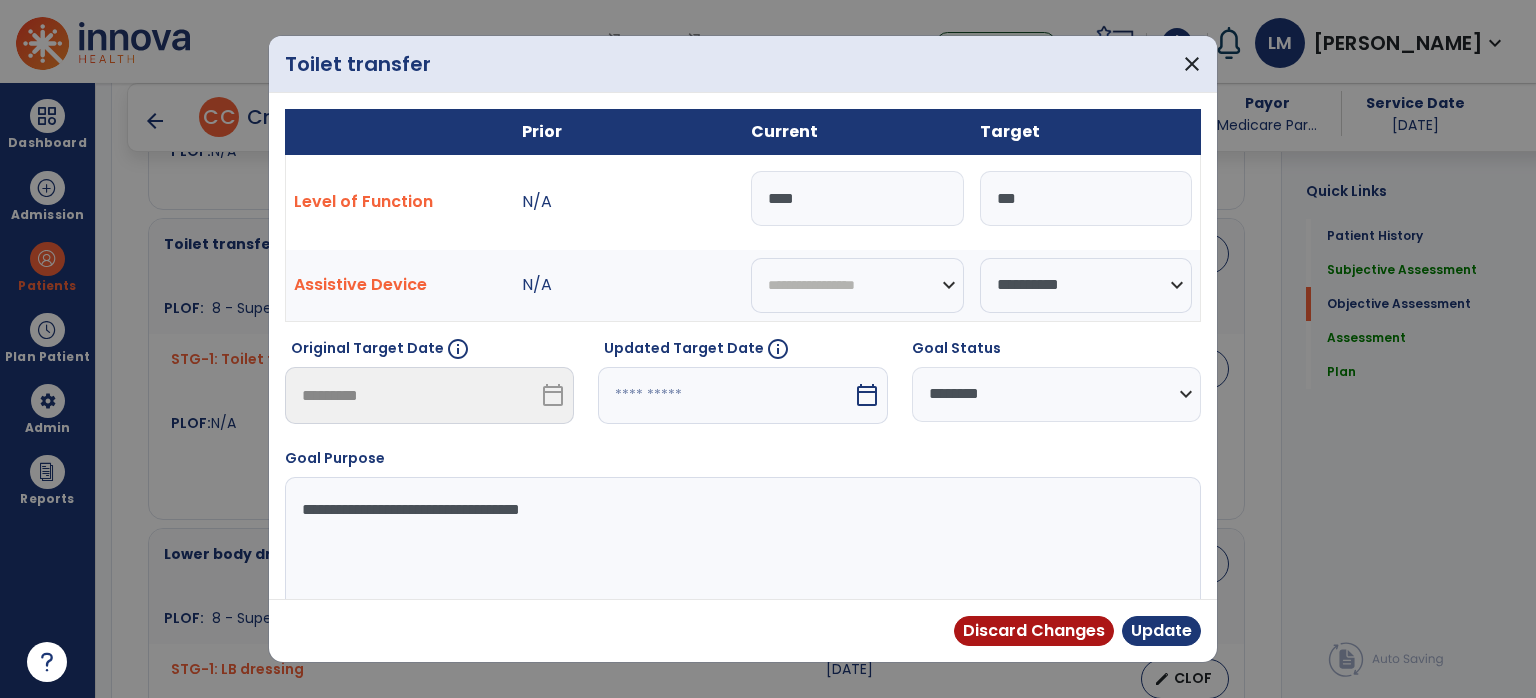 select on "**********" 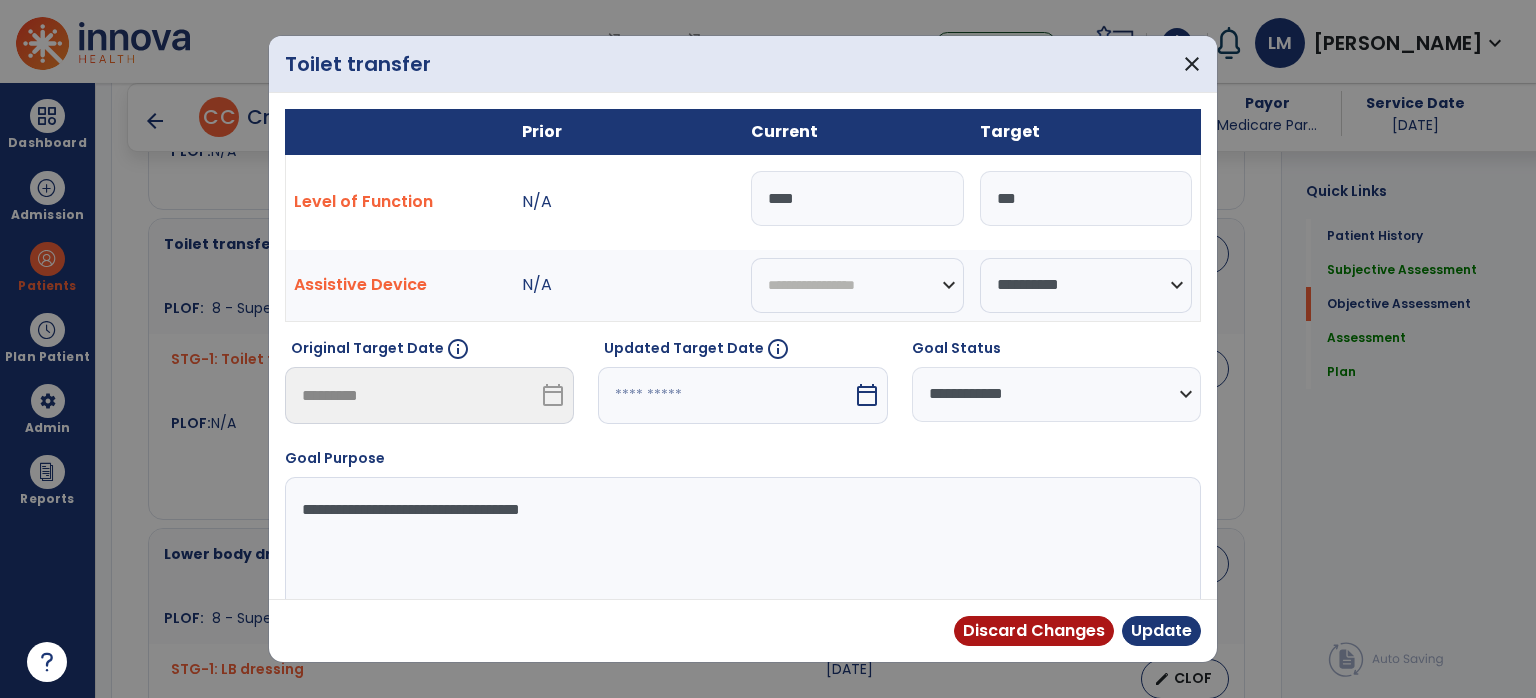 click on "**********" at bounding box center (1056, 394) 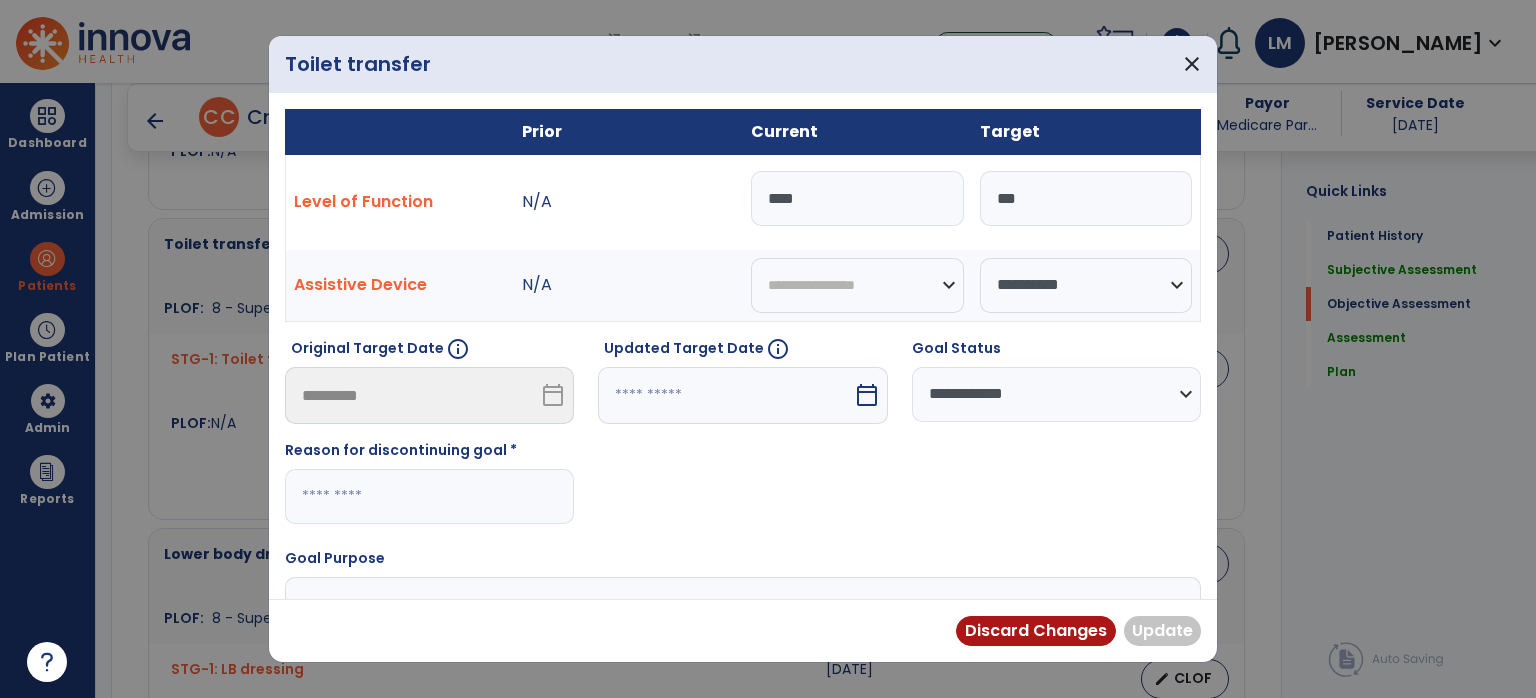 click at bounding box center [429, 496] 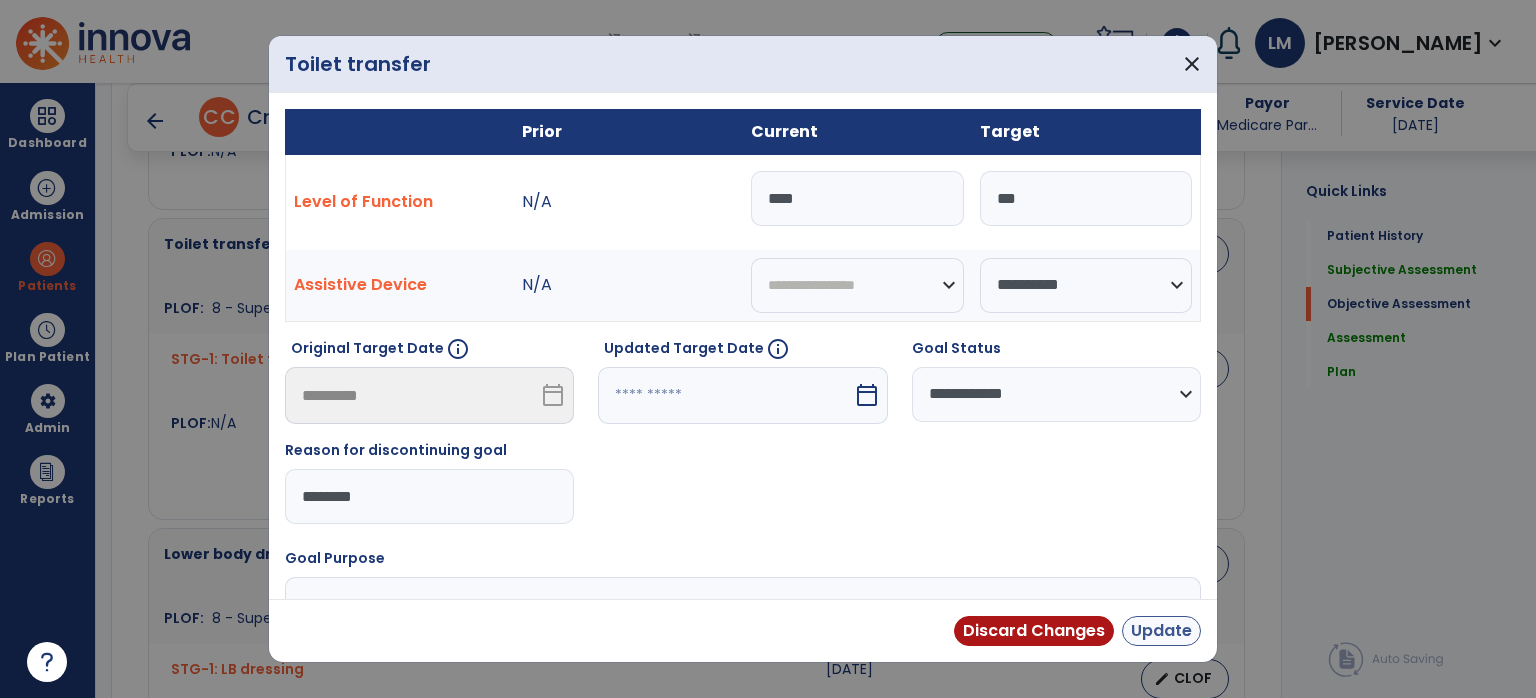 type on "*******" 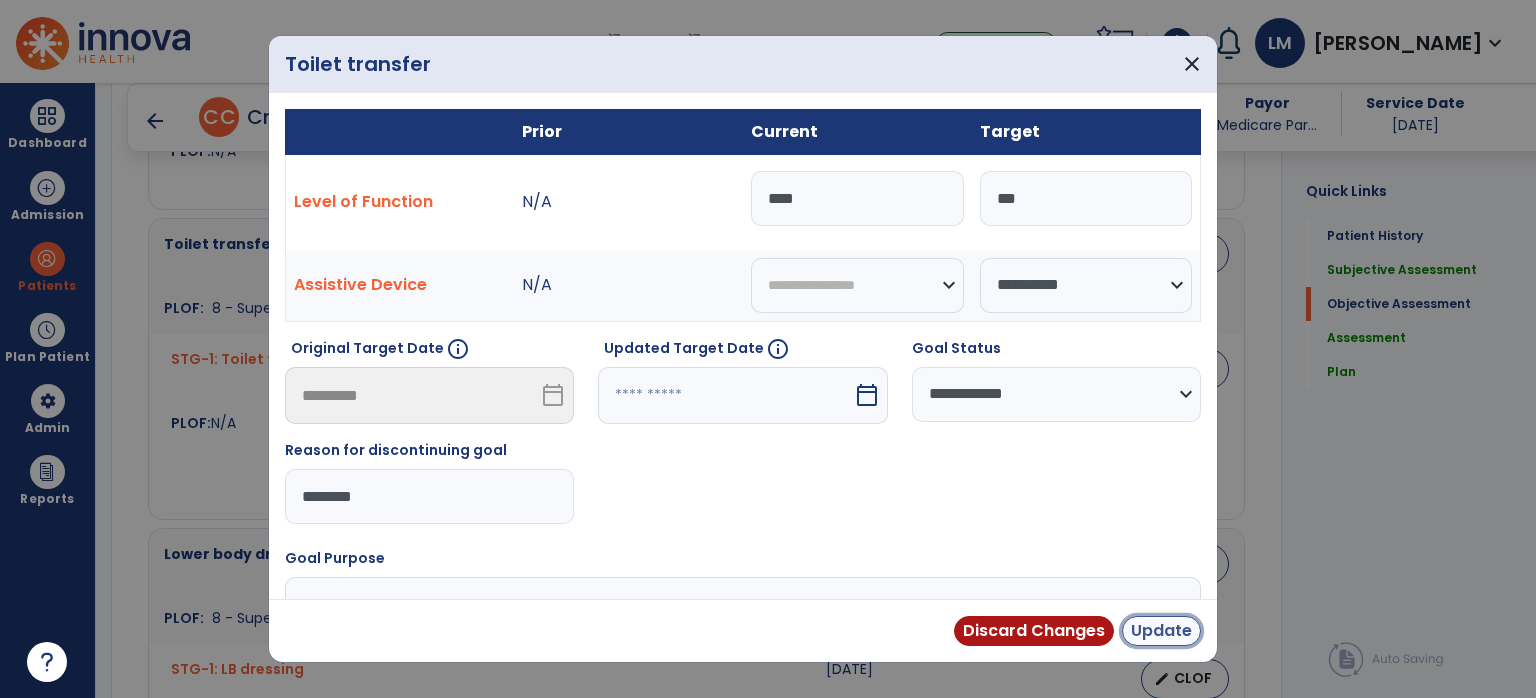 click on "Update" at bounding box center (1161, 631) 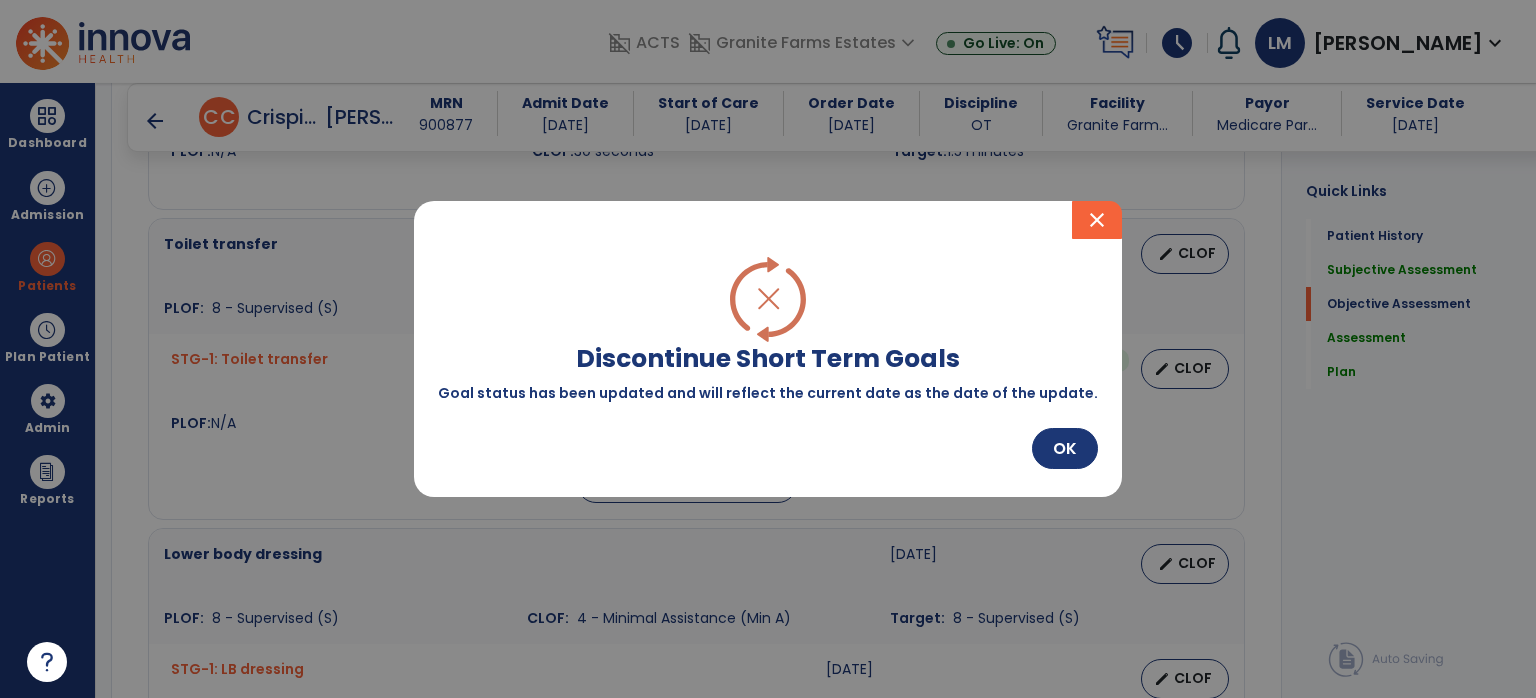 click on "OK" at bounding box center [768, 448] 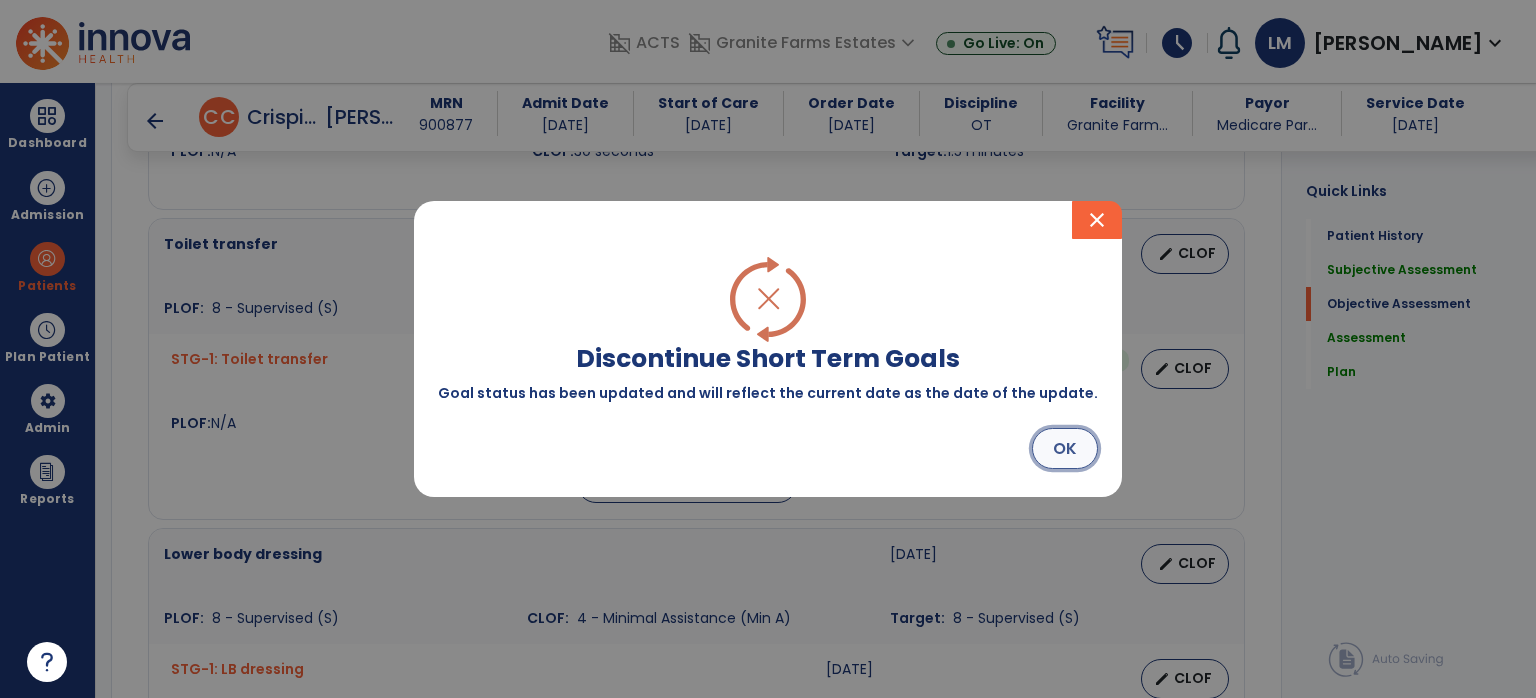 click on "OK" at bounding box center [1065, 448] 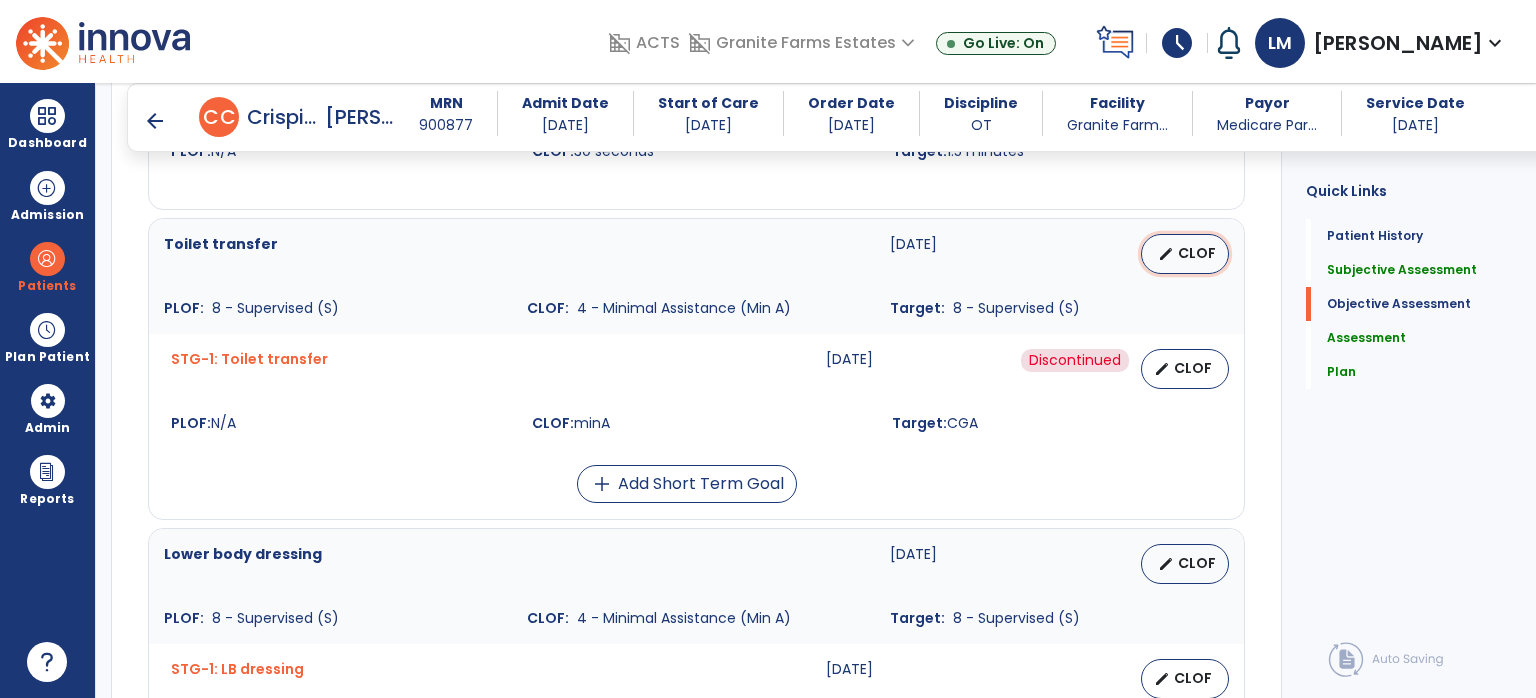 click on "edit   CLOF" at bounding box center [1185, 254] 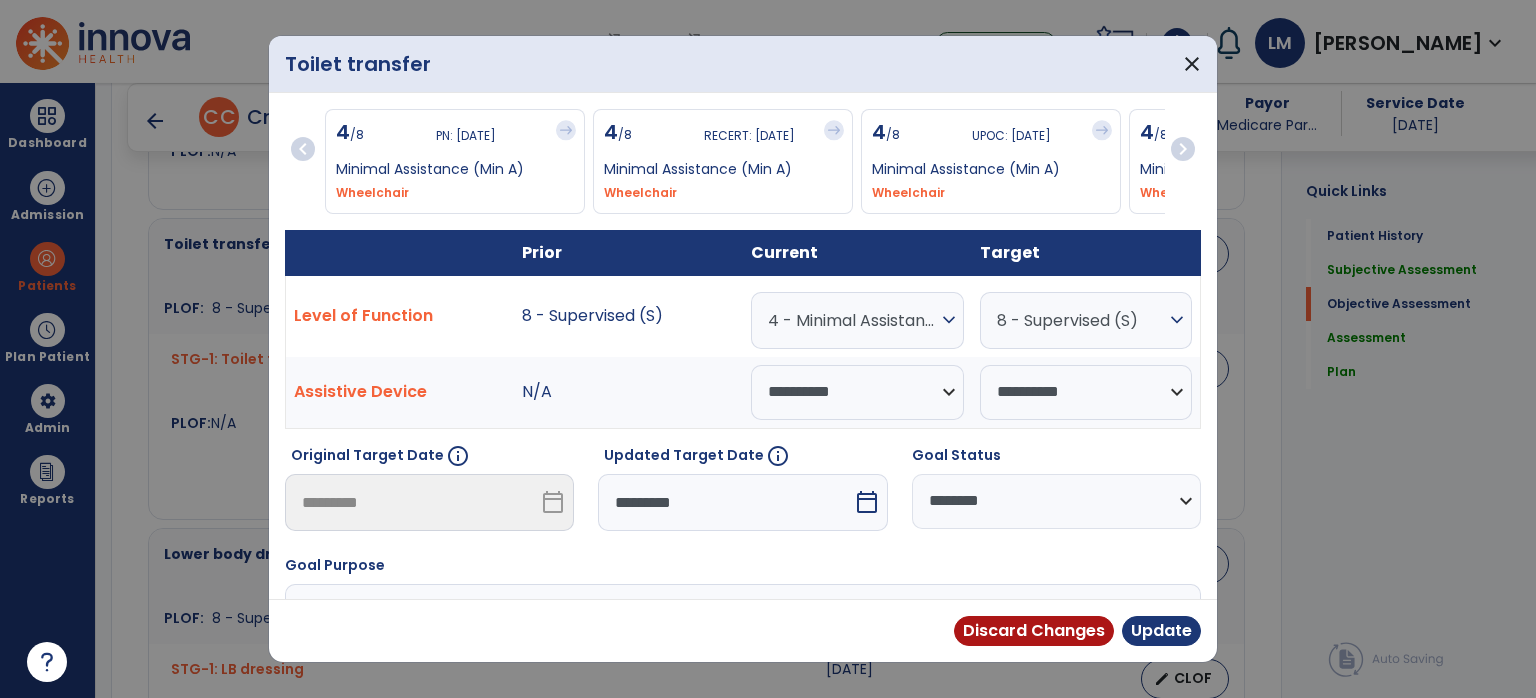 drag, startPoint x: 1055, startPoint y: 499, endPoint x: 1054, endPoint y: 509, distance: 10.049875 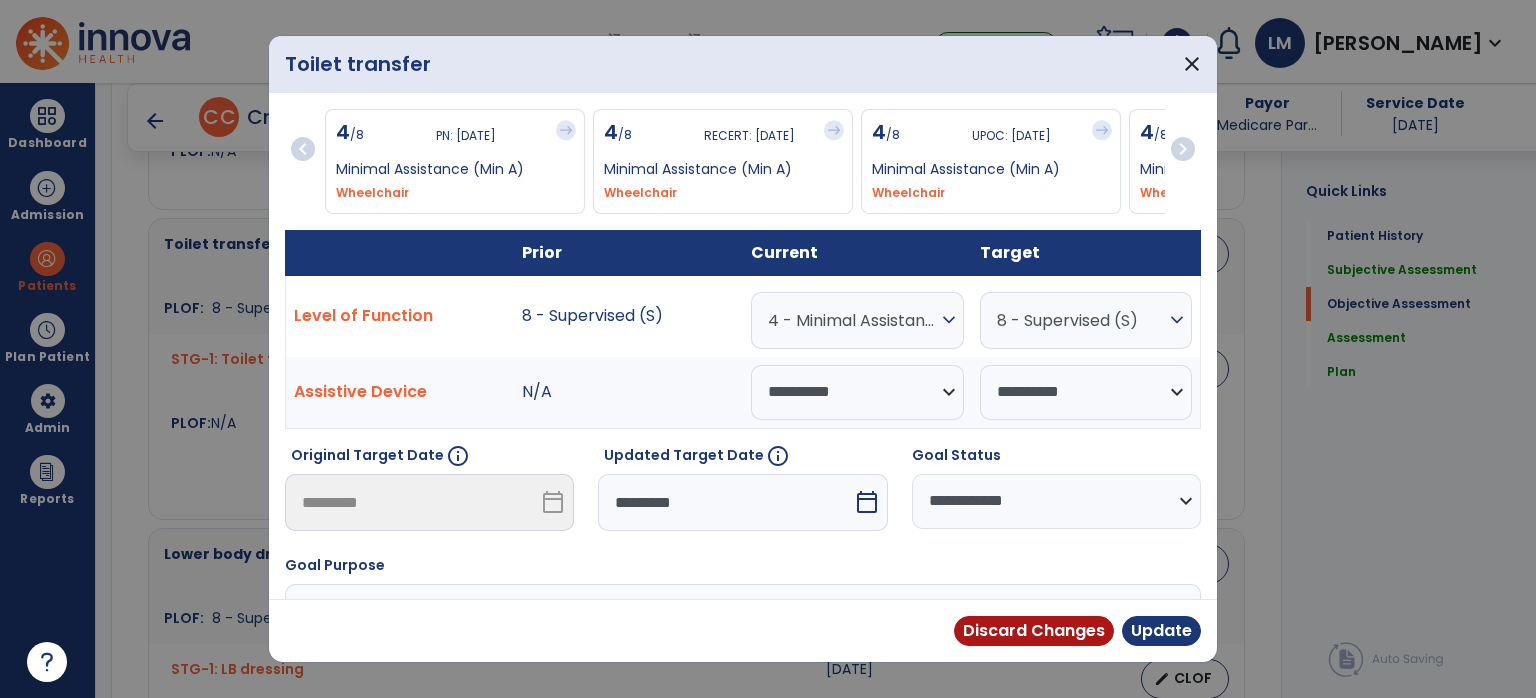 click on "**********" at bounding box center (1056, 501) 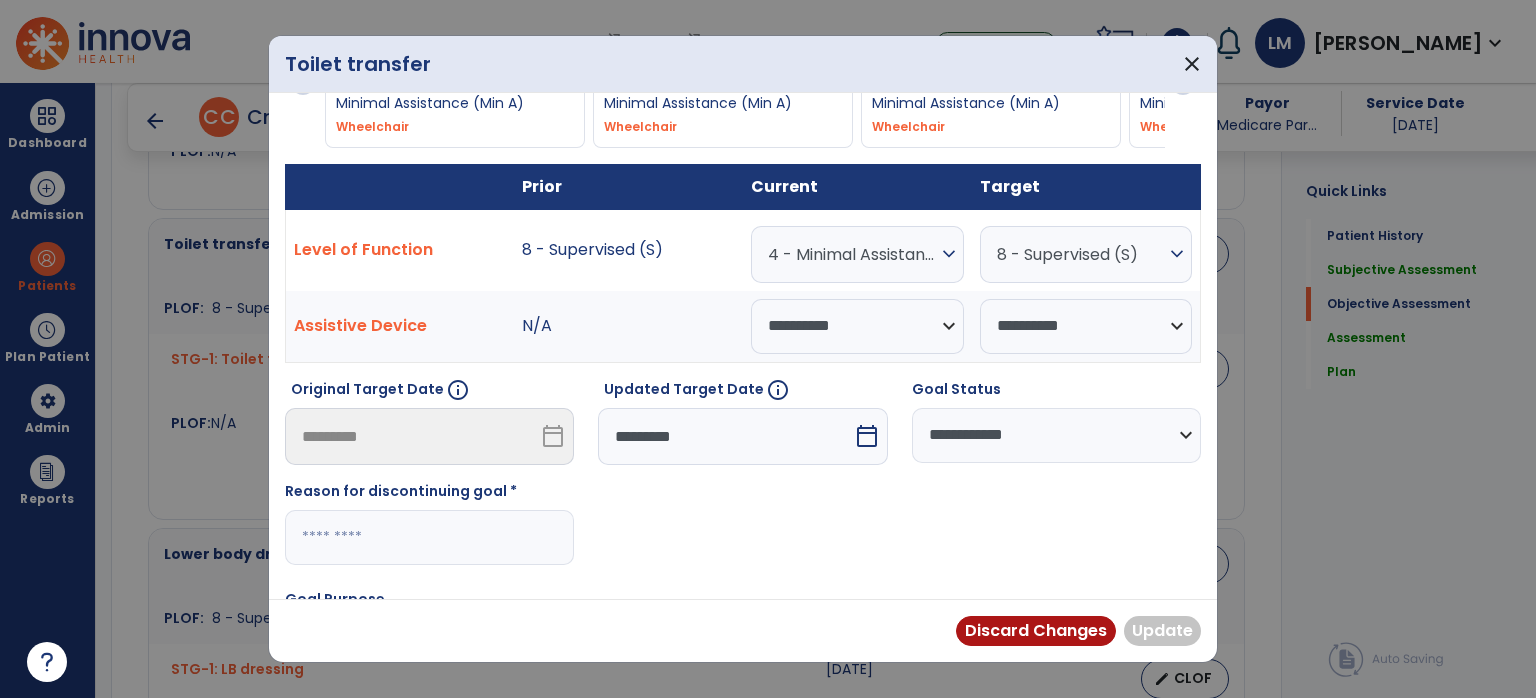 scroll, scrollTop: 100, scrollLeft: 0, axis: vertical 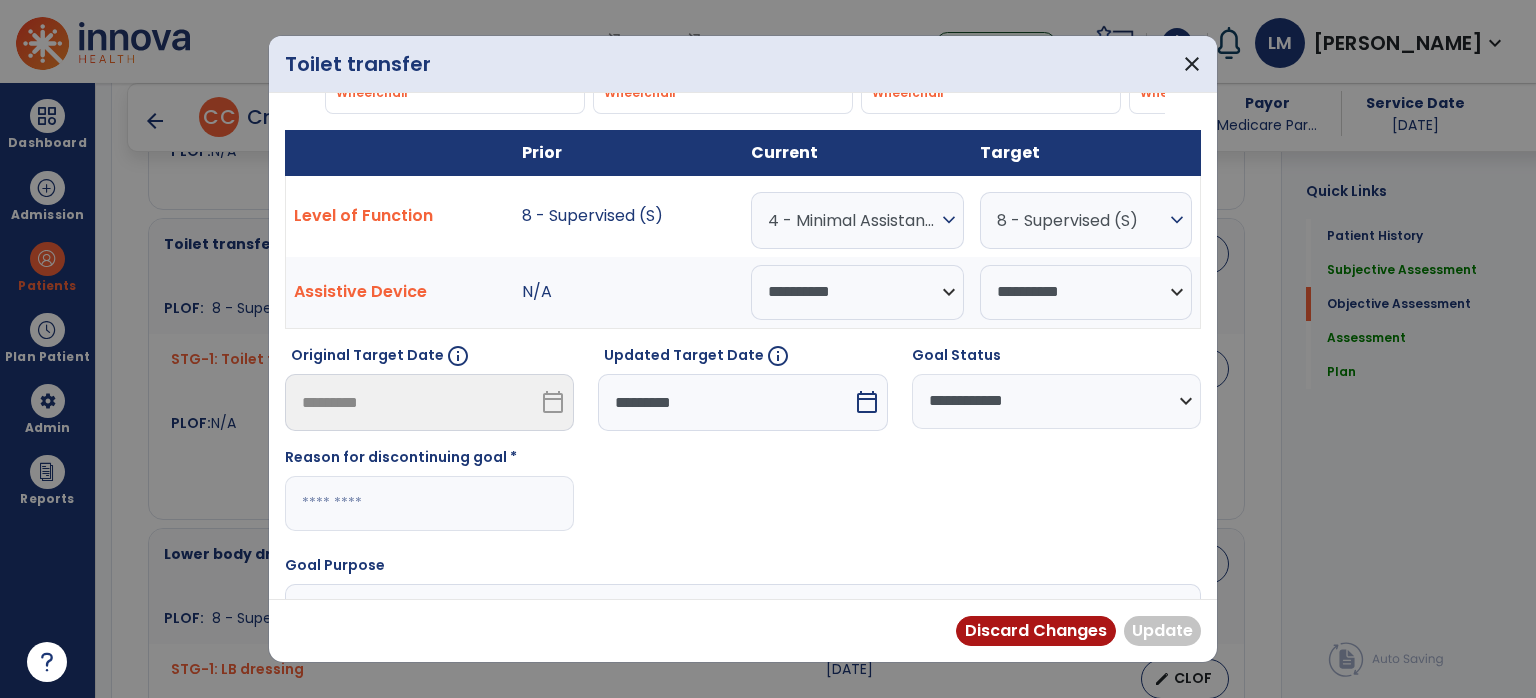 click at bounding box center (429, 503) 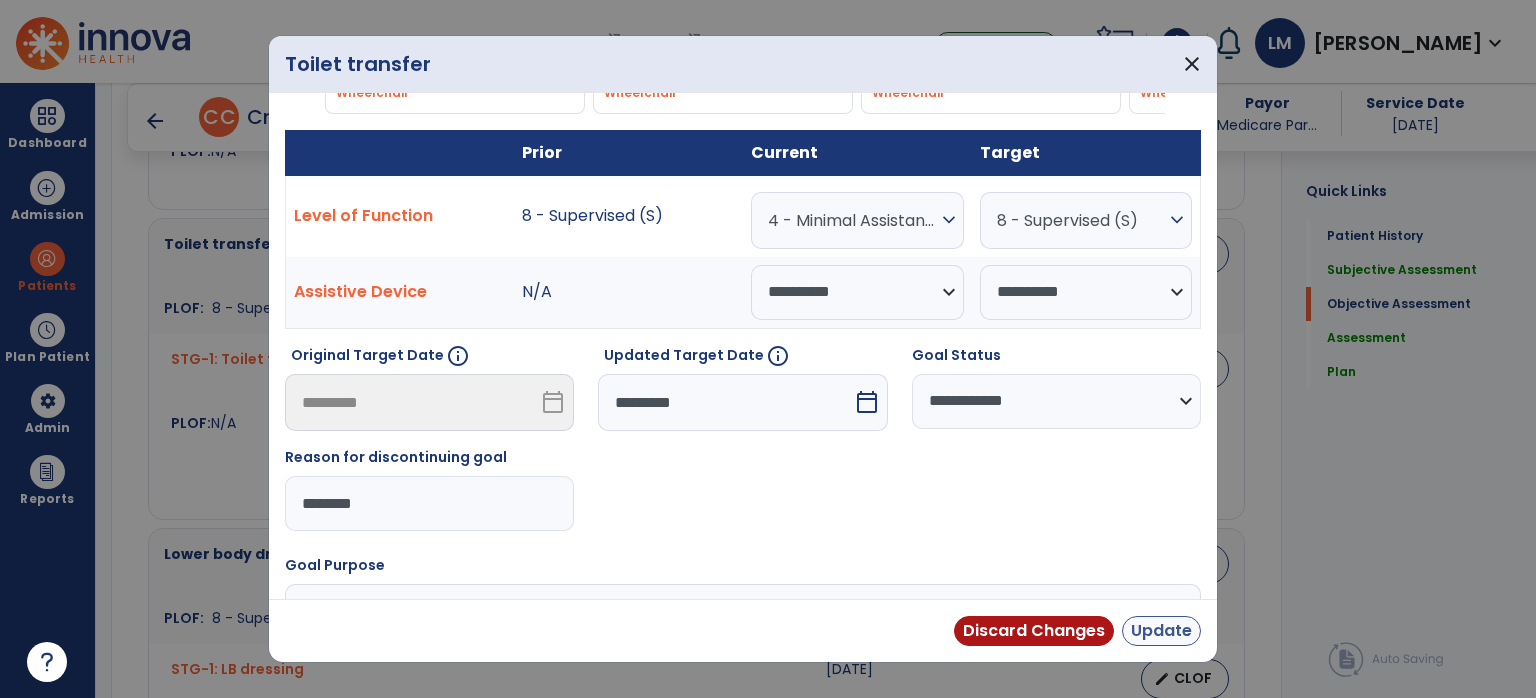 type on "*******" 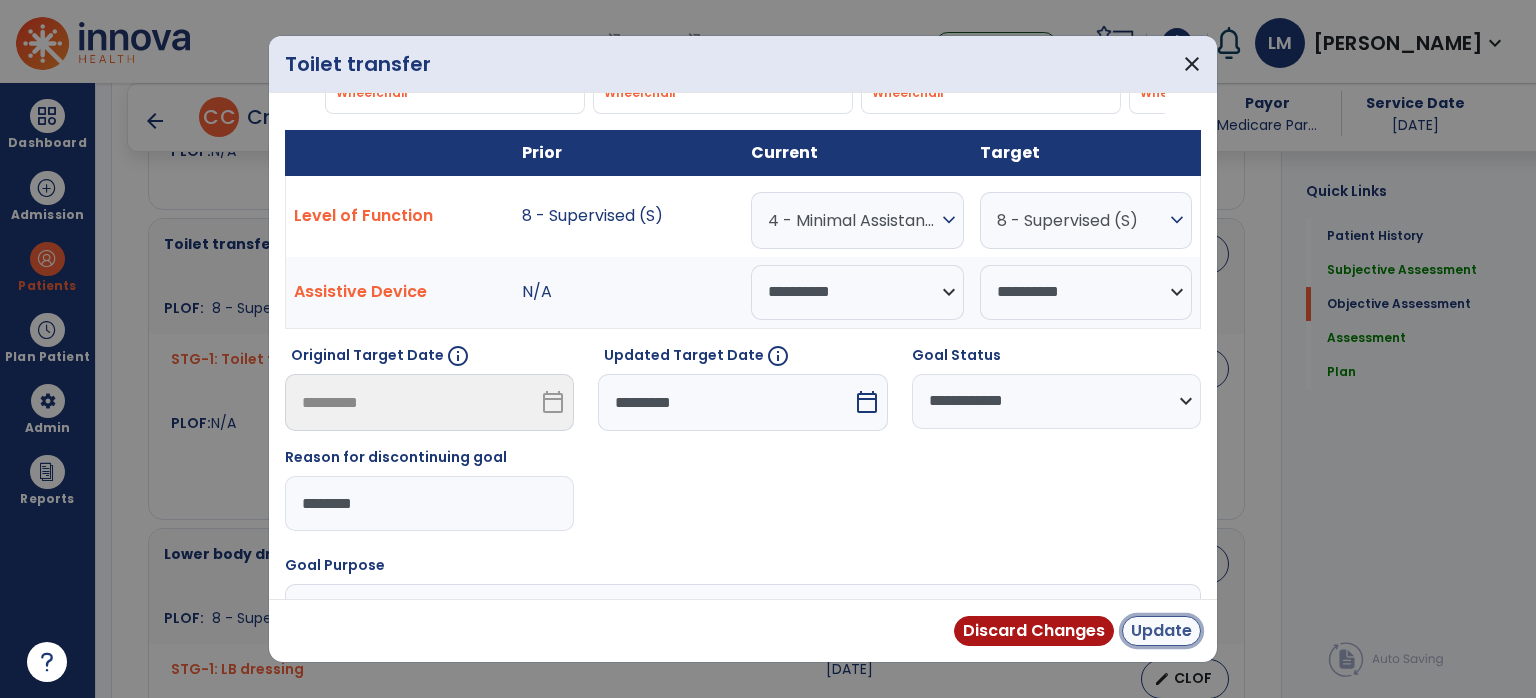 click on "Update" at bounding box center (1161, 631) 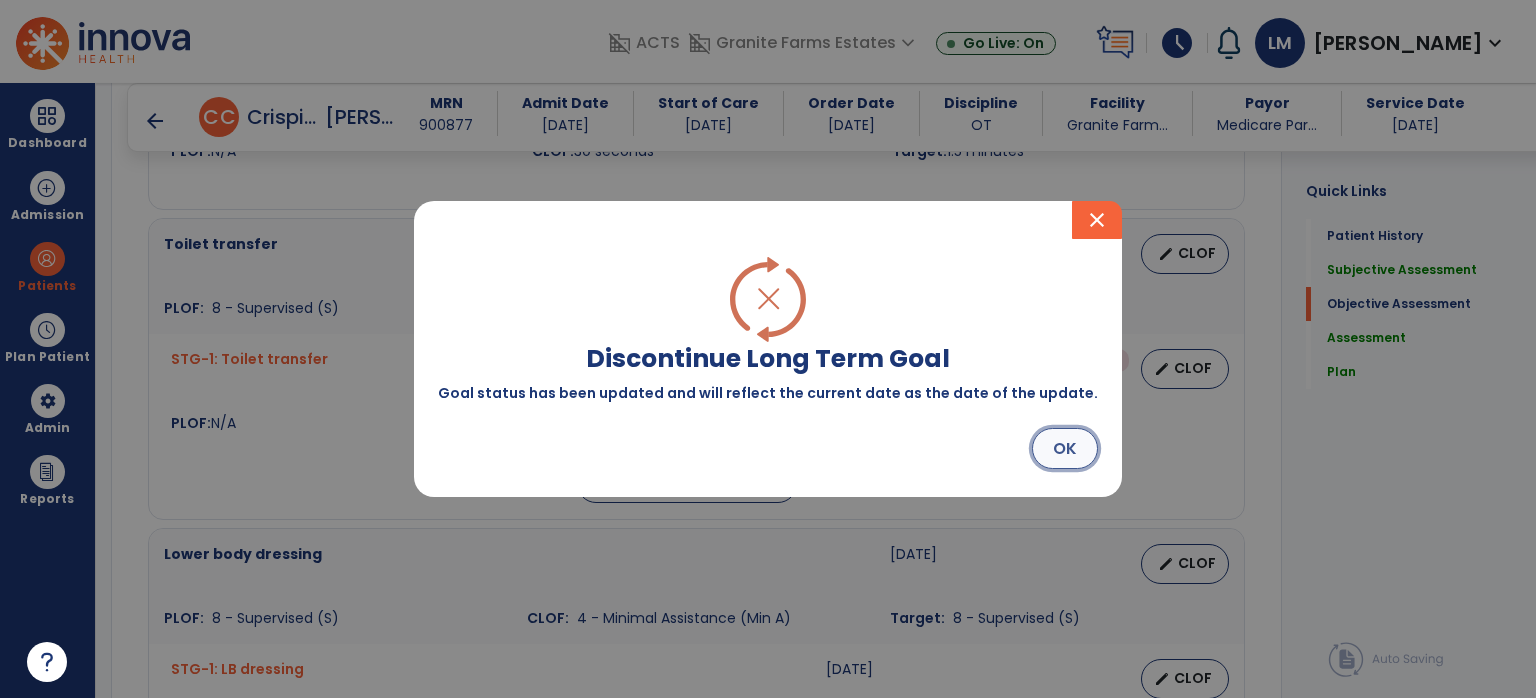 click on "OK" at bounding box center (1065, 448) 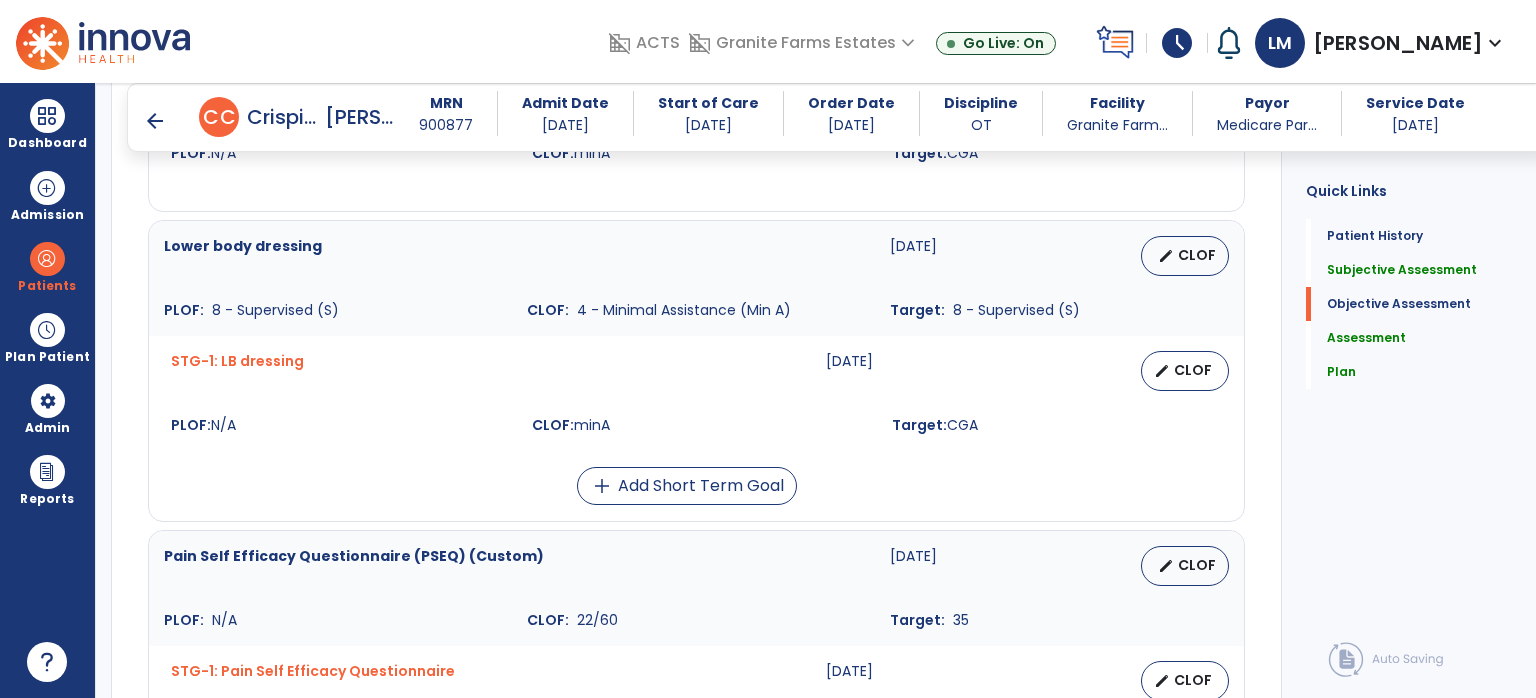 scroll, scrollTop: 1404, scrollLeft: 0, axis: vertical 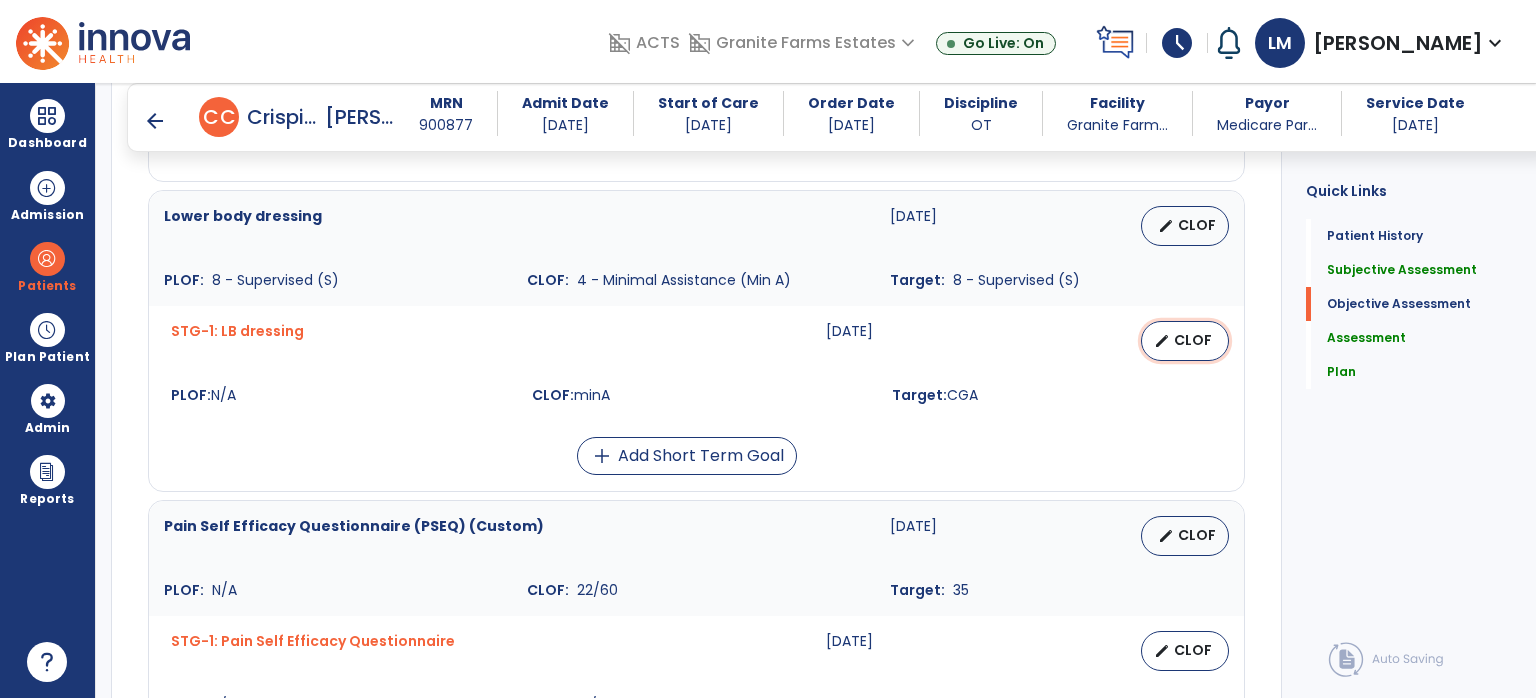 click on "CLOF" at bounding box center (1193, 340) 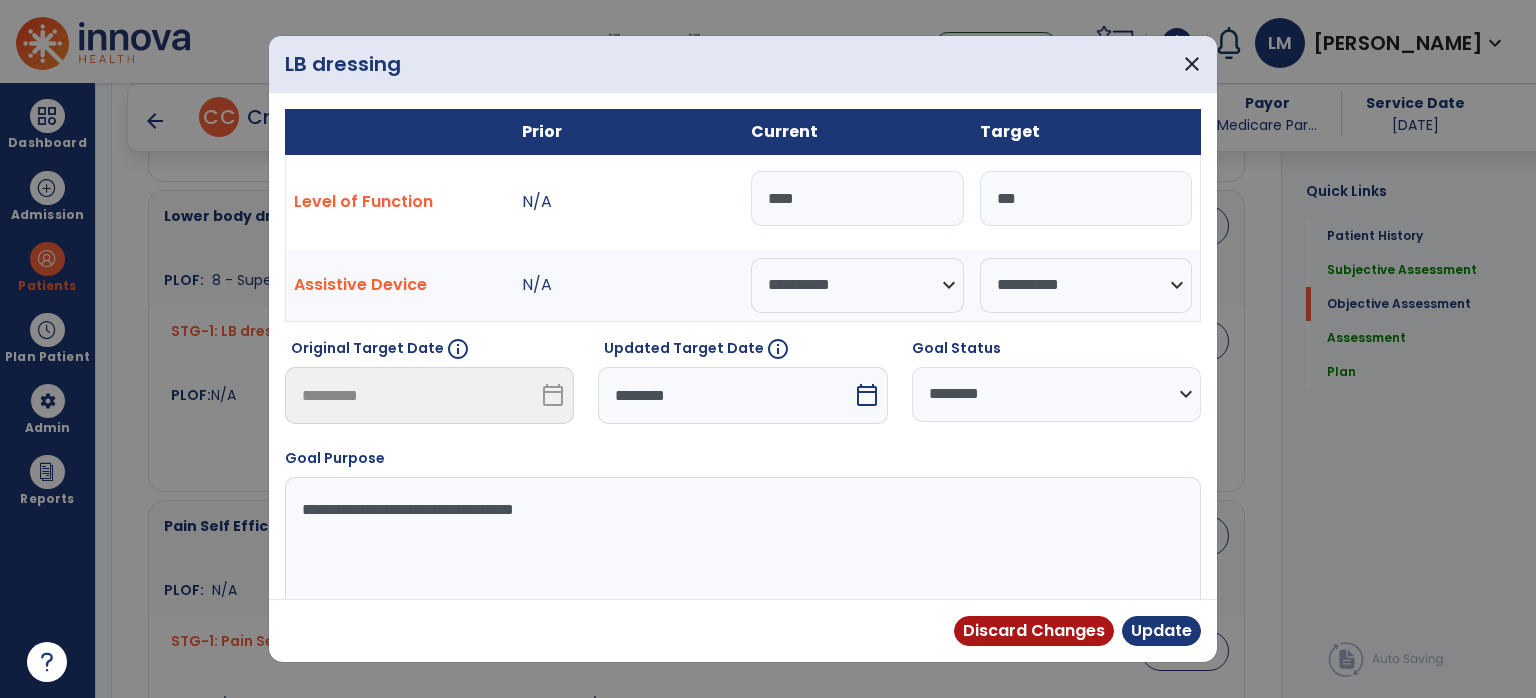 drag, startPoint x: 1036, startPoint y: 382, endPoint x: 1010, endPoint y: 408, distance: 36.769554 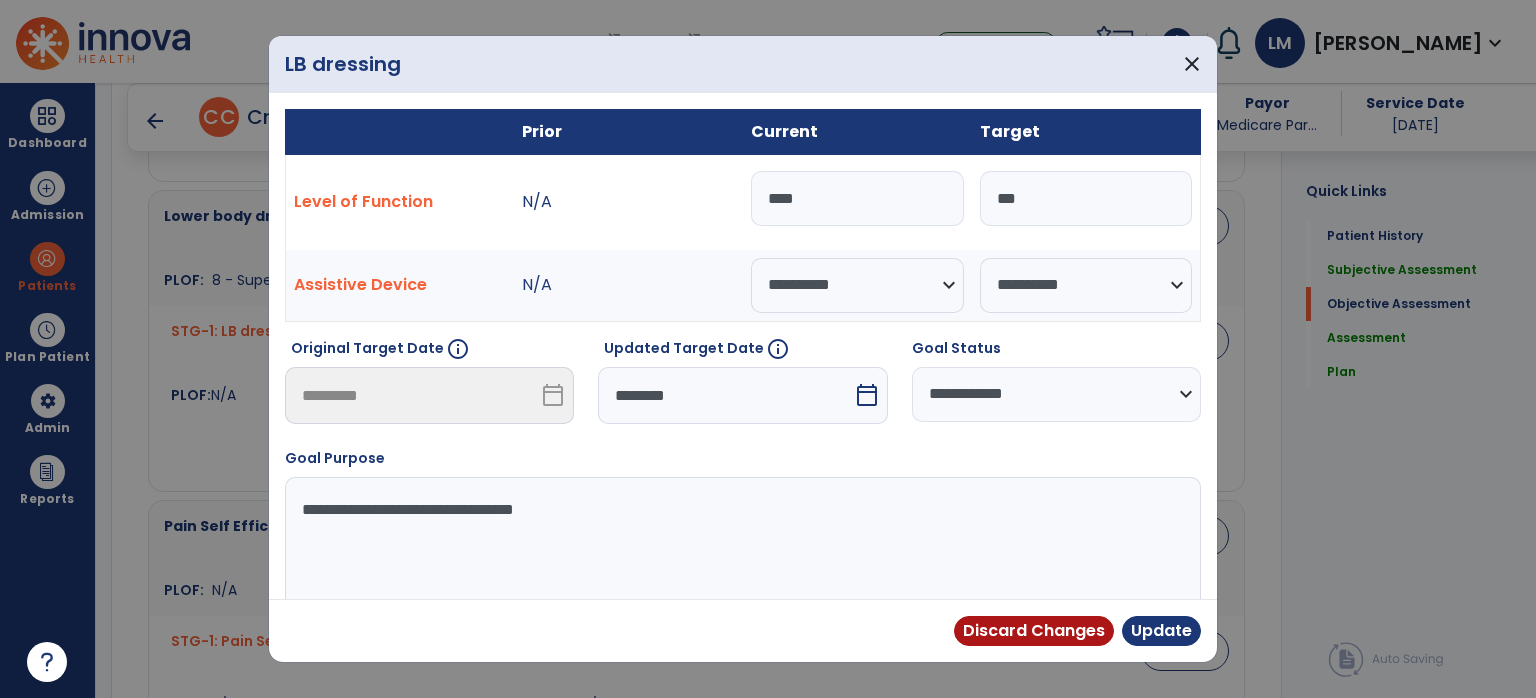 click on "**********" at bounding box center (1056, 394) 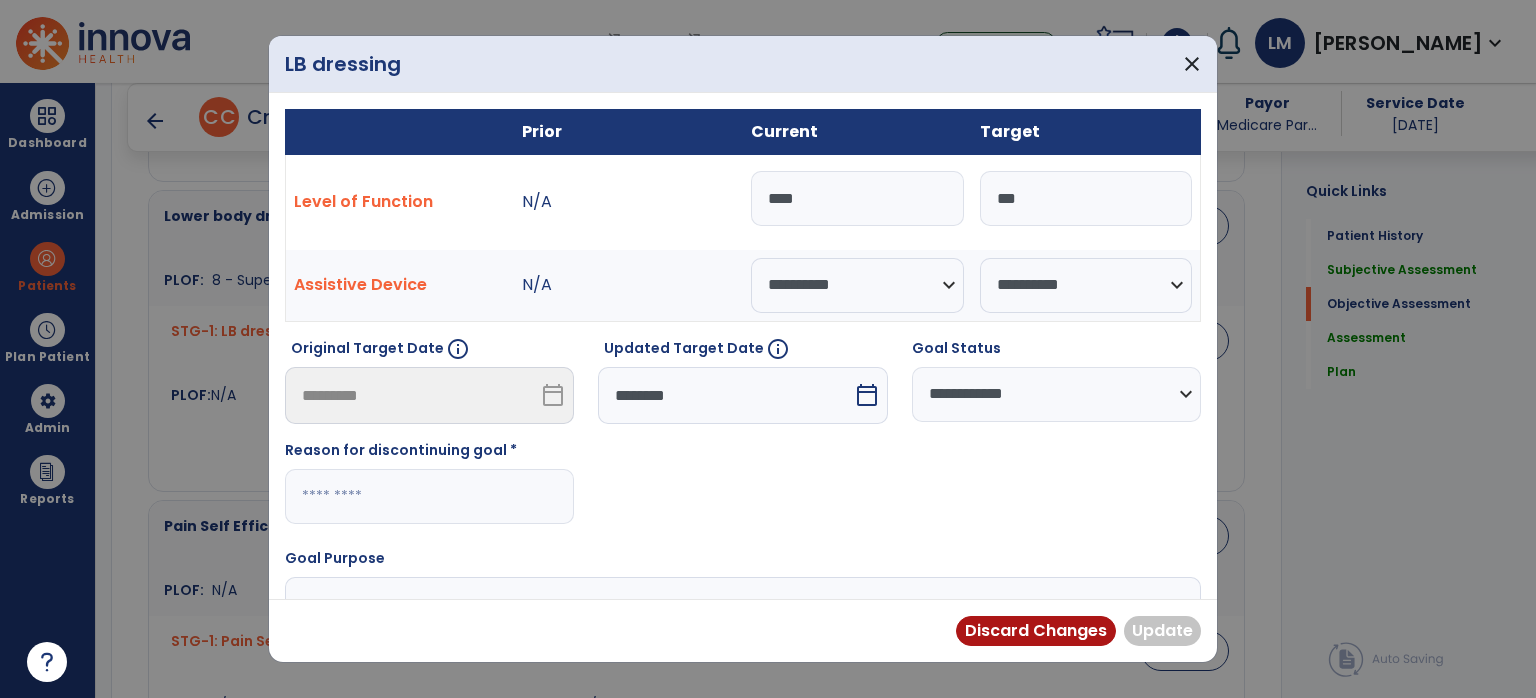 click at bounding box center [429, 496] 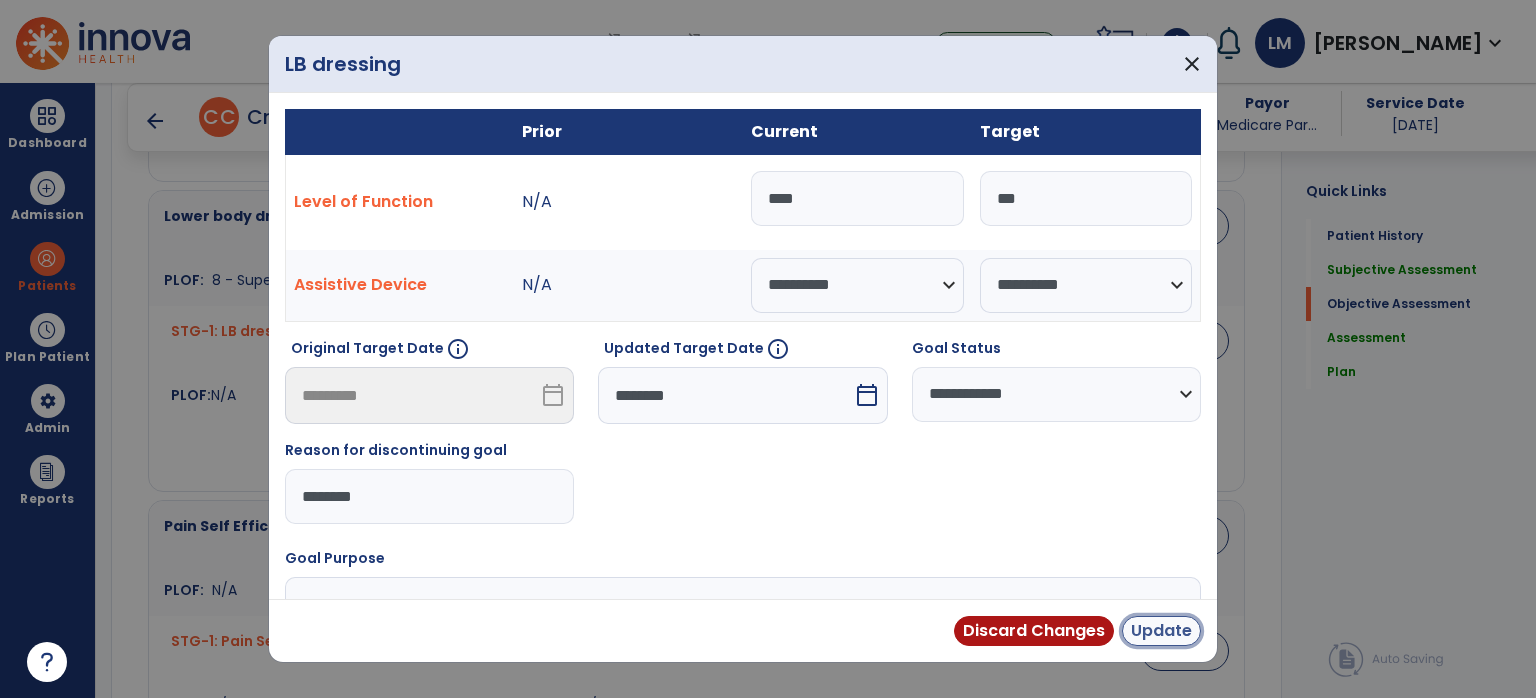 click on "Update" at bounding box center (1161, 631) 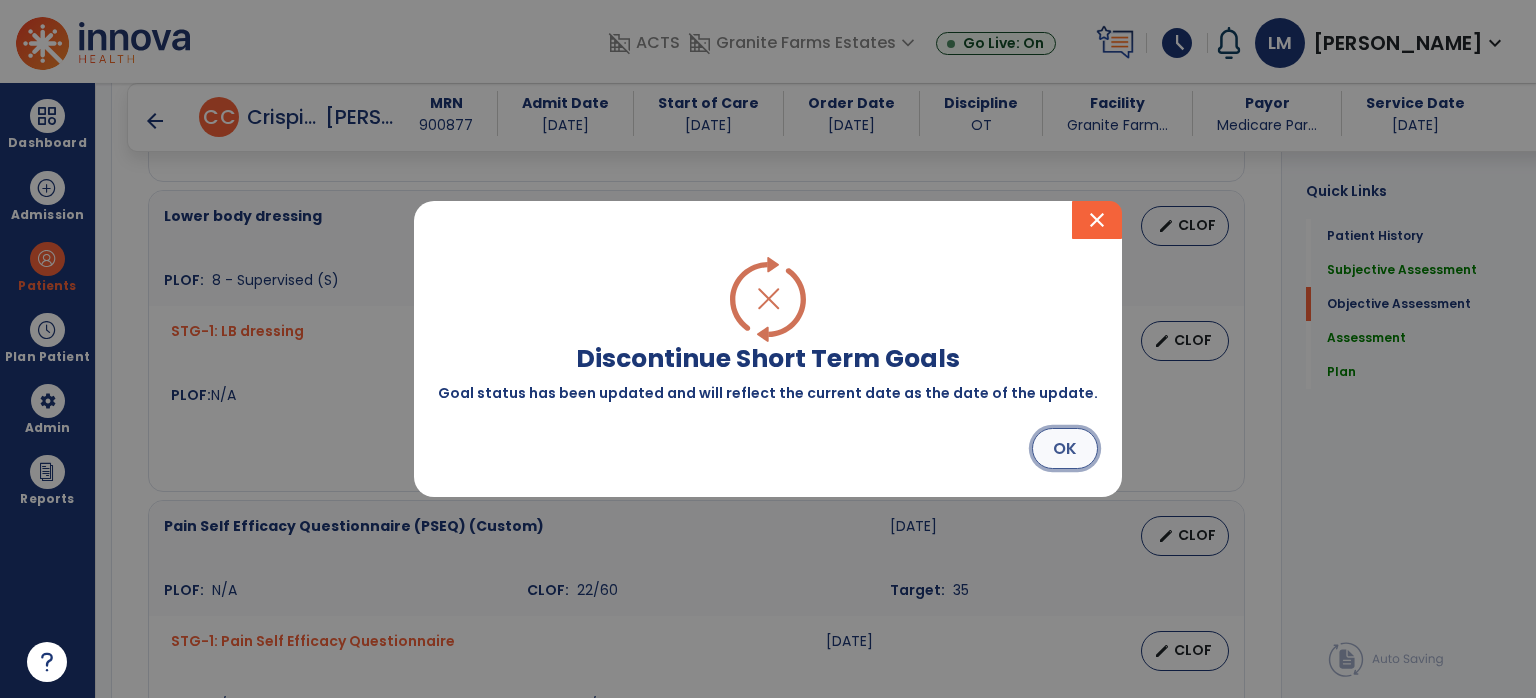 click on "OK" at bounding box center (1065, 448) 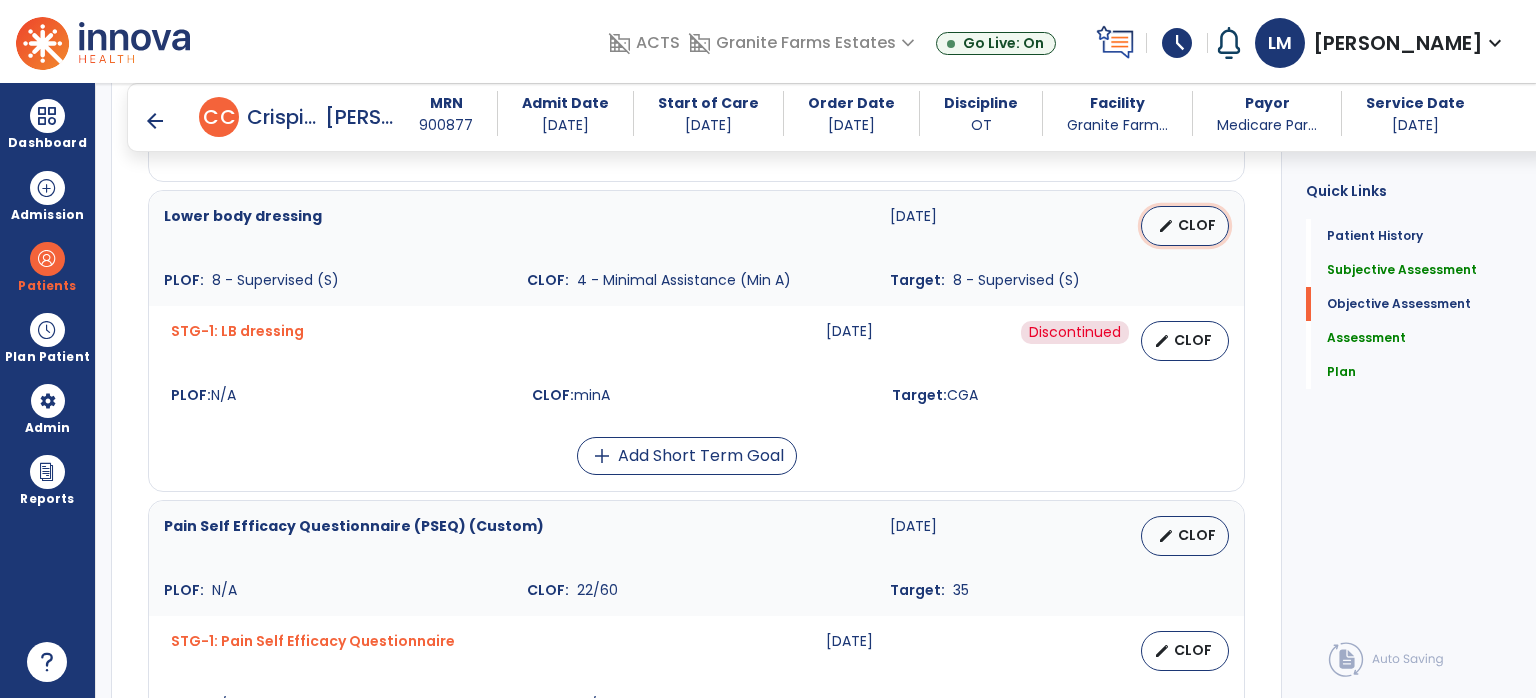 click on "CLOF" at bounding box center [1197, 225] 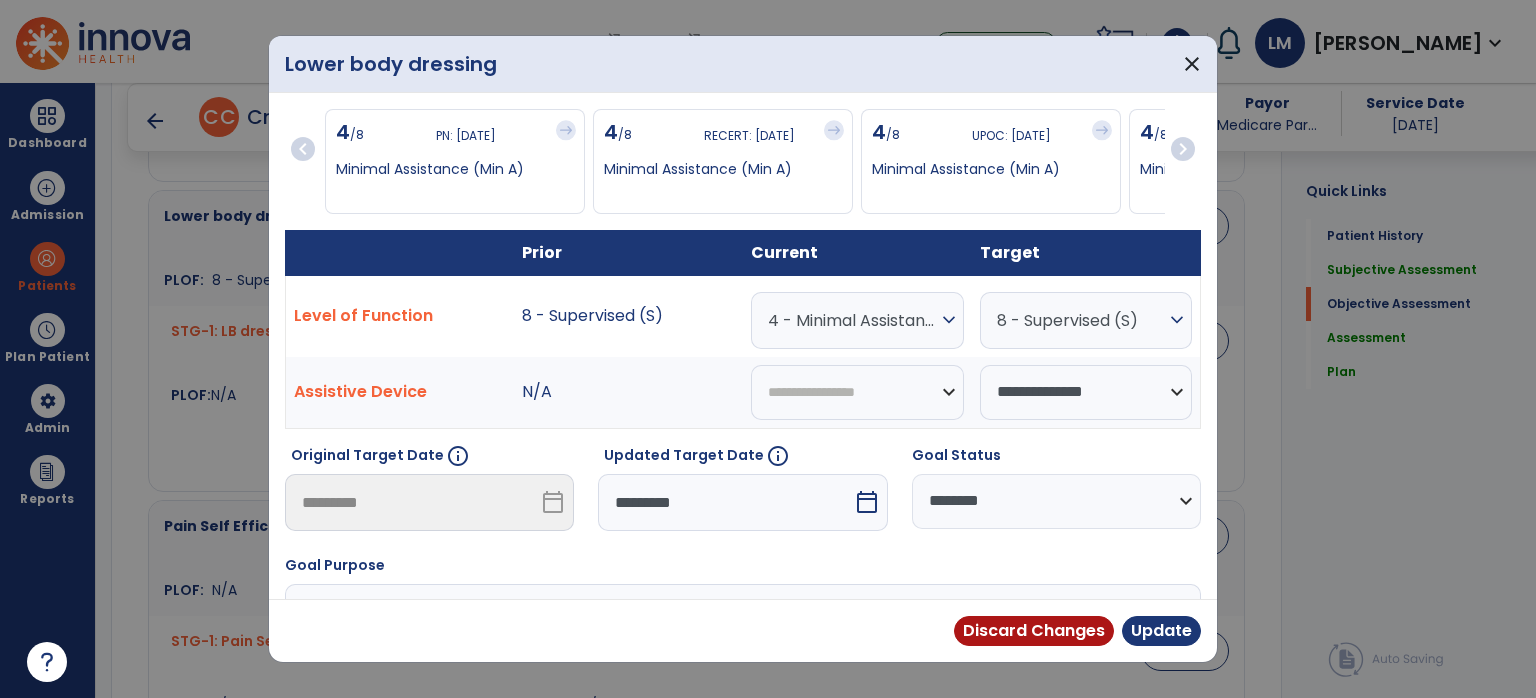 click on "**********" at bounding box center (1056, 501) 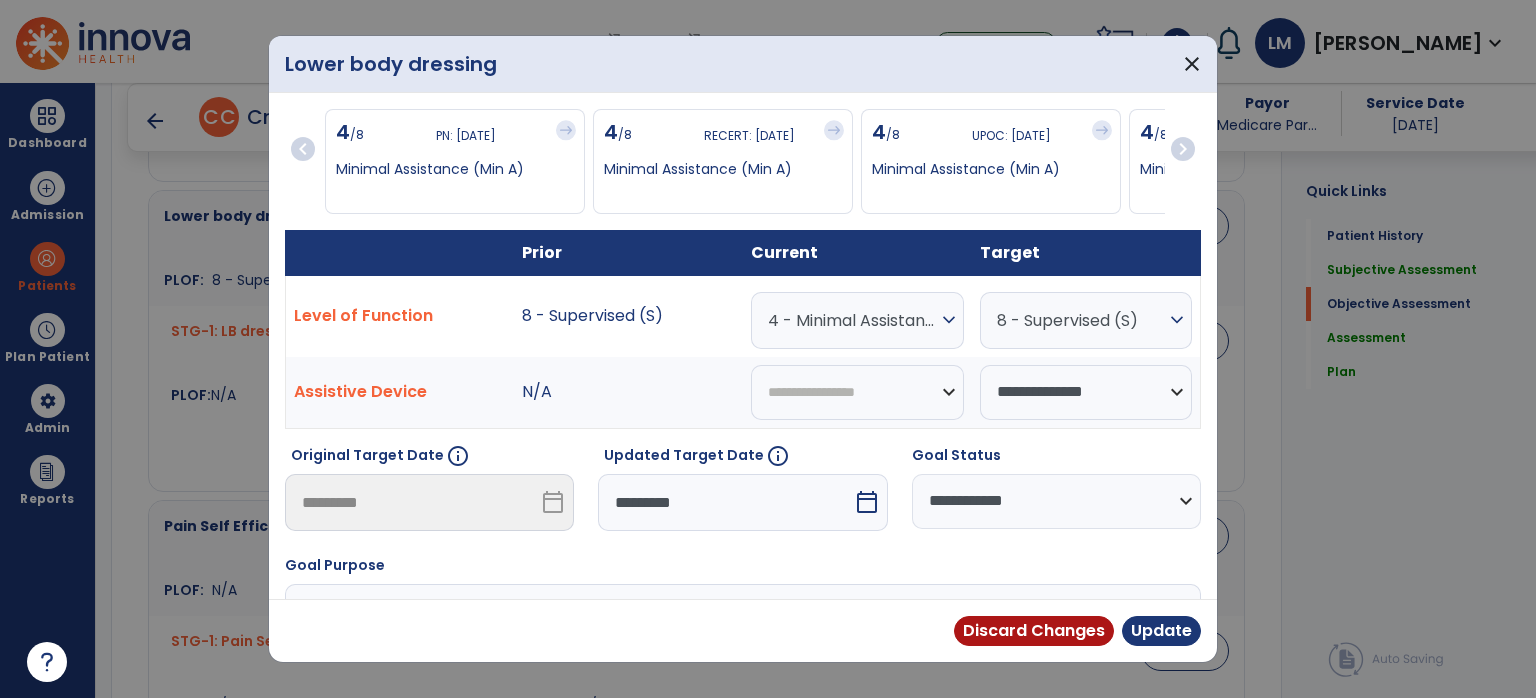 click on "**********" at bounding box center (1056, 501) 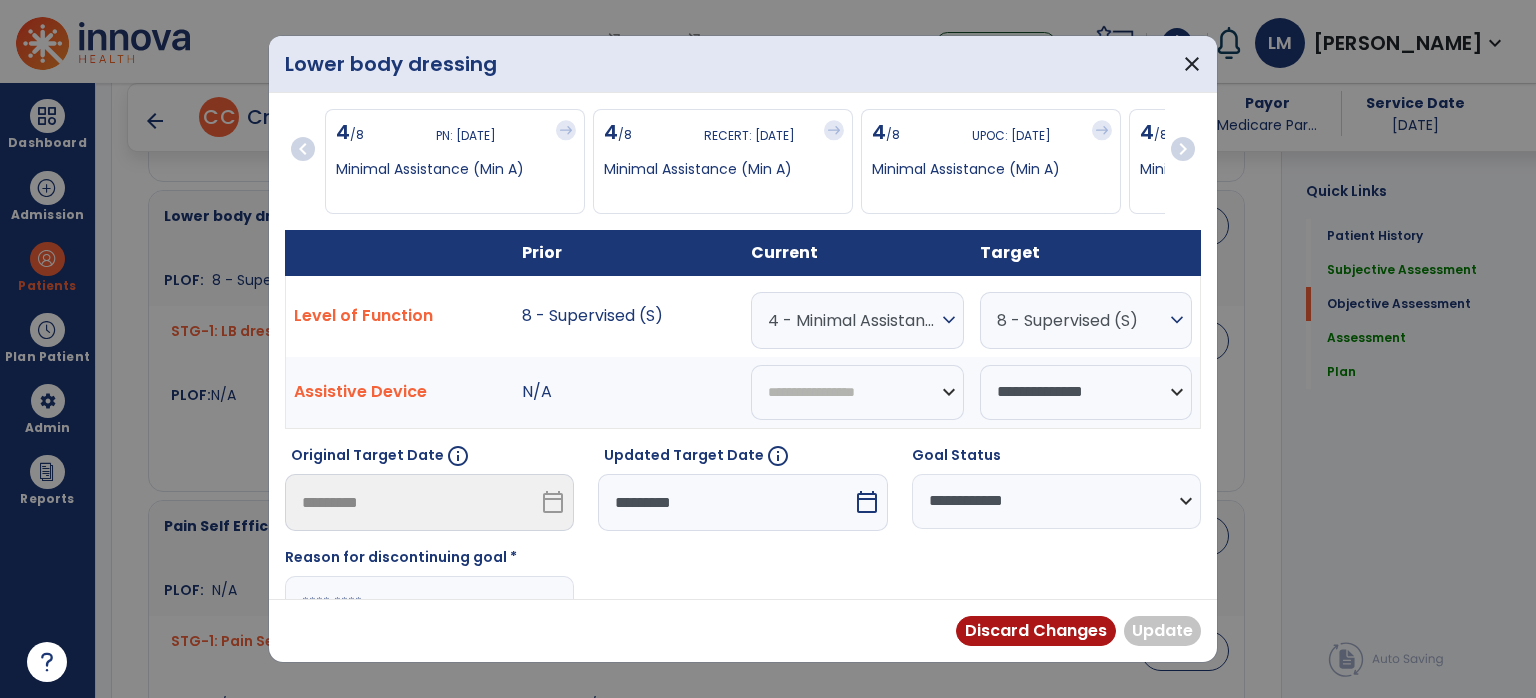 click at bounding box center (429, 603) 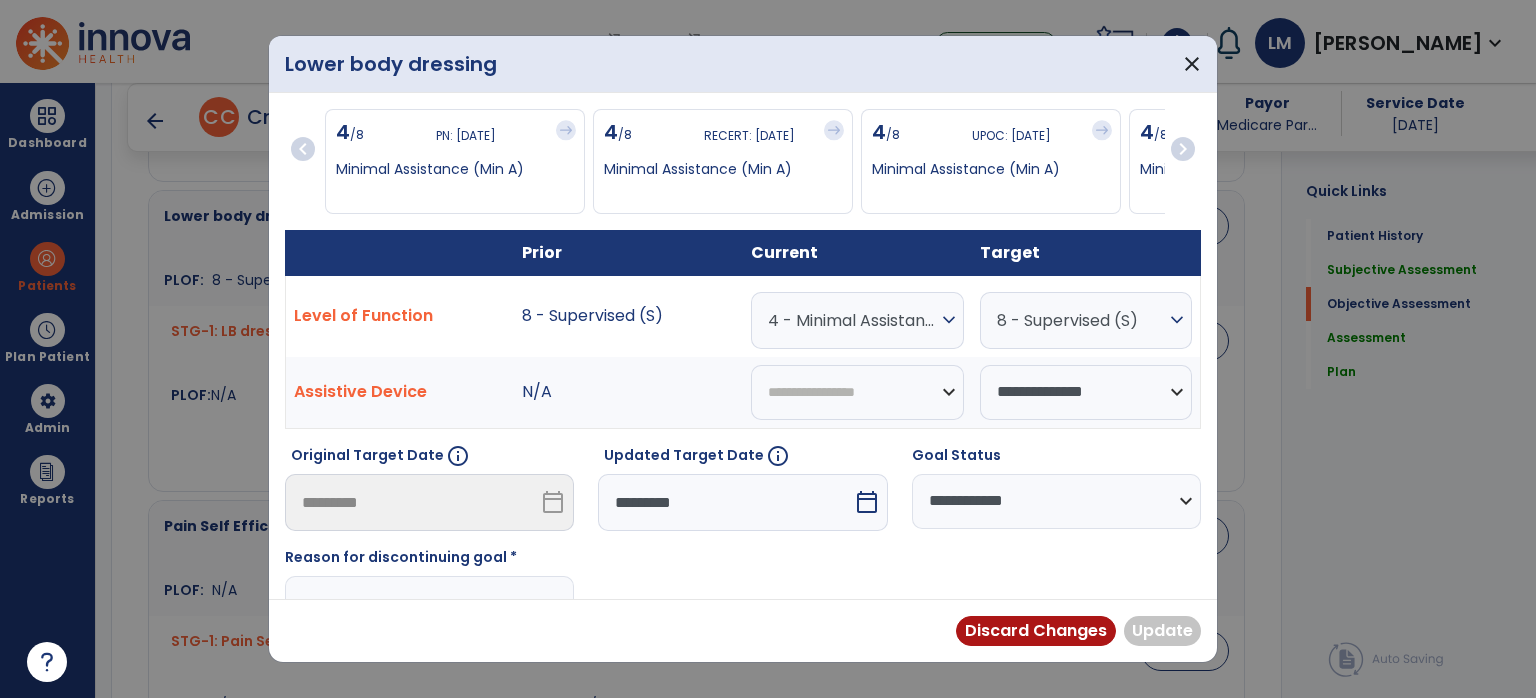 scroll, scrollTop: 13, scrollLeft: 0, axis: vertical 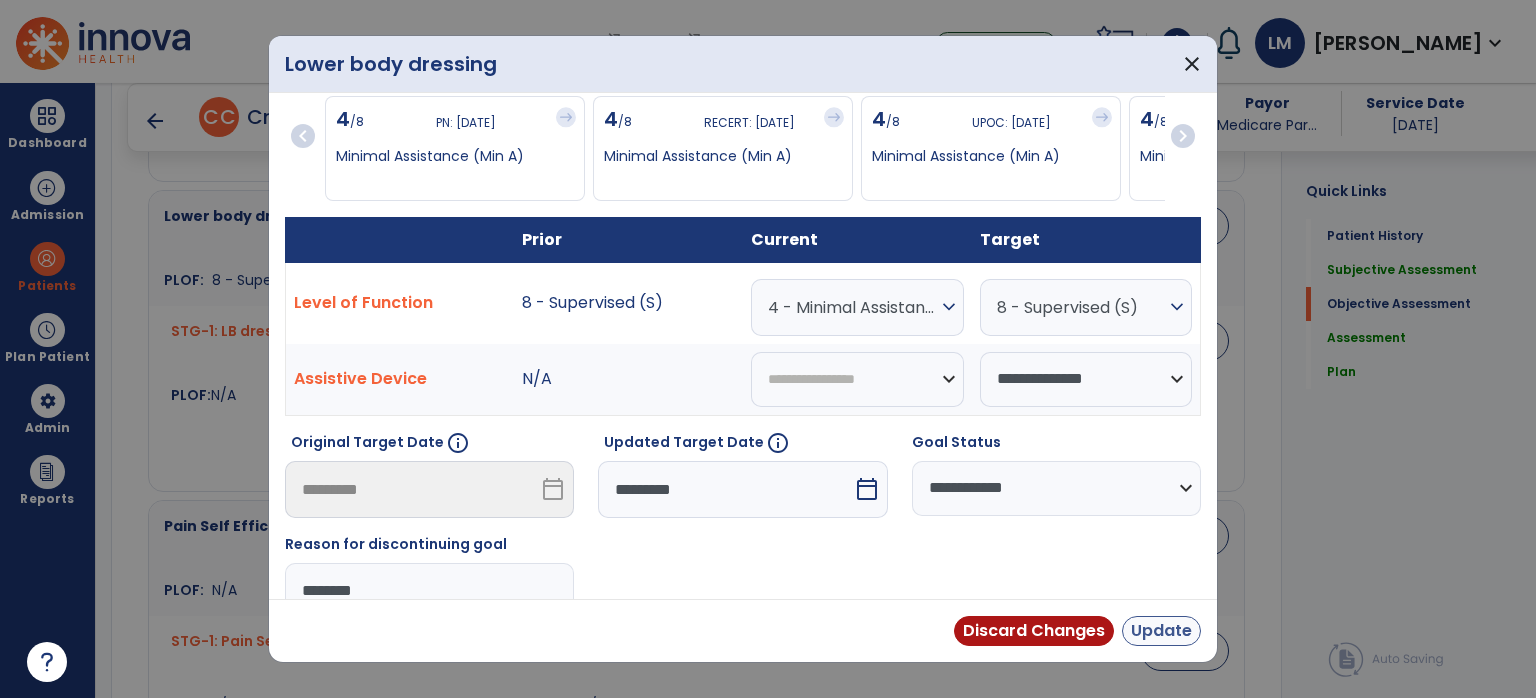 type on "*******" 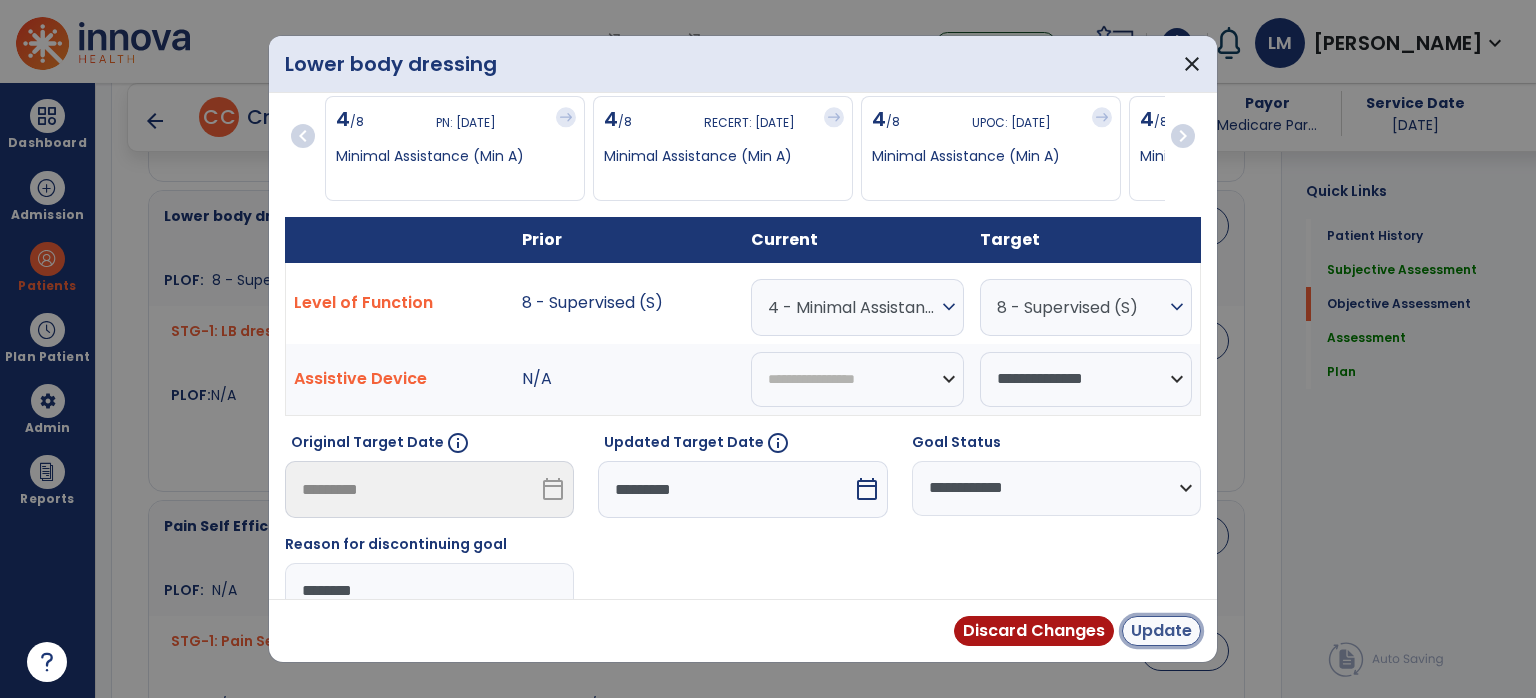 click on "Update" at bounding box center [1161, 631] 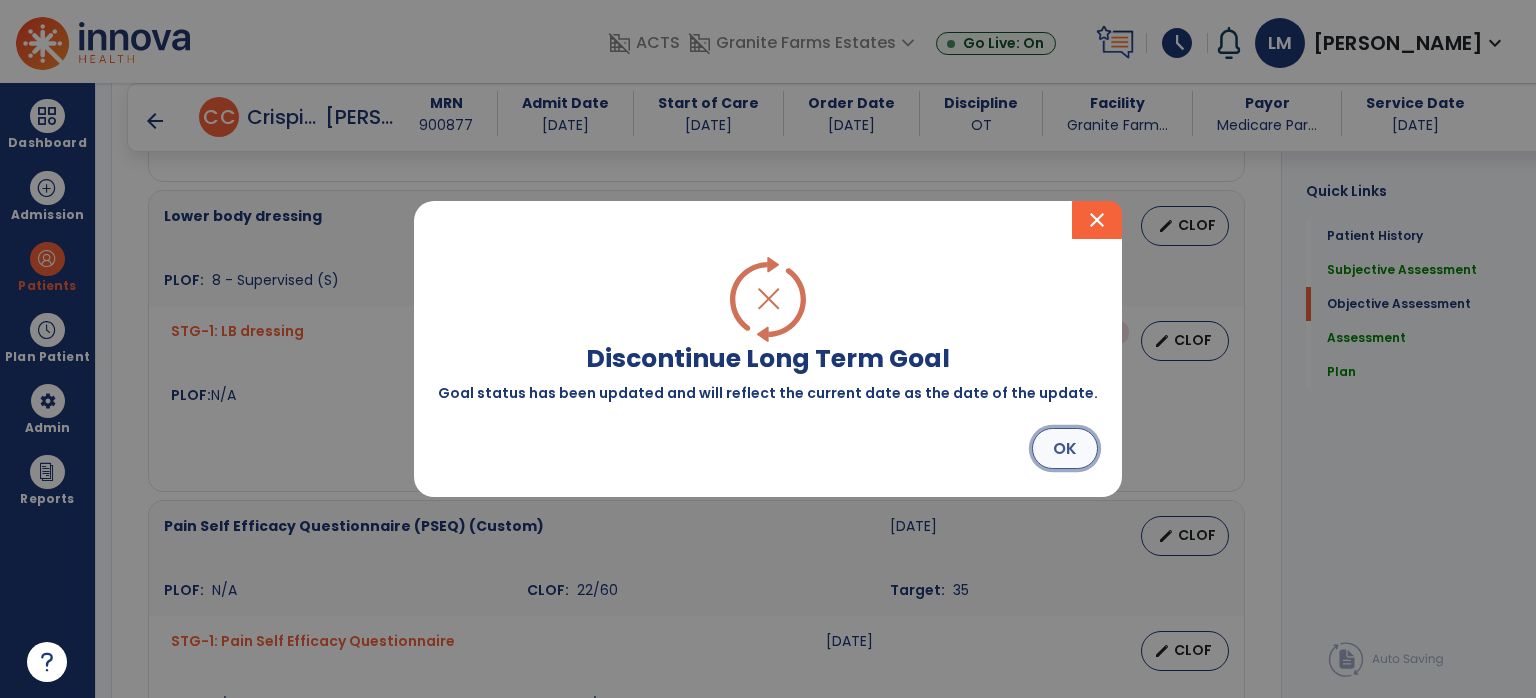 click on "OK" at bounding box center (1065, 448) 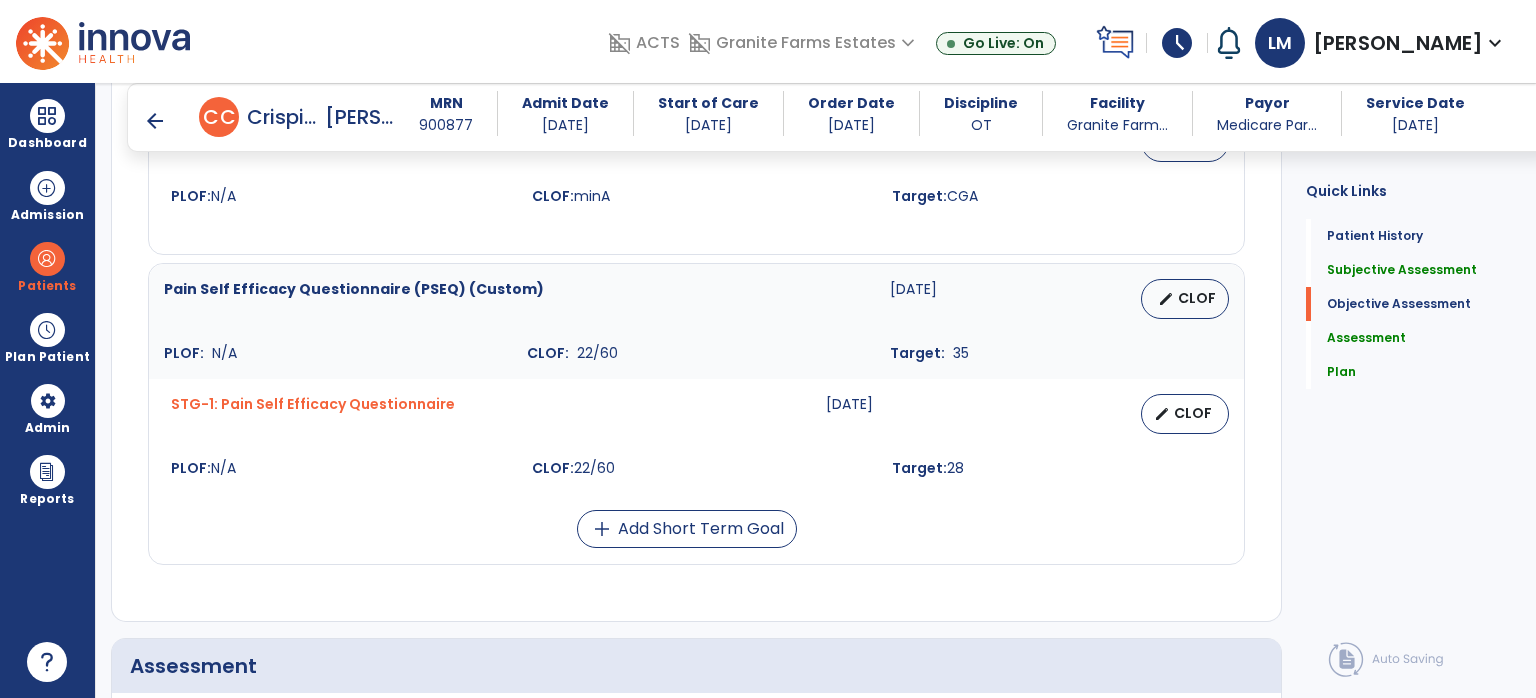 scroll, scrollTop: 1604, scrollLeft: 0, axis: vertical 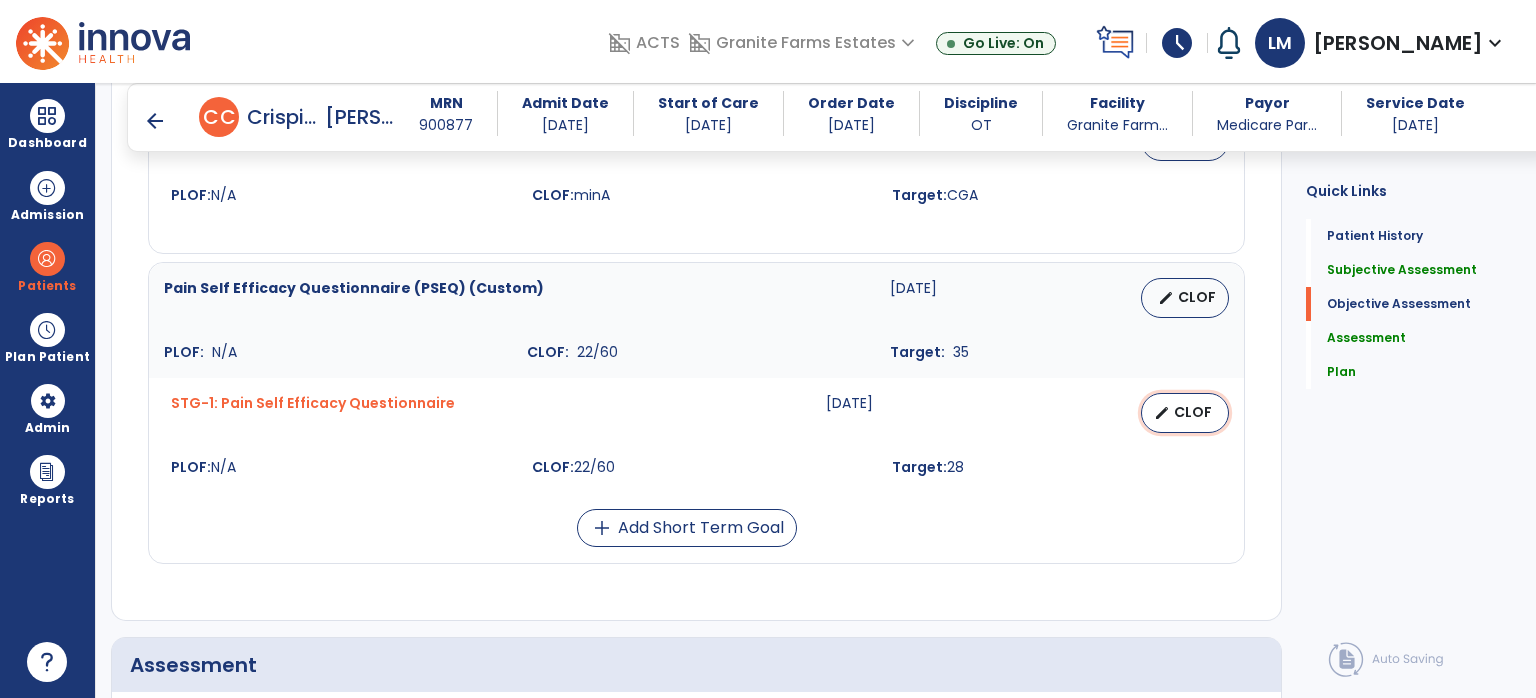 click on "CLOF" at bounding box center (1193, 412) 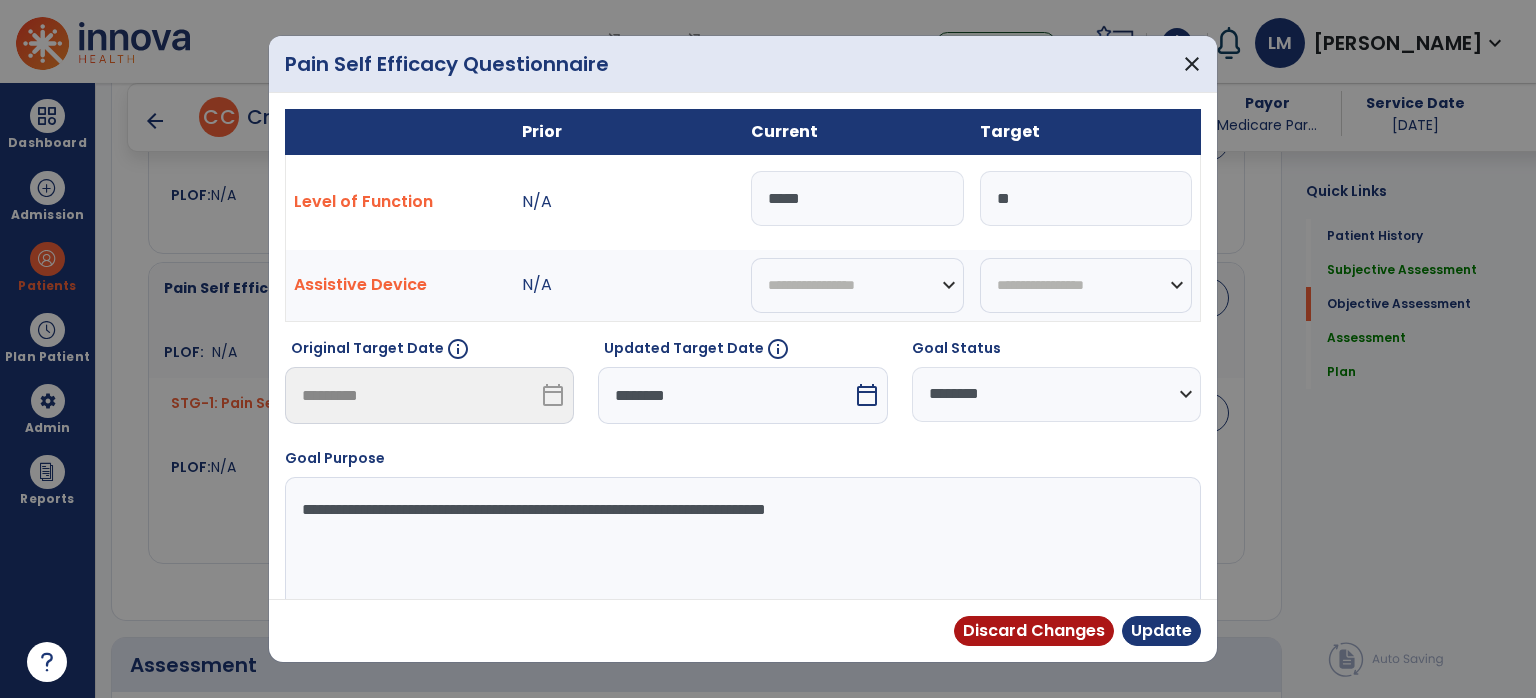 click on "**********" at bounding box center [1056, 394] 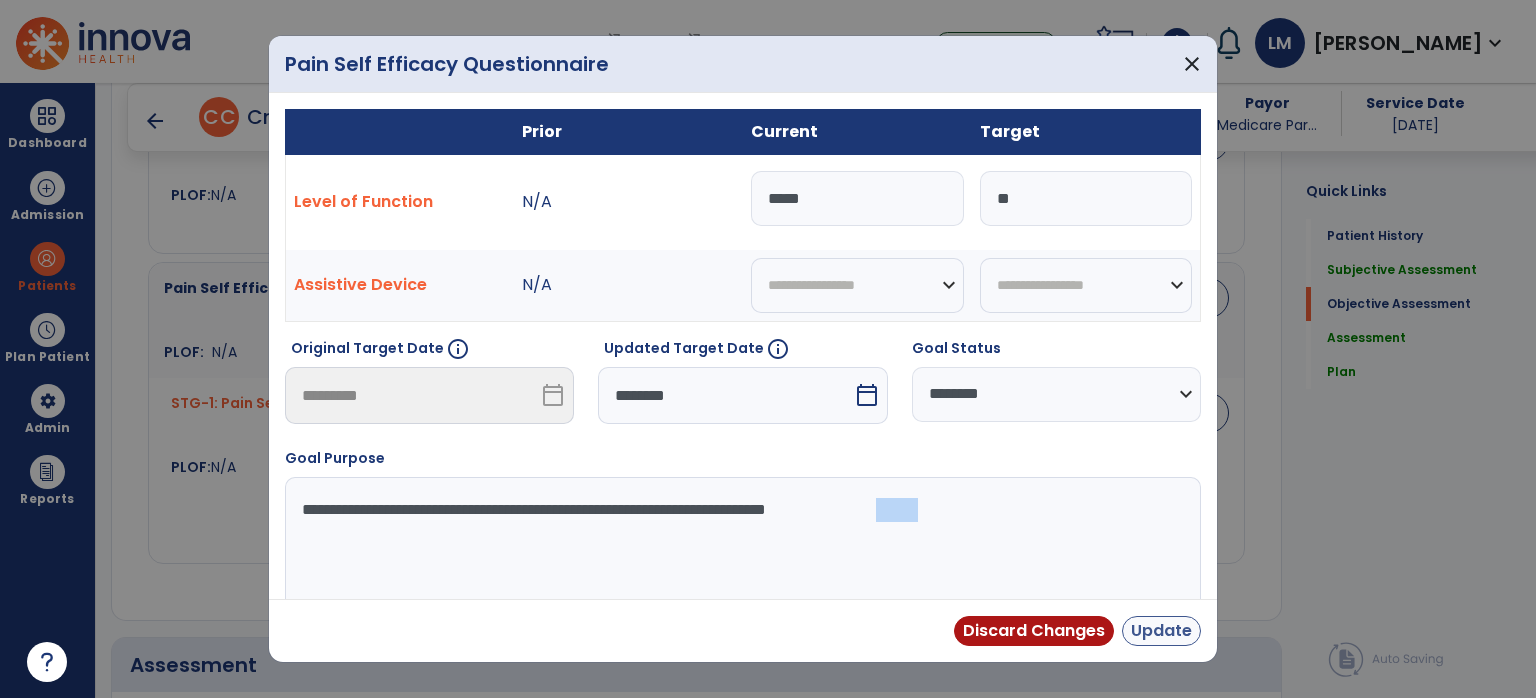 click on "Discard Changes  Update" at bounding box center (743, 630) 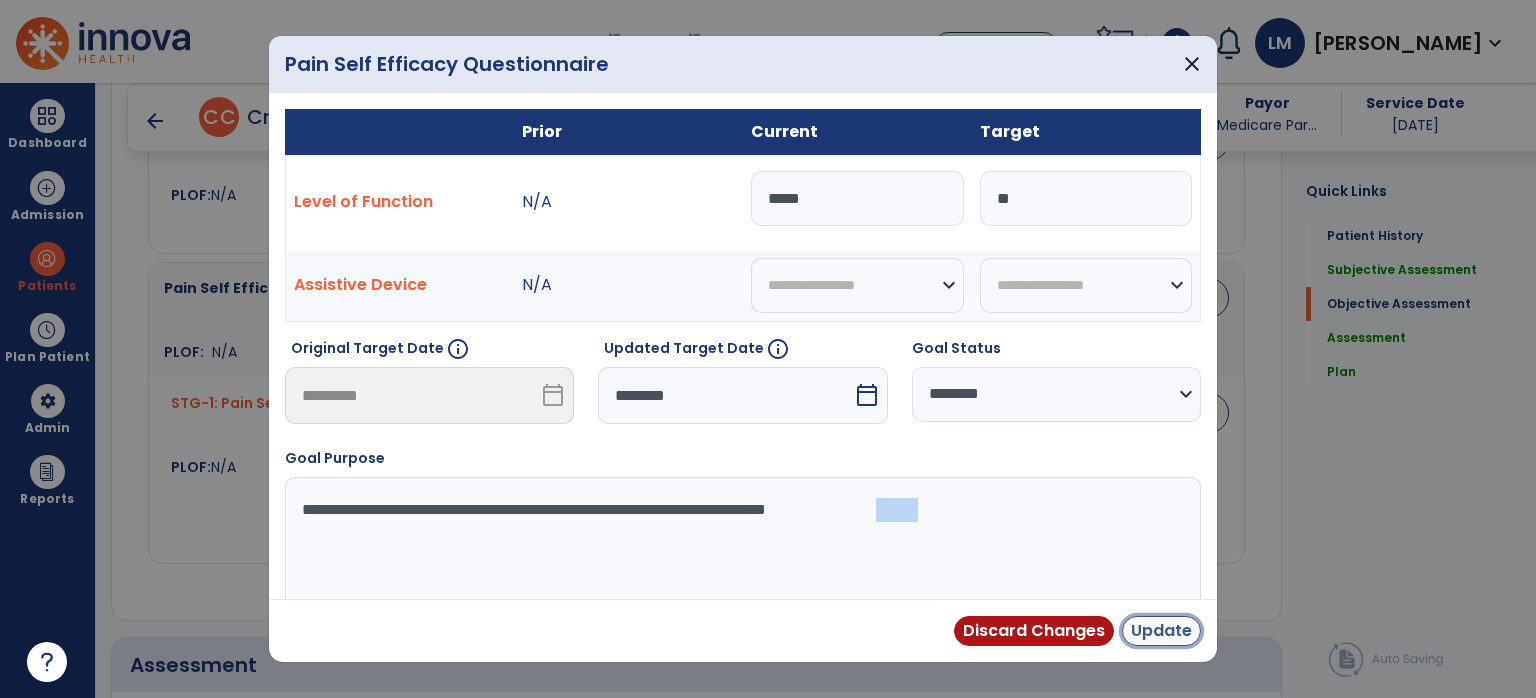 click on "Update" at bounding box center [1161, 631] 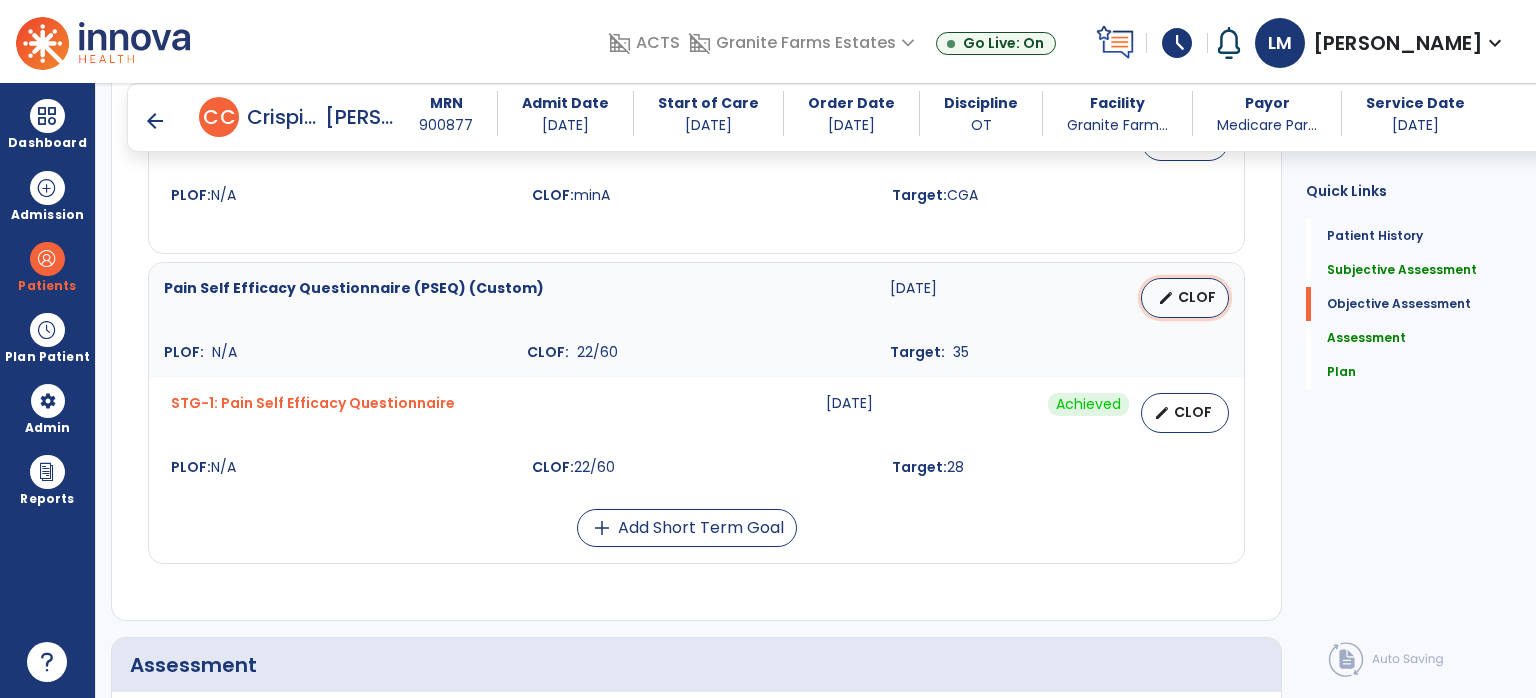 click on "CLOF" at bounding box center [1197, 297] 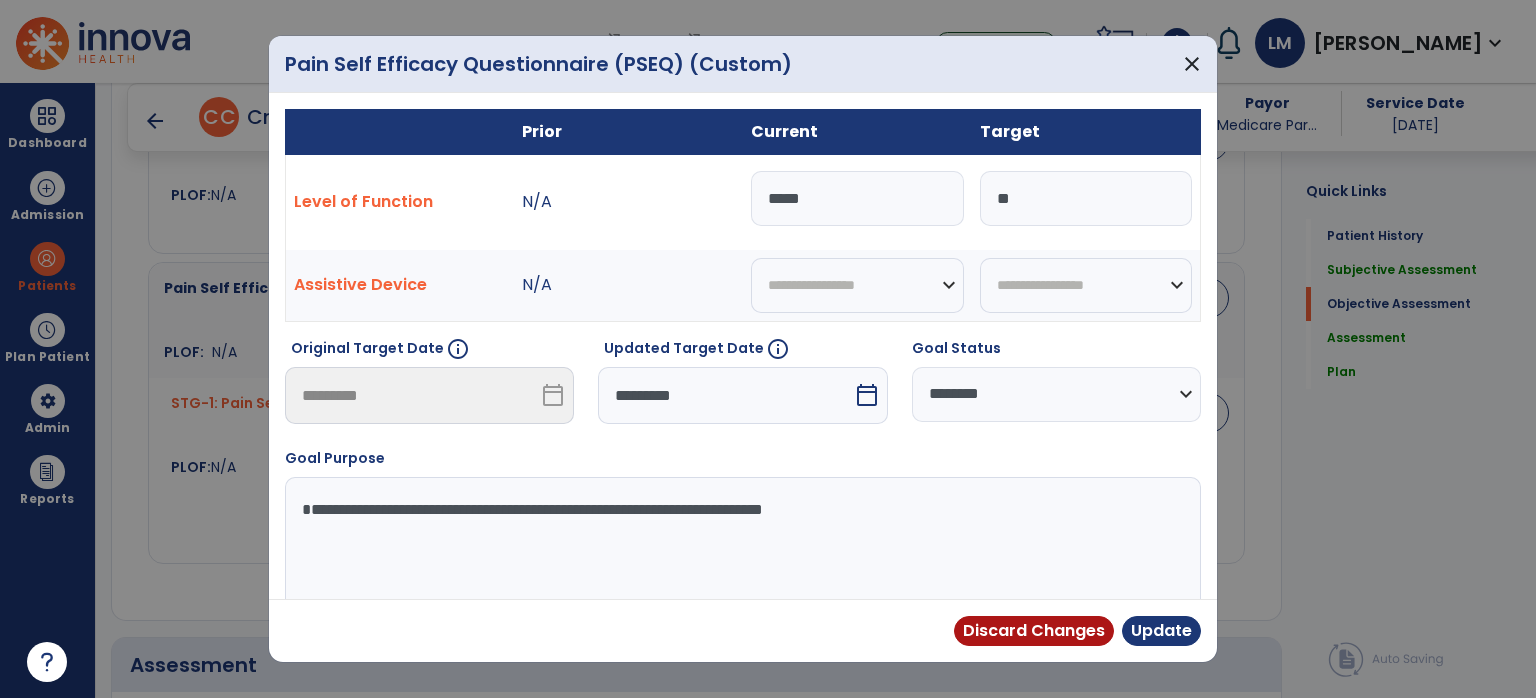 click on "**********" at bounding box center (1056, 394) 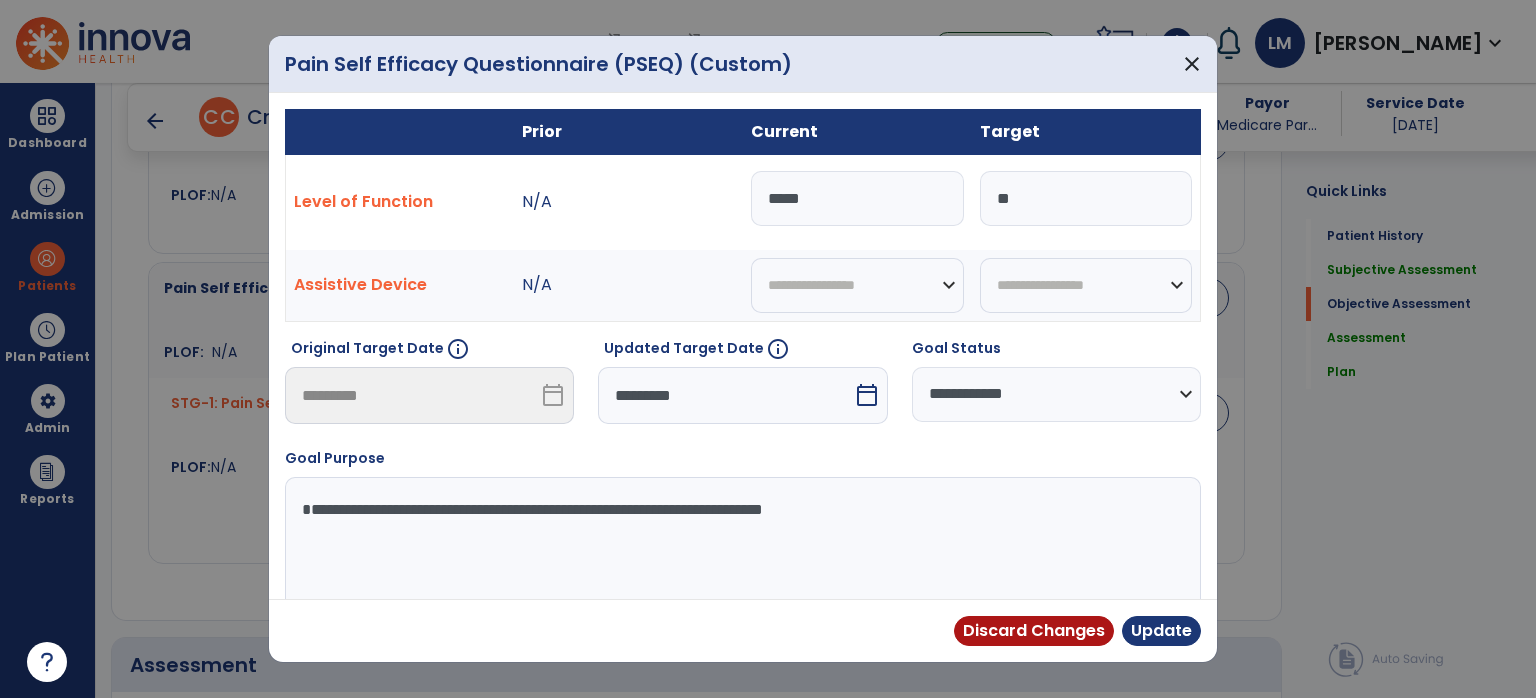 click on "**********" at bounding box center (1056, 394) 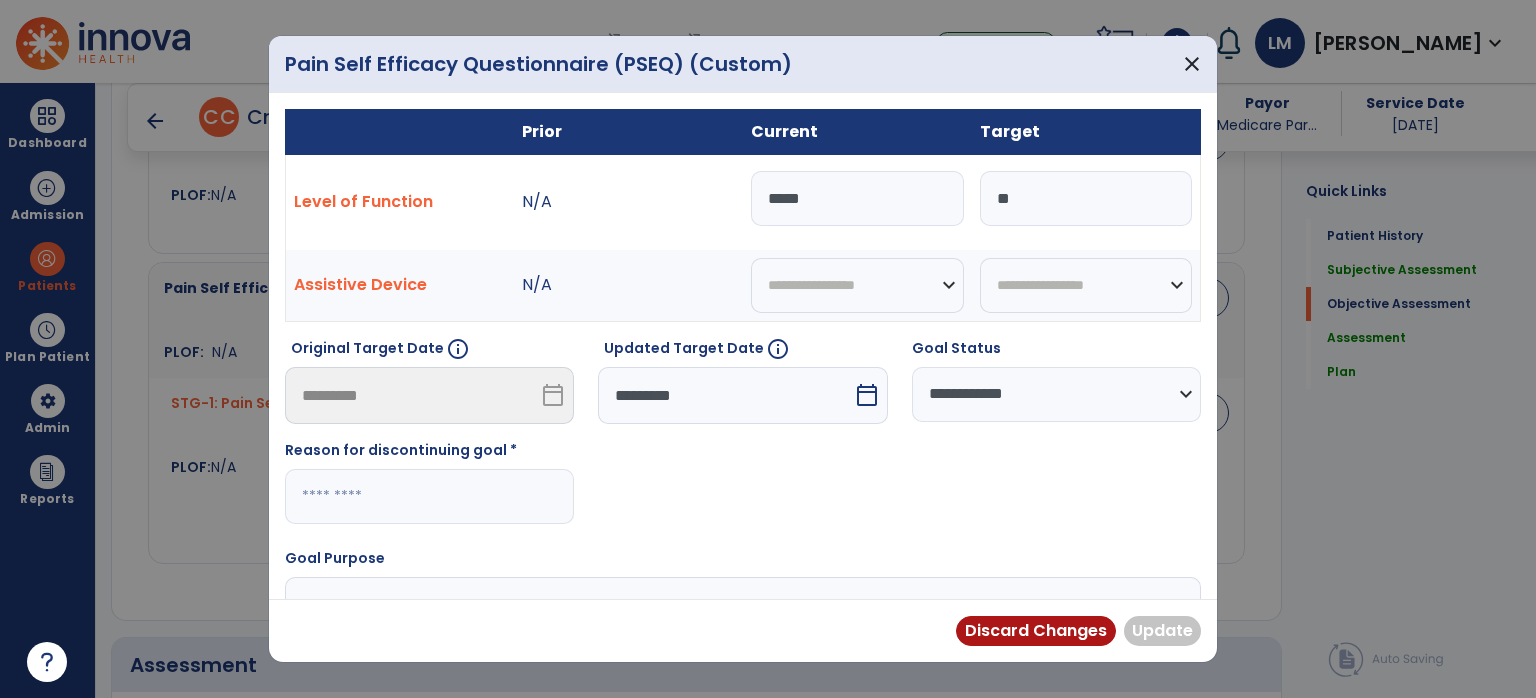 click at bounding box center [429, 496] 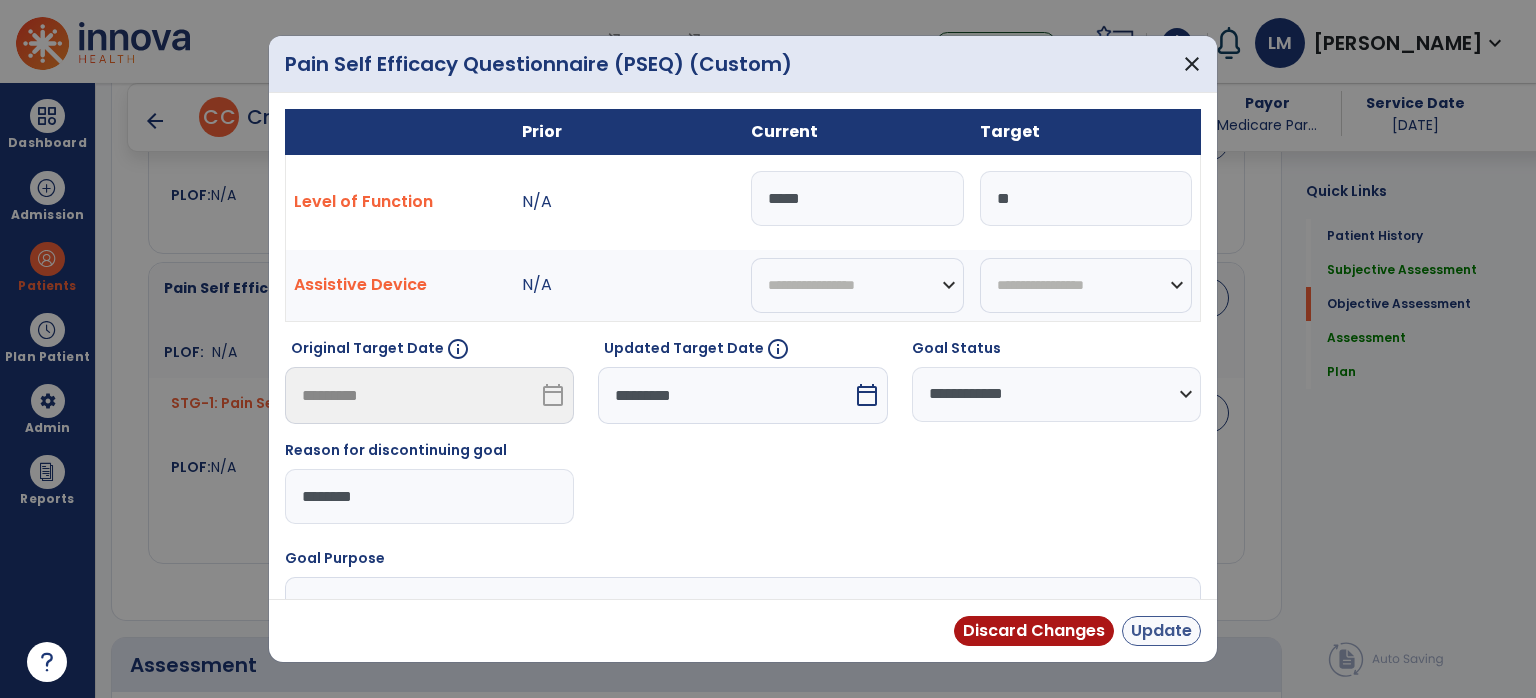 type on "*******" 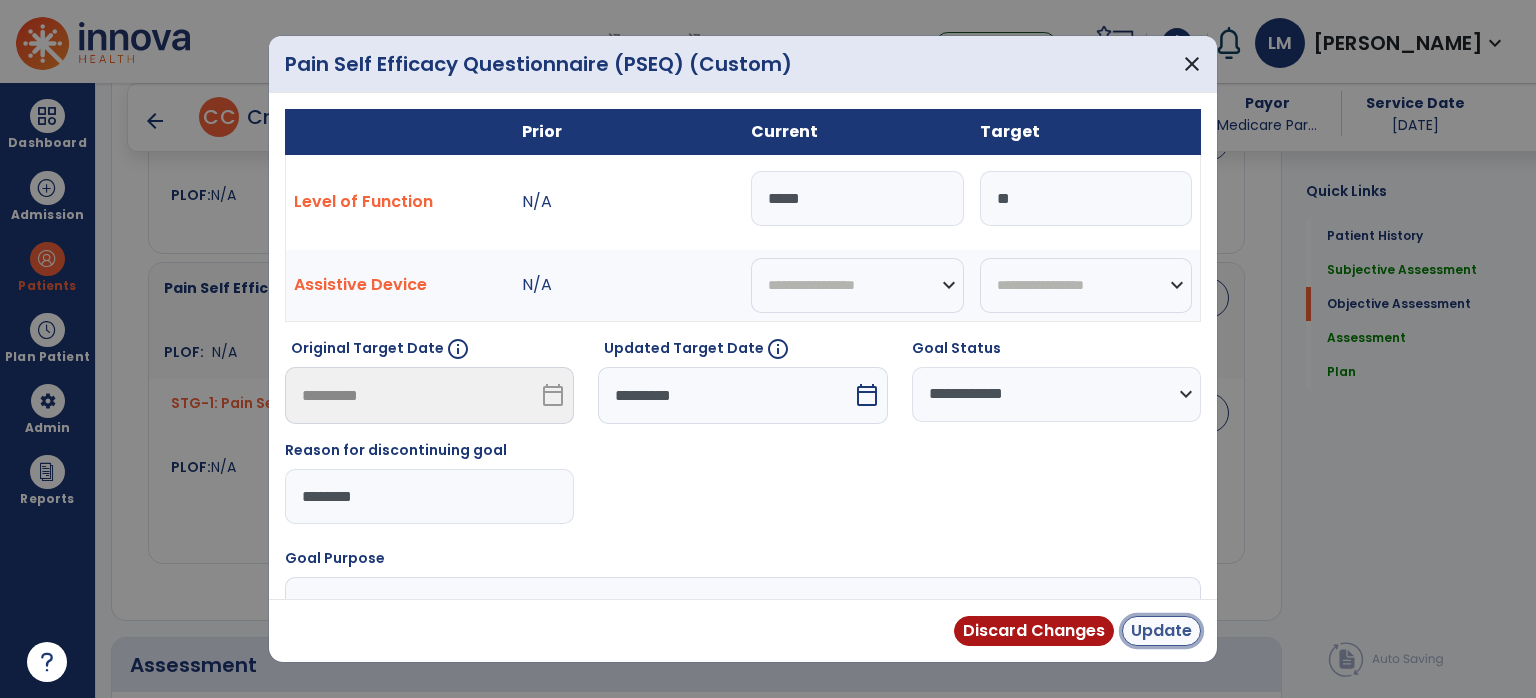 click on "Update" at bounding box center [1161, 631] 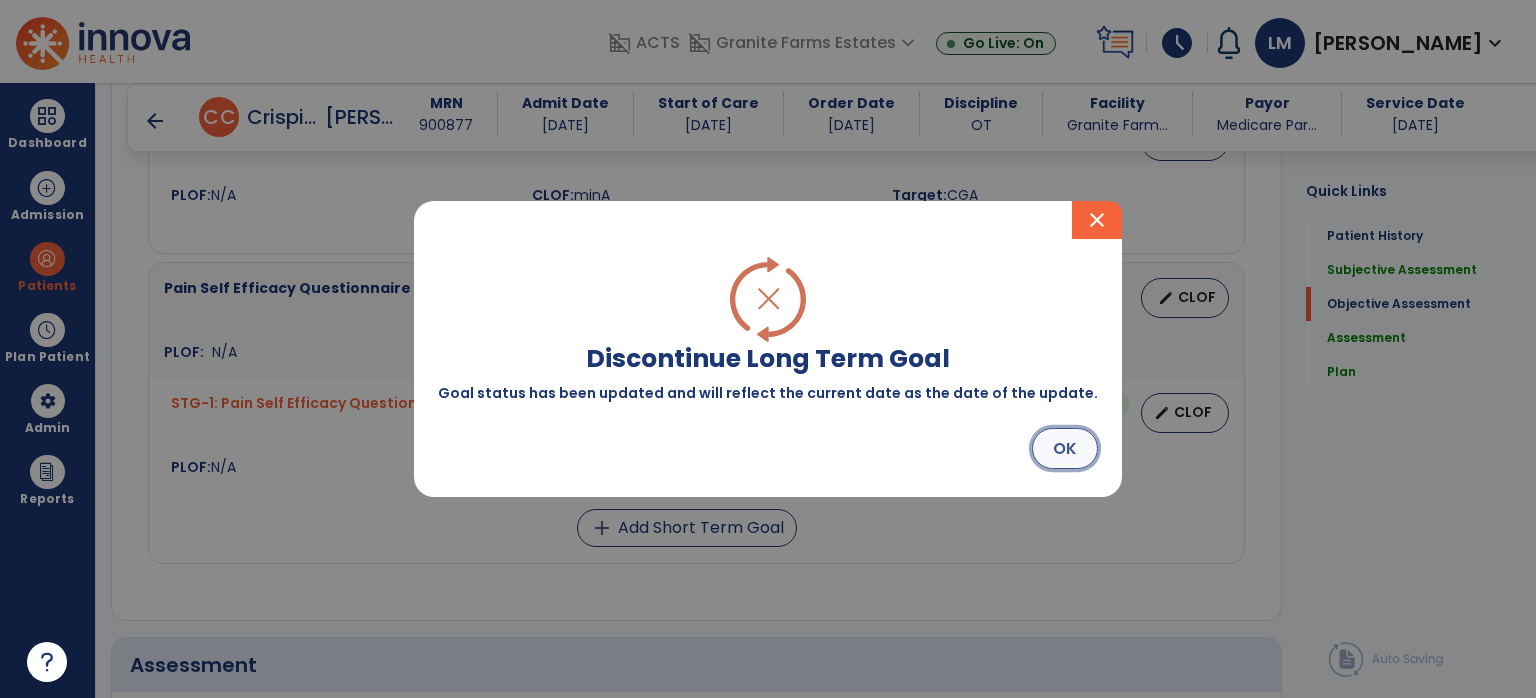 click on "OK" at bounding box center (1065, 448) 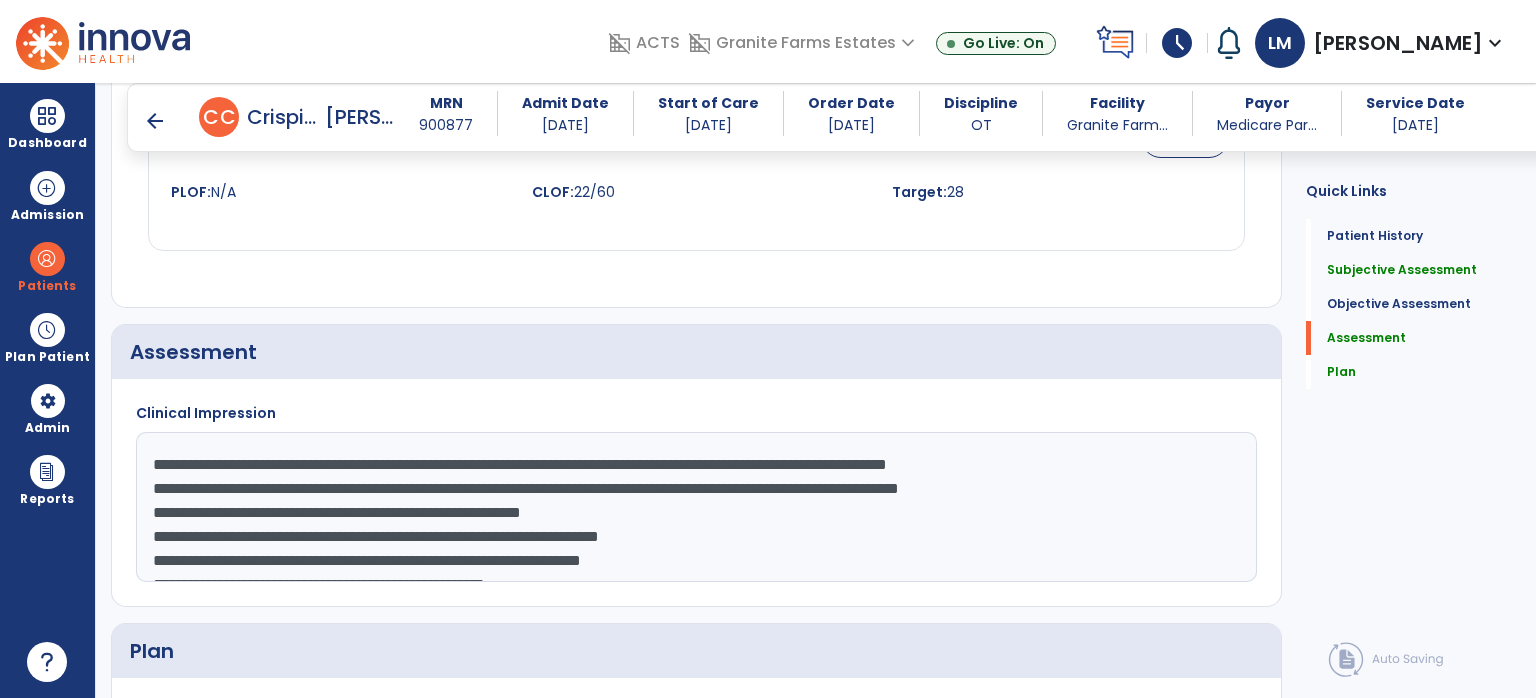 scroll, scrollTop: 1900, scrollLeft: 0, axis: vertical 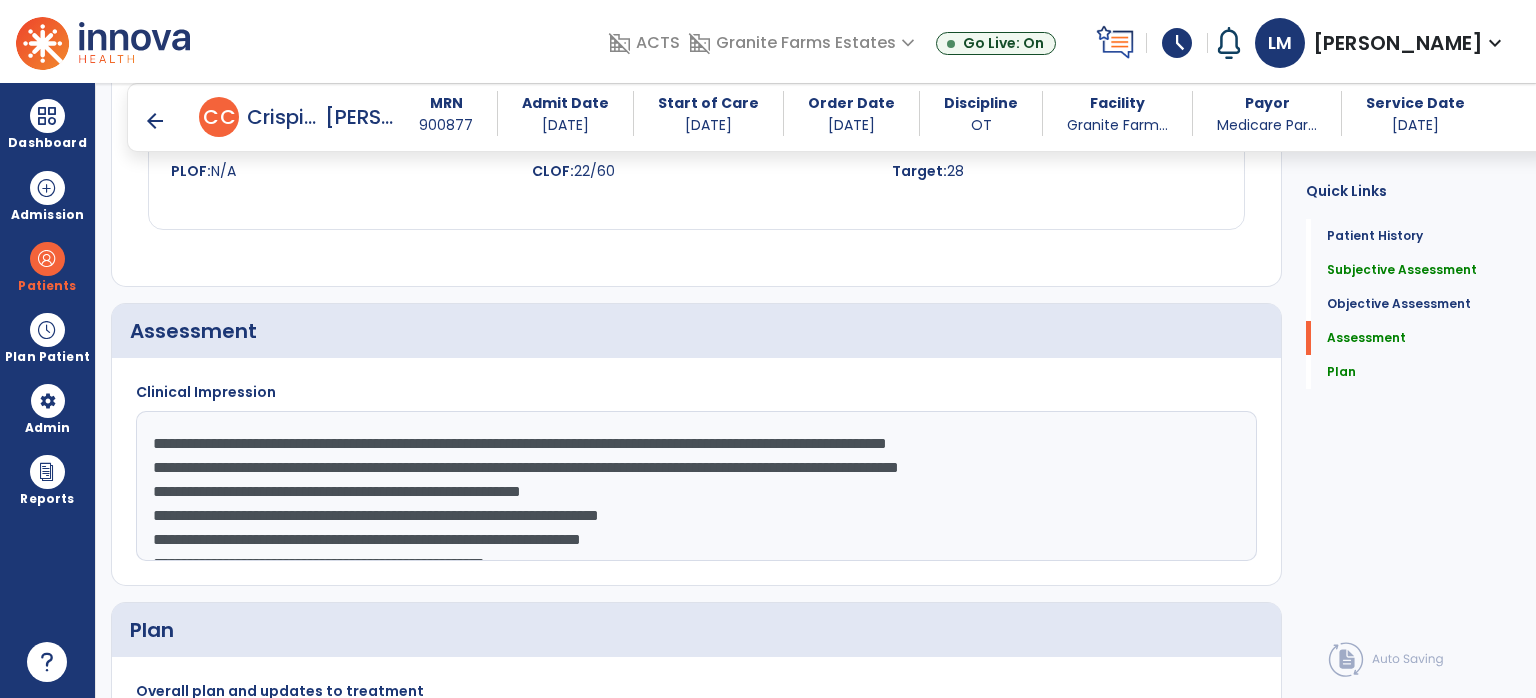 click on "**********" 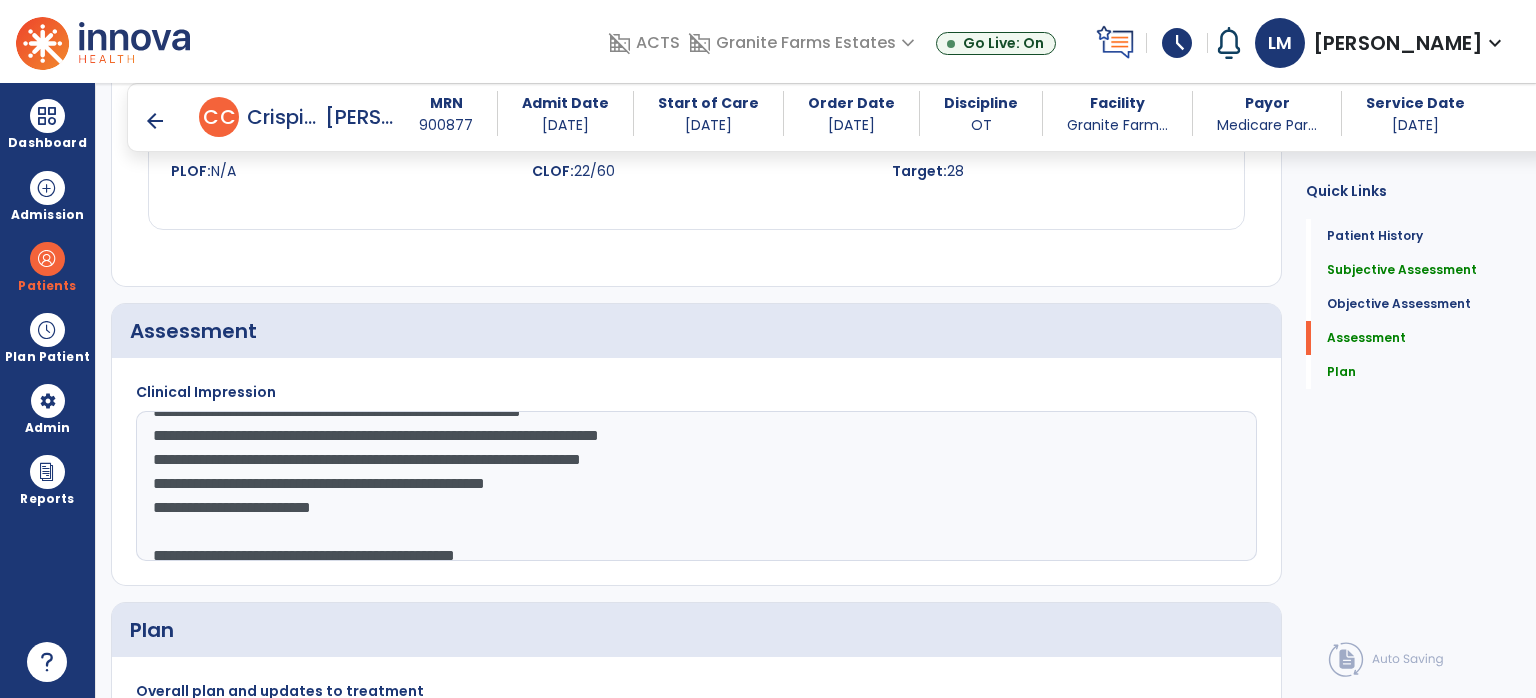 scroll, scrollTop: 100, scrollLeft: 0, axis: vertical 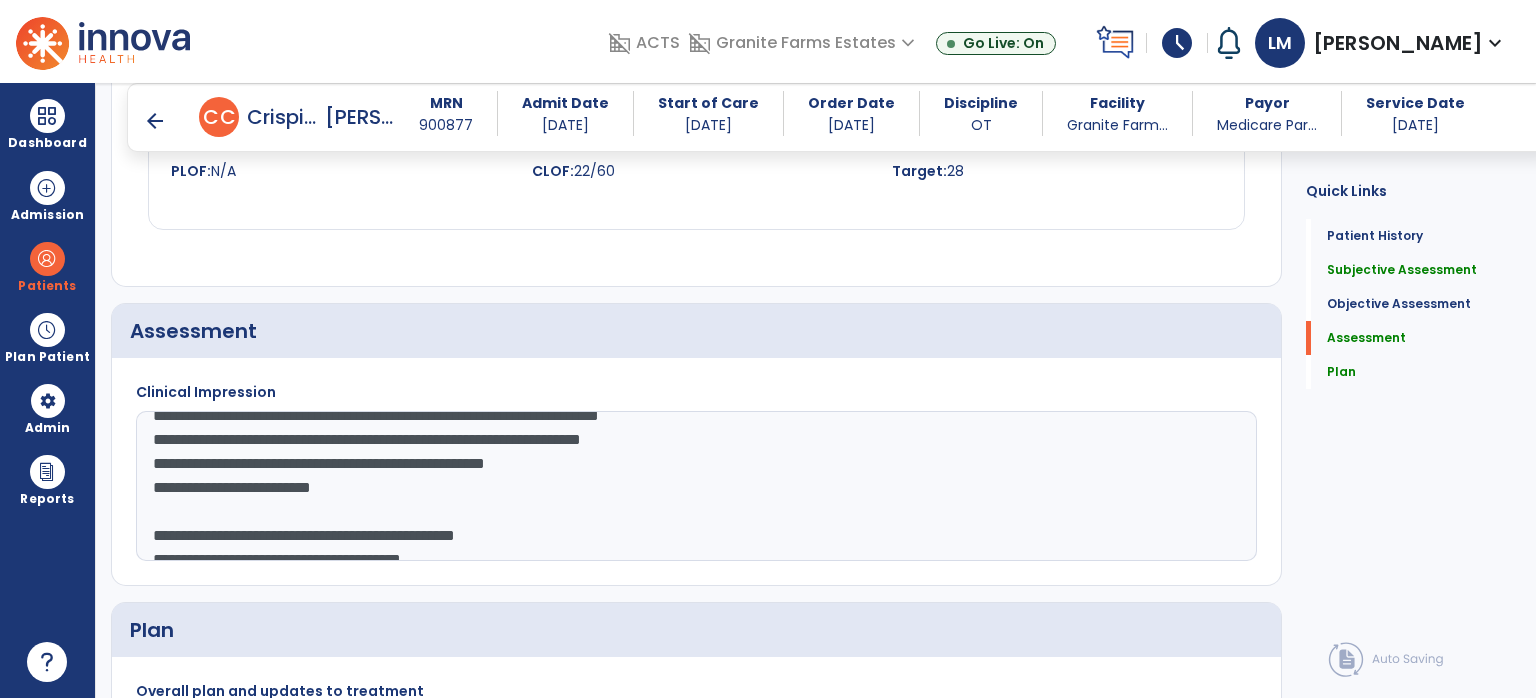 click on "**********" 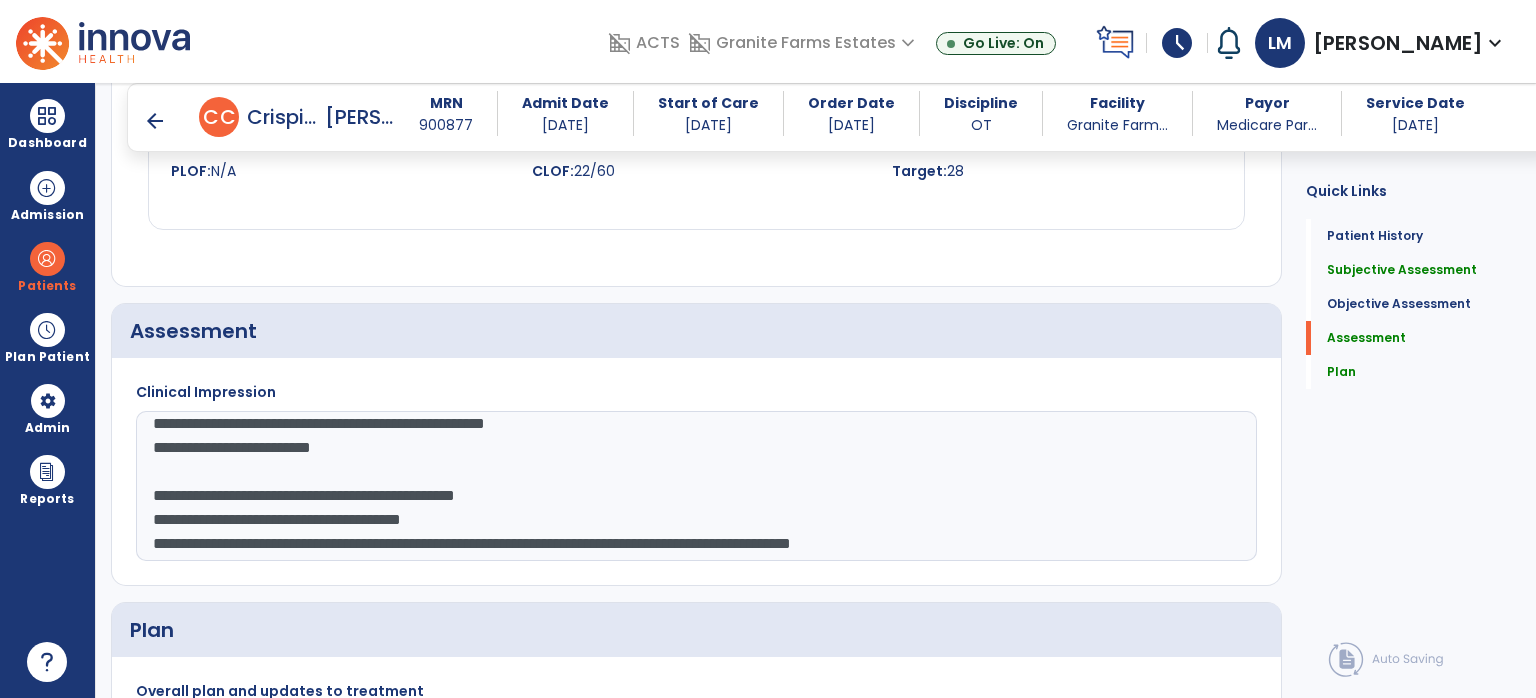 scroll, scrollTop: 144, scrollLeft: 0, axis: vertical 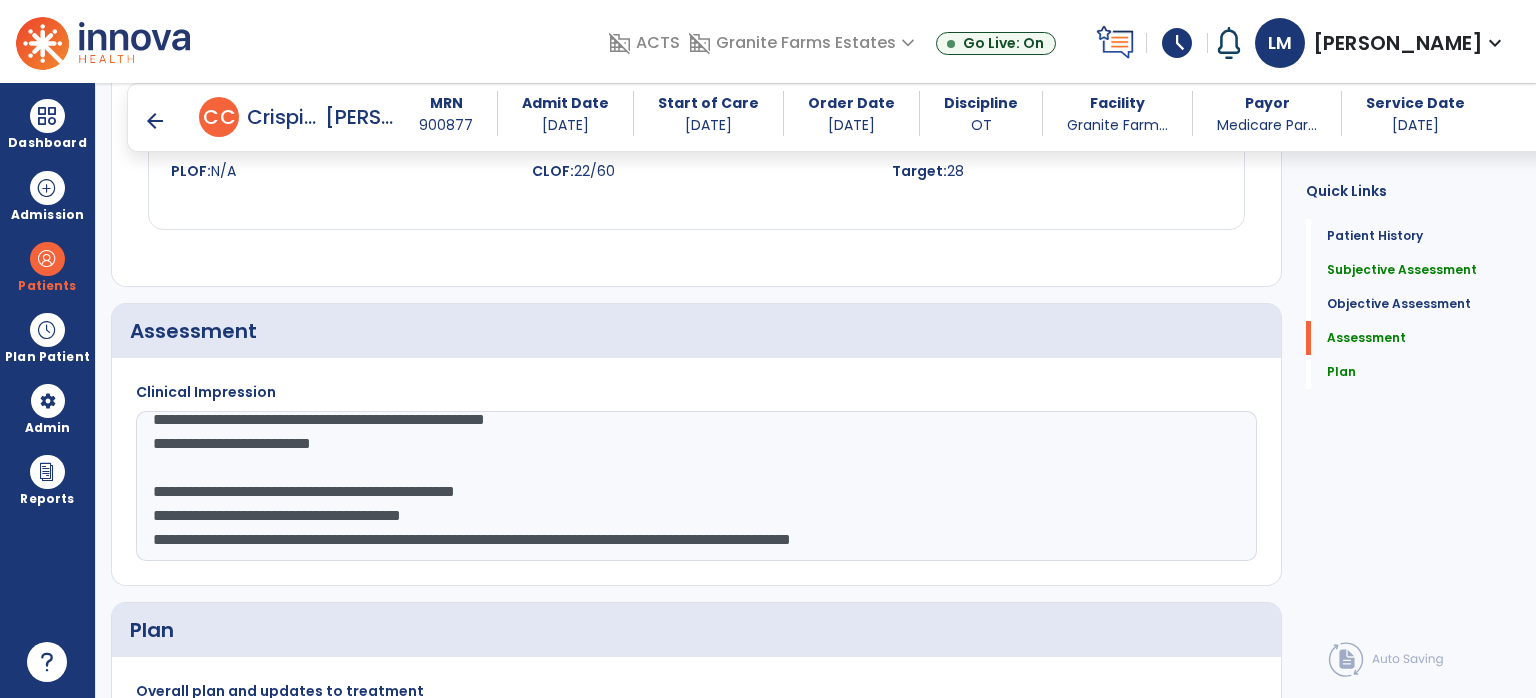 click on "**********" 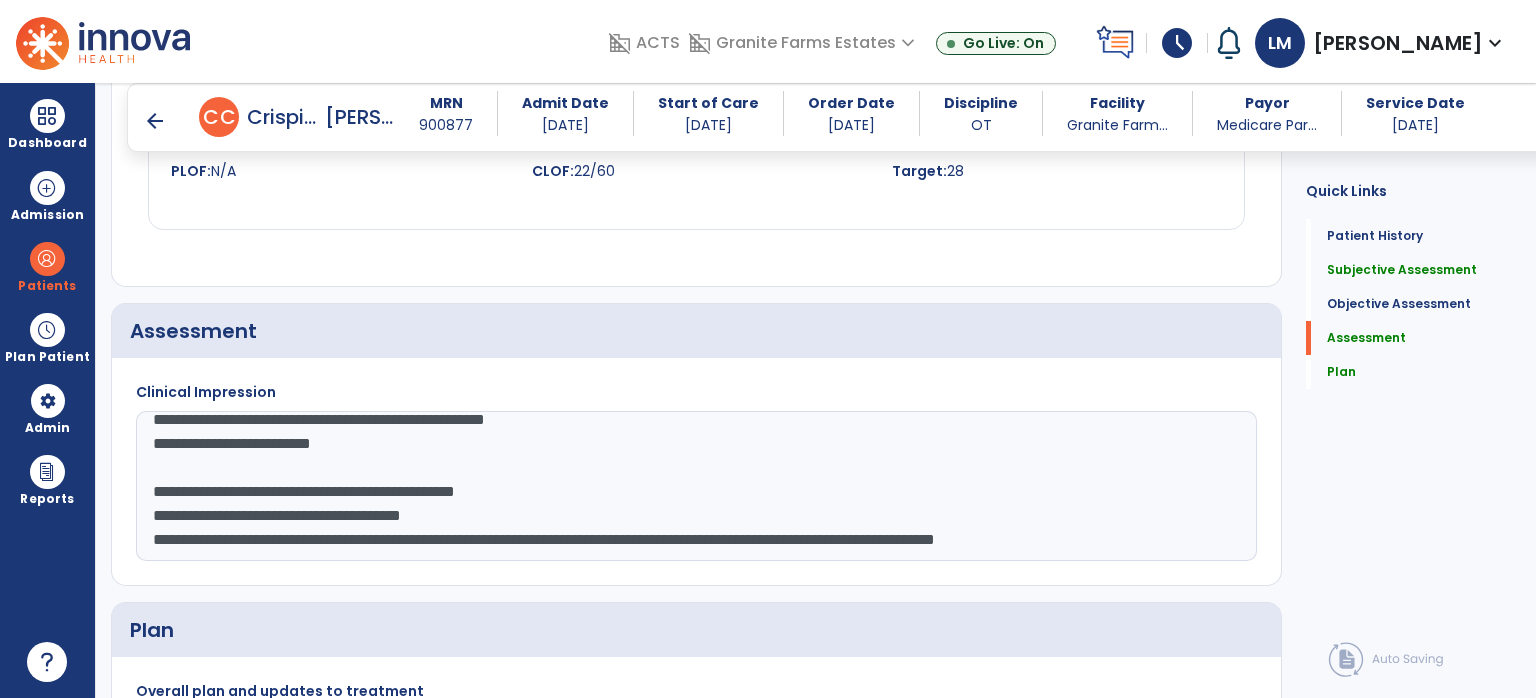 scroll, scrollTop: 159, scrollLeft: 0, axis: vertical 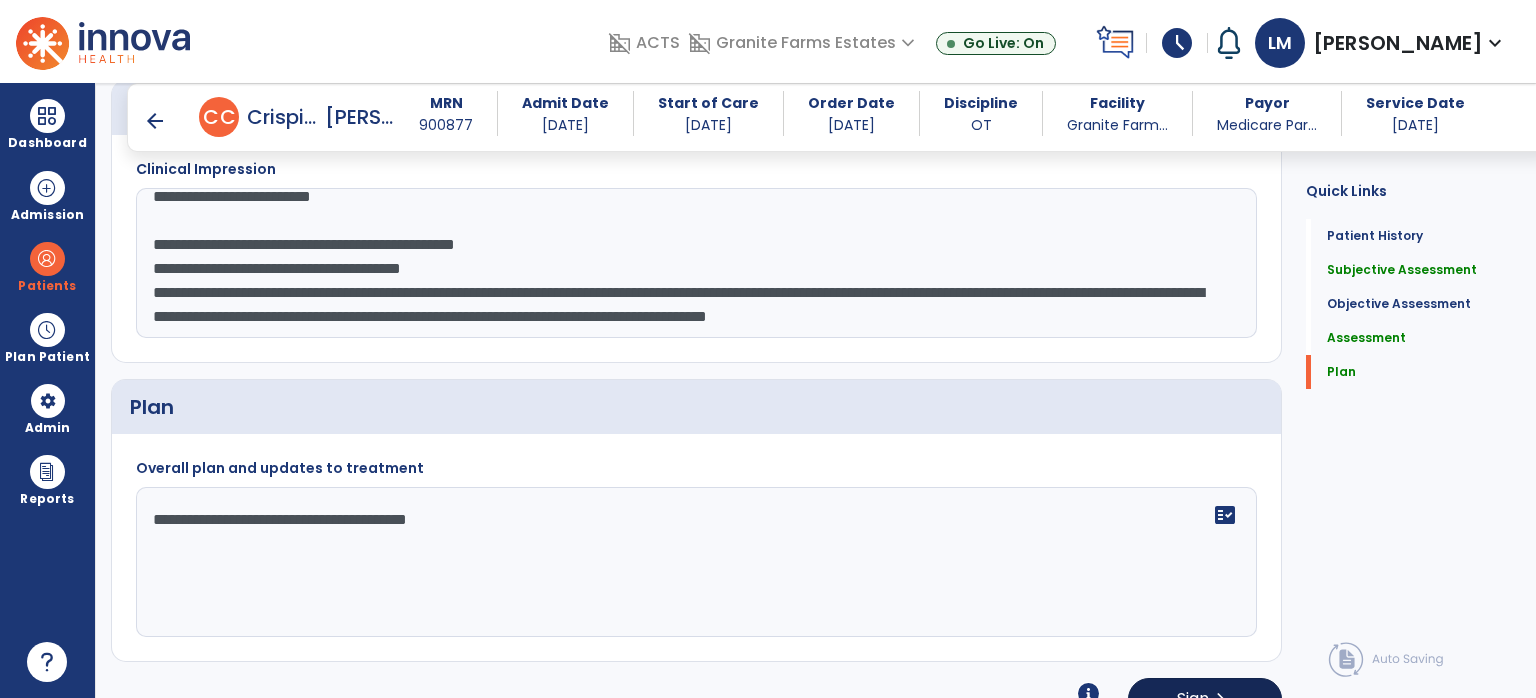 type on "**********" 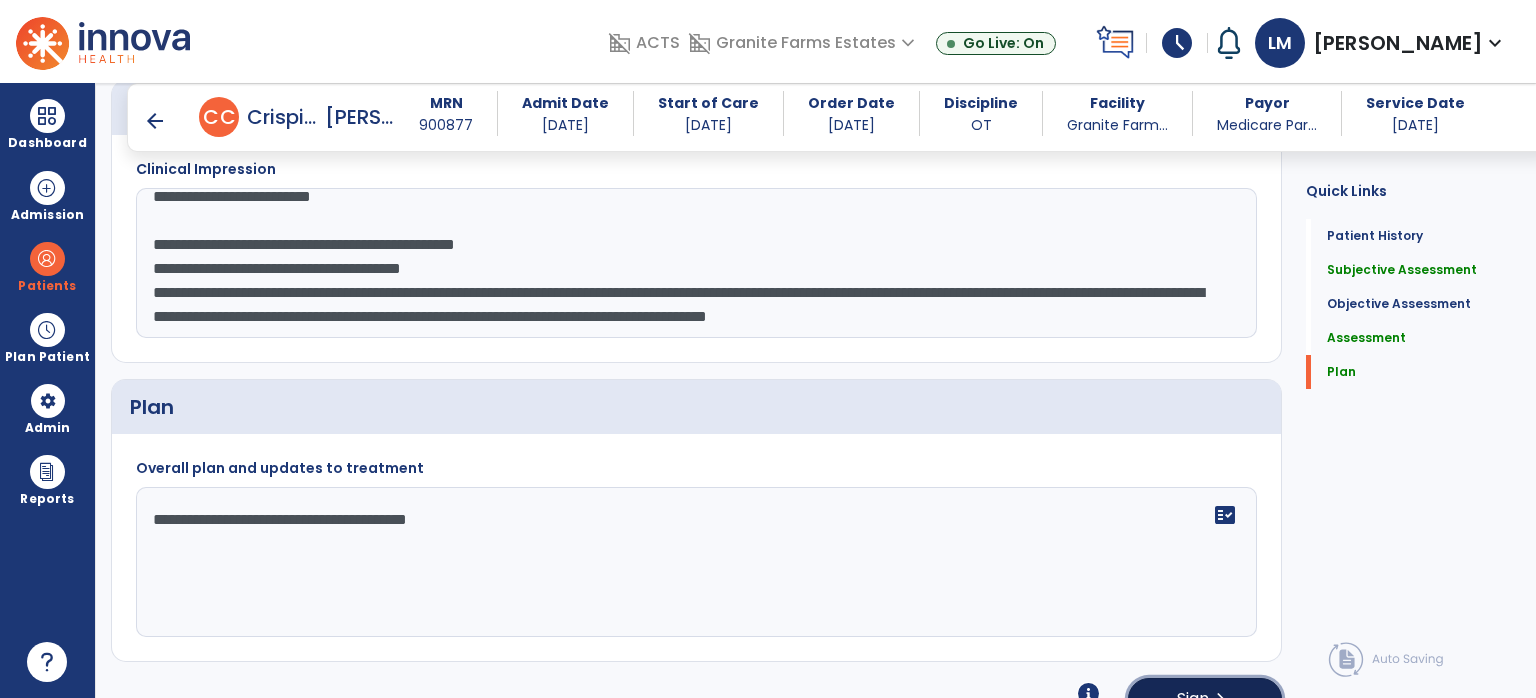 click on "chevron_right" 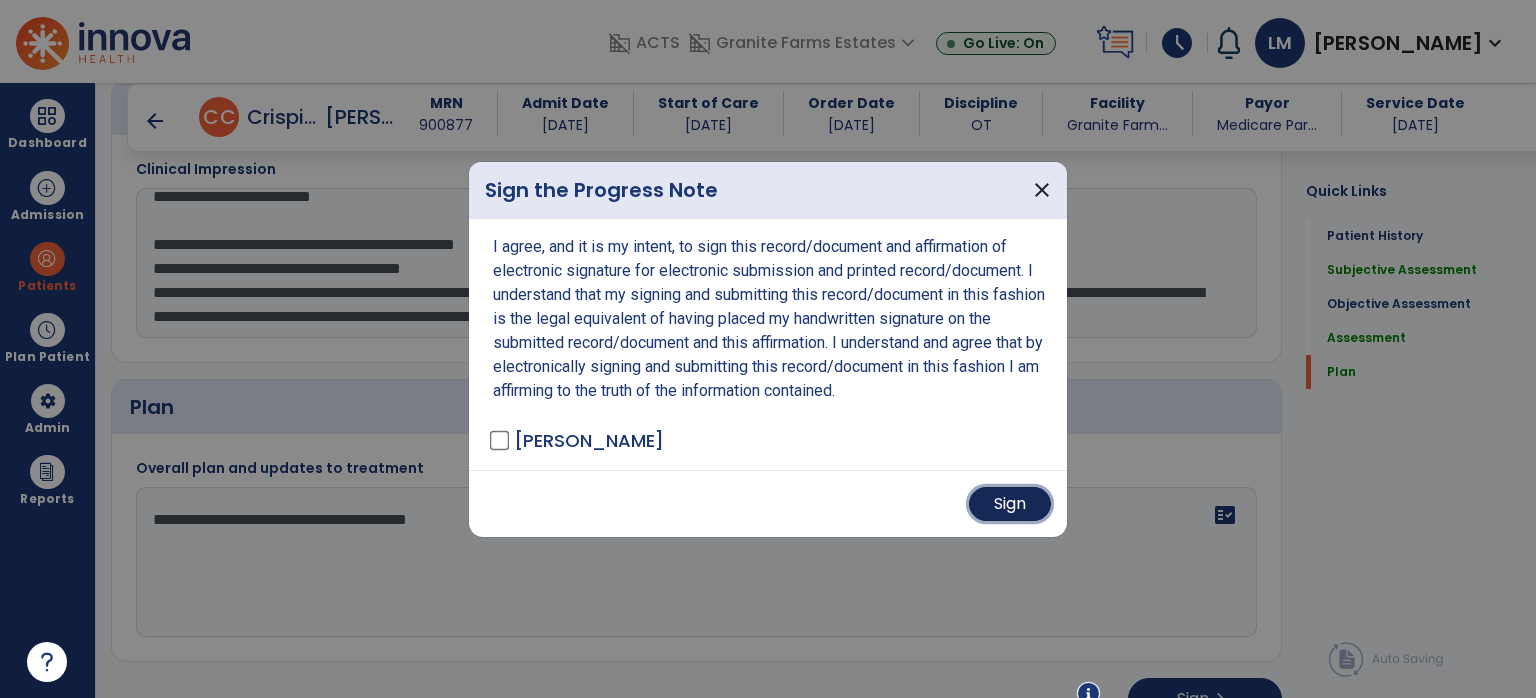 click on "Sign" at bounding box center (1010, 504) 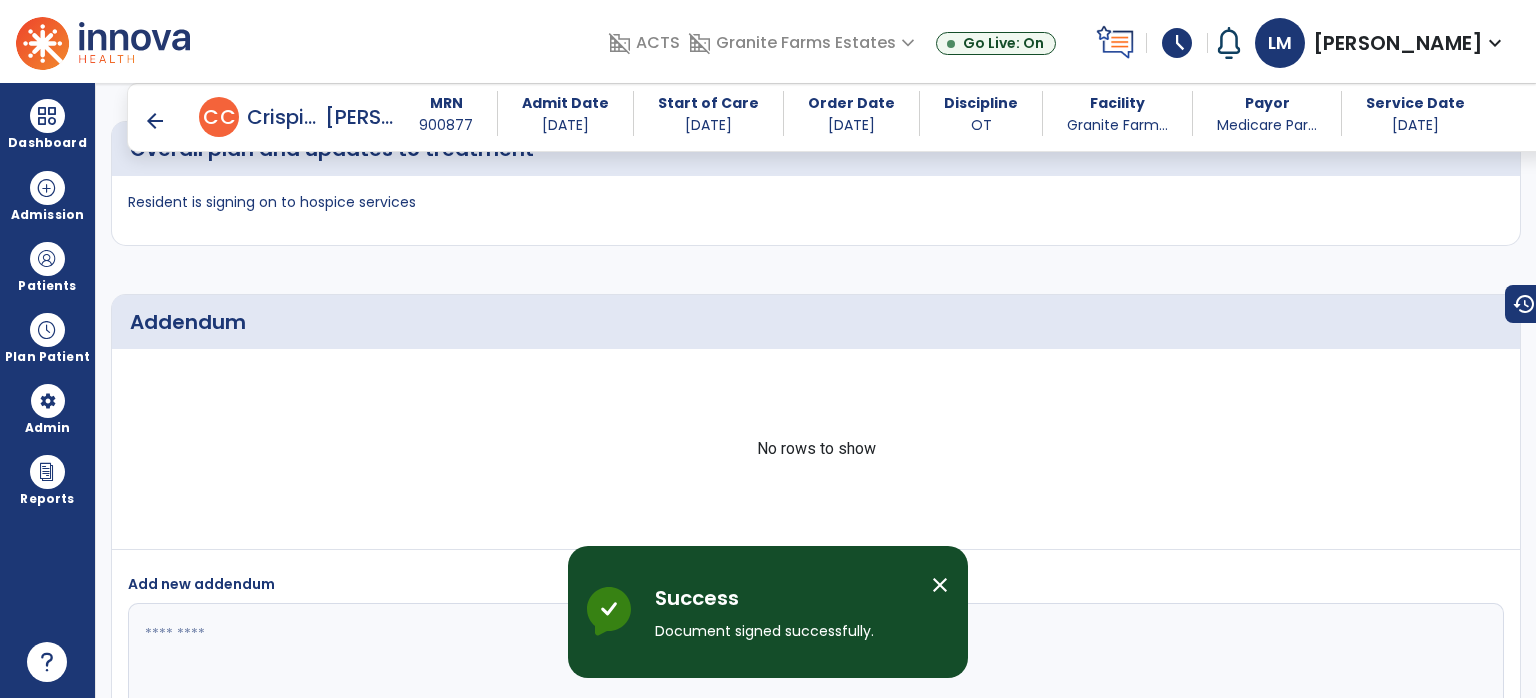 scroll, scrollTop: 3050, scrollLeft: 0, axis: vertical 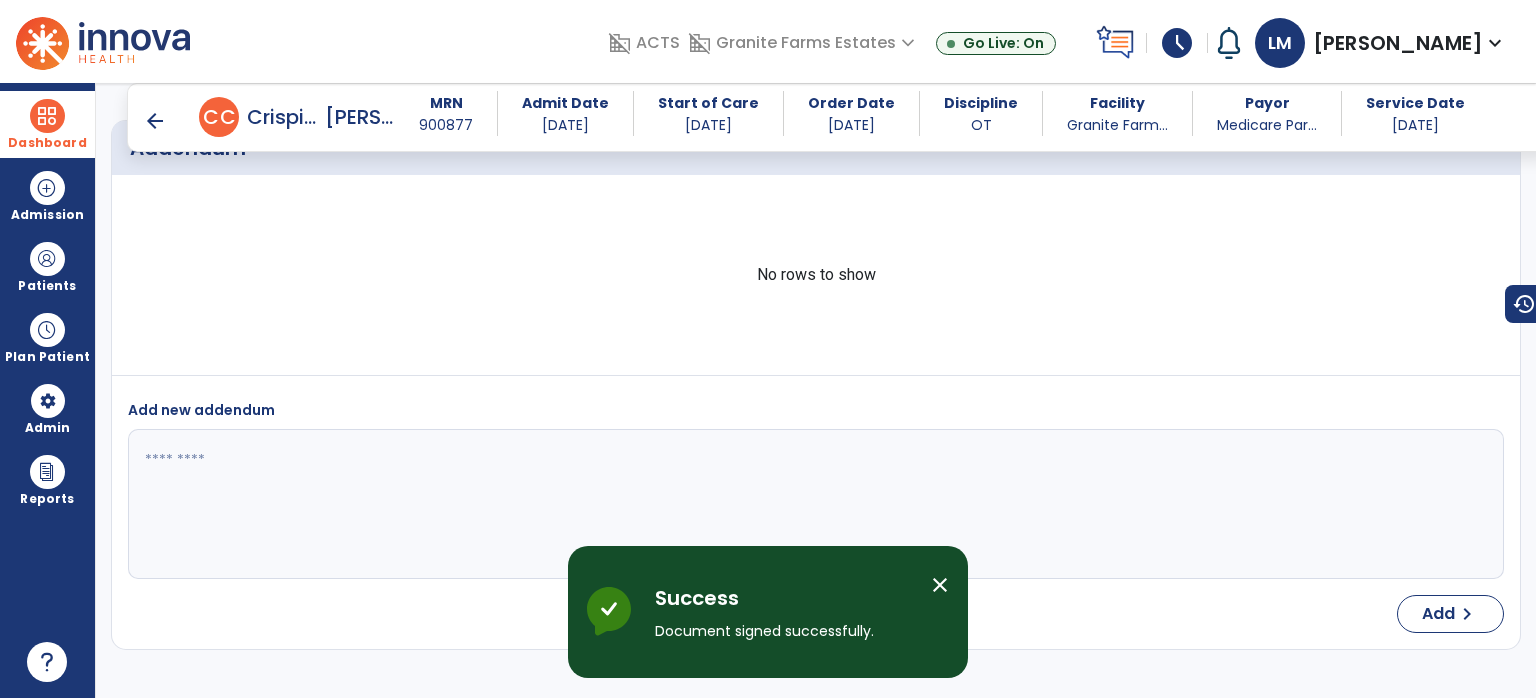 click on "Dashboard" at bounding box center [47, 124] 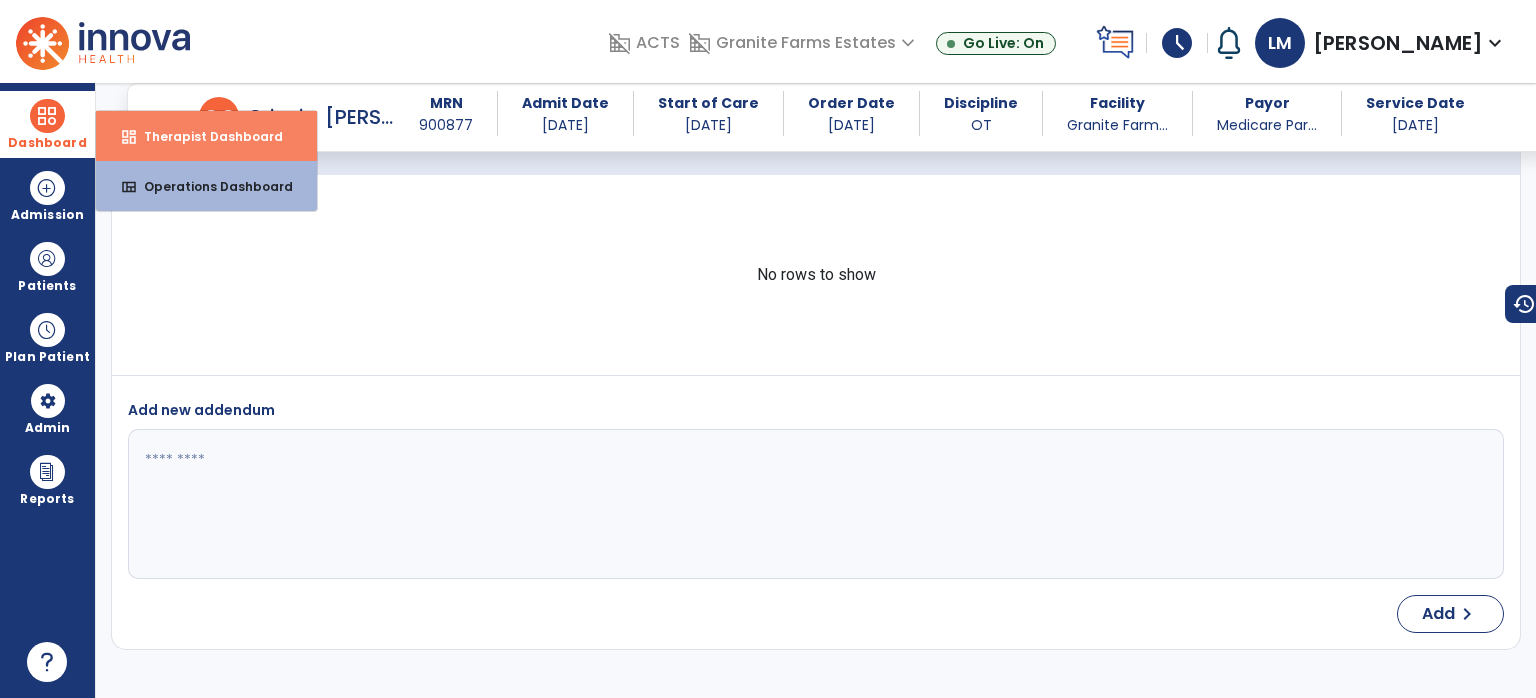 click on "dashboard  Therapist Dashboard" at bounding box center [206, 136] 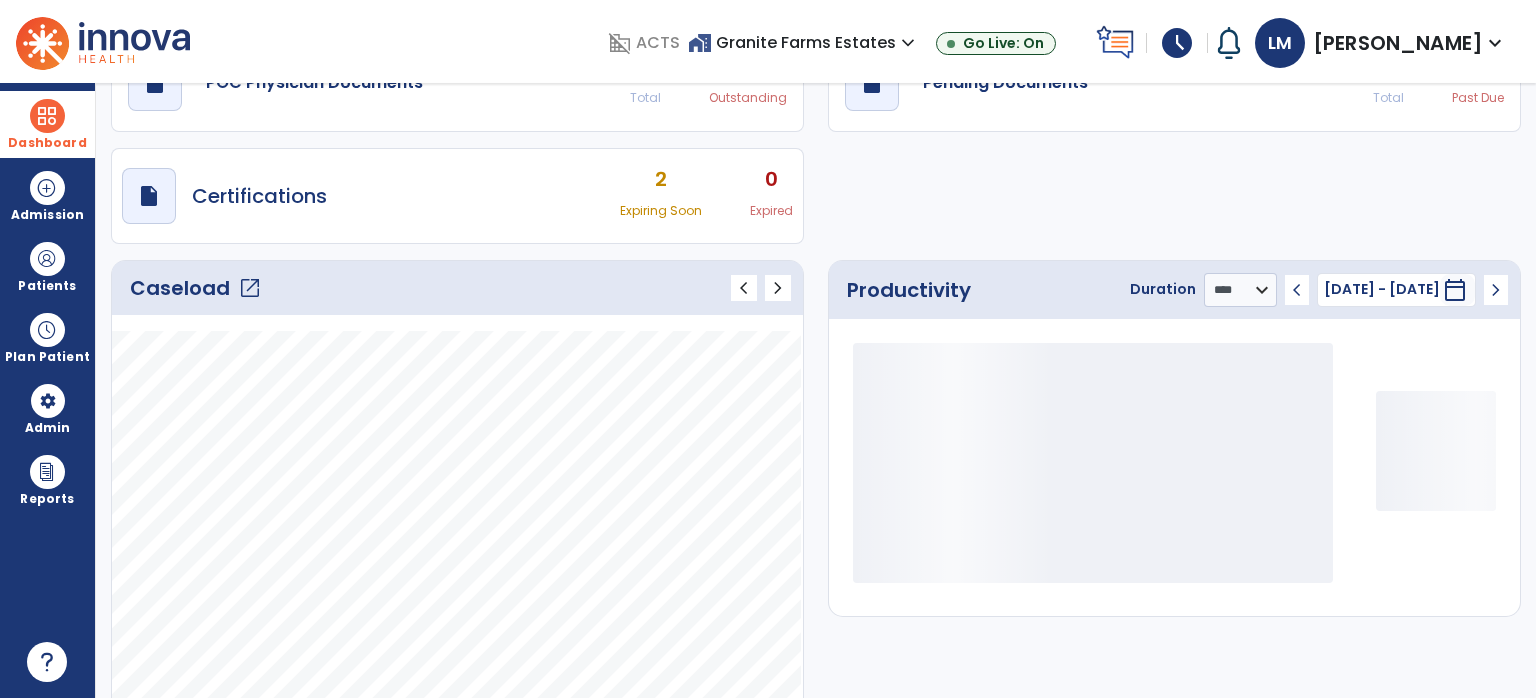 scroll, scrollTop: 0, scrollLeft: 0, axis: both 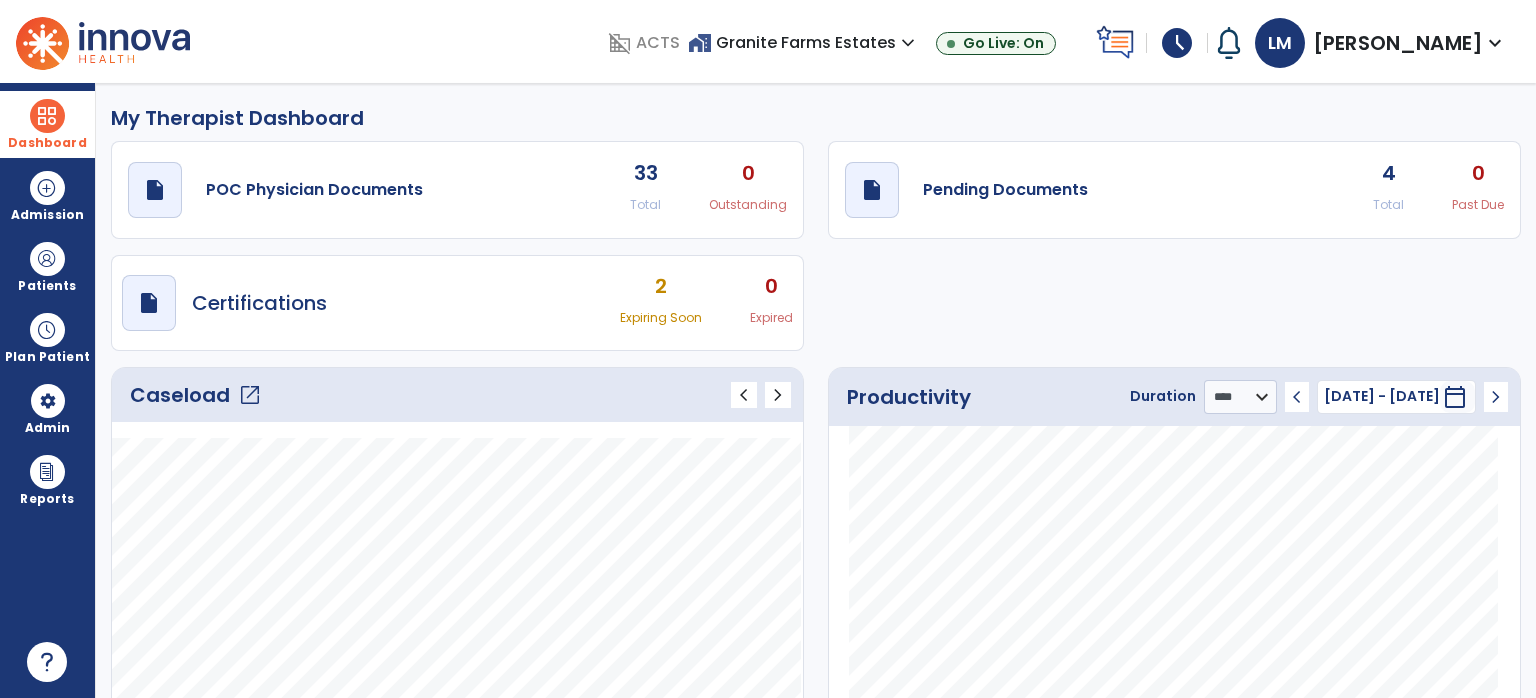 click on "4" 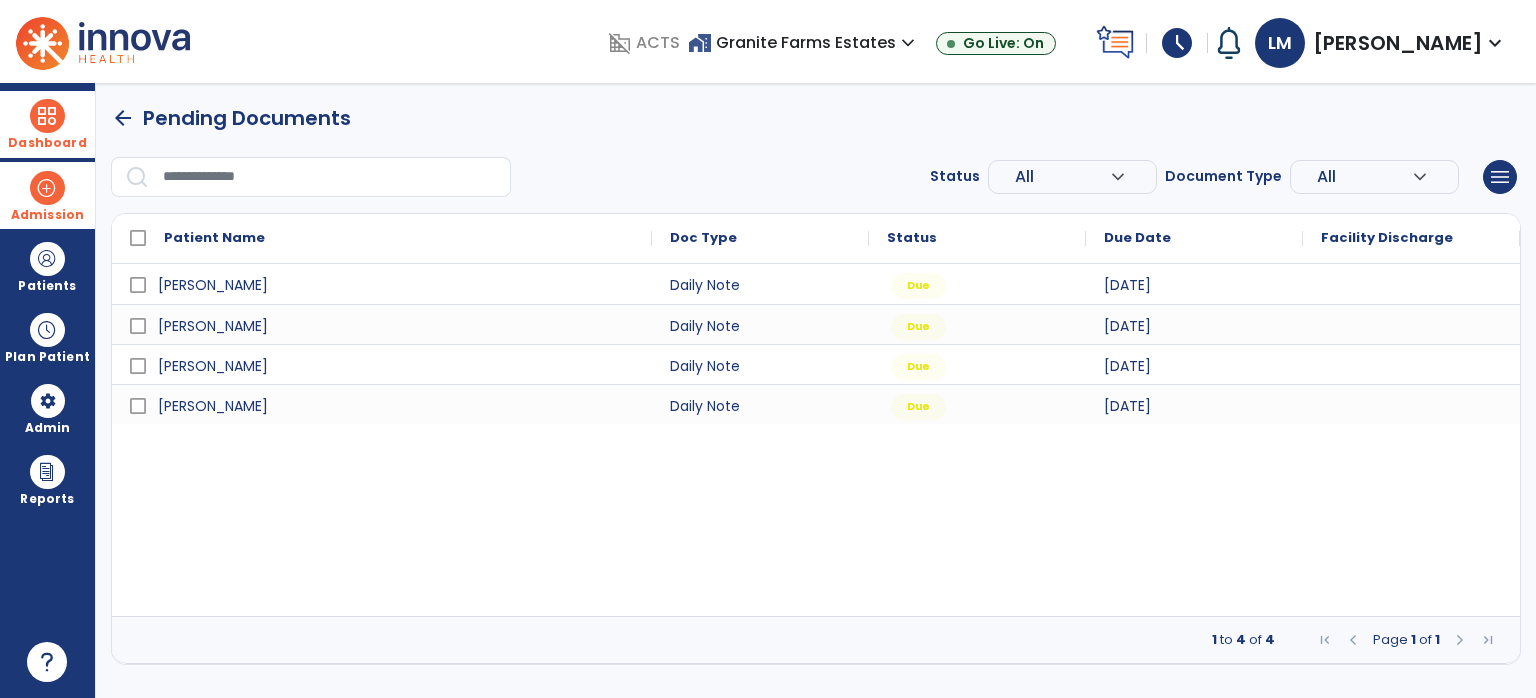 click on "Admission" at bounding box center (47, 195) 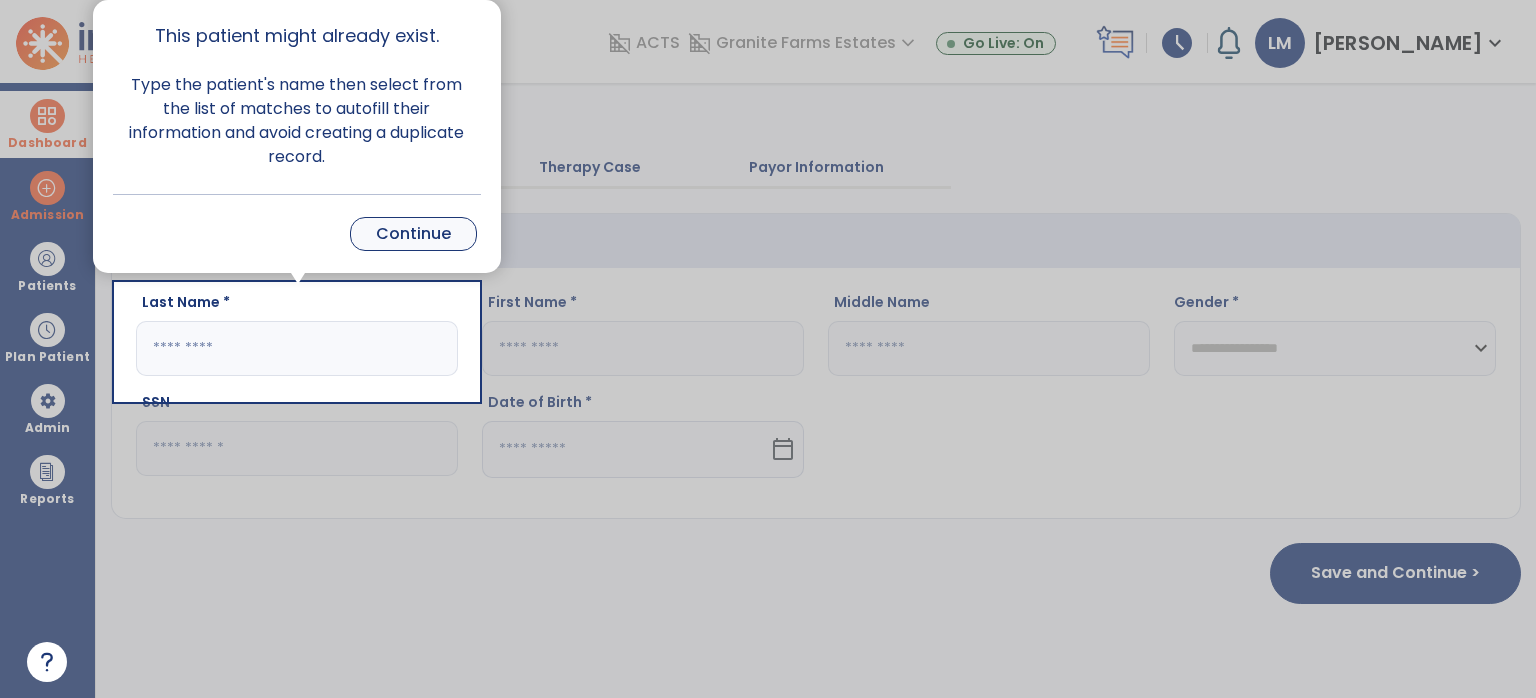 click on "Continue" at bounding box center [413, 234] 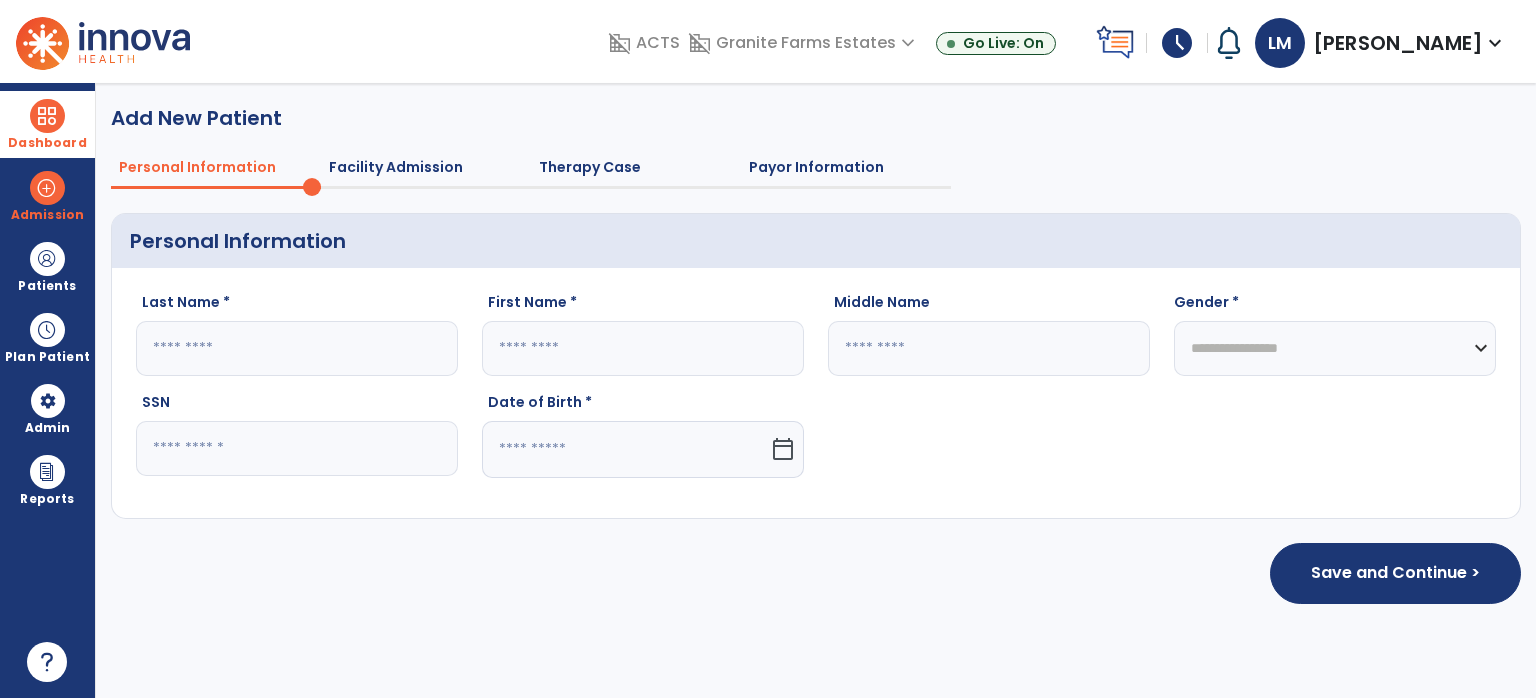 click on "Dashboard" at bounding box center [47, 124] 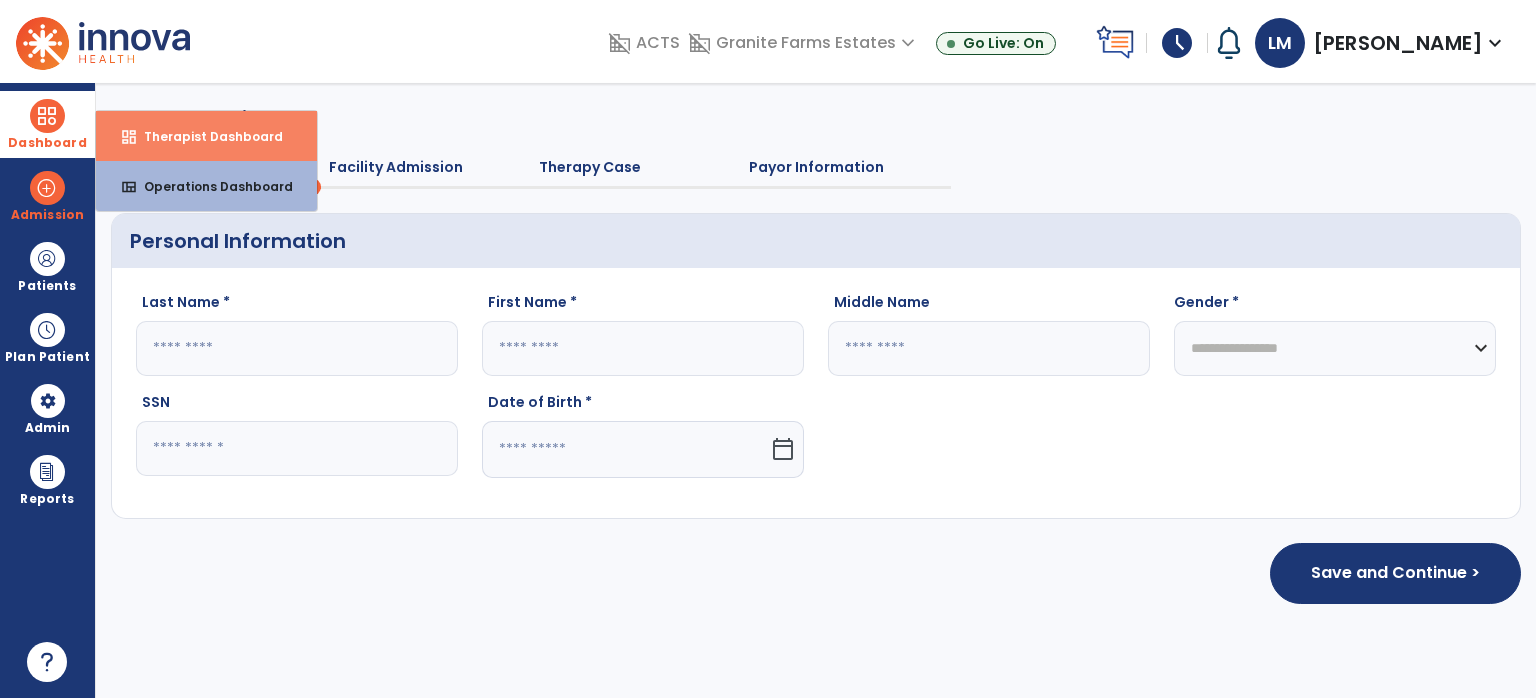 click on "Therapist Dashboard" at bounding box center (205, 136) 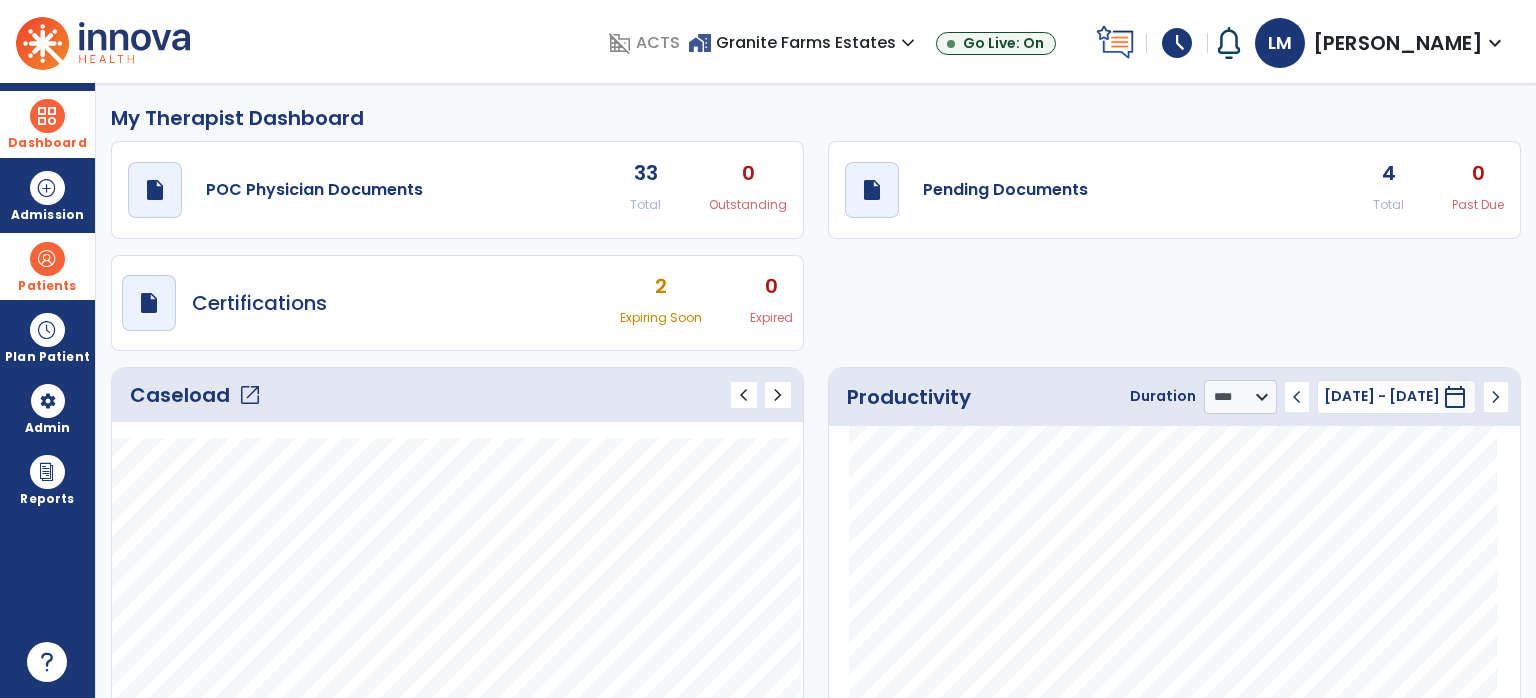 click on "Patients" at bounding box center [47, 266] 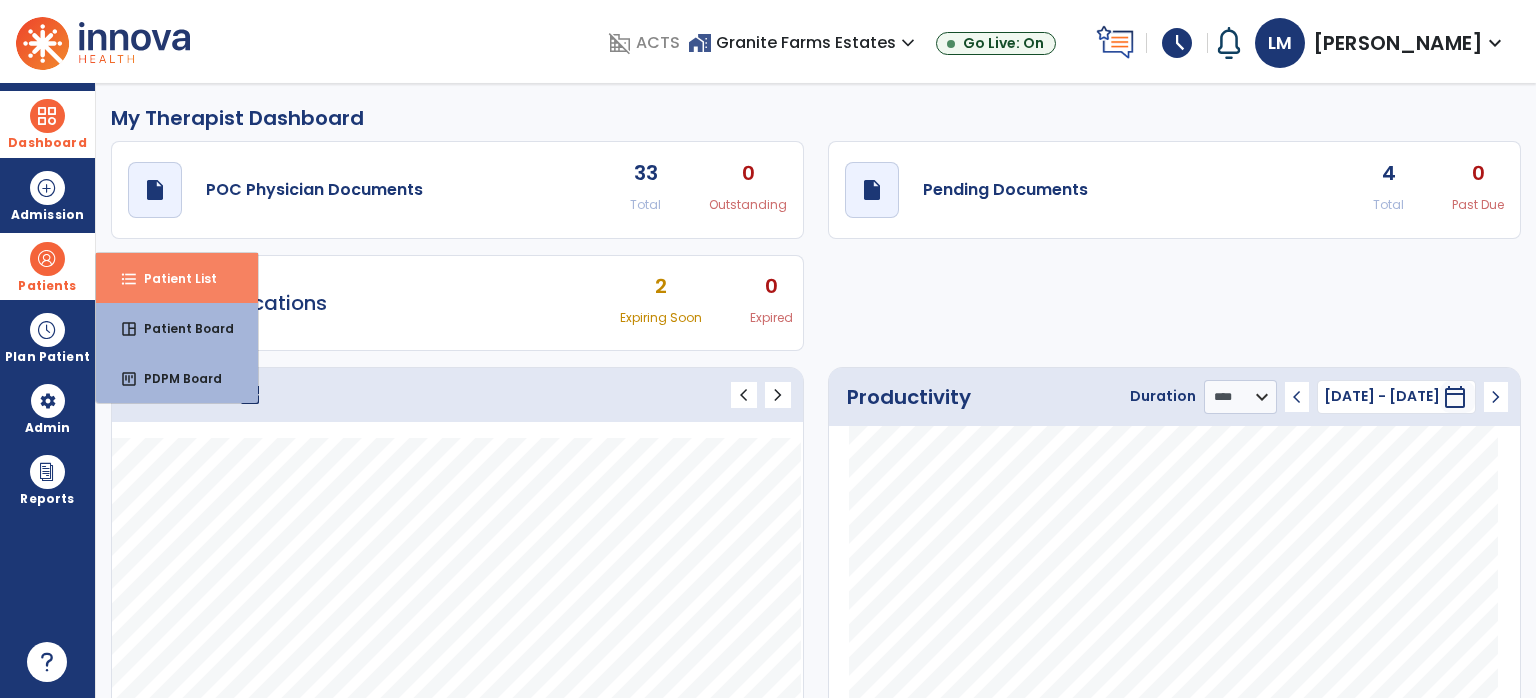 click on "Patient List" at bounding box center (172, 278) 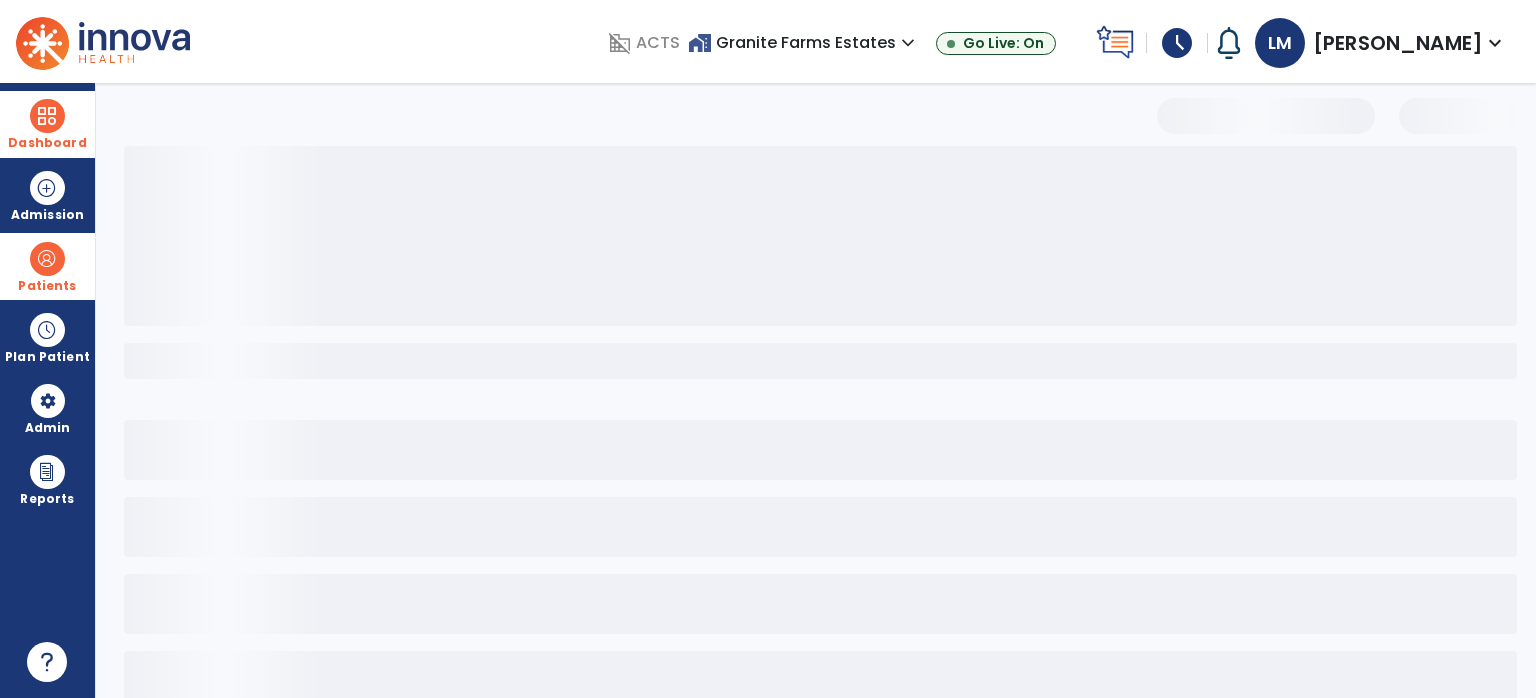 select on "***" 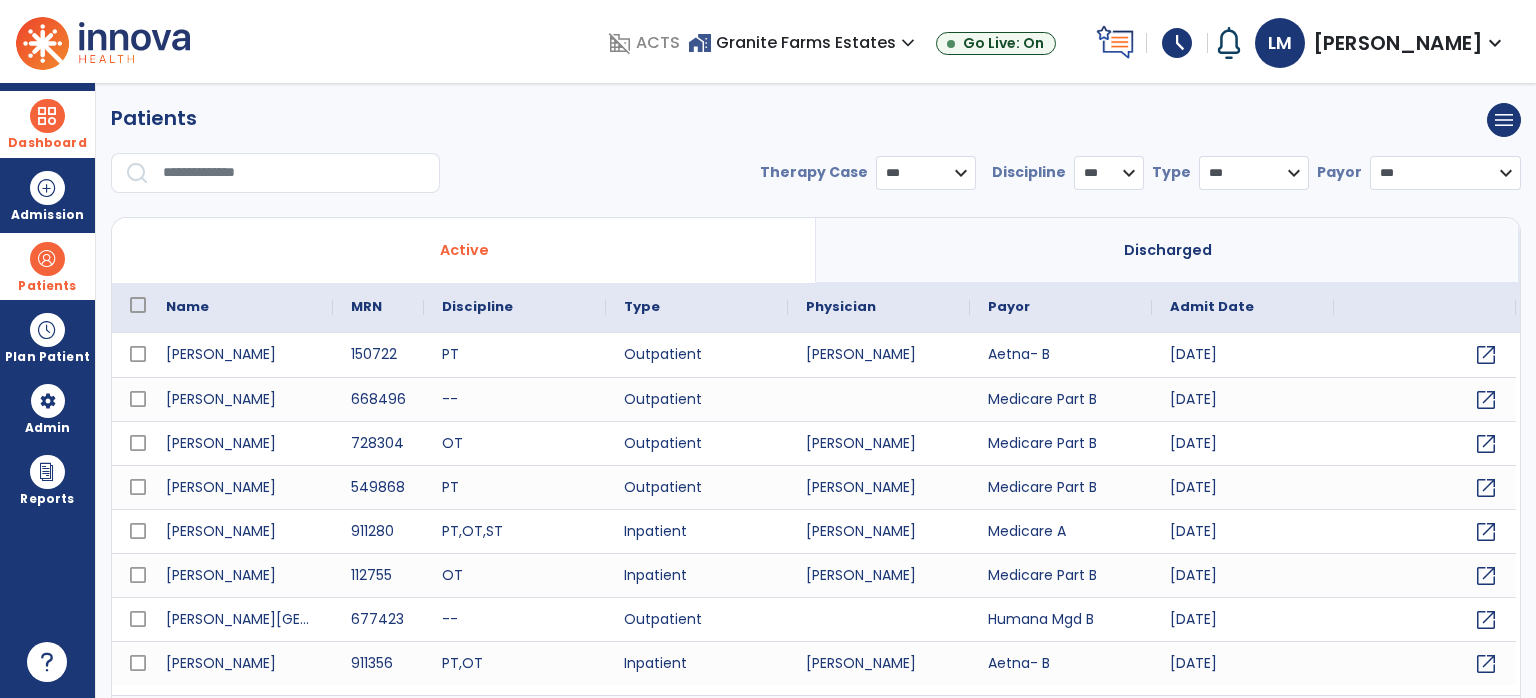 click at bounding box center (294, 173) 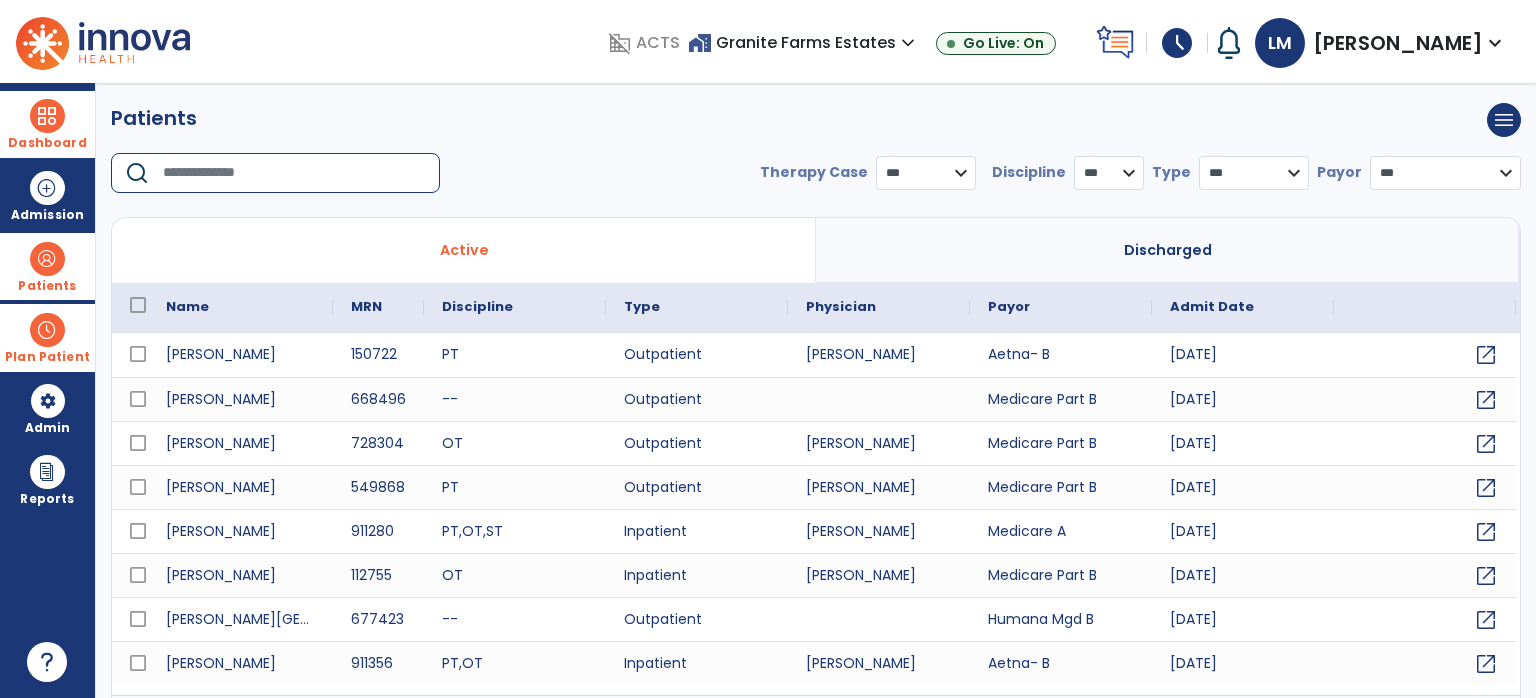 click on "Plan Patient" at bounding box center [47, 266] 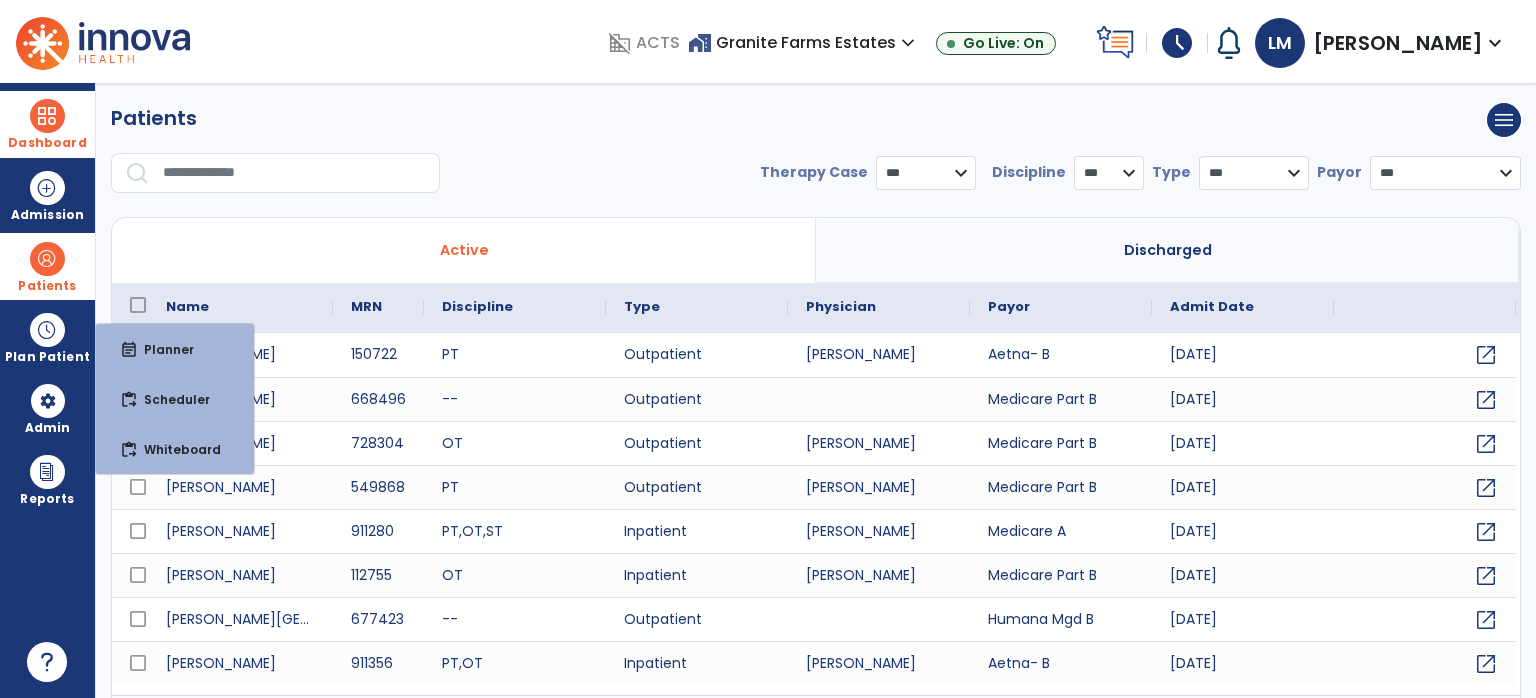 click on "Patients" at bounding box center (47, 286) 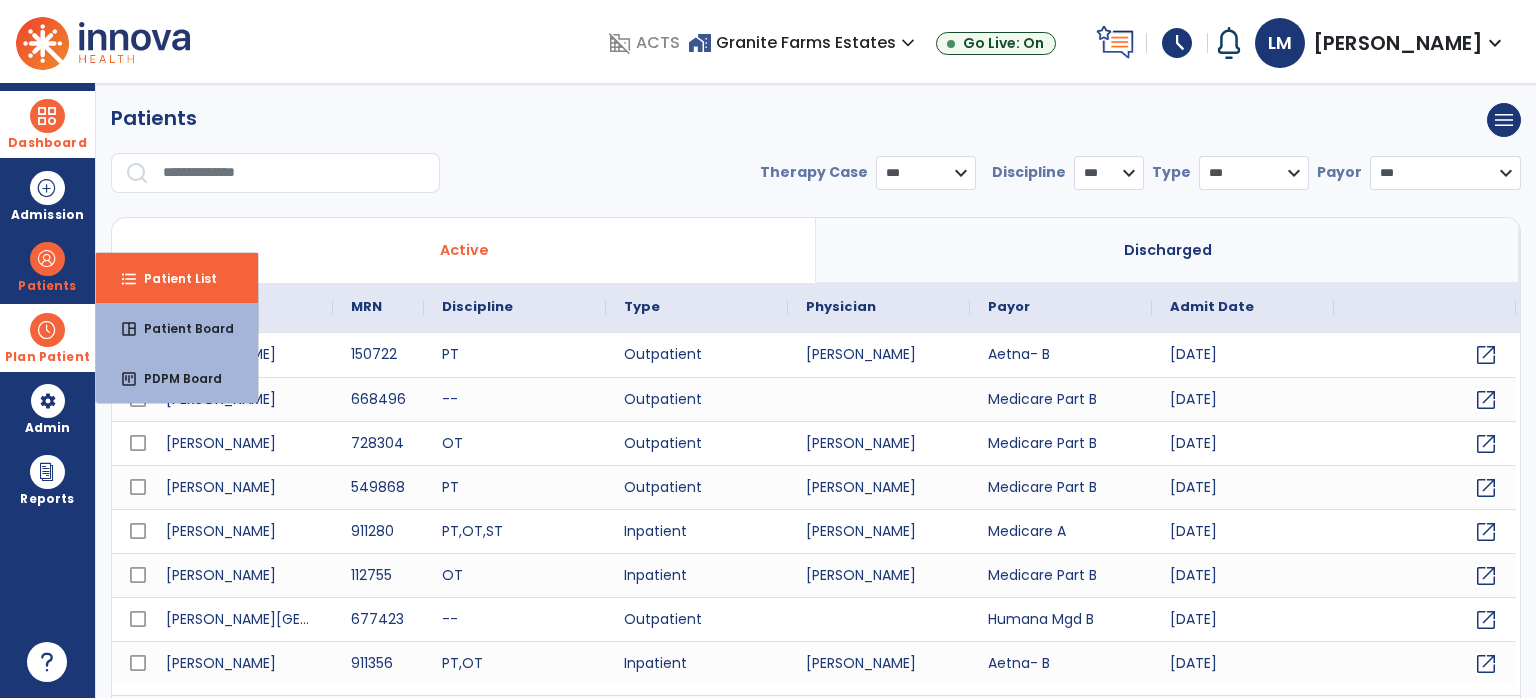click at bounding box center (47, 330) 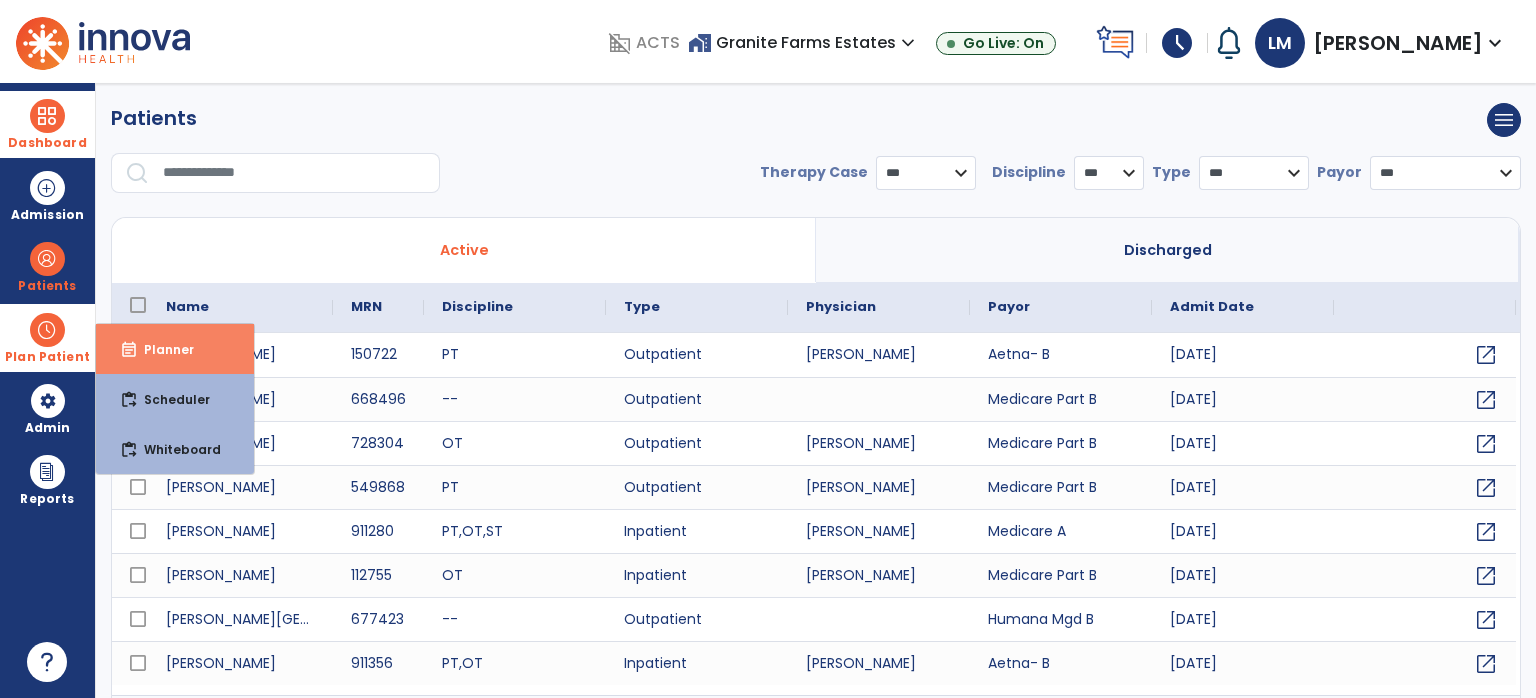 click on "event_note  Planner" at bounding box center (175, 349) 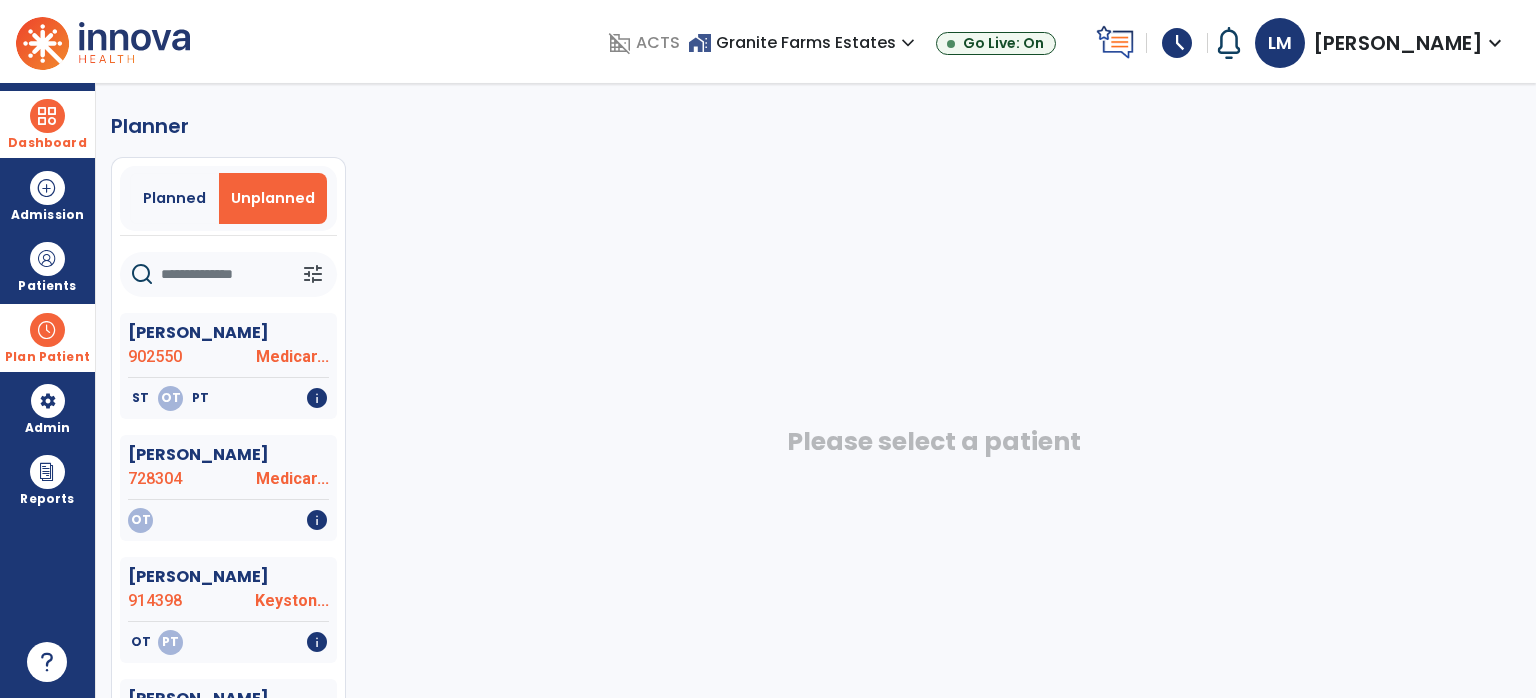 click 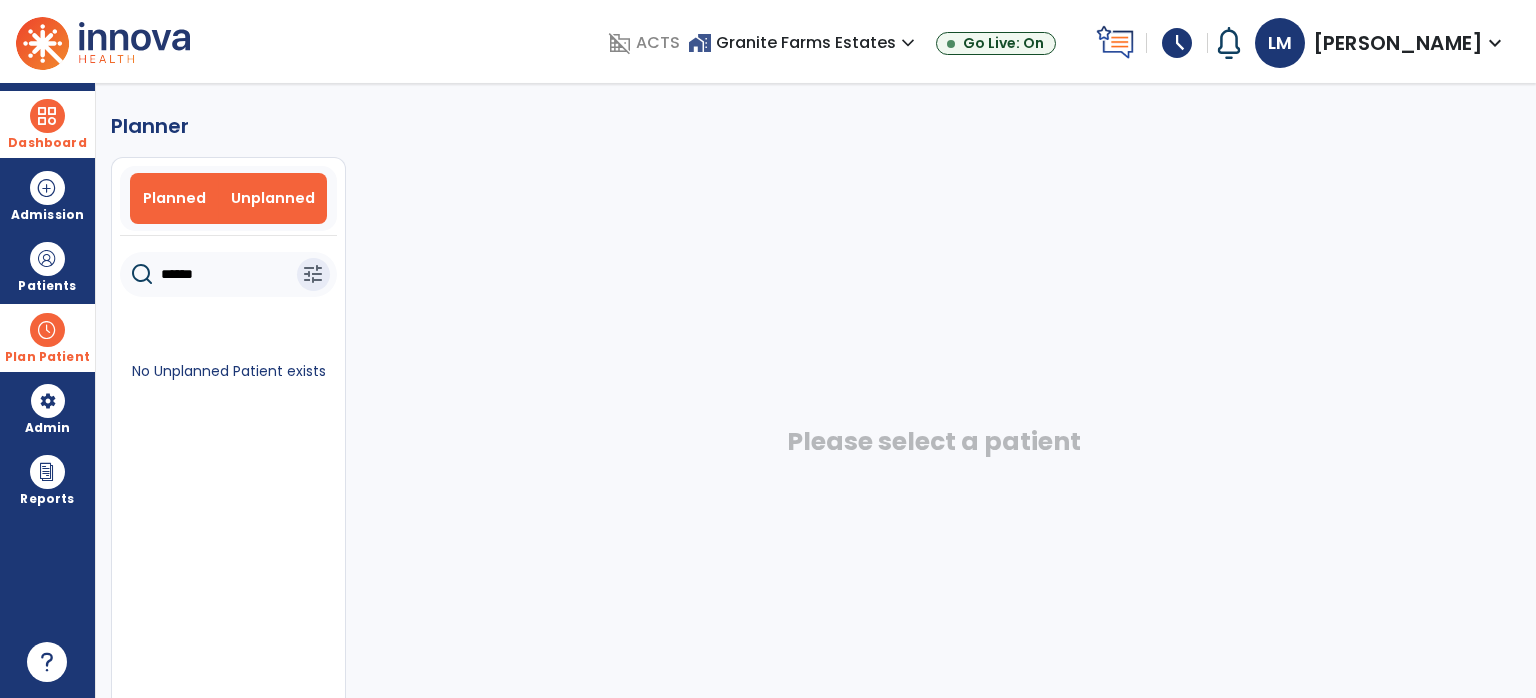 type on "******" 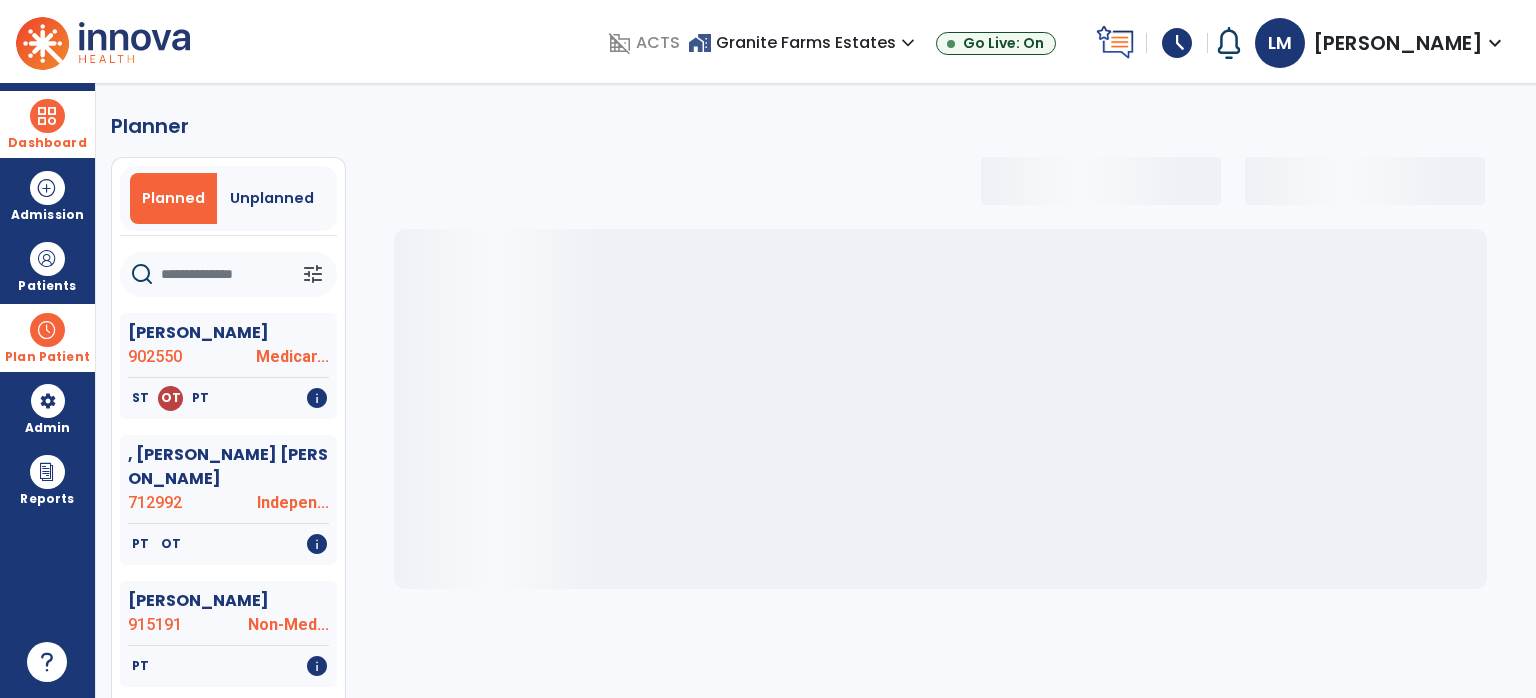 drag, startPoint x: 216, startPoint y: 276, endPoint x: 196, endPoint y: 225, distance: 54.781384 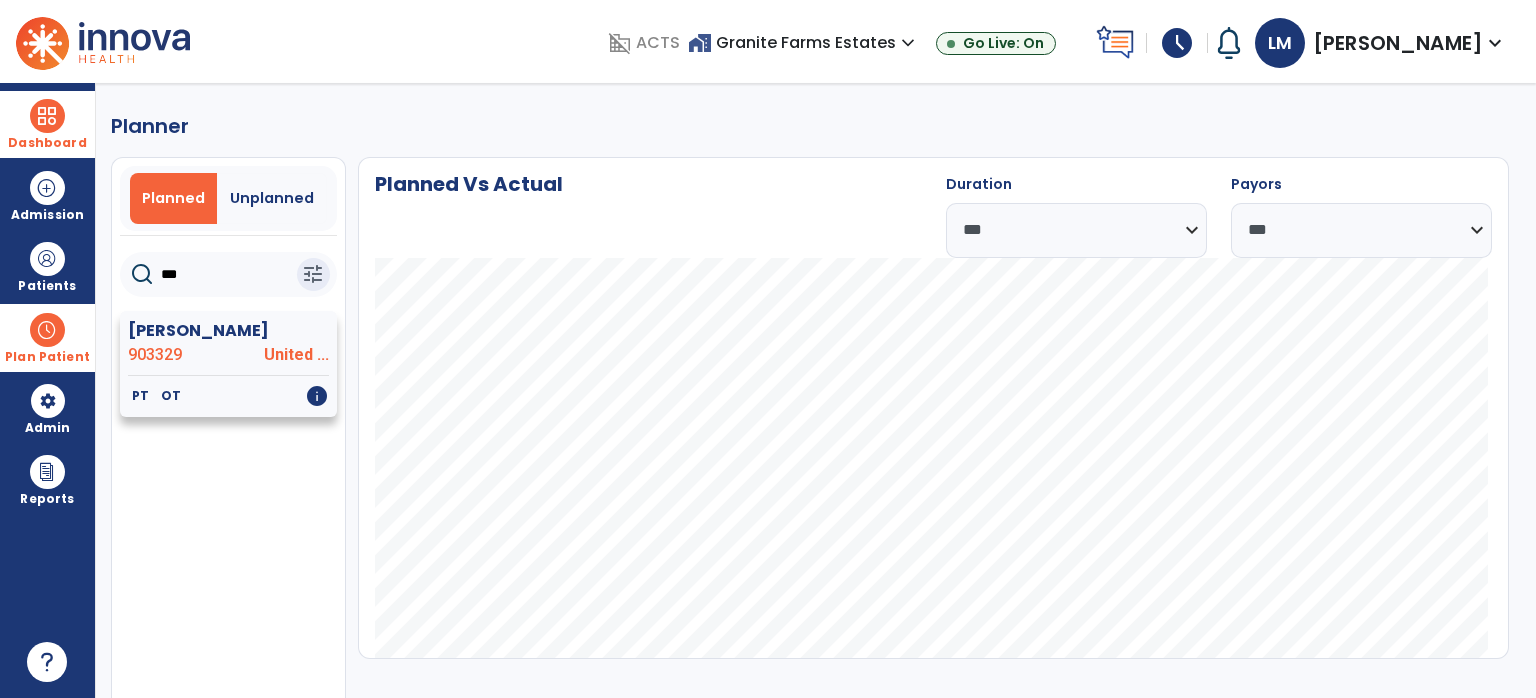 click on "903329" 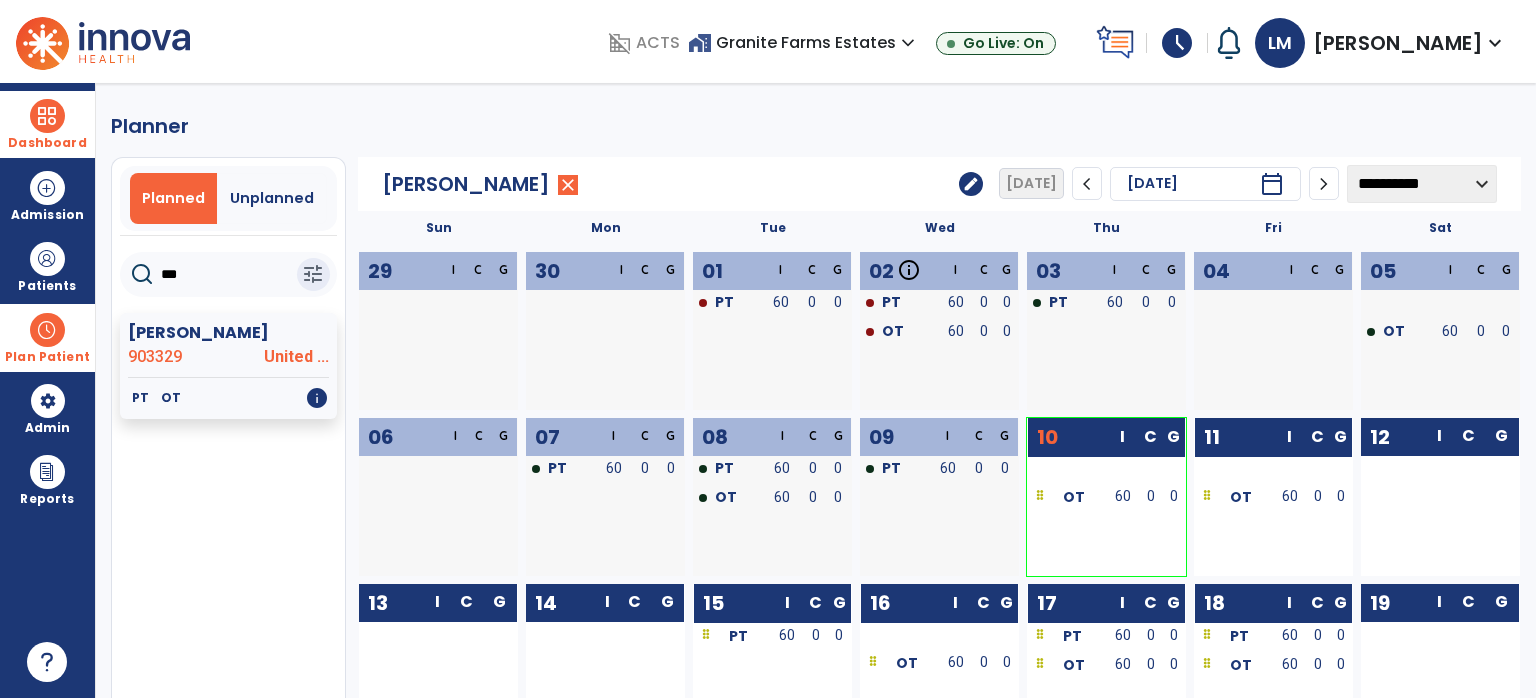 drag, startPoint x: 200, startPoint y: 265, endPoint x: 127, endPoint y: 269, distance: 73.109505 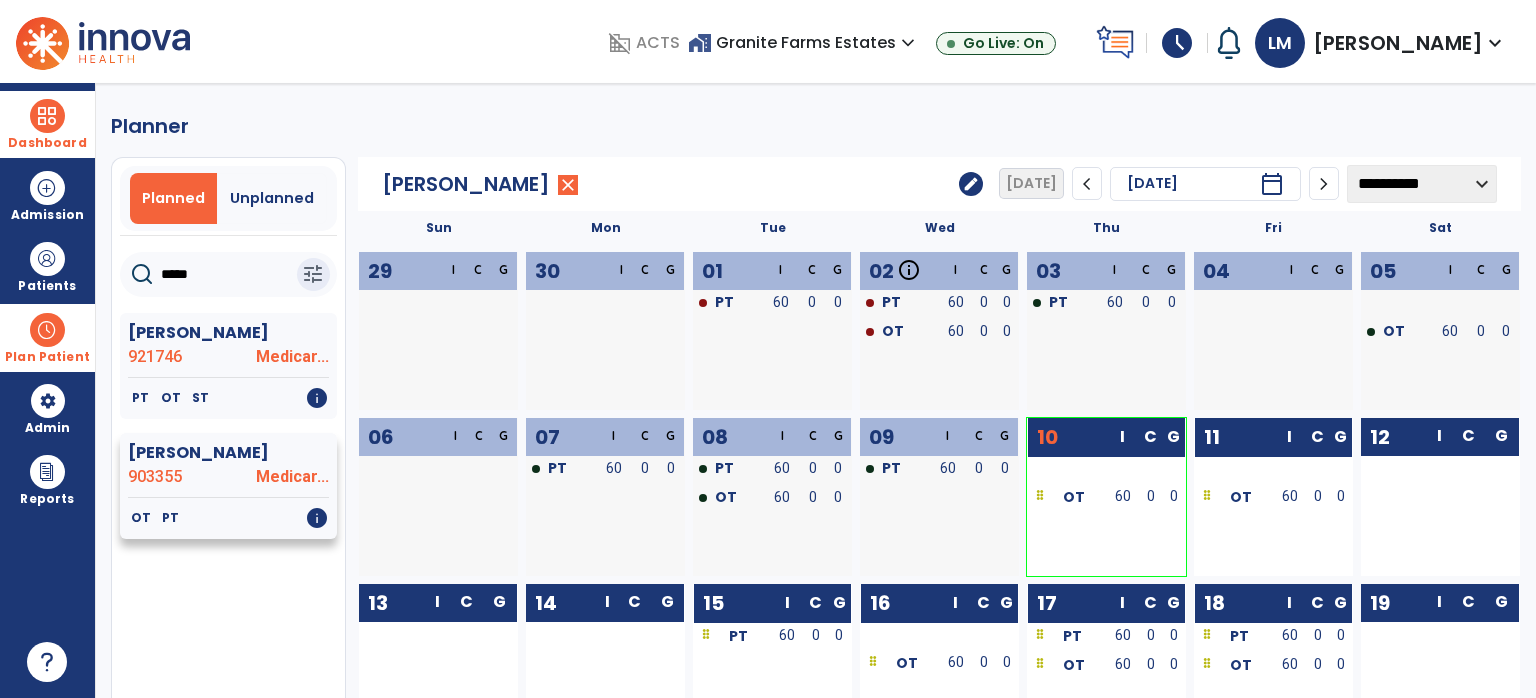 type on "****" 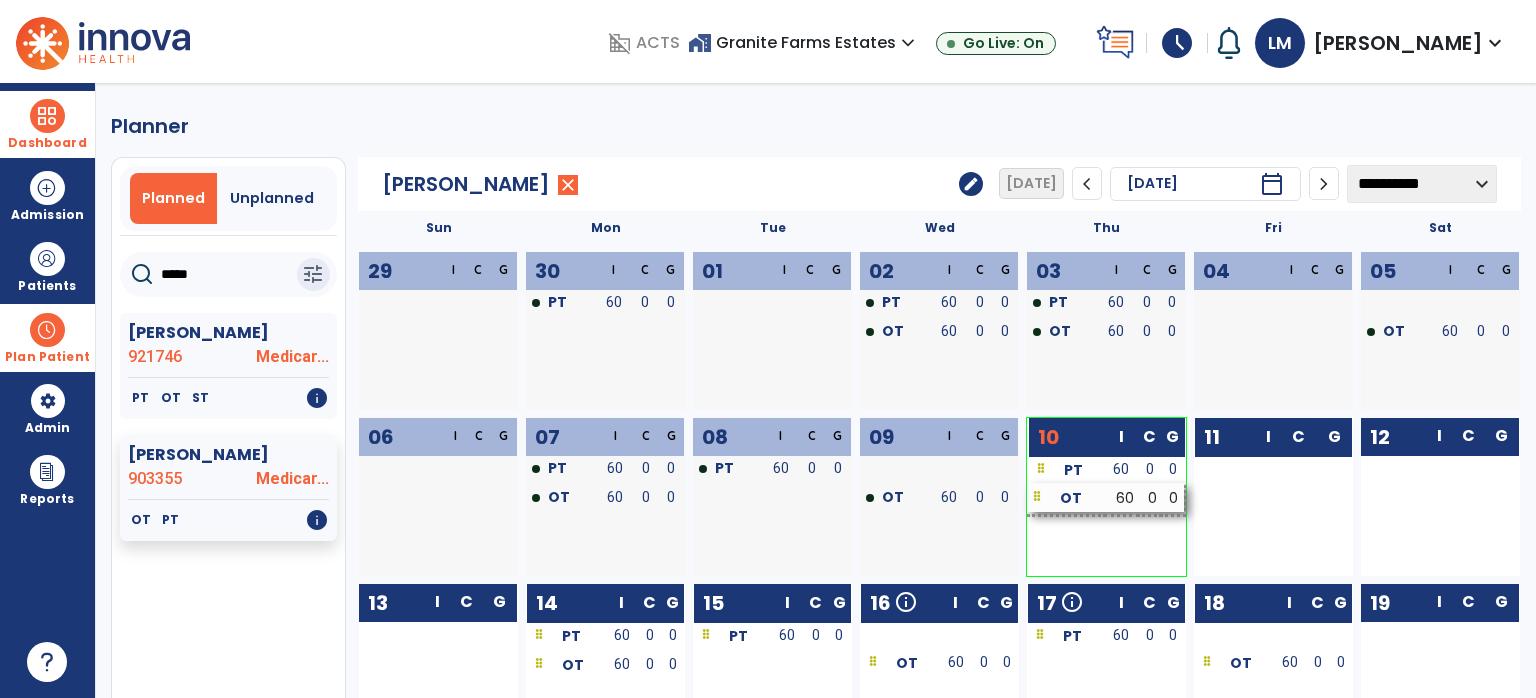 drag, startPoint x: 1310, startPoint y: 506, endPoint x: 1143, endPoint y: 506, distance: 167 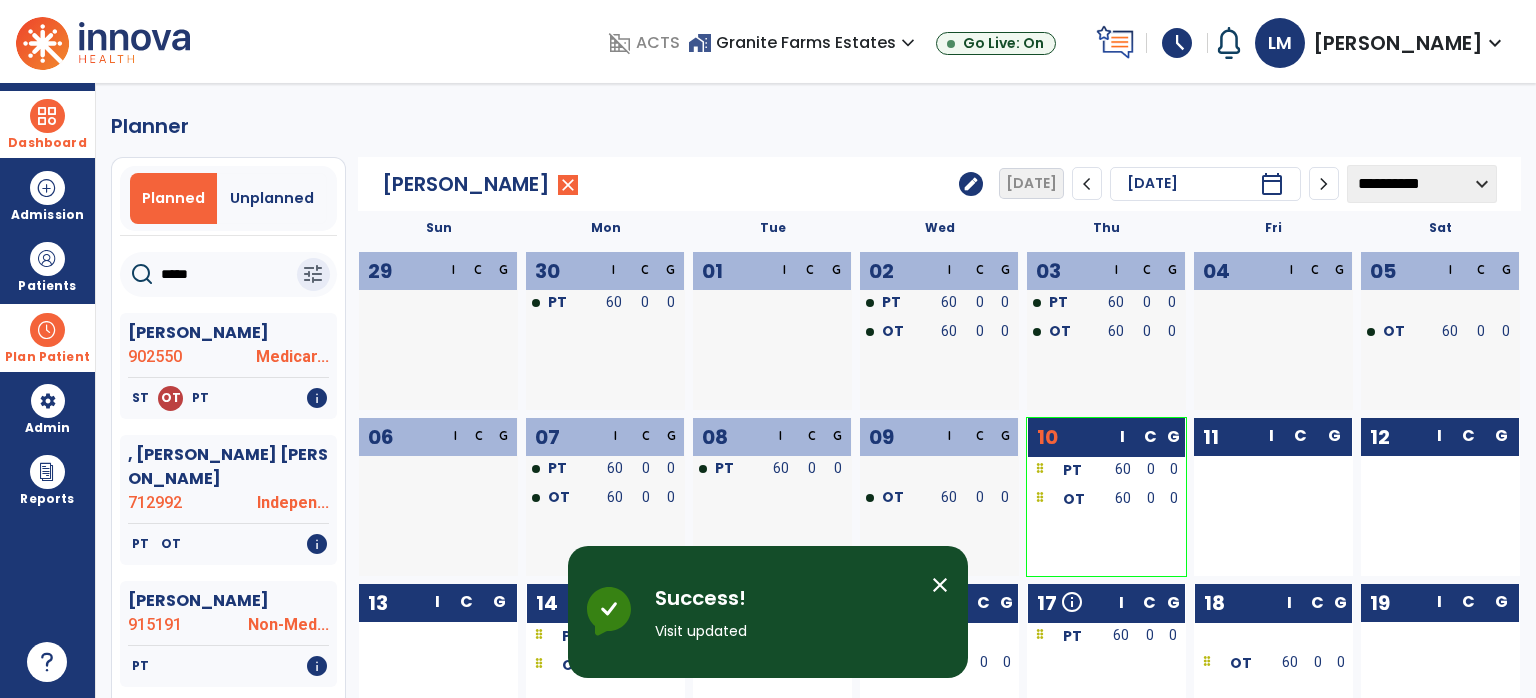 click at bounding box center (47, 116) 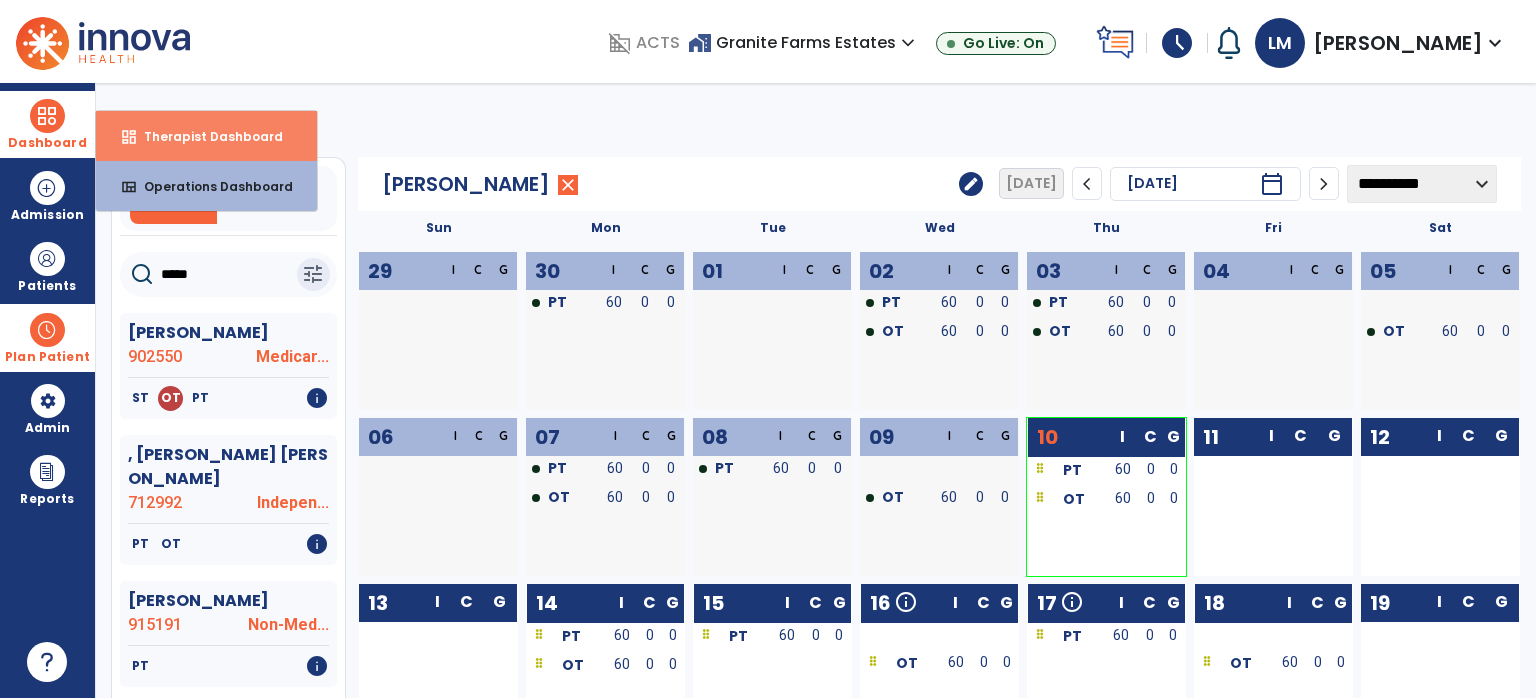 click on "dashboard  Therapist Dashboard" at bounding box center [206, 136] 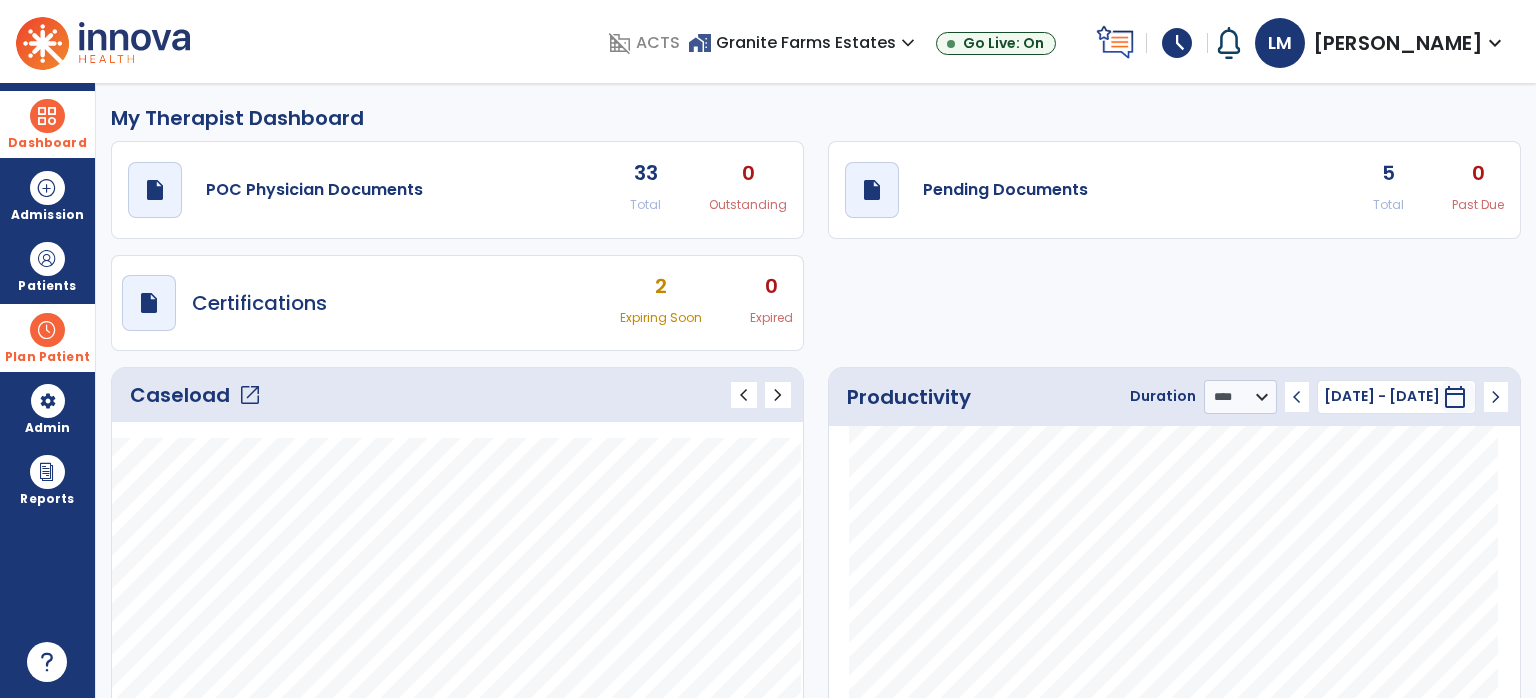click on "5" 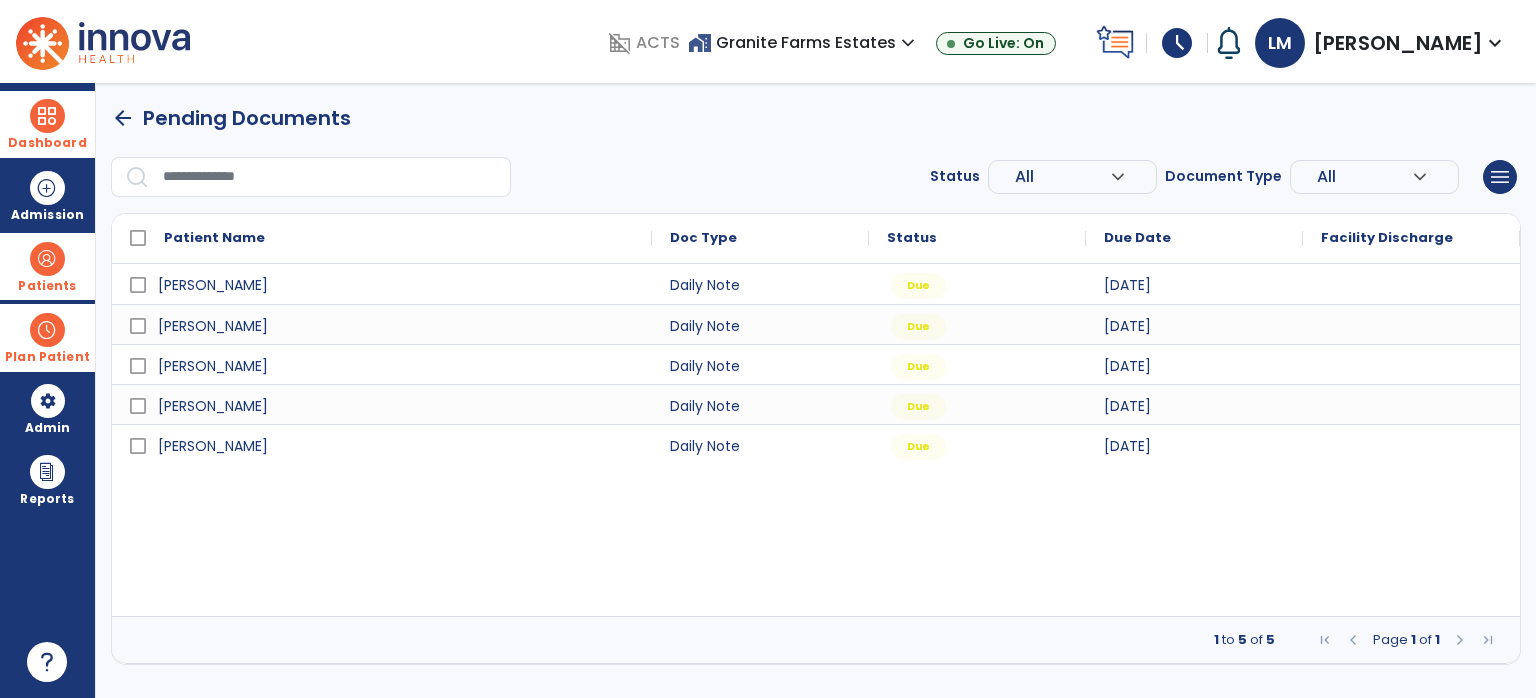 click at bounding box center [47, 259] 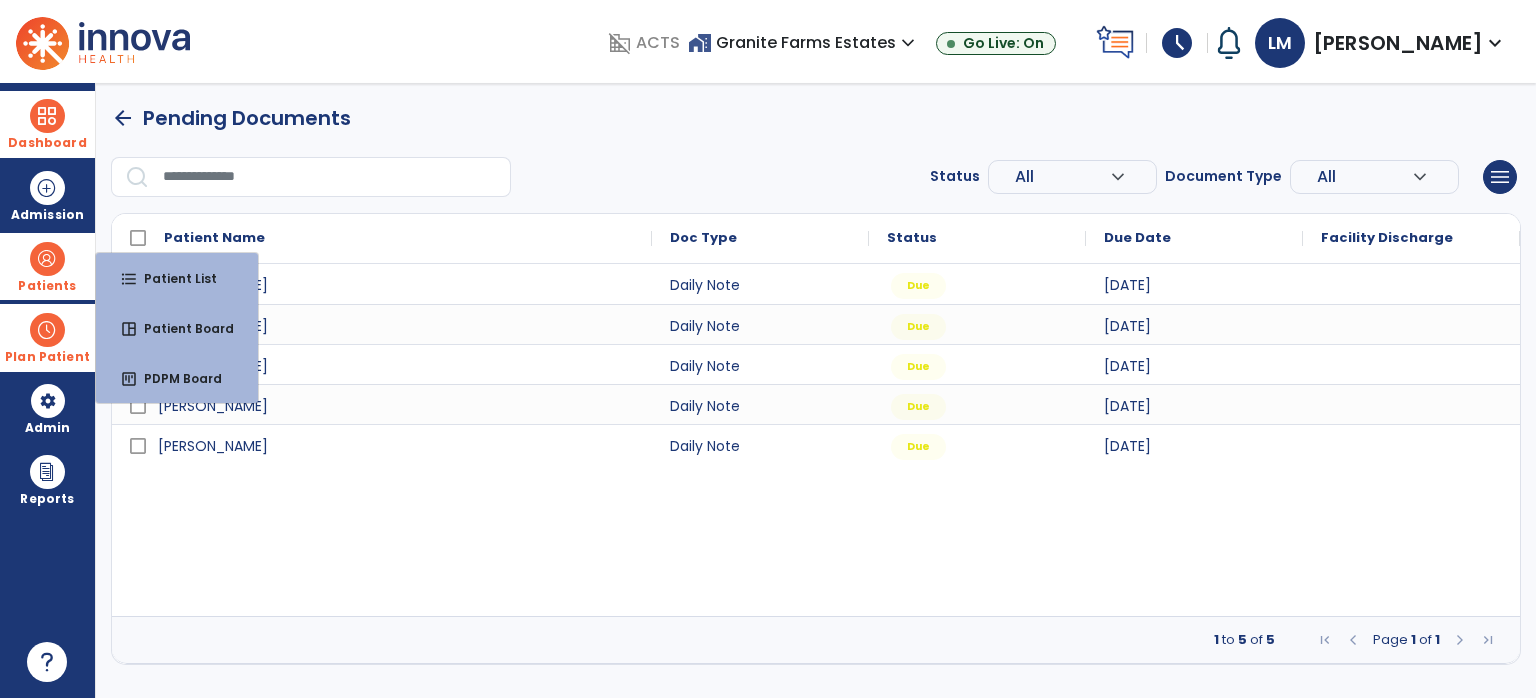 click on "Patients" at bounding box center [47, 286] 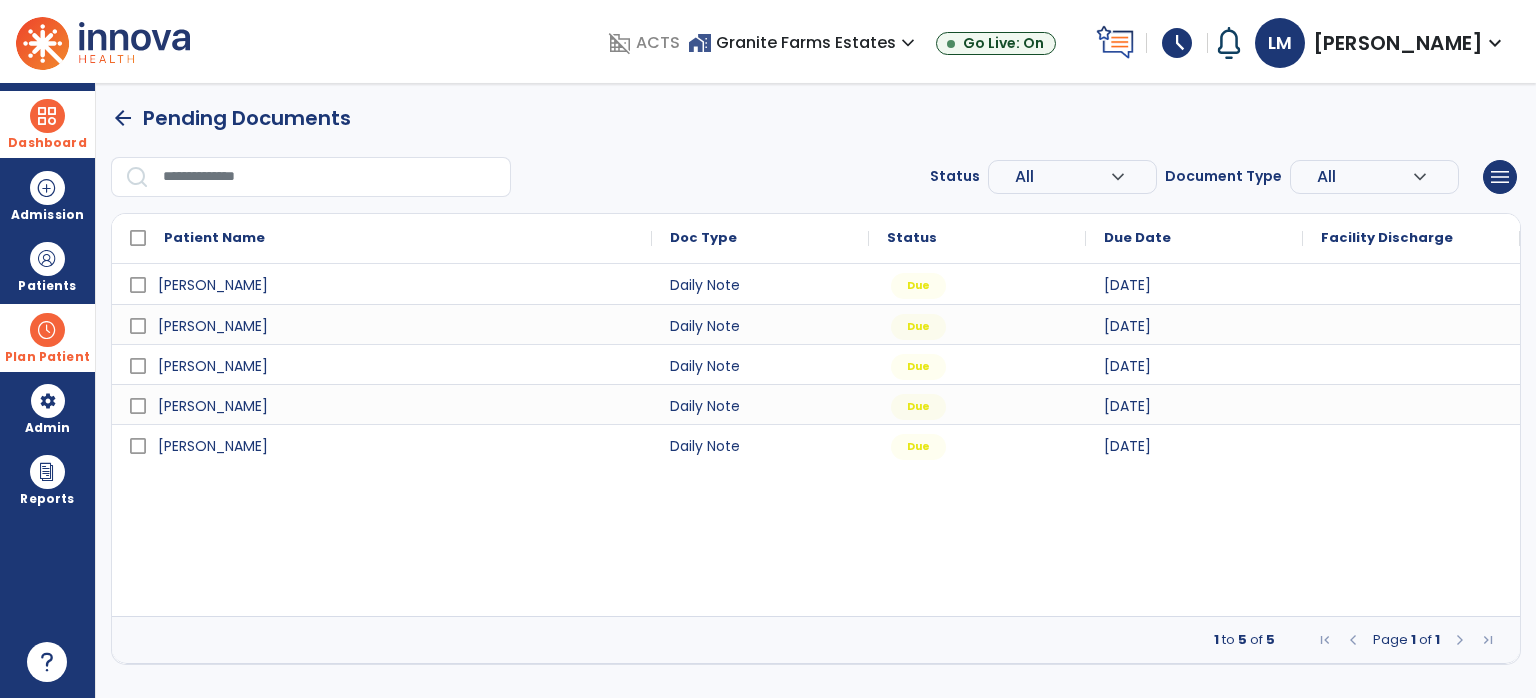 click at bounding box center (47, 330) 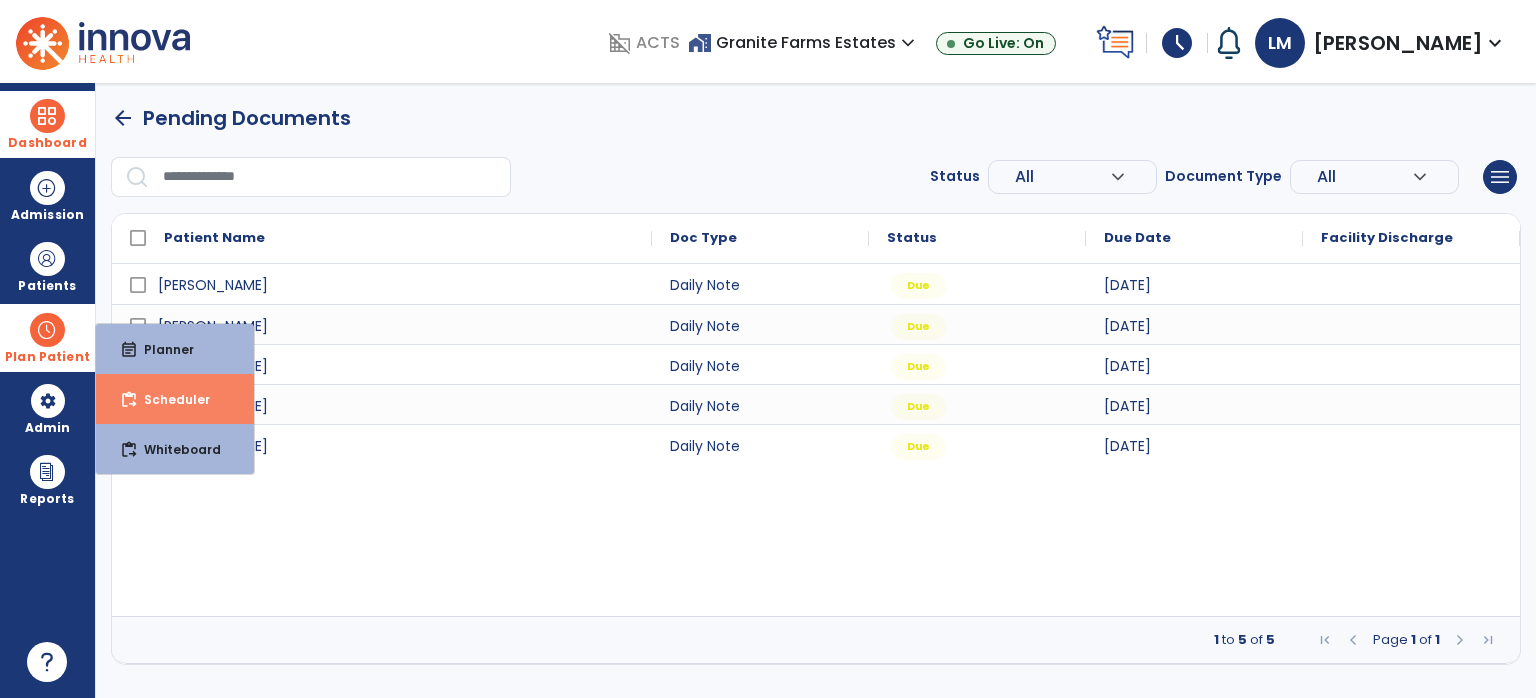 click on "content_paste_go  Scheduler" at bounding box center [175, 399] 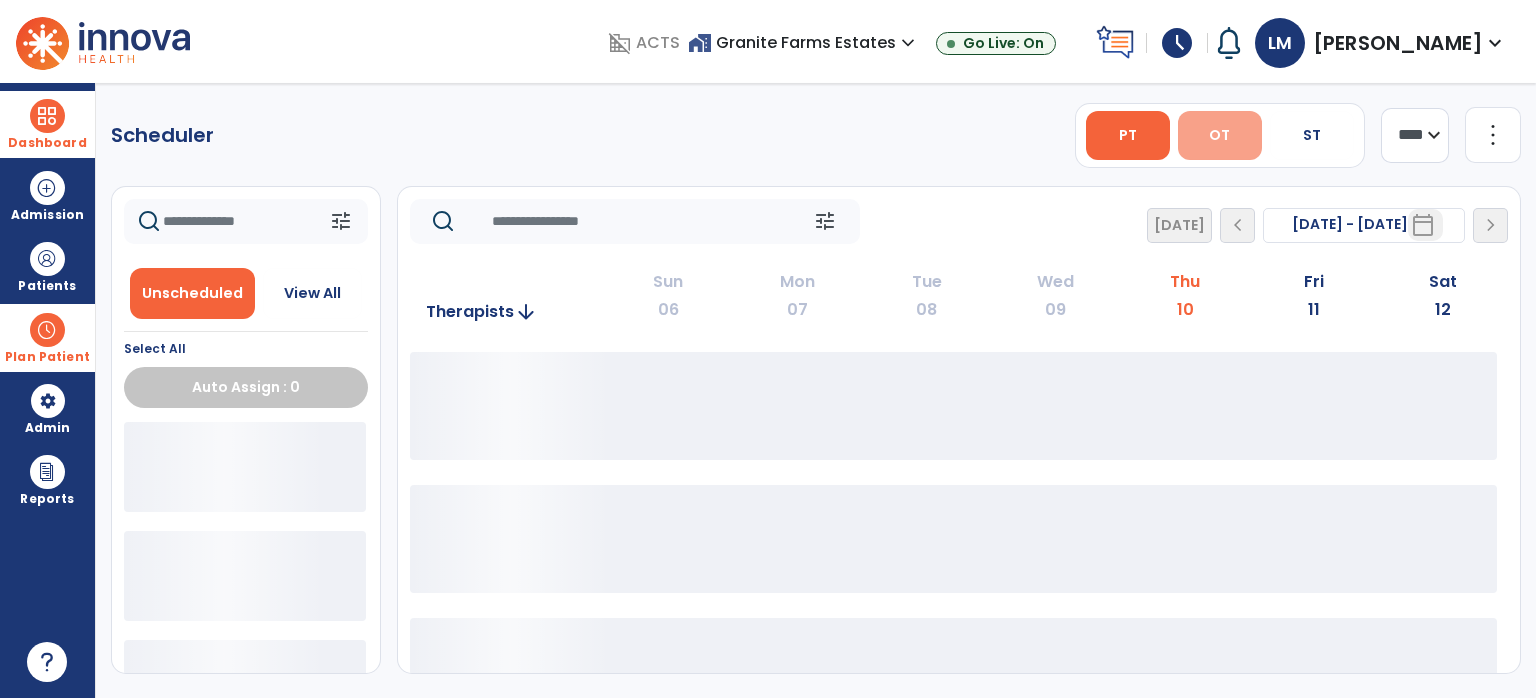 click on "OT" at bounding box center (1220, 135) 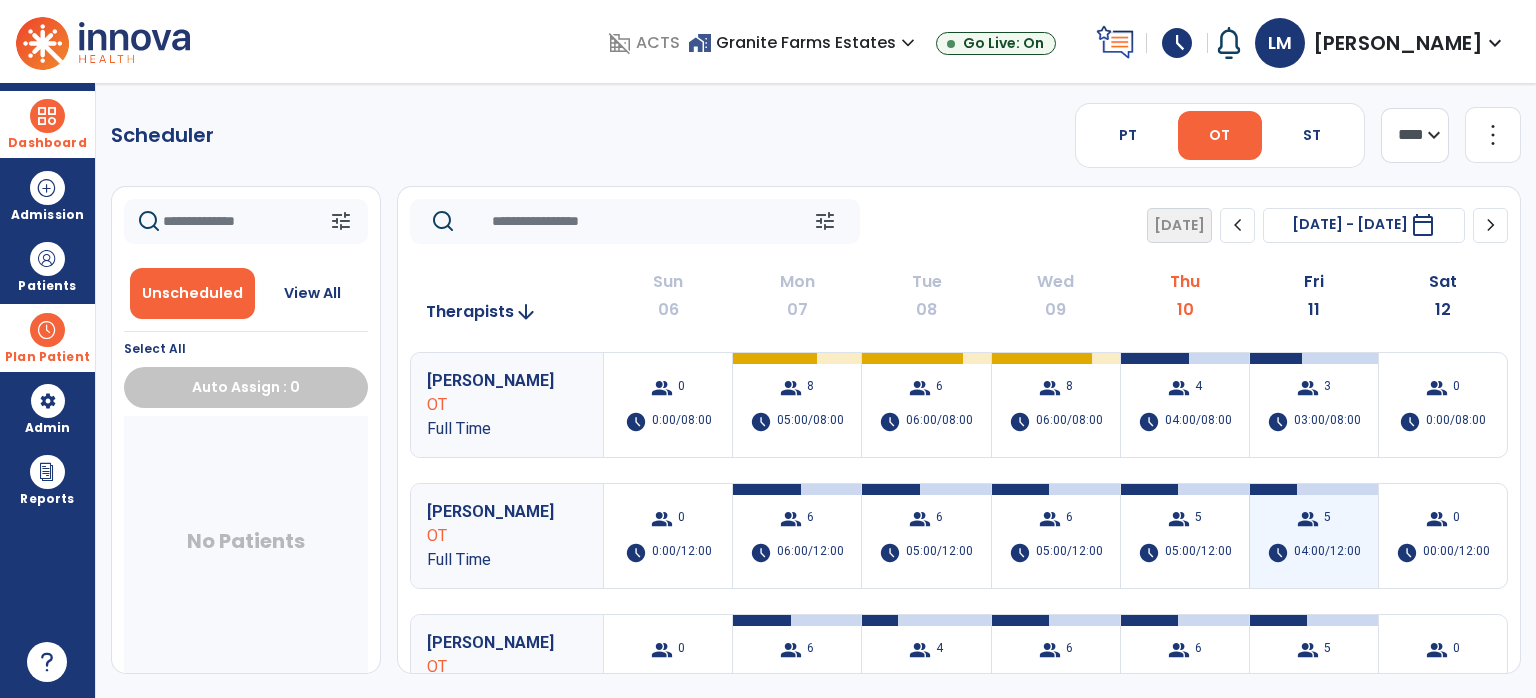 click on "5" at bounding box center (1327, 519) 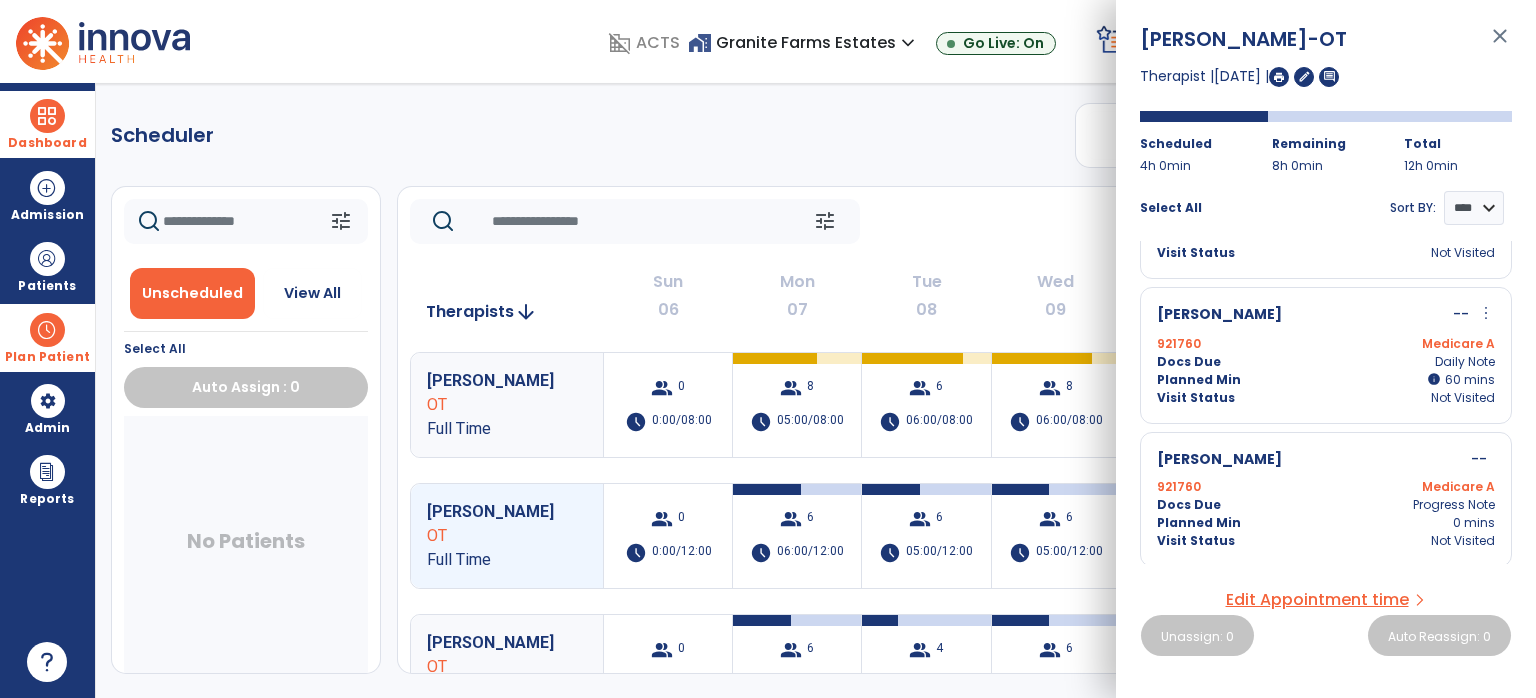 scroll, scrollTop: 0, scrollLeft: 0, axis: both 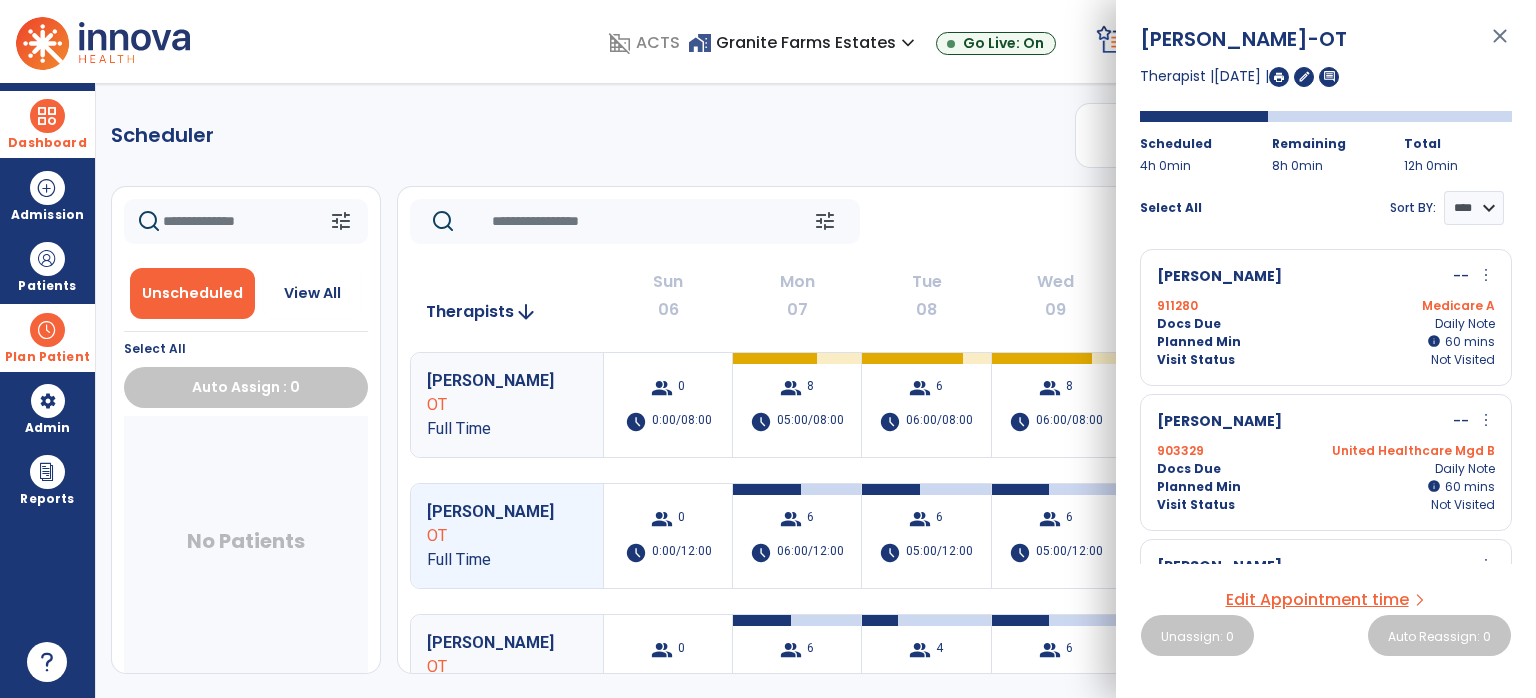click on "close" at bounding box center (1500, 45) 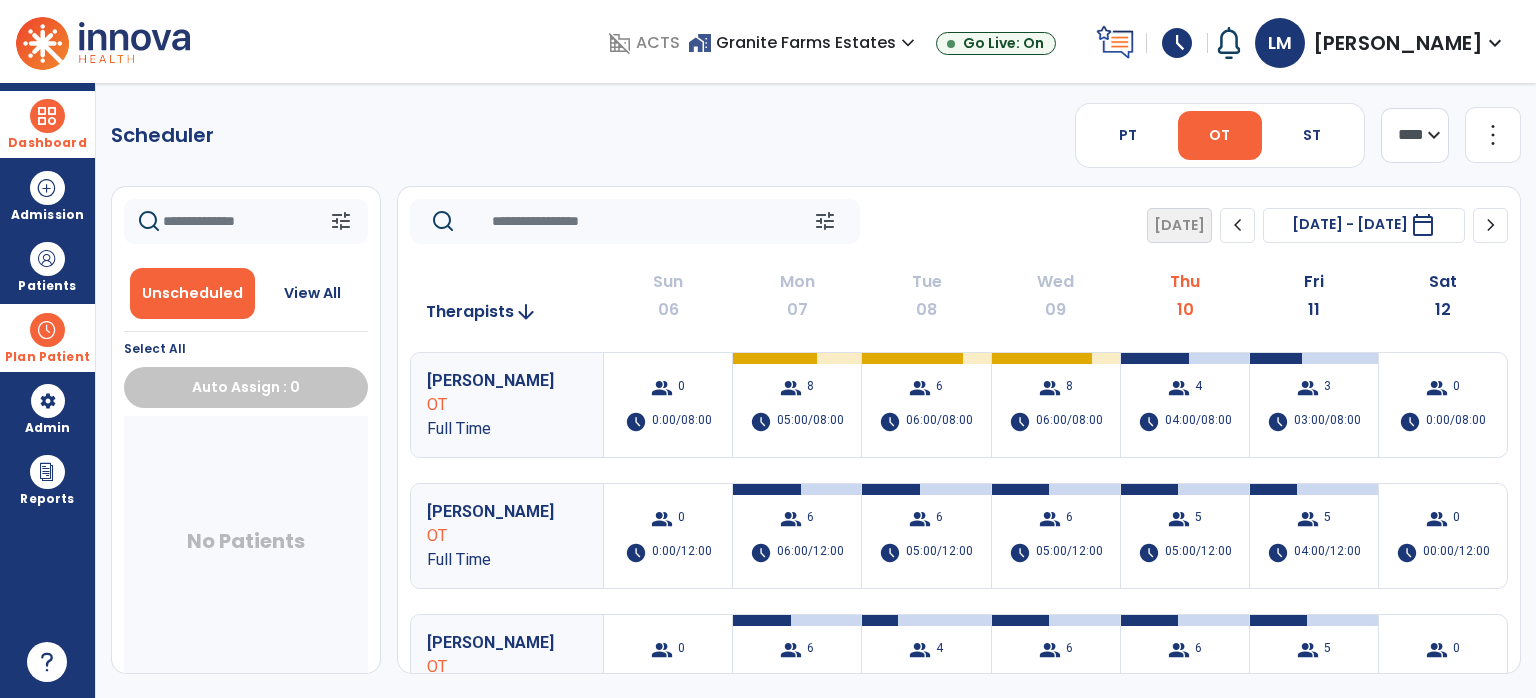 click on "Plan Patient" at bounding box center (47, 357) 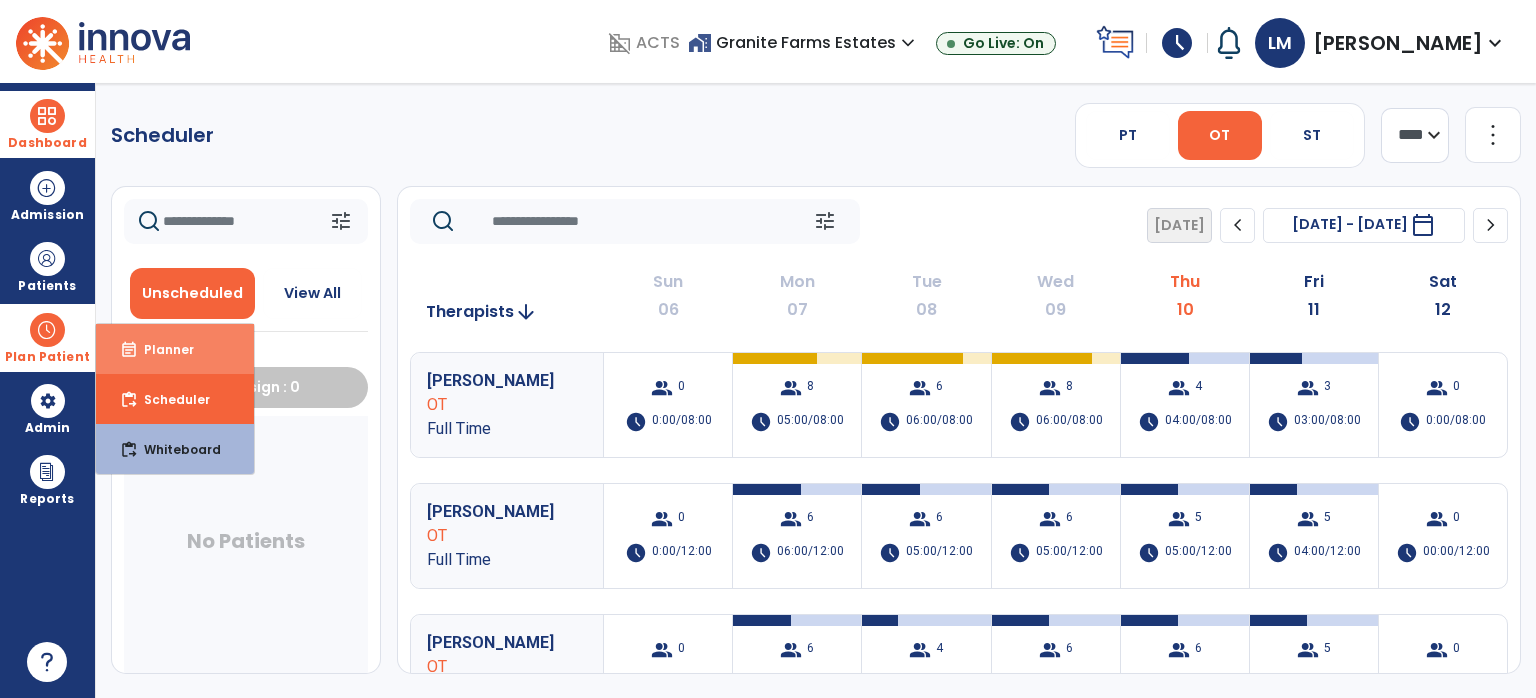click on "event_note  Planner" at bounding box center [175, 349] 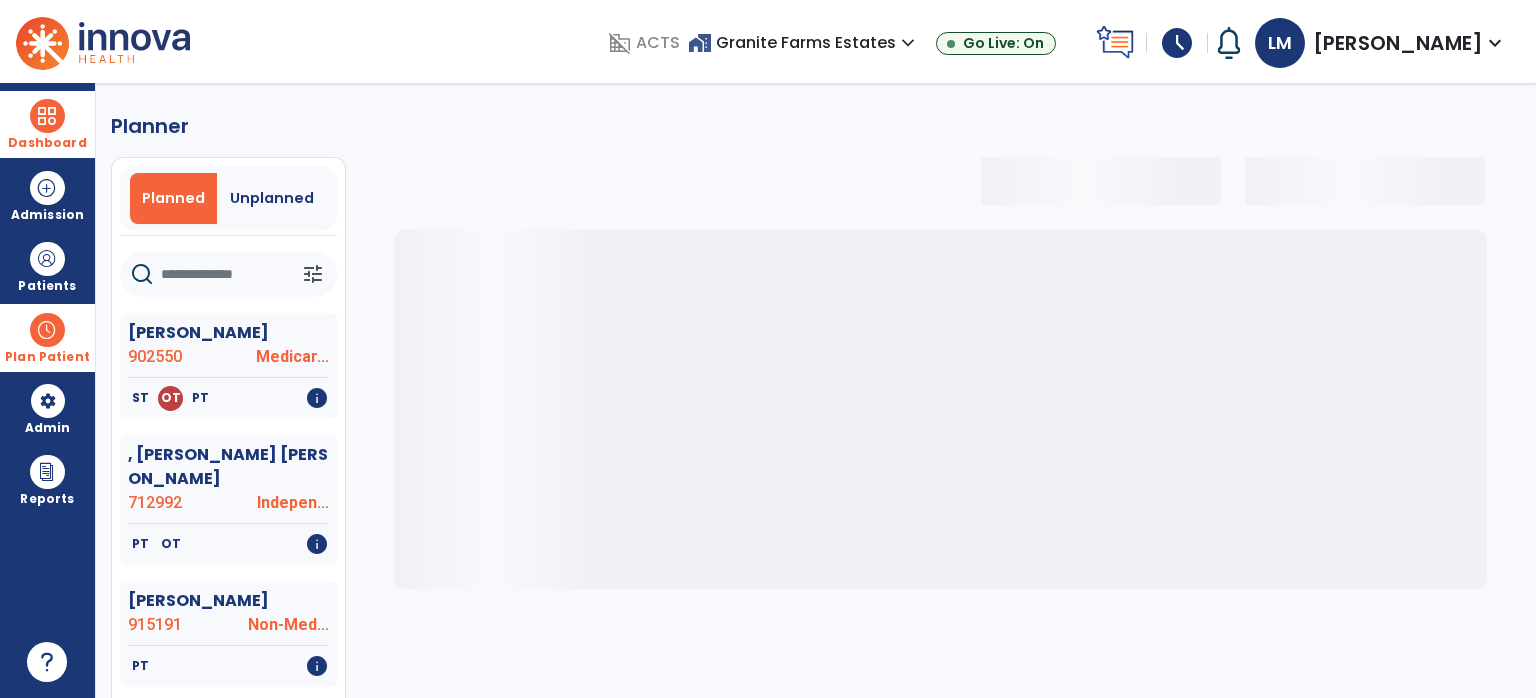 select on "***" 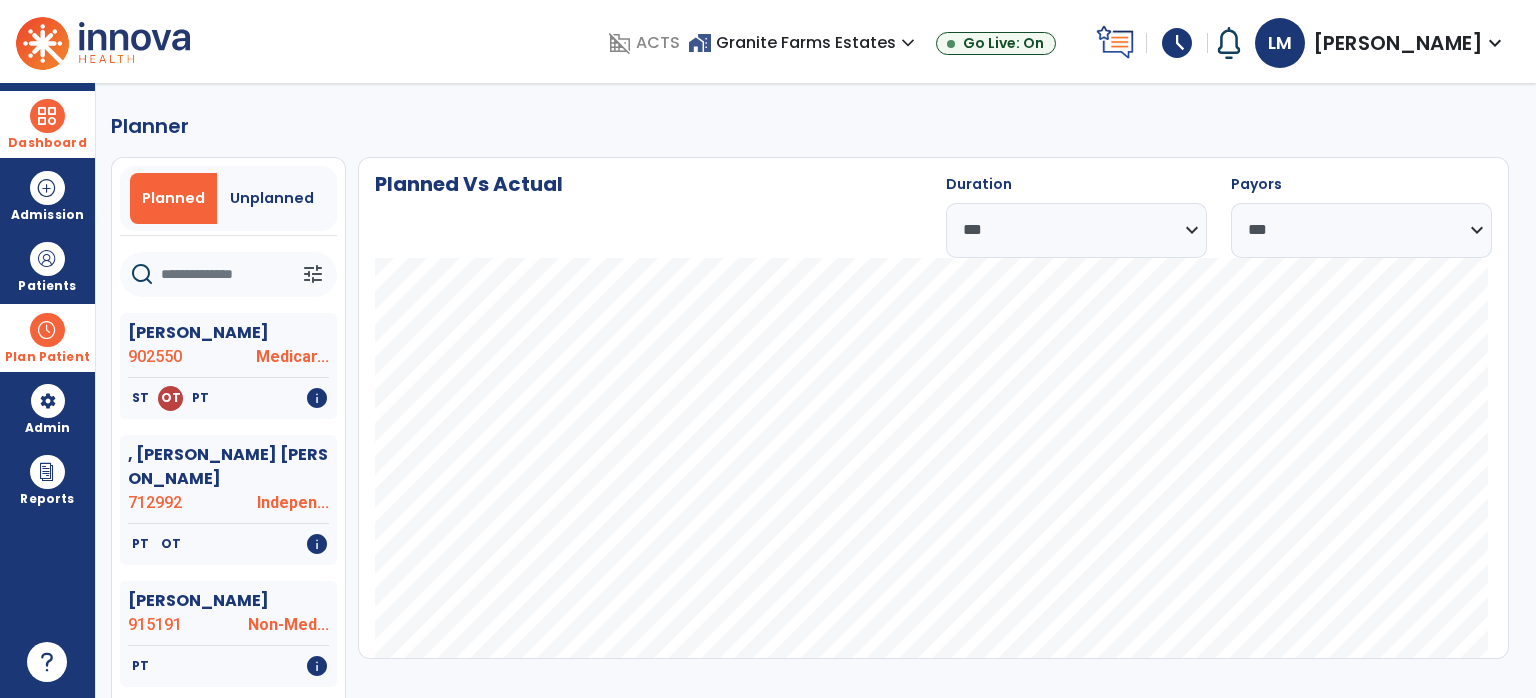 click 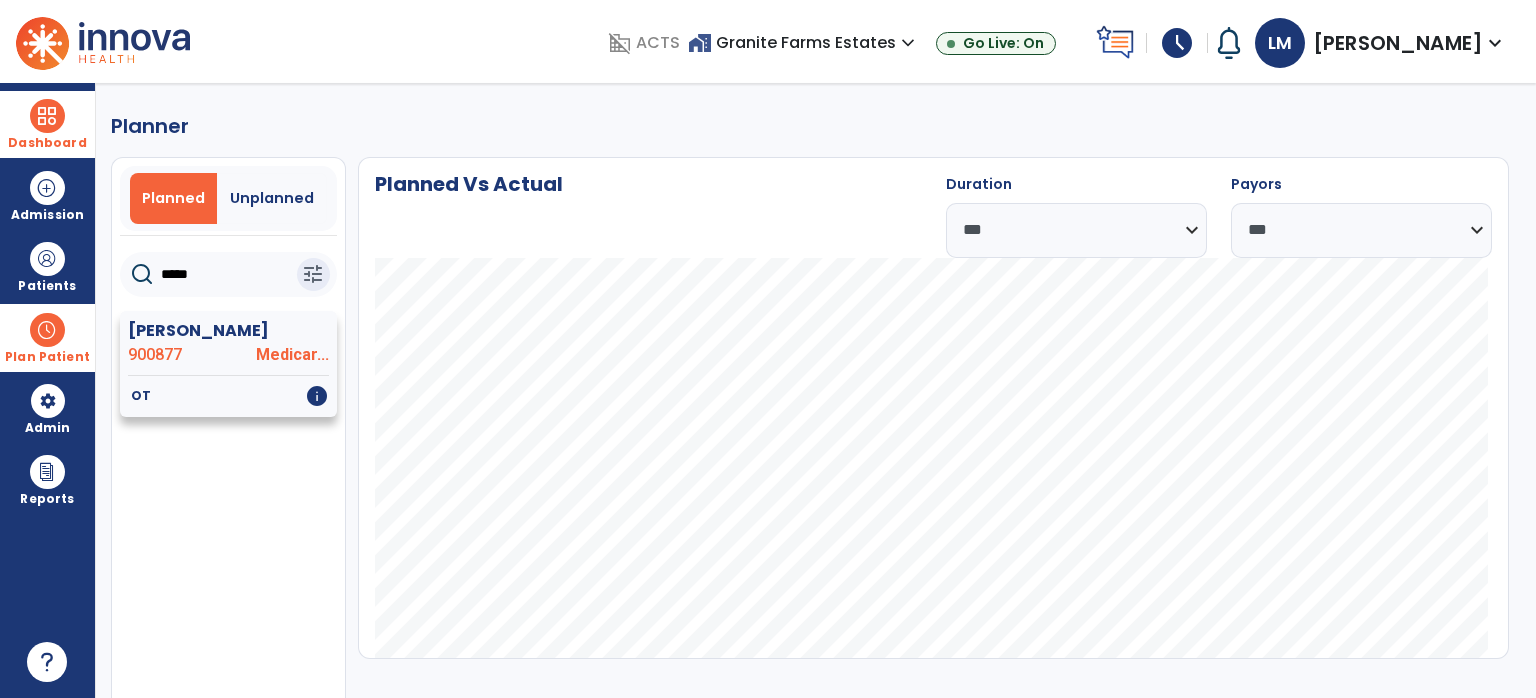 type on "*****" 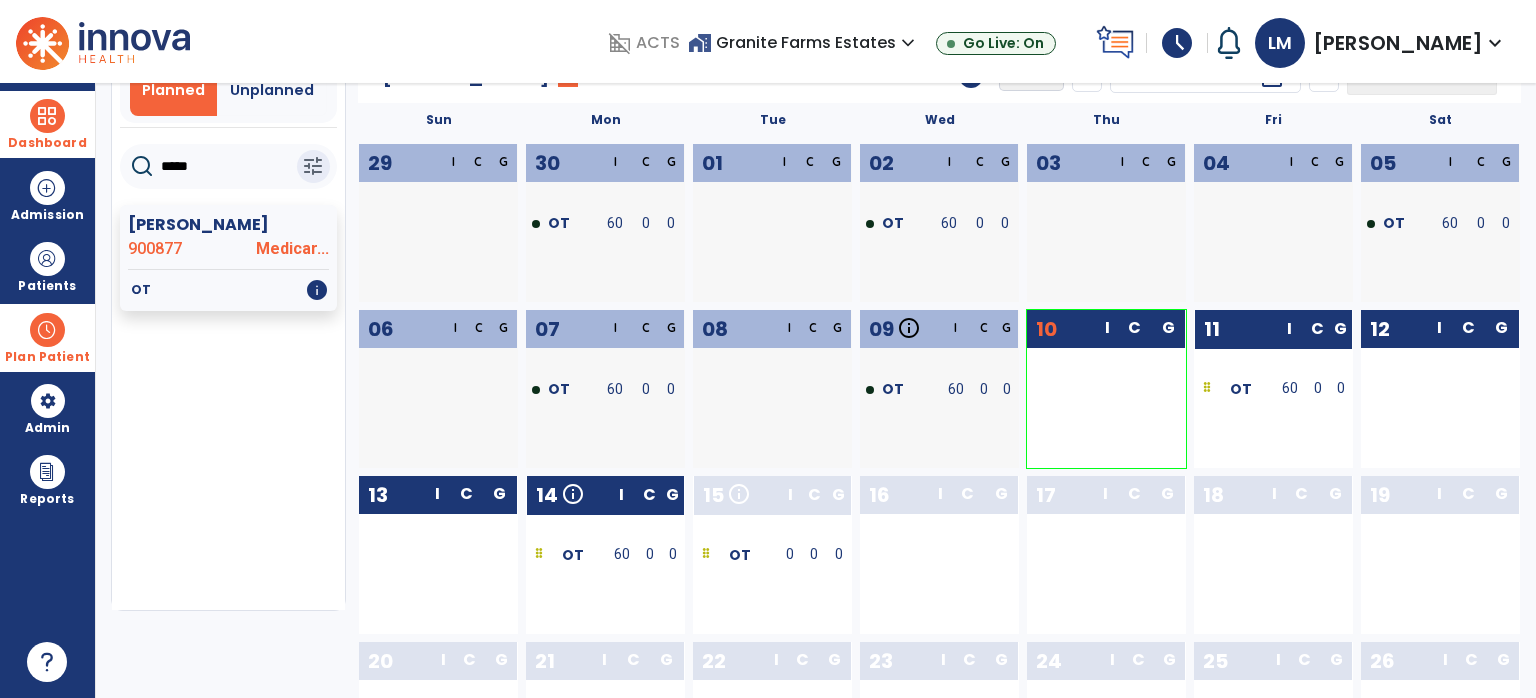 scroll, scrollTop: 0, scrollLeft: 0, axis: both 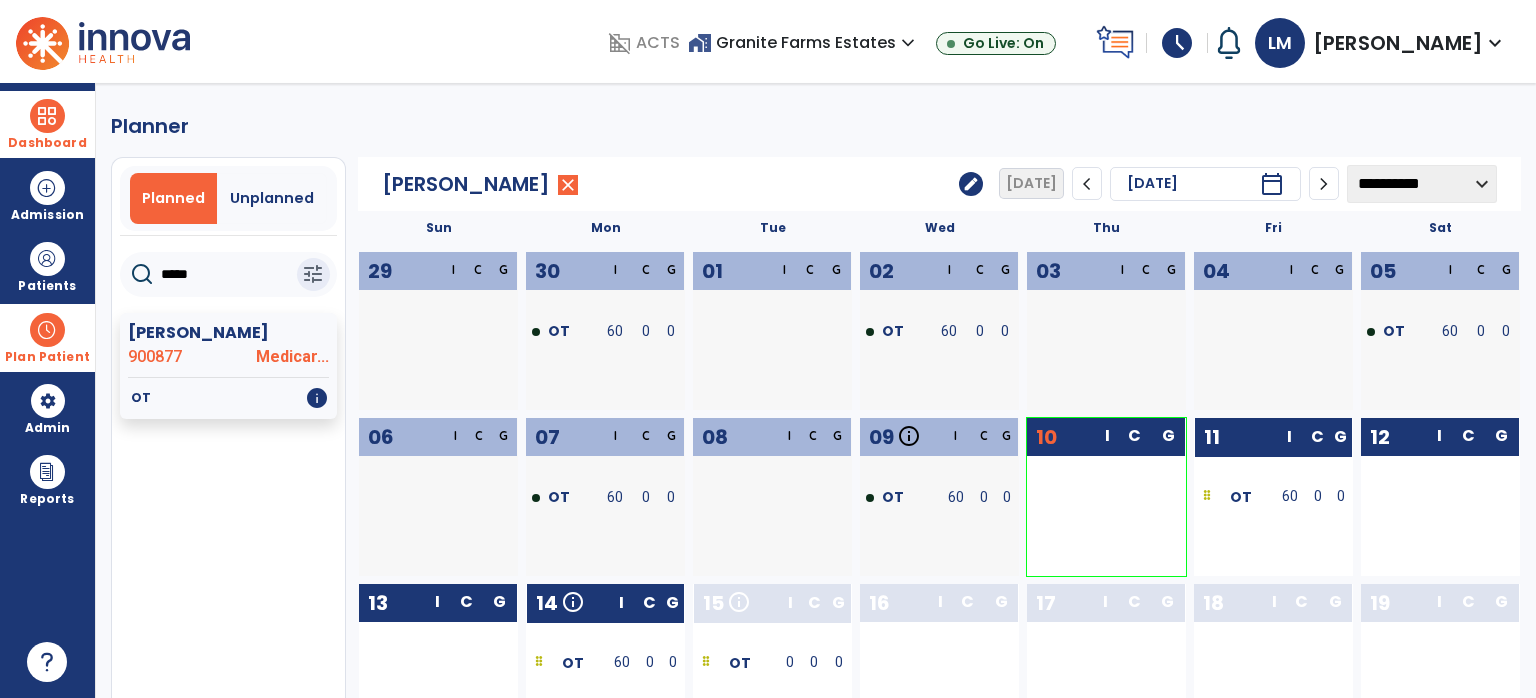 click at bounding box center [47, 116] 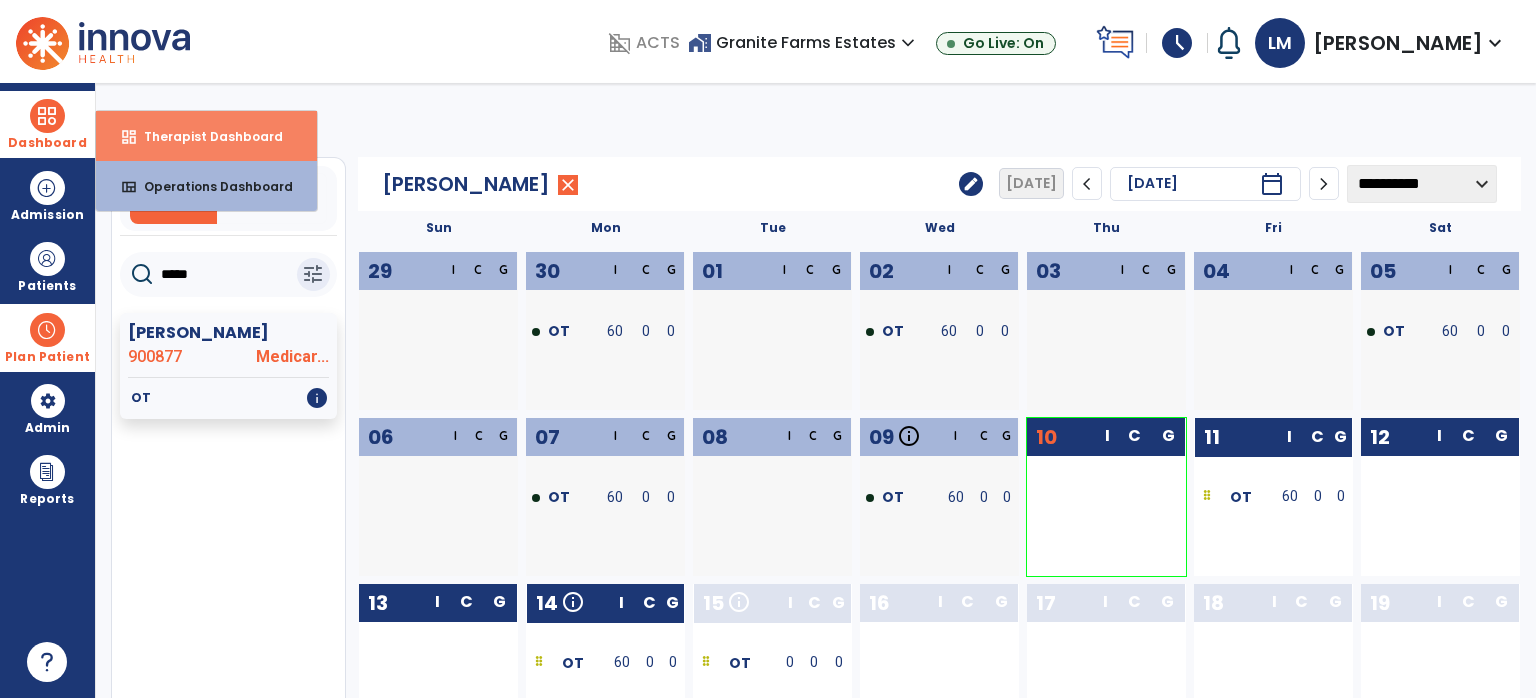 click on "dashboard" at bounding box center [129, 137] 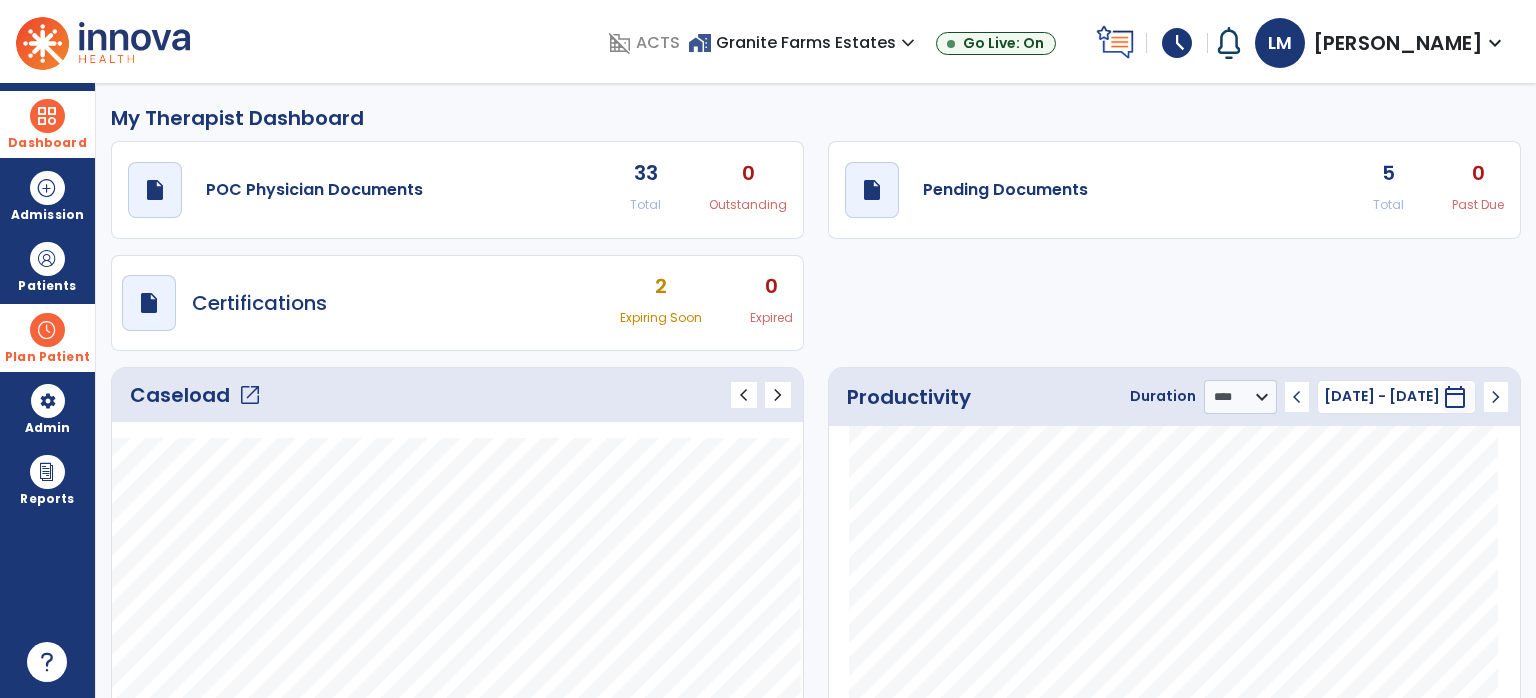 click on "[PERSON_NAME]" at bounding box center [1398, 43] 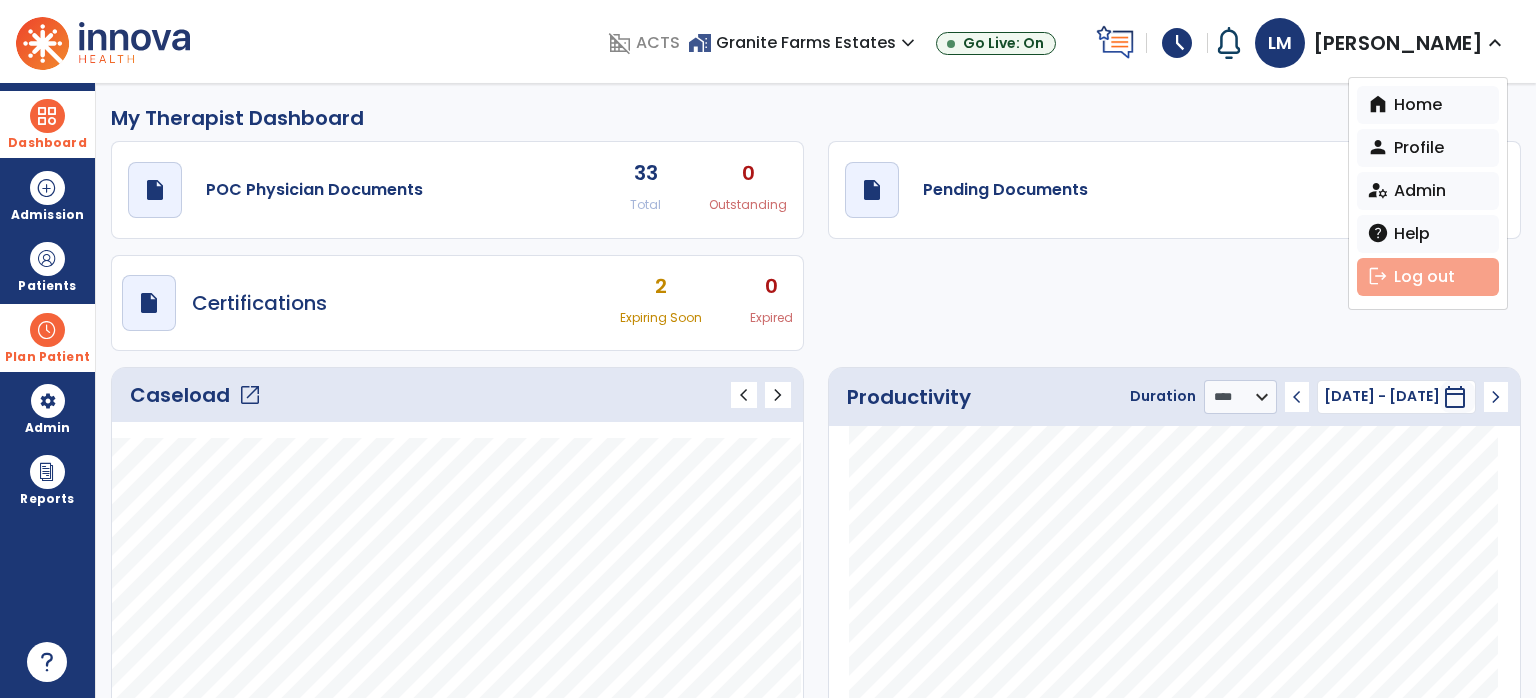click on "logout" at bounding box center (1378, 276) 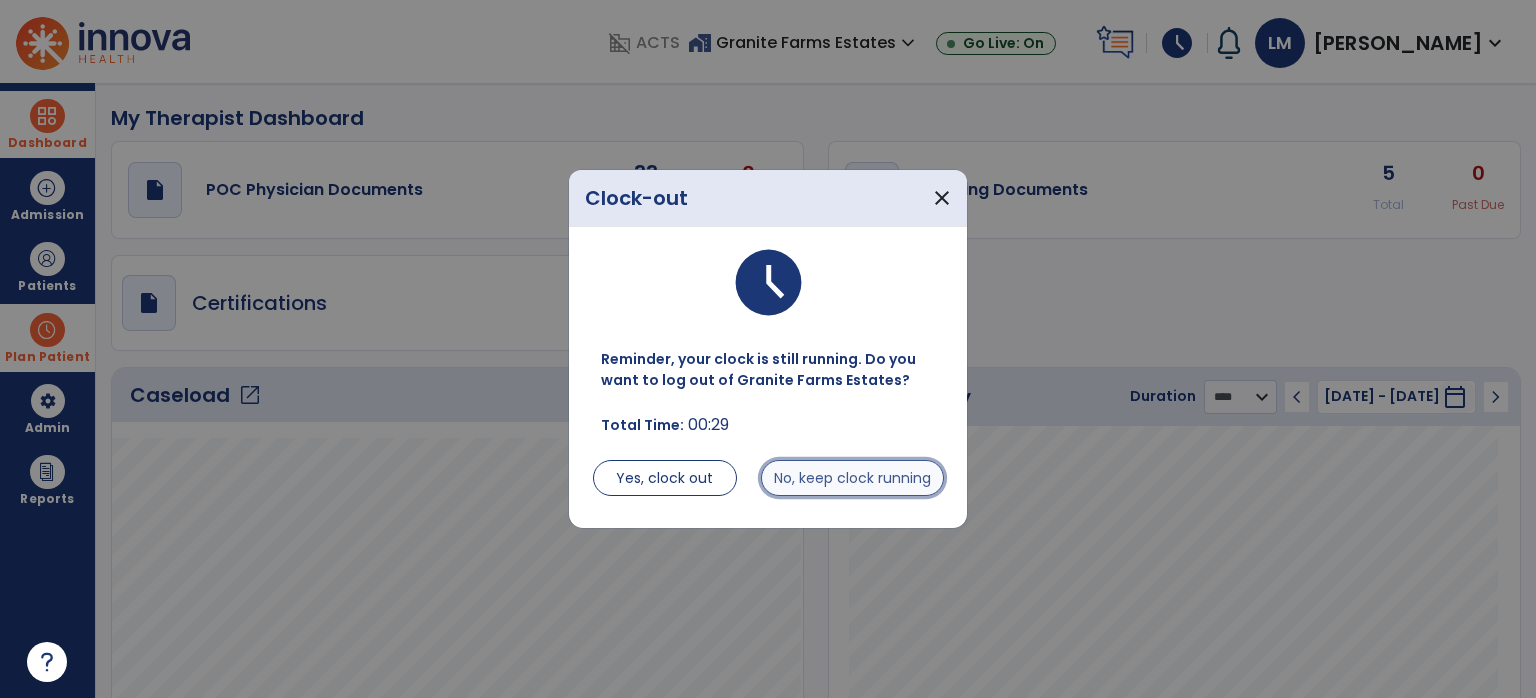 click on "No, keep clock running" at bounding box center [852, 478] 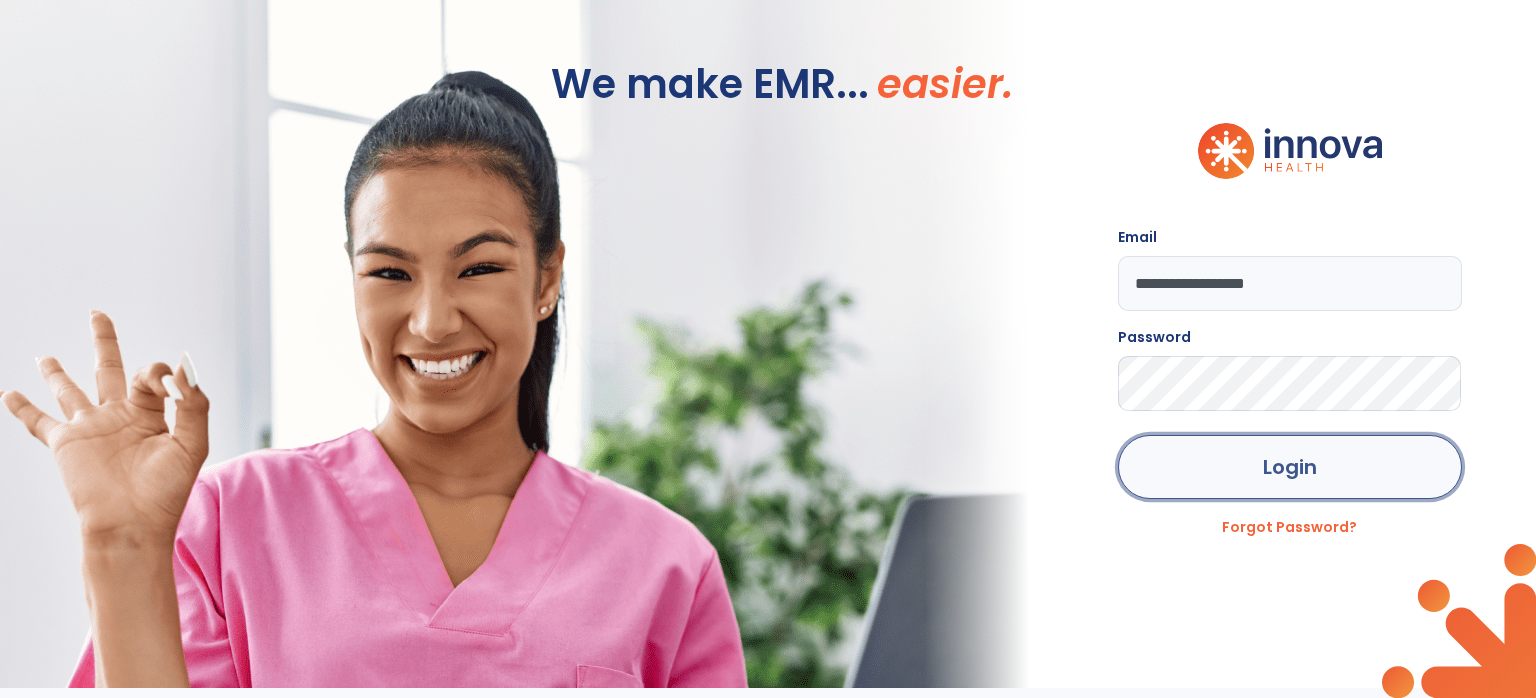 click on "Login" 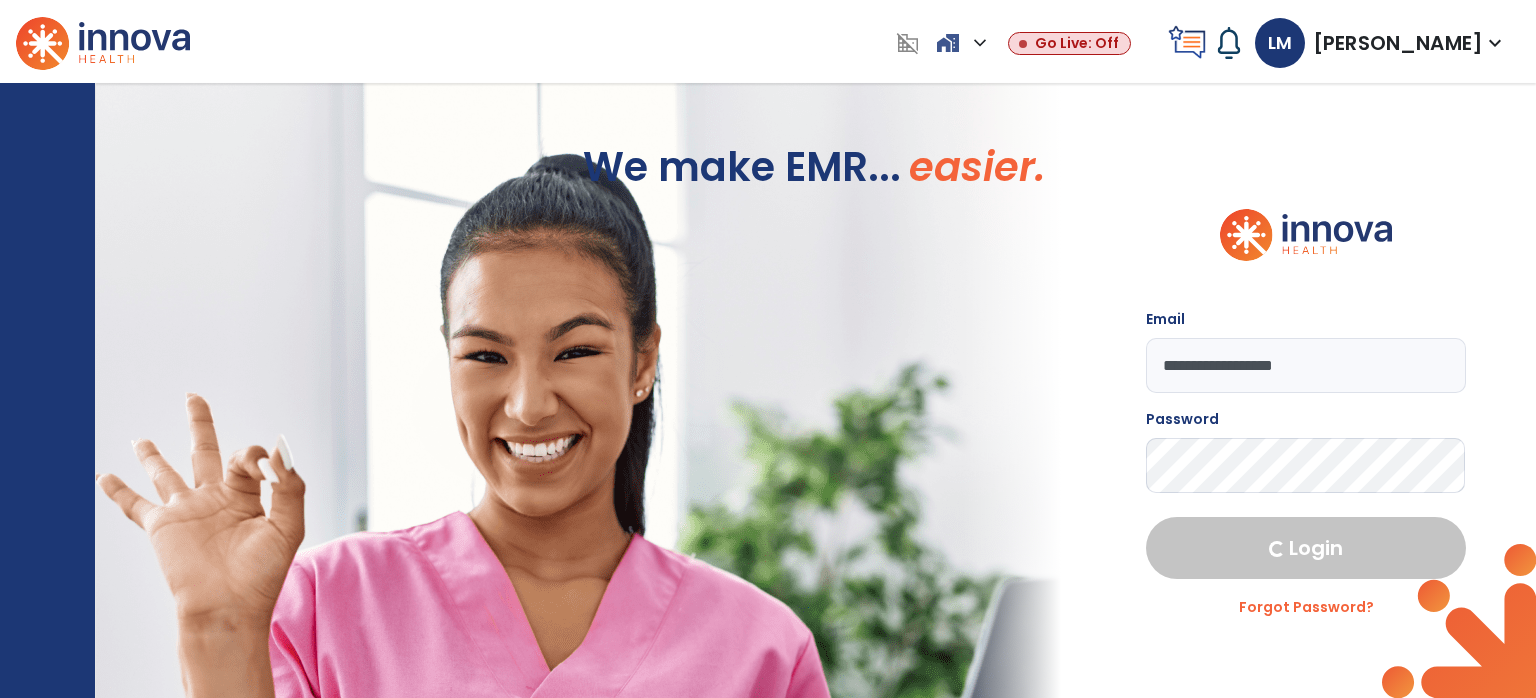 select on "****" 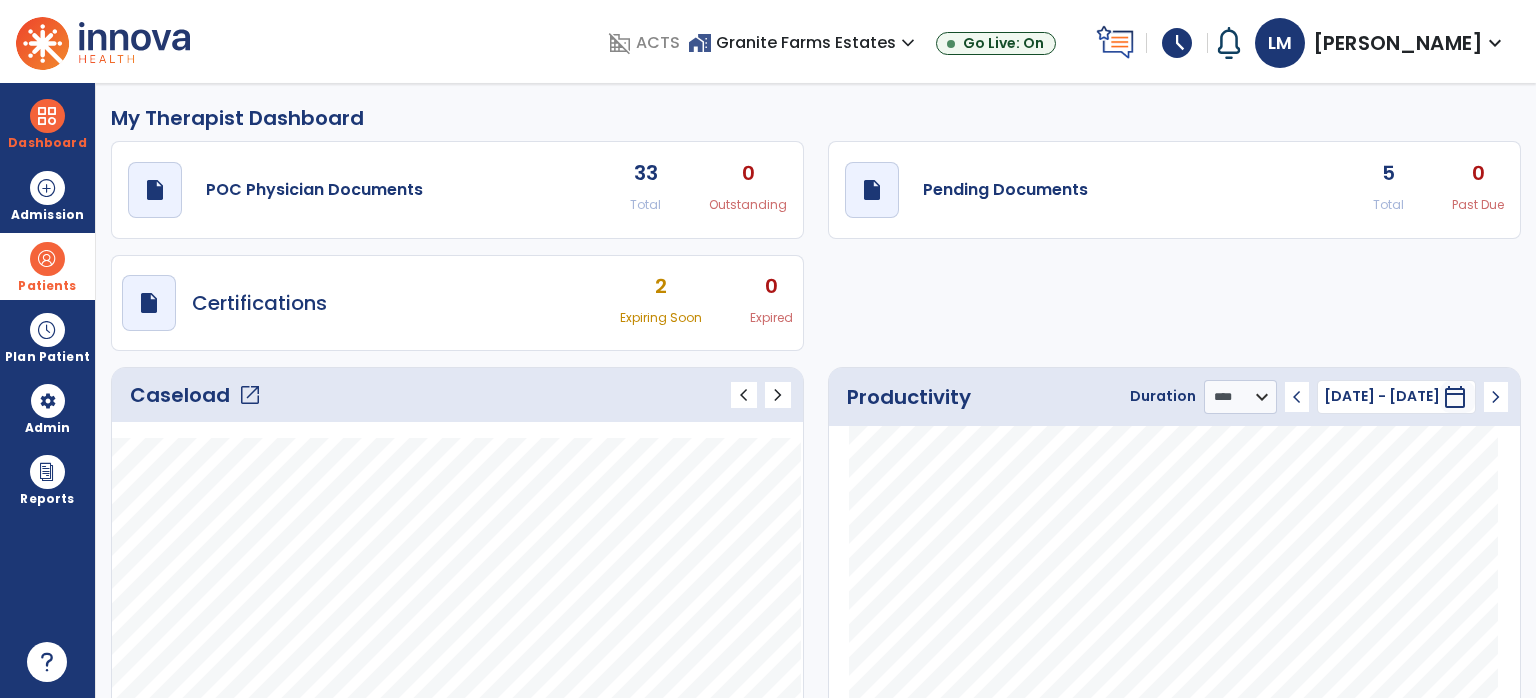 click on "Patients" at bounding box center [47, 266] 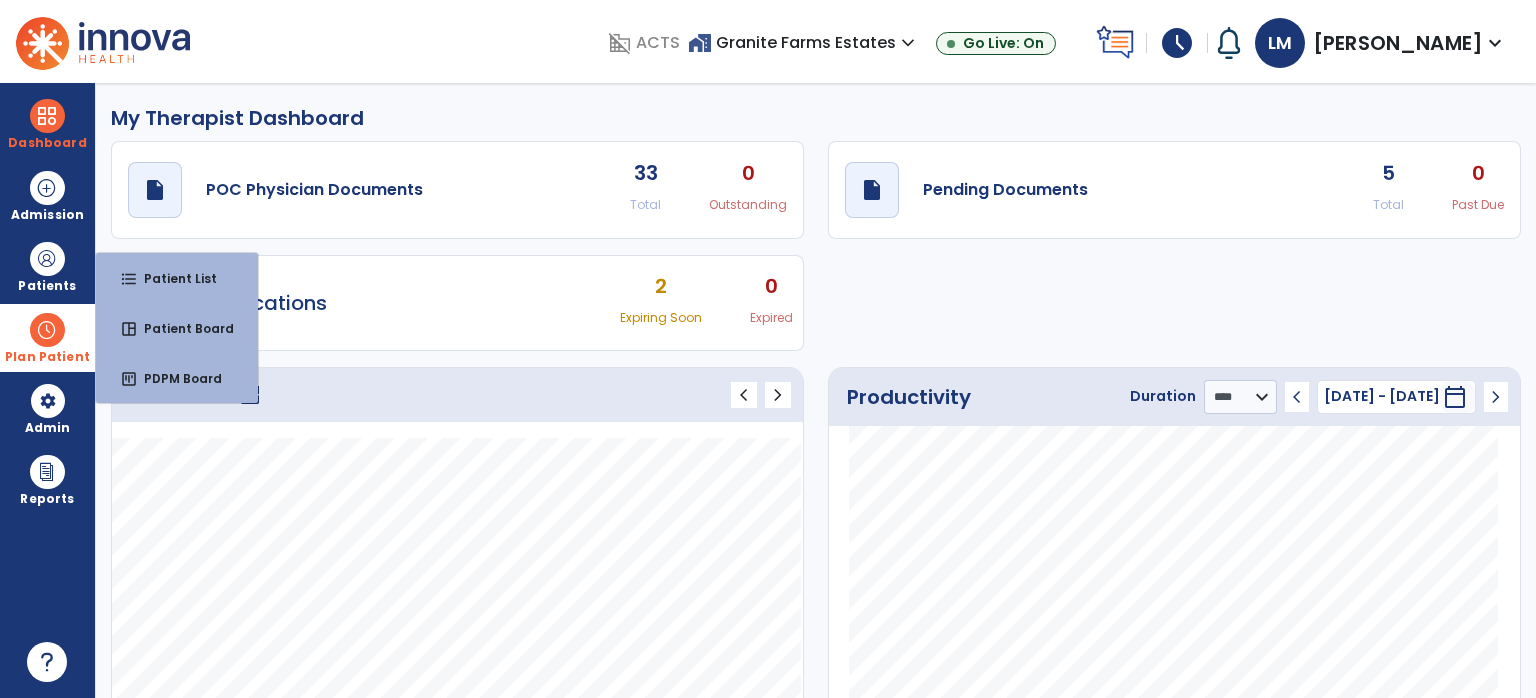 click on "Plan Patient" at bounding box center (47, 266) 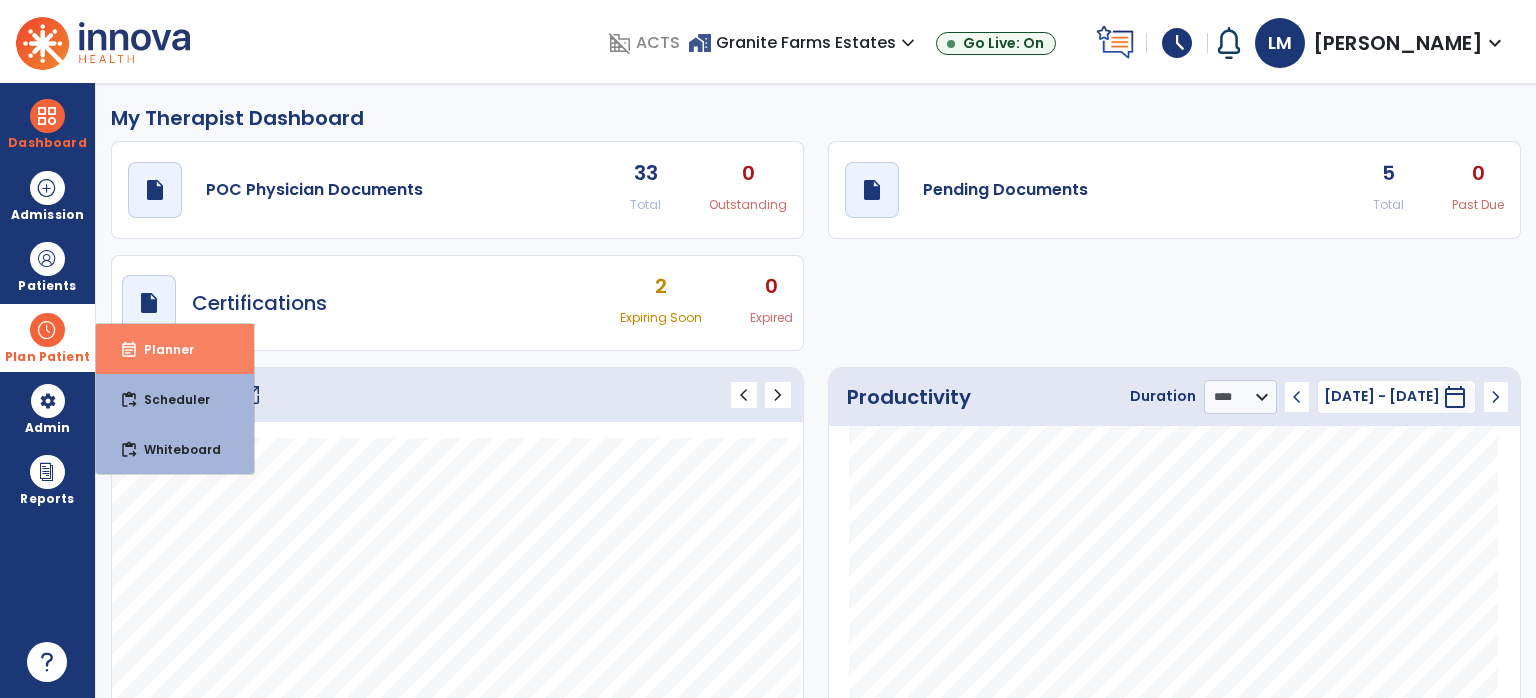 click on "event_note  Planner" at bounding box center [175, 349] 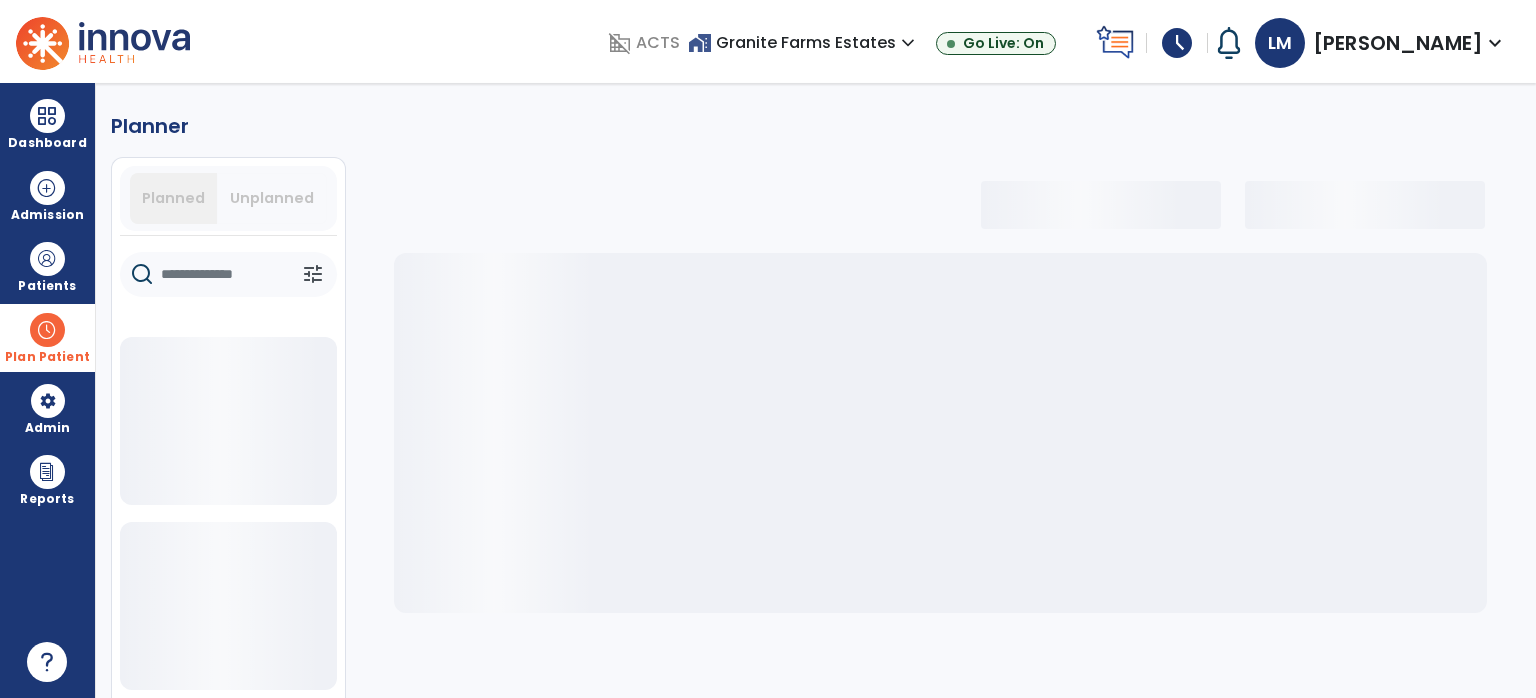 select on "***" 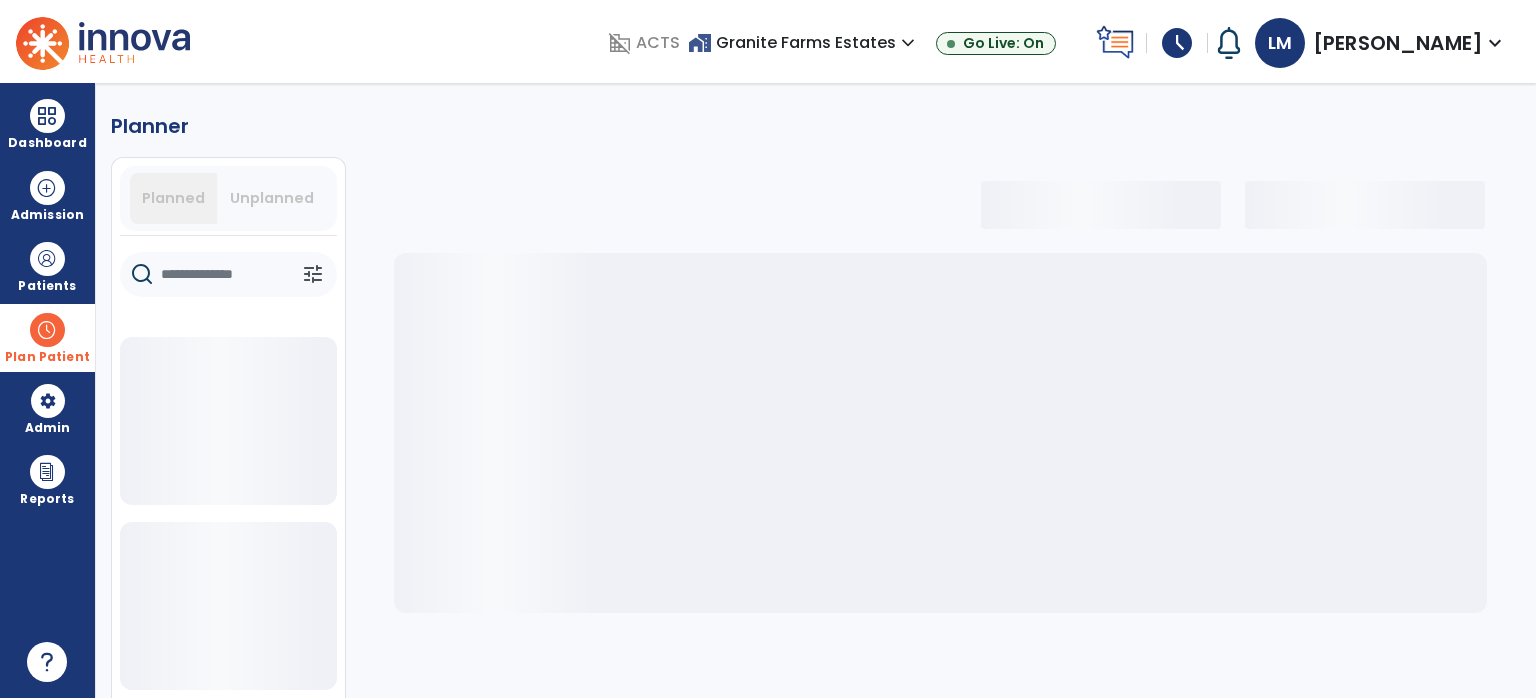 select on "***" 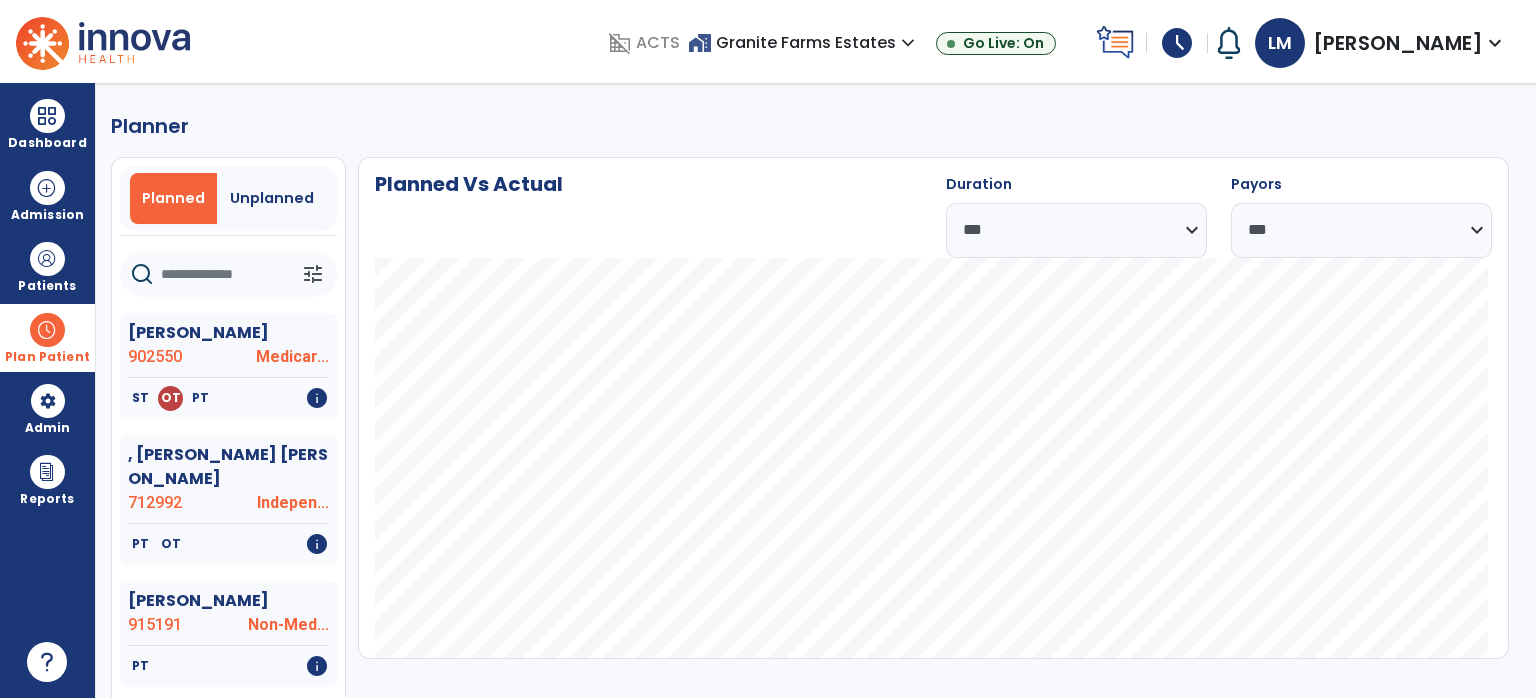 click 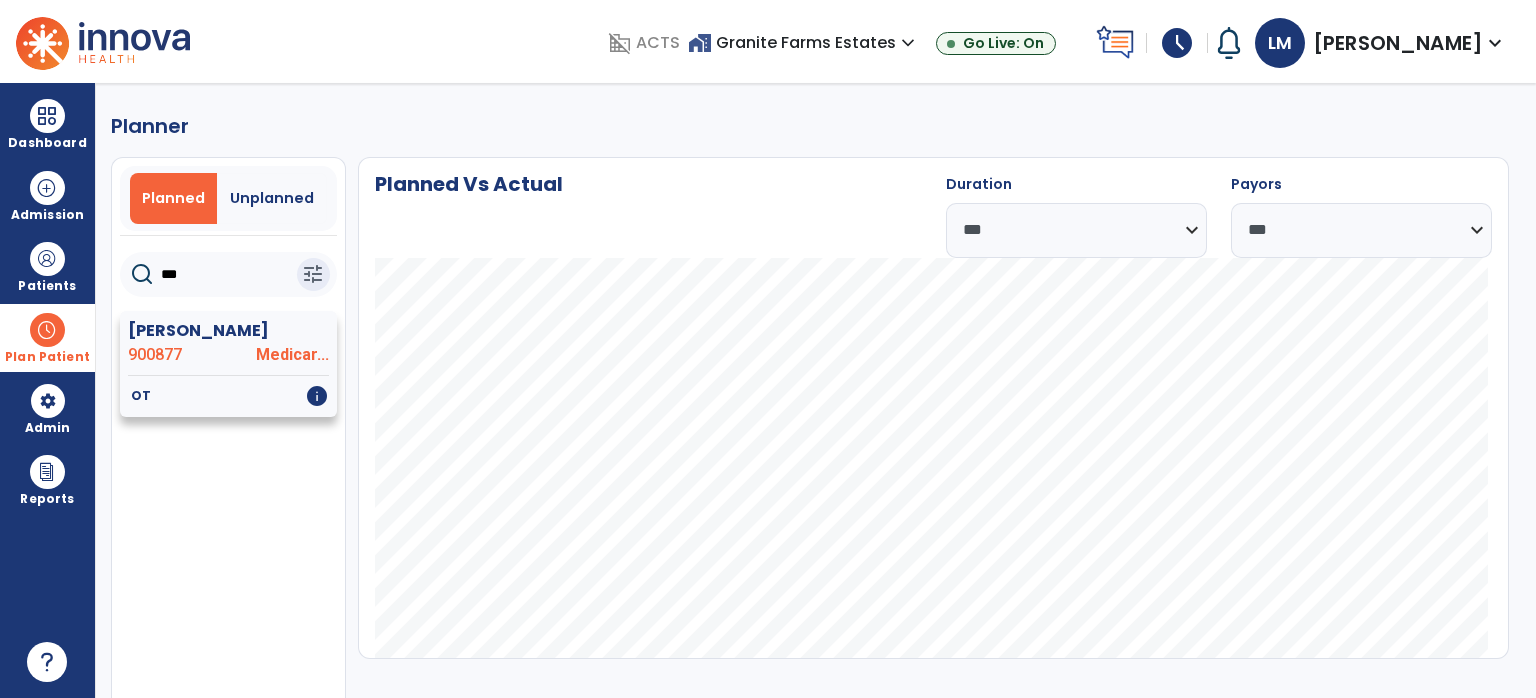 type on "***" 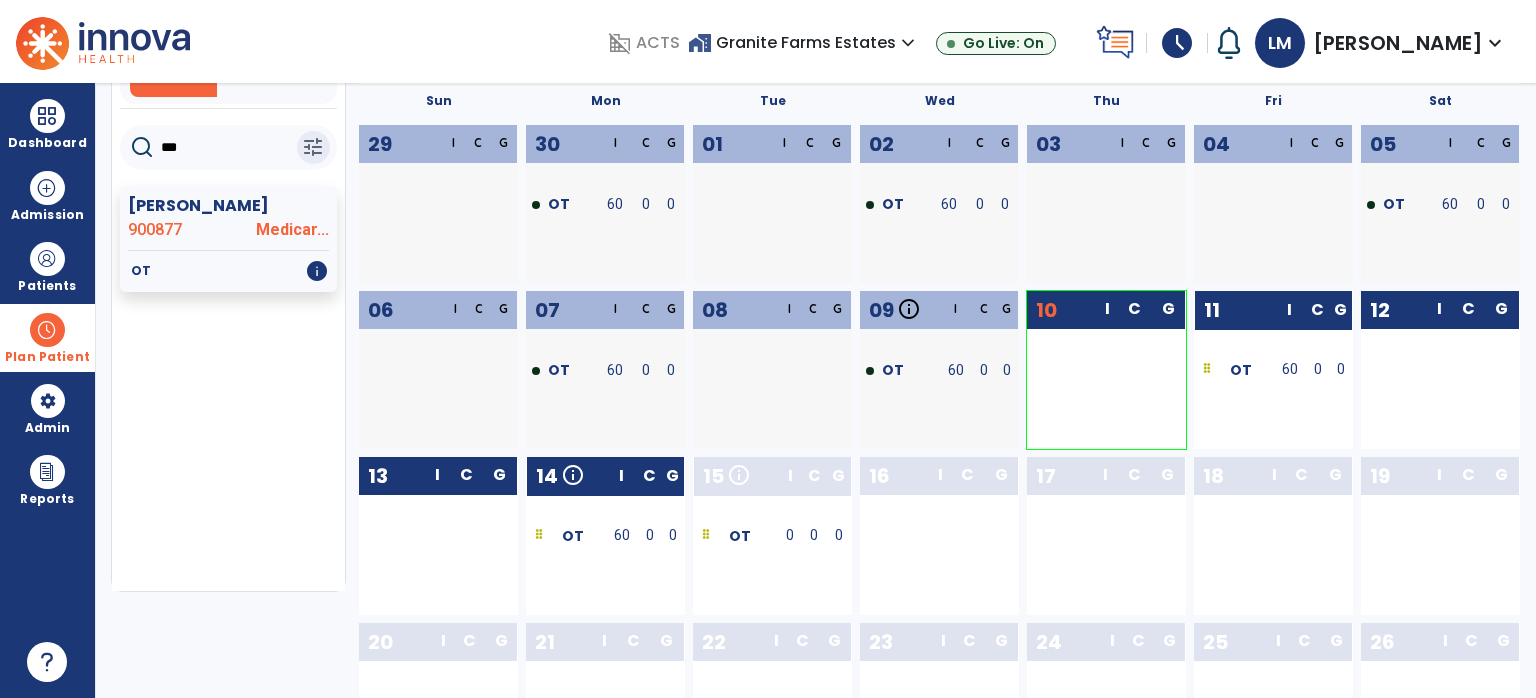 scroll, scrollTop: 0, scrollLeft: 0, axis: both 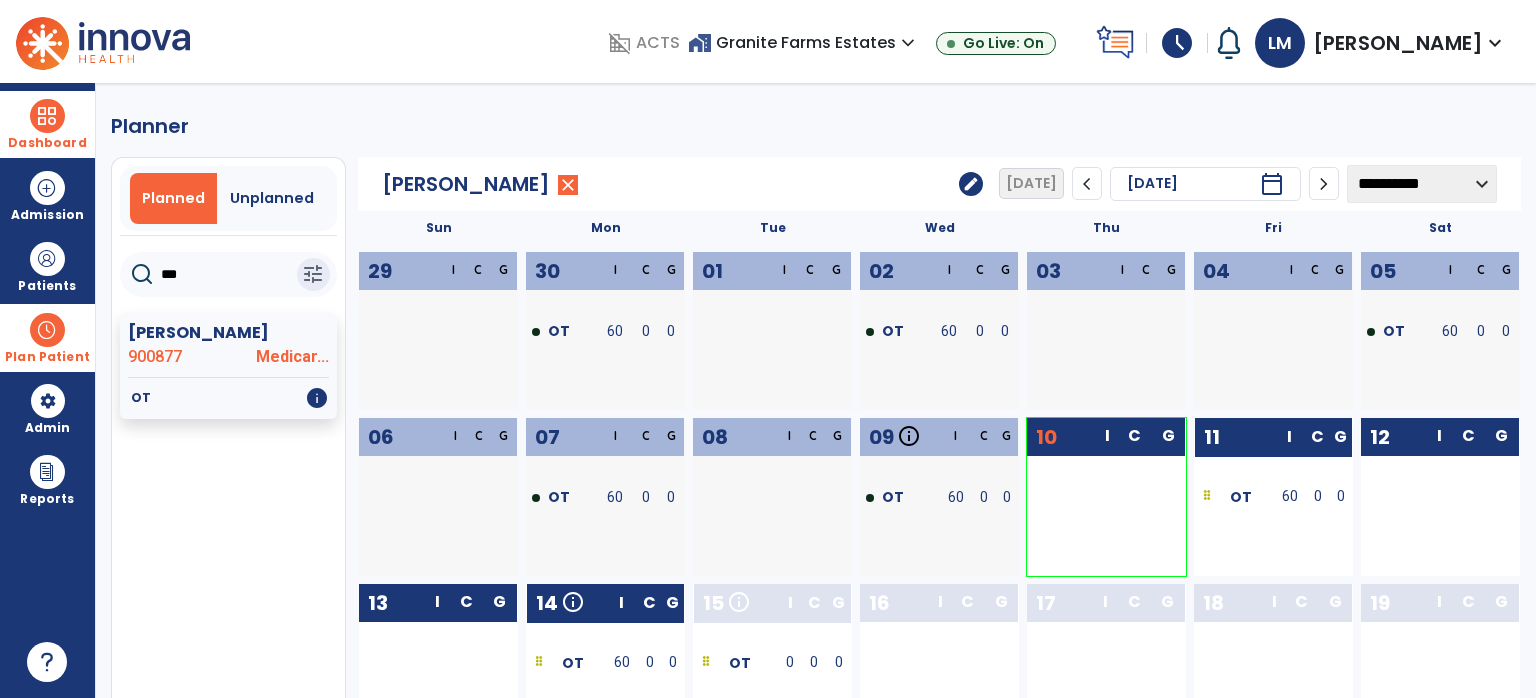 click on "Dashboard" at bounding box center [47, 124] 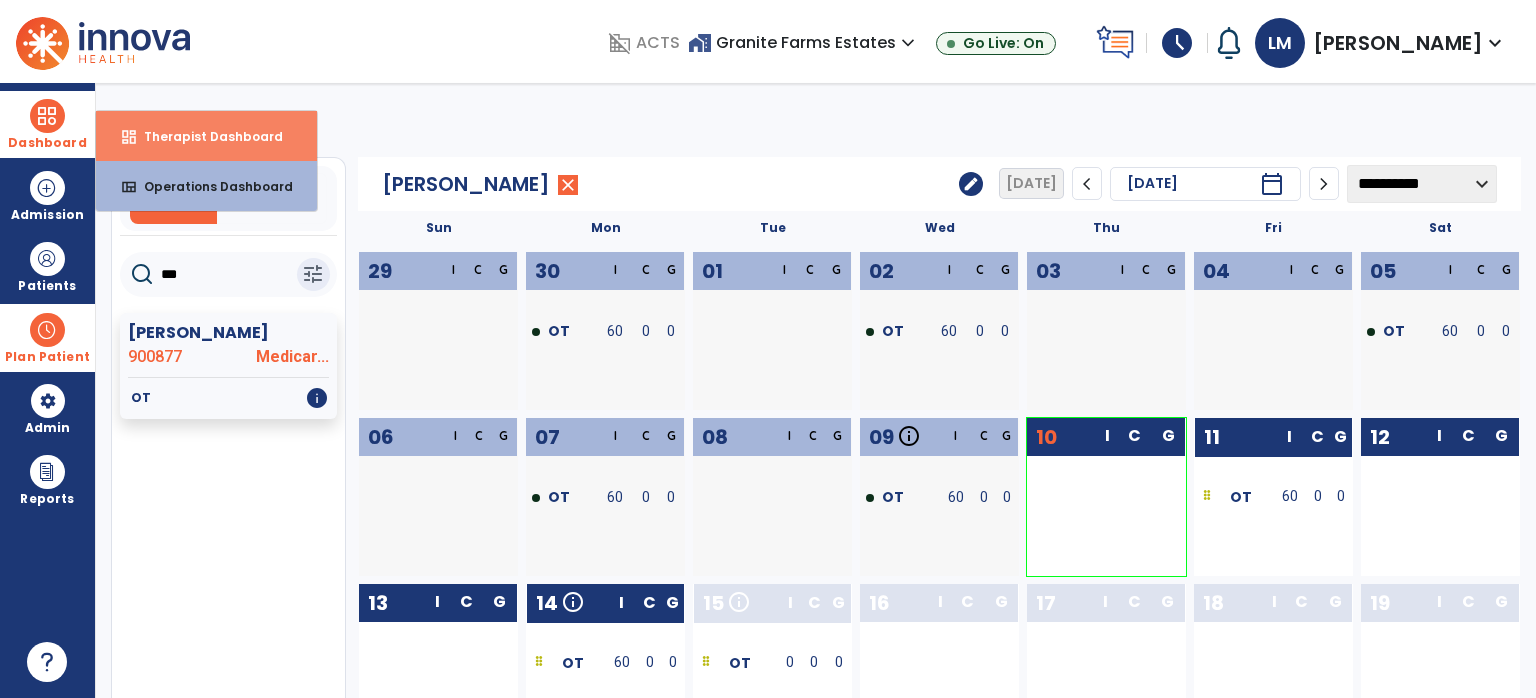 click on "Therapist Dashboard" at bounding box center [205, 136] 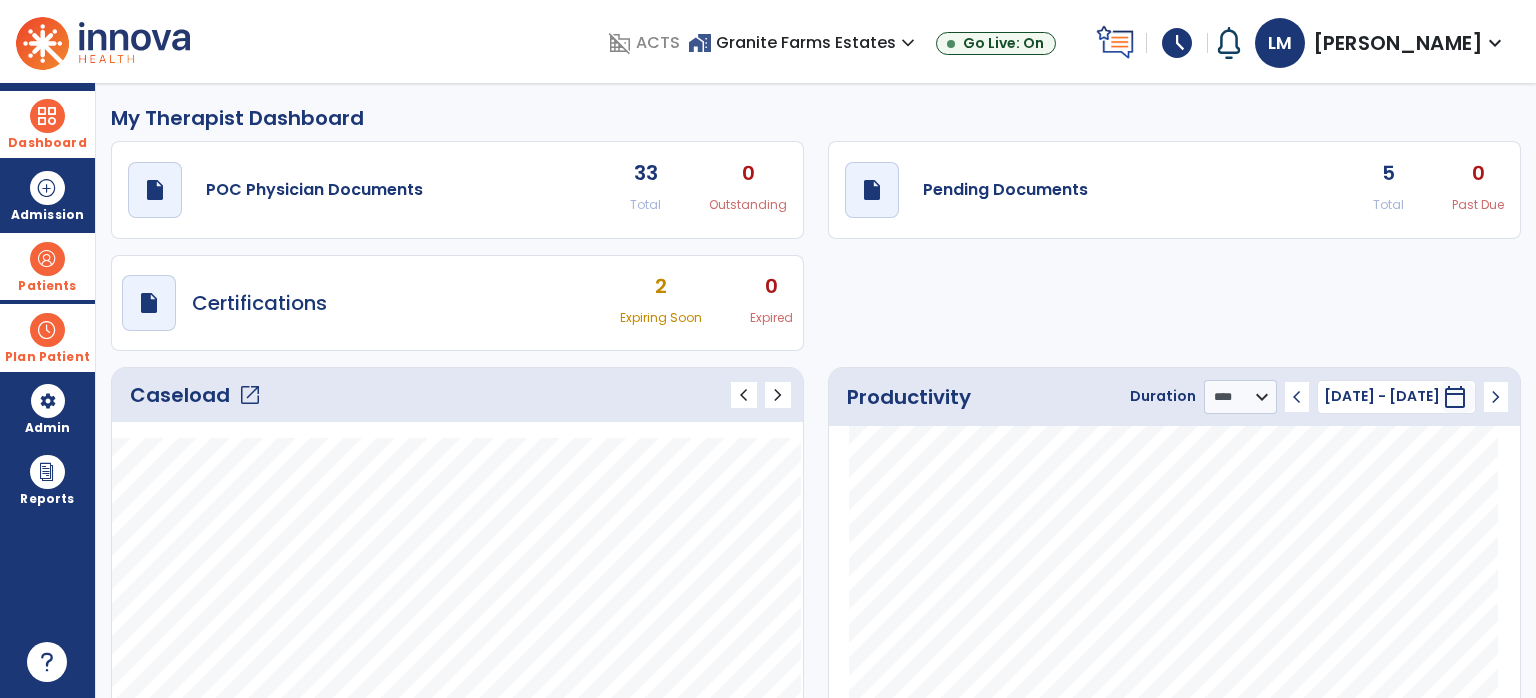 click at bounding box center (47, 259) 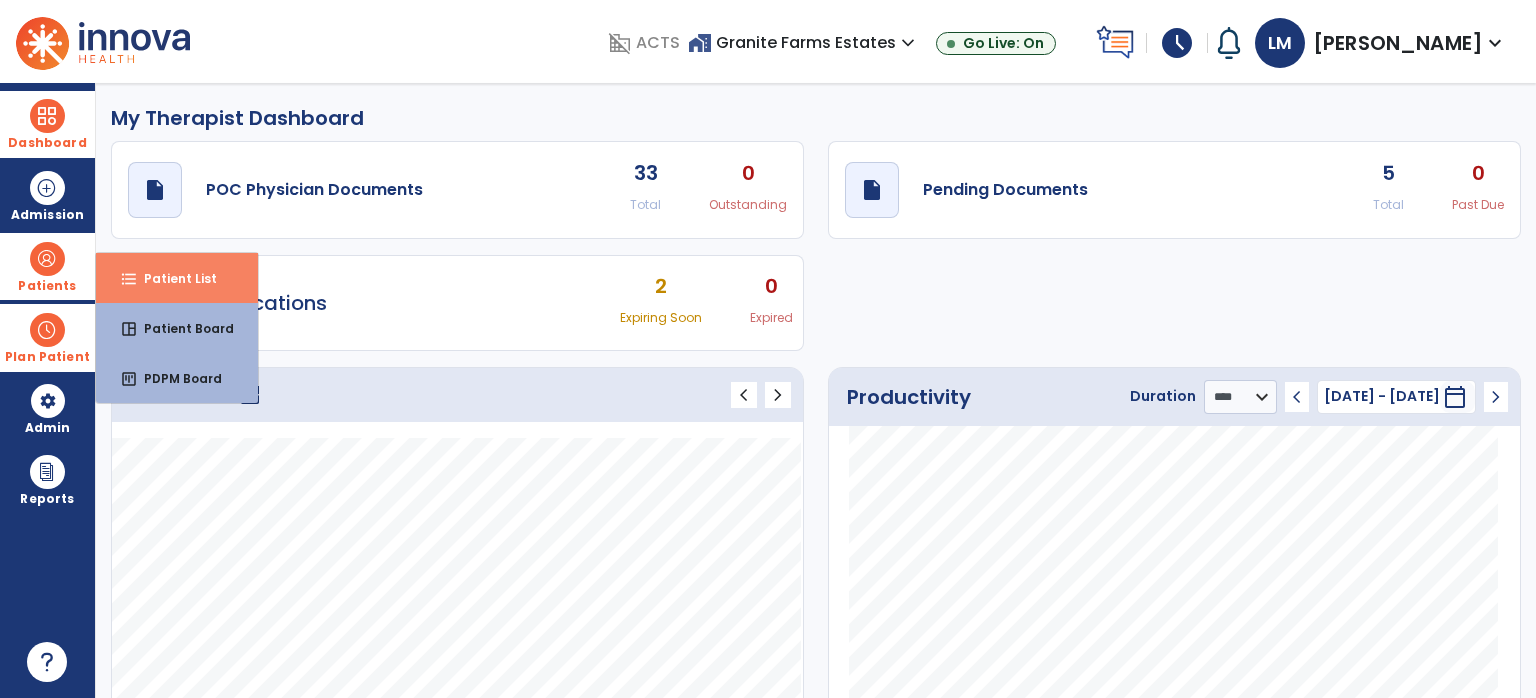 click on "format_list_bulleted  Patient List" at bounding box center (177, 278) 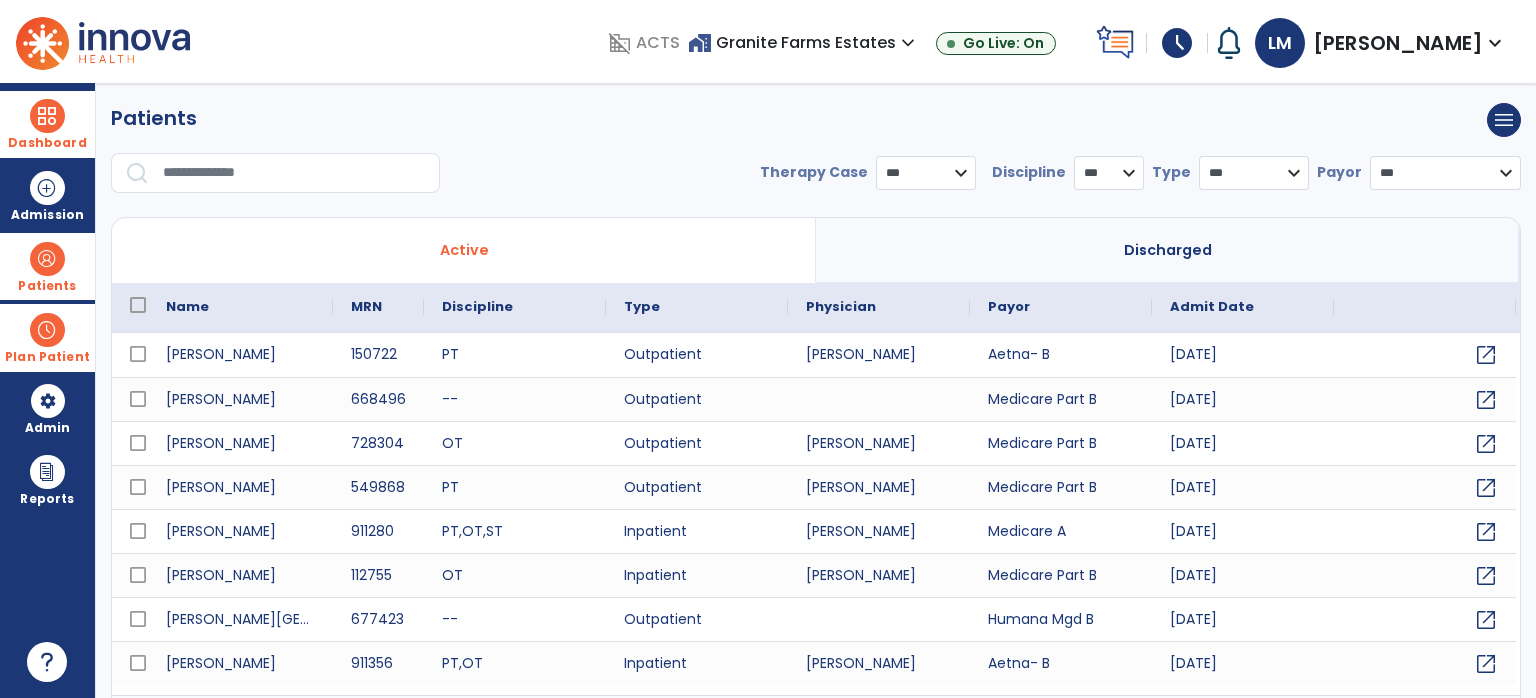 click at bounding box center [294, 173] 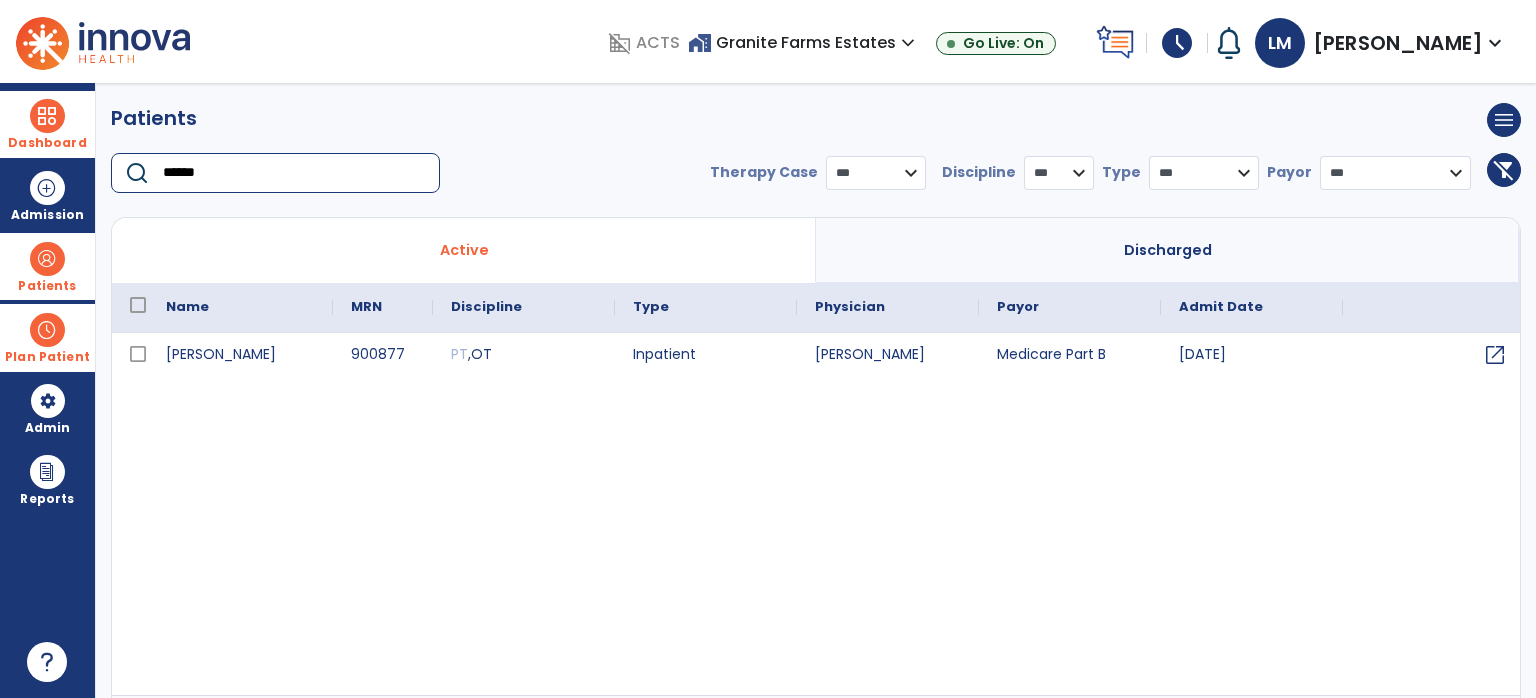 type on "******" 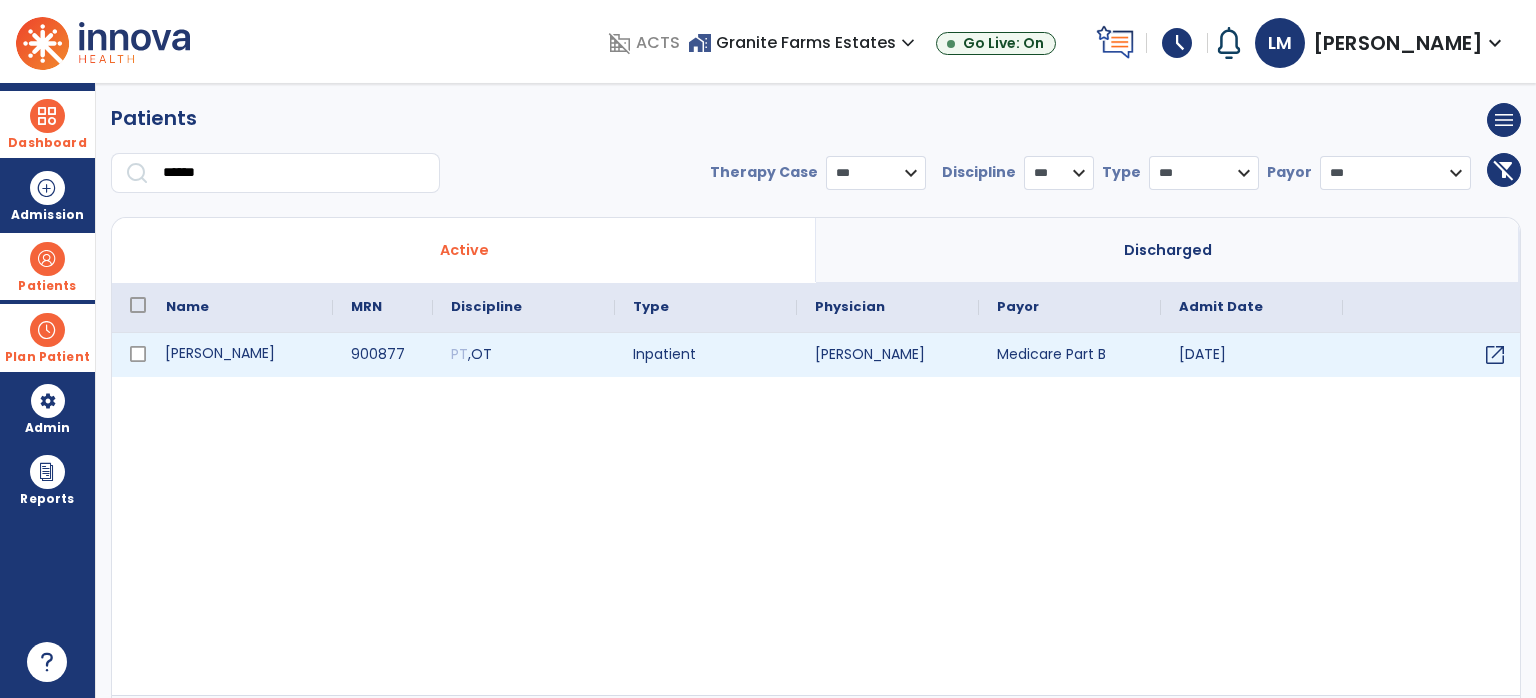 click on "[PERSON_NAME]" at bounding box center [240, 355] 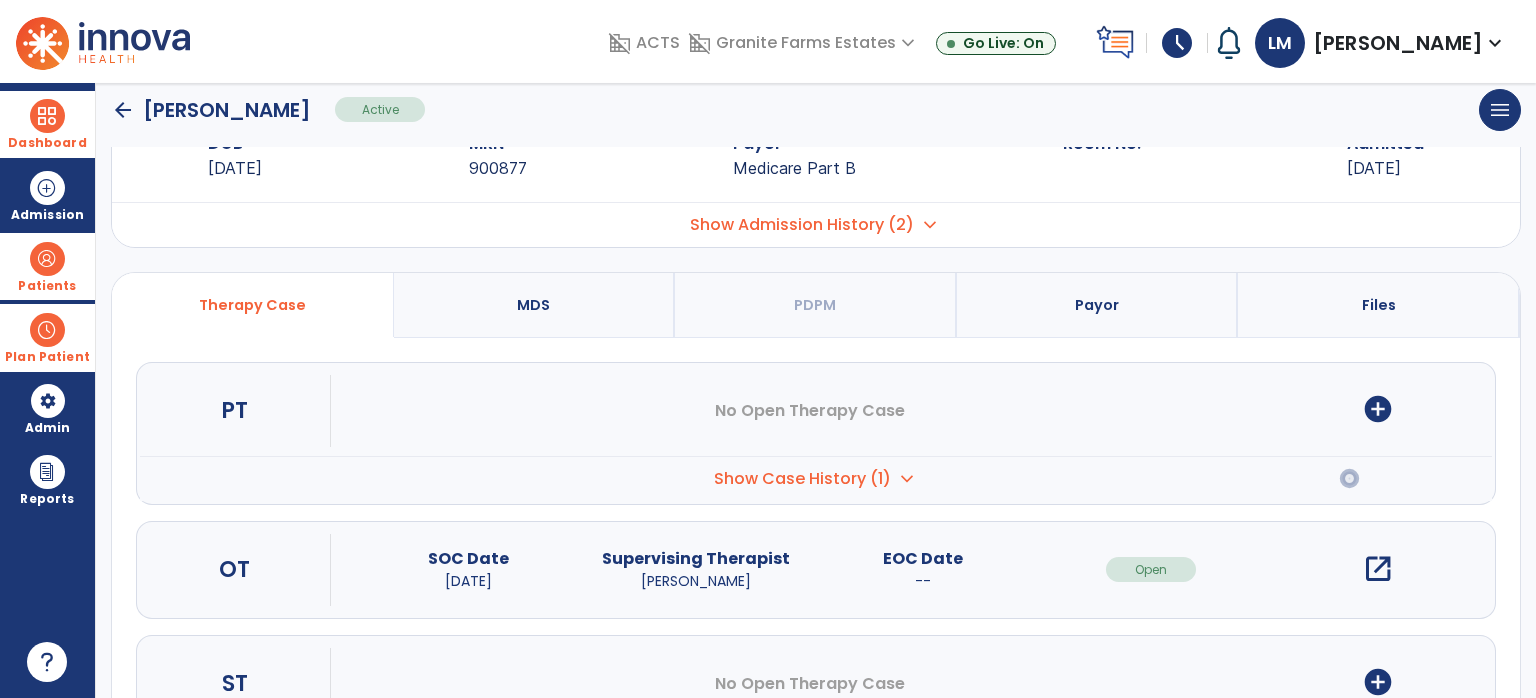 scroll, scrollTop: 100, scrollLeft: 0, axis: vertical 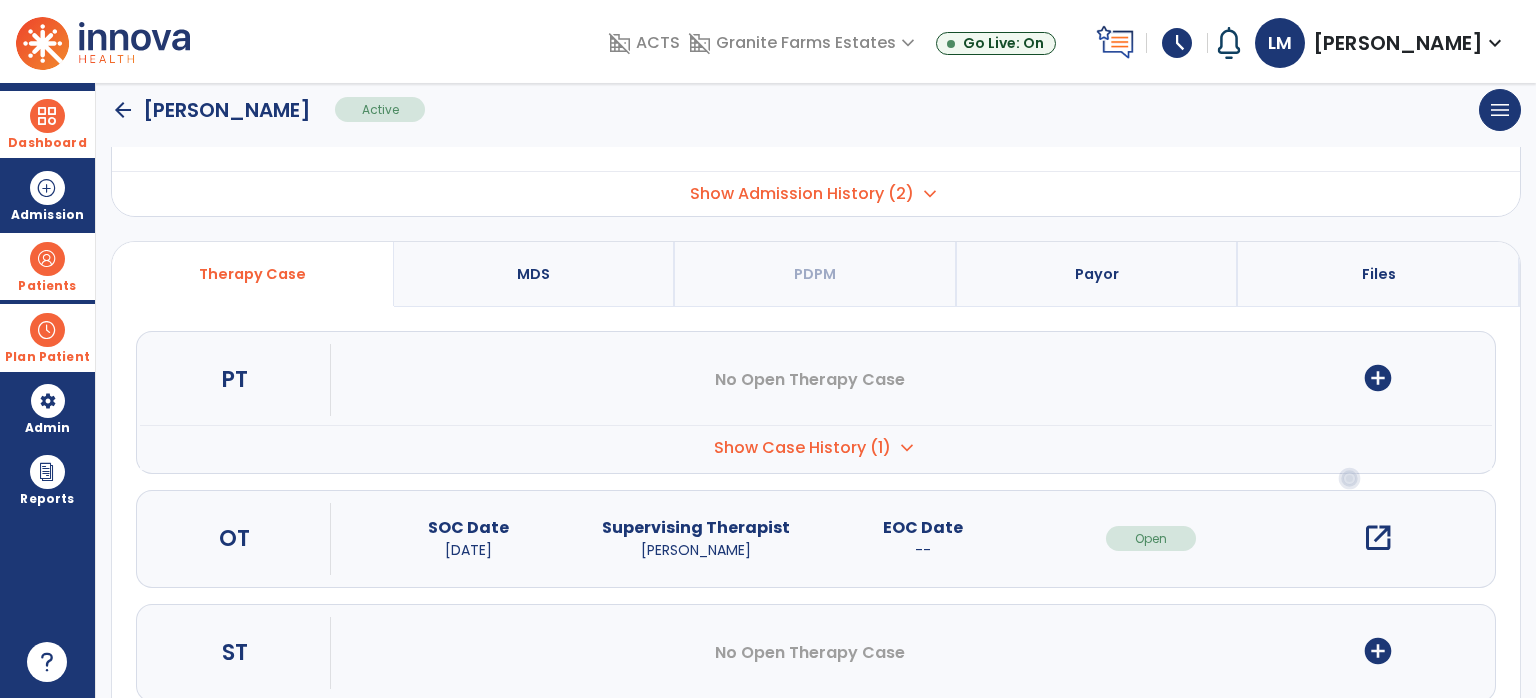 click on "open_in_new" at bounding box center [1378, 538] 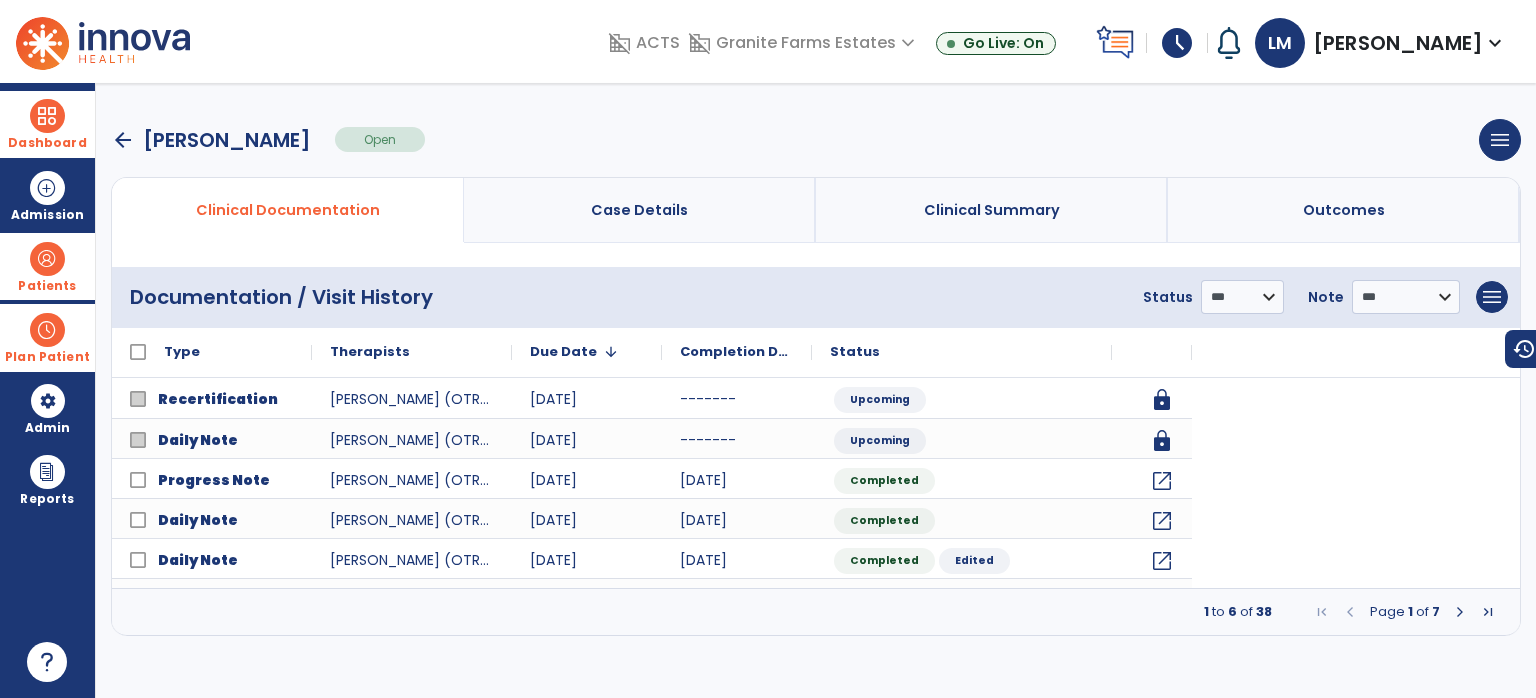 scroll, scrollTop: 0, scrollLeft: 0, axis: both 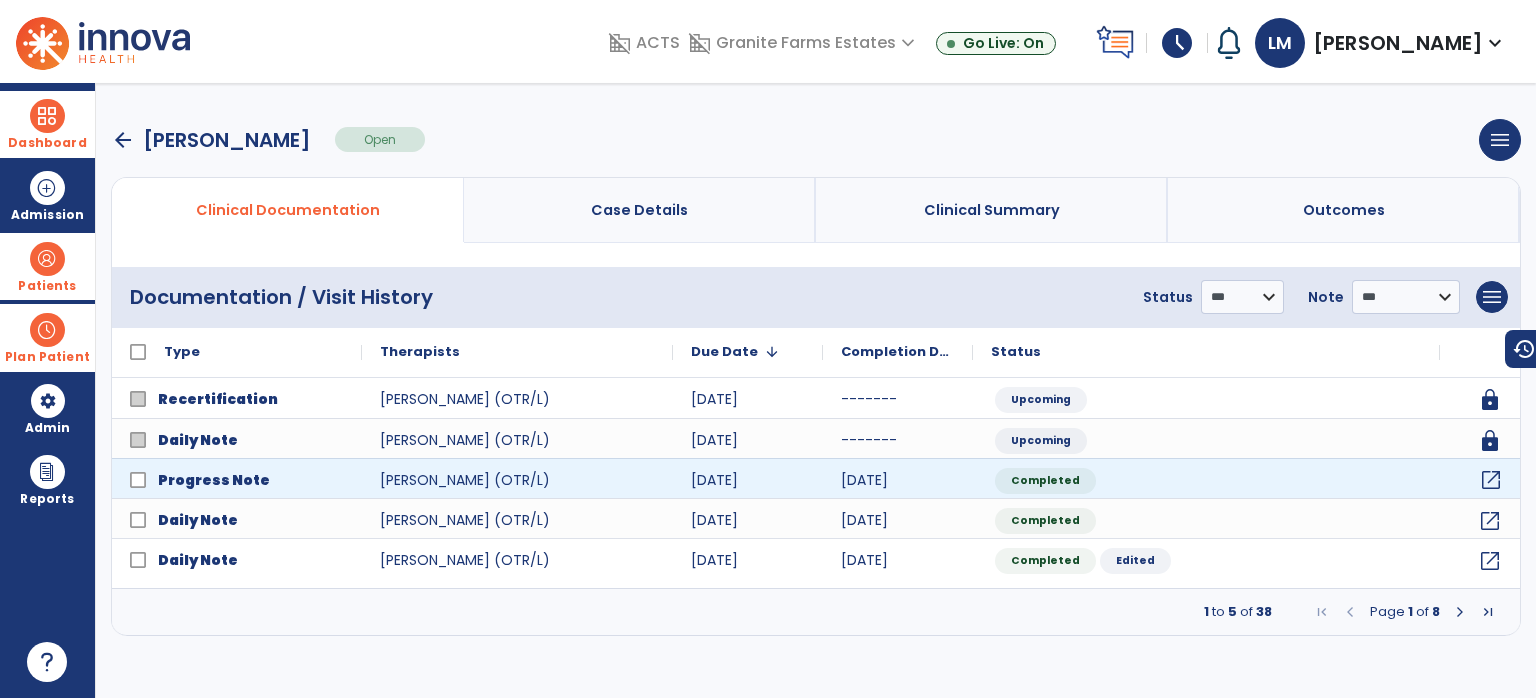 click on "open_in_new" 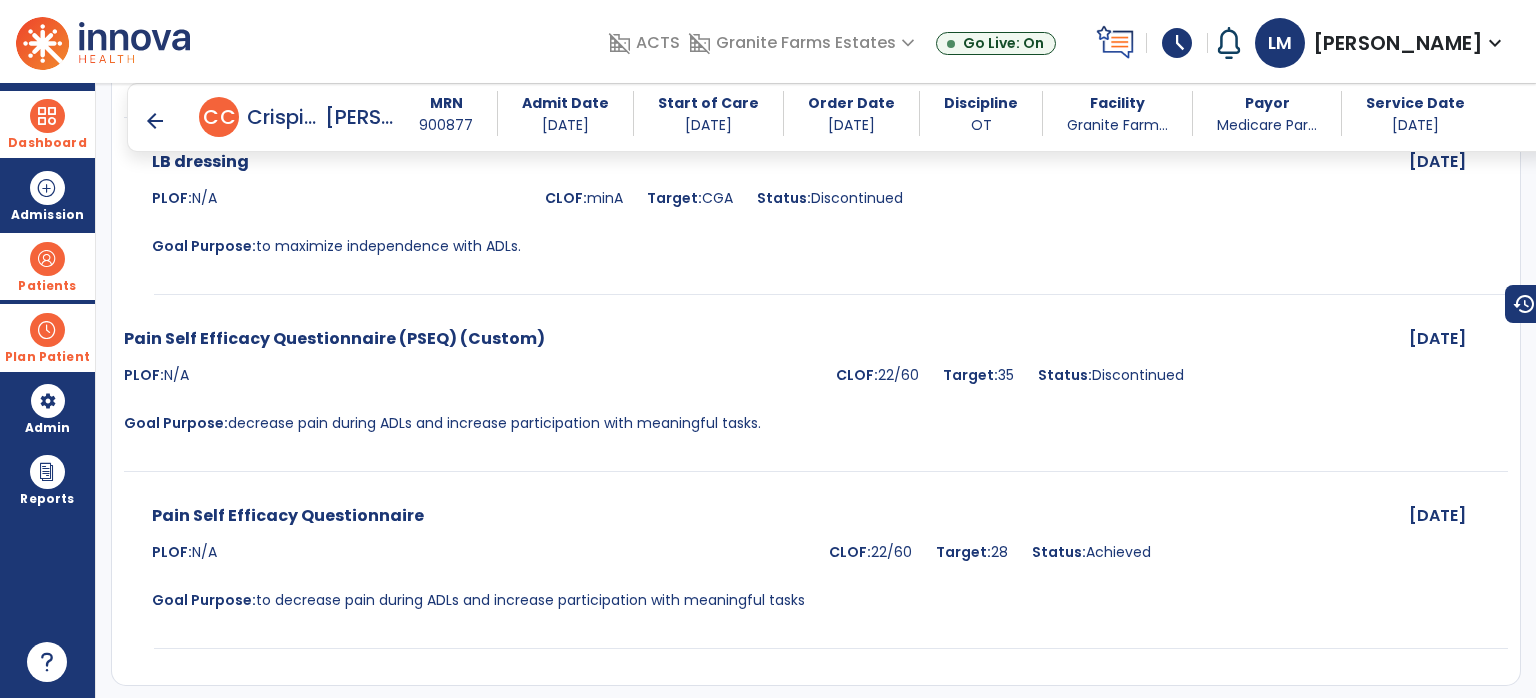 scroll, scrollTop: 2500, scrollLeft: 0, axis: vertical 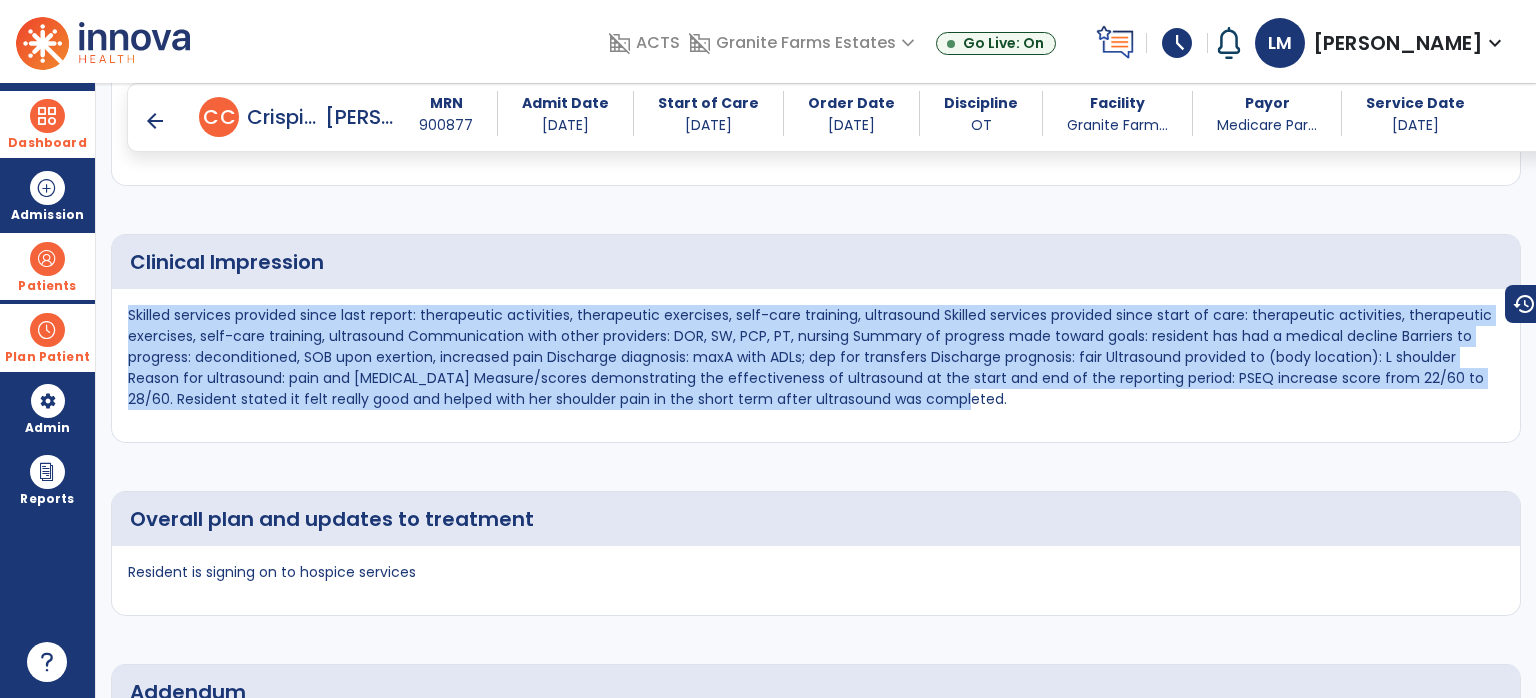 drag, startPoint x: 928, startPoint y: 411, endPoint x: 104, endPoint y: 310, distance: 830.1669 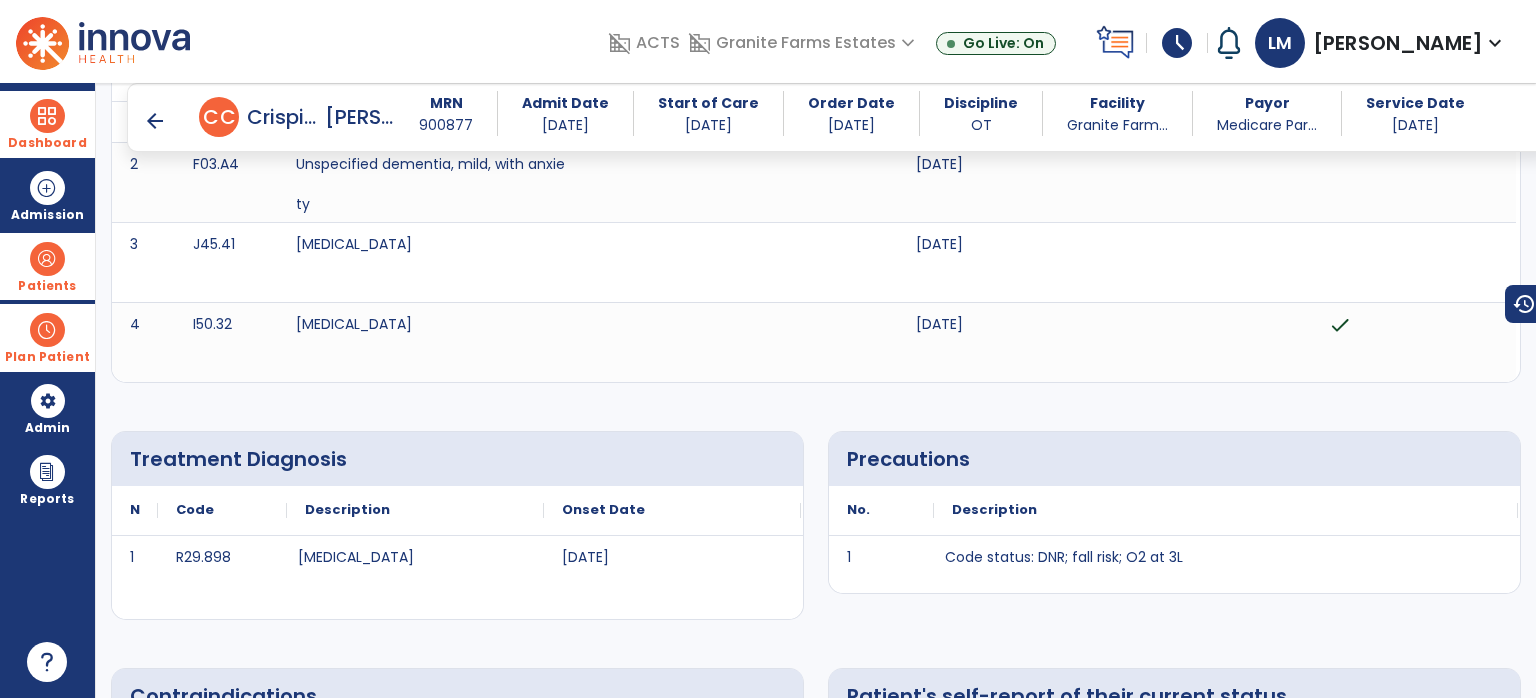 scroll, scrollTop: 0, scrollLeft: 0, axis: both 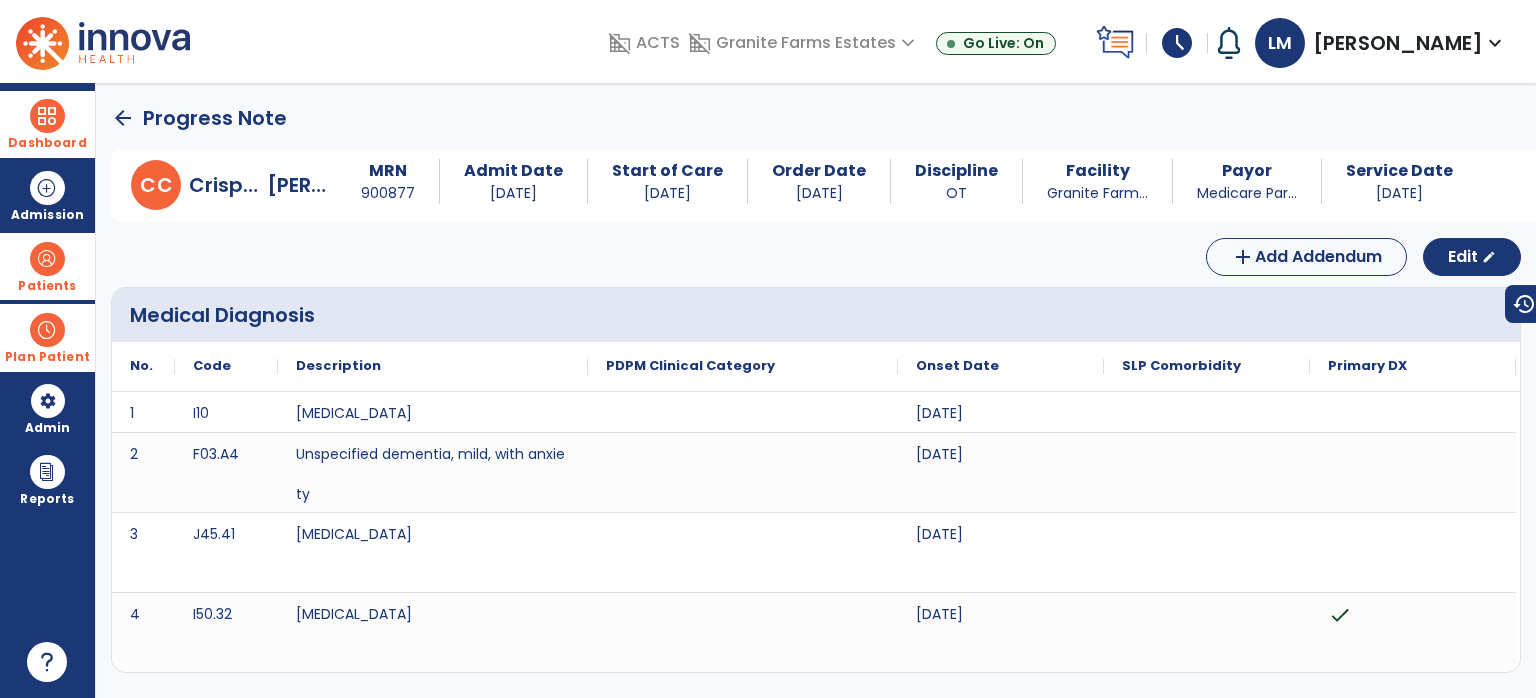 click on "arrow_back" 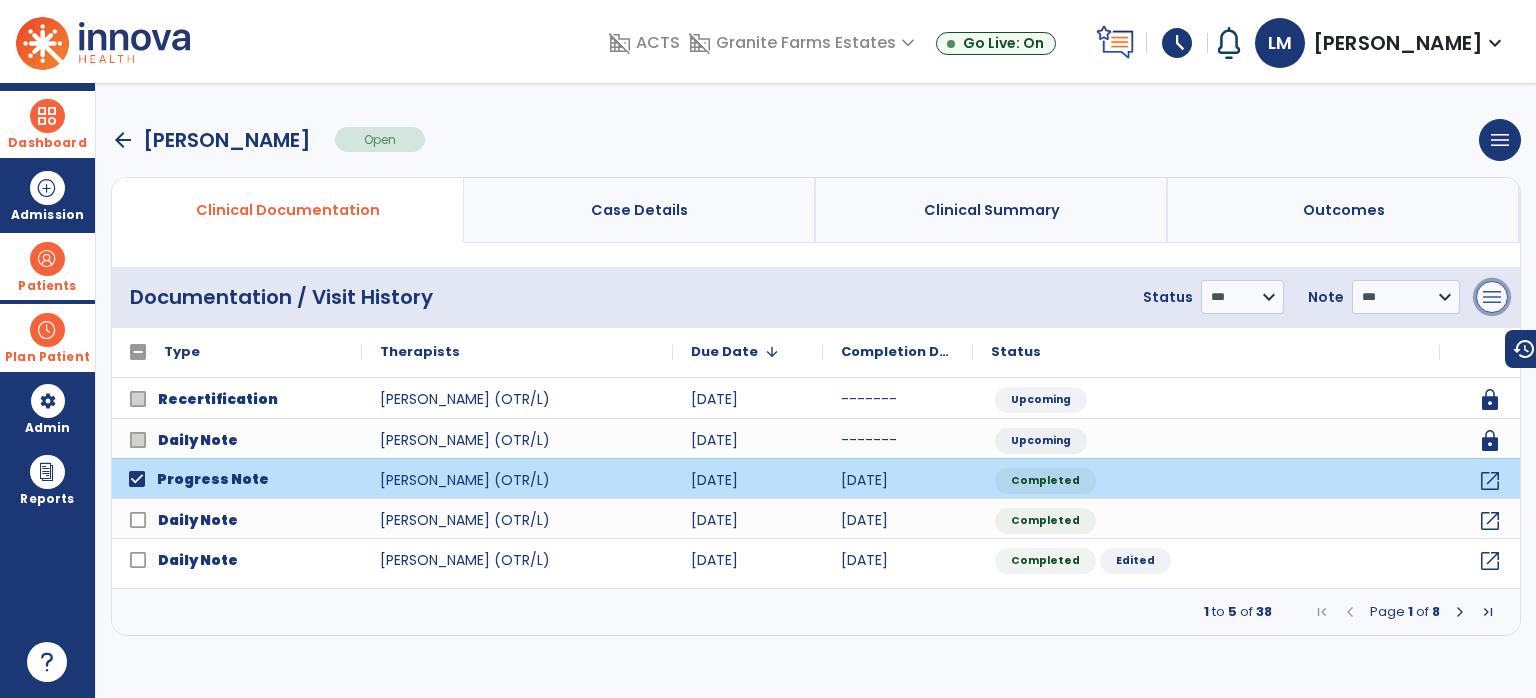 click on "menu" at bounding box center [1492, 297] 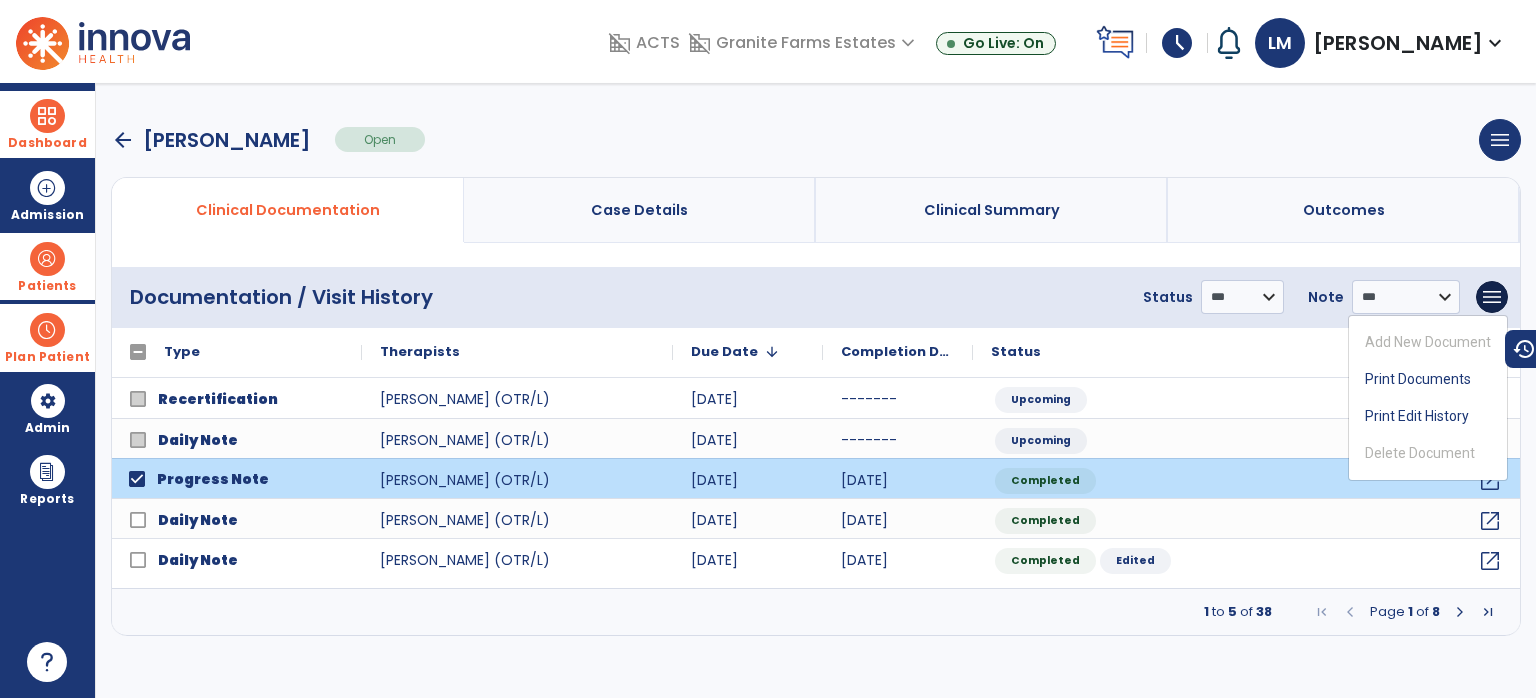 click on "Add New Document   Print Documents   Print Edit History   Delete Document" at bounding box center [1428, 398] 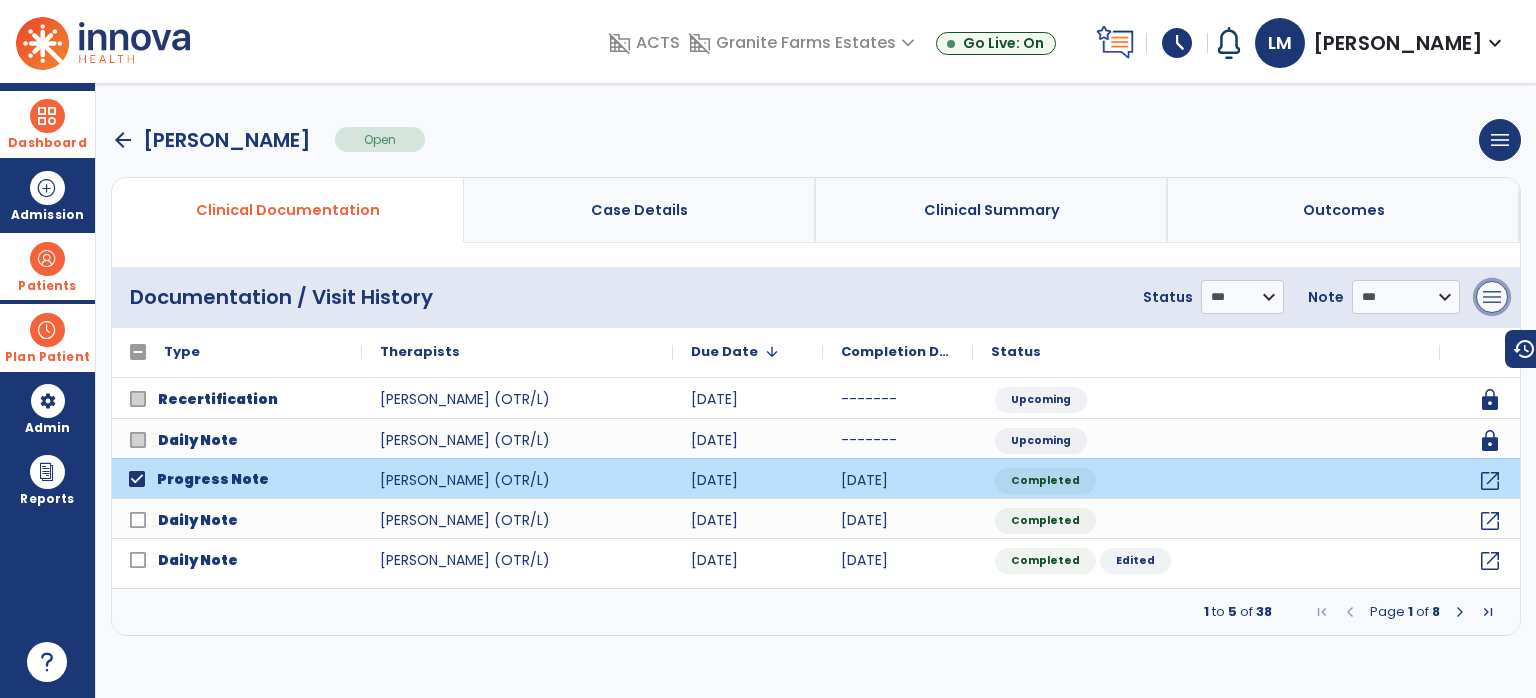 click on "menu" at bounding box center (1492, 297) 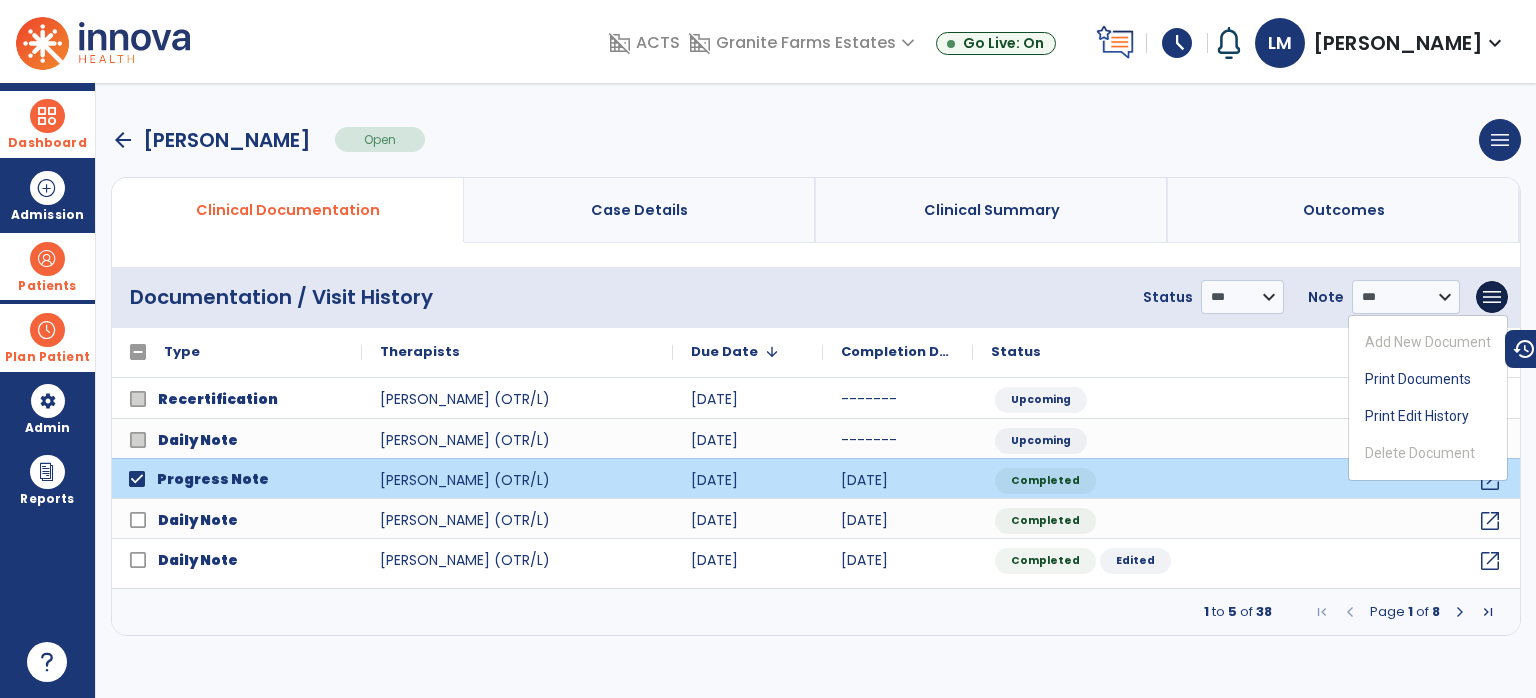 click on "Add New Document   Print Documents   Print Edit History   Delete Document" at bounding box center [1428, 398] 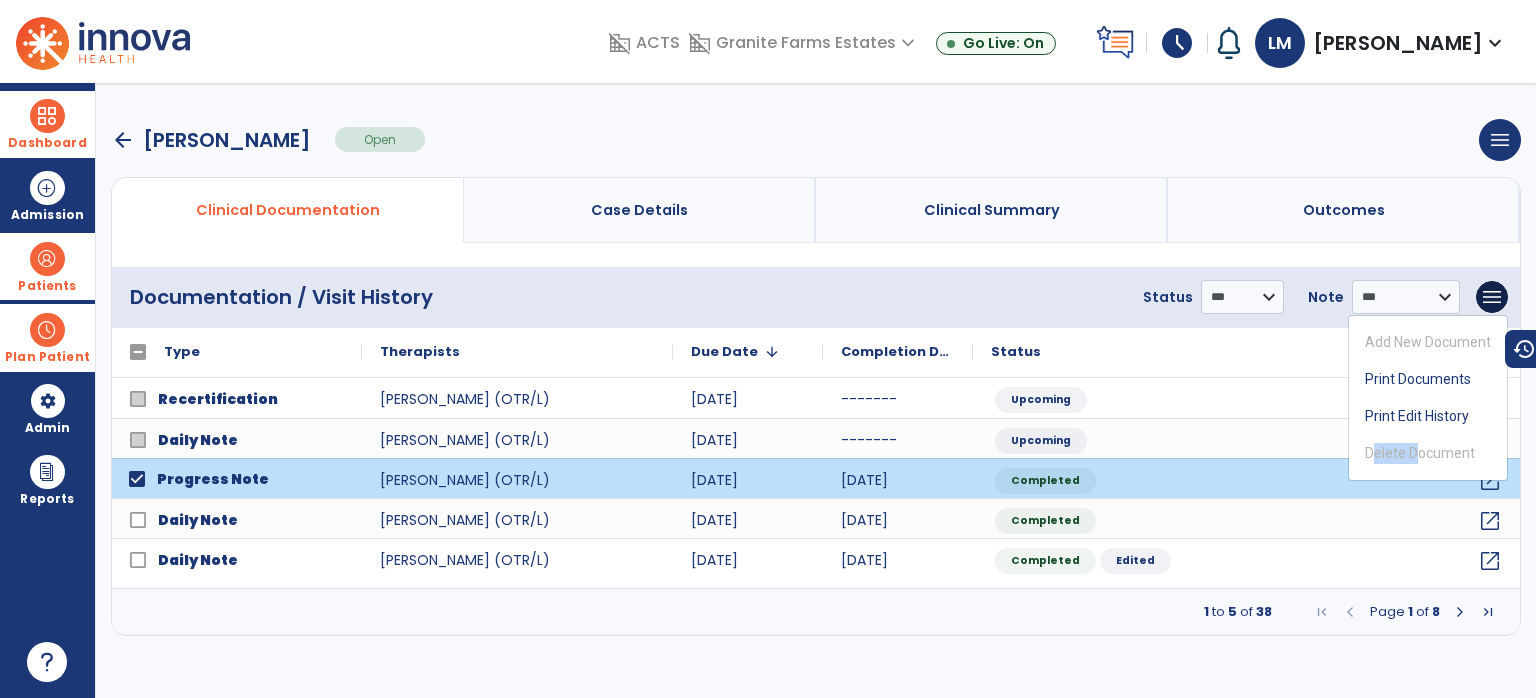 click on "Add New Document   Print Documents   Print Edit History   Delete Document" at bounding box center (1428, 398) 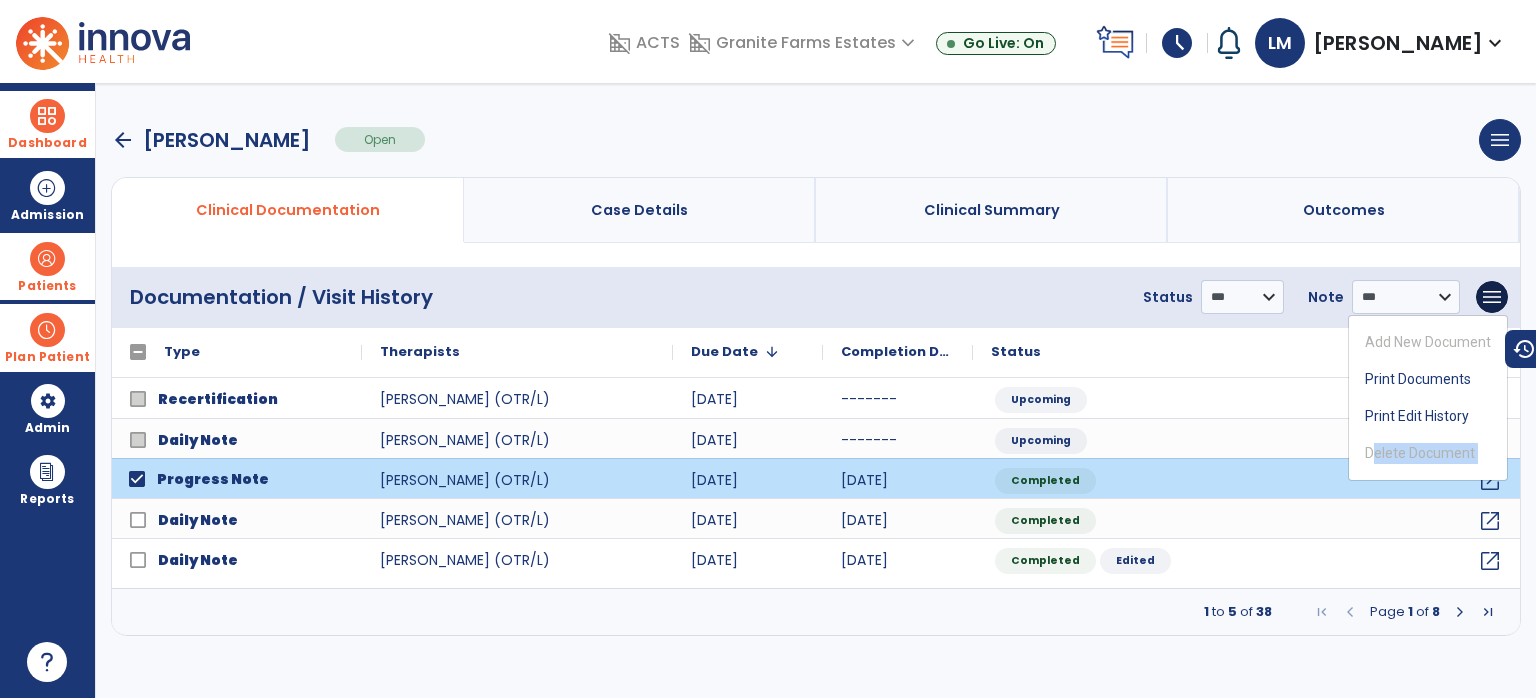 click on "Add New Document   Print Documents   Print Edit History   Delete Document" at bounding box center [1428, 398] 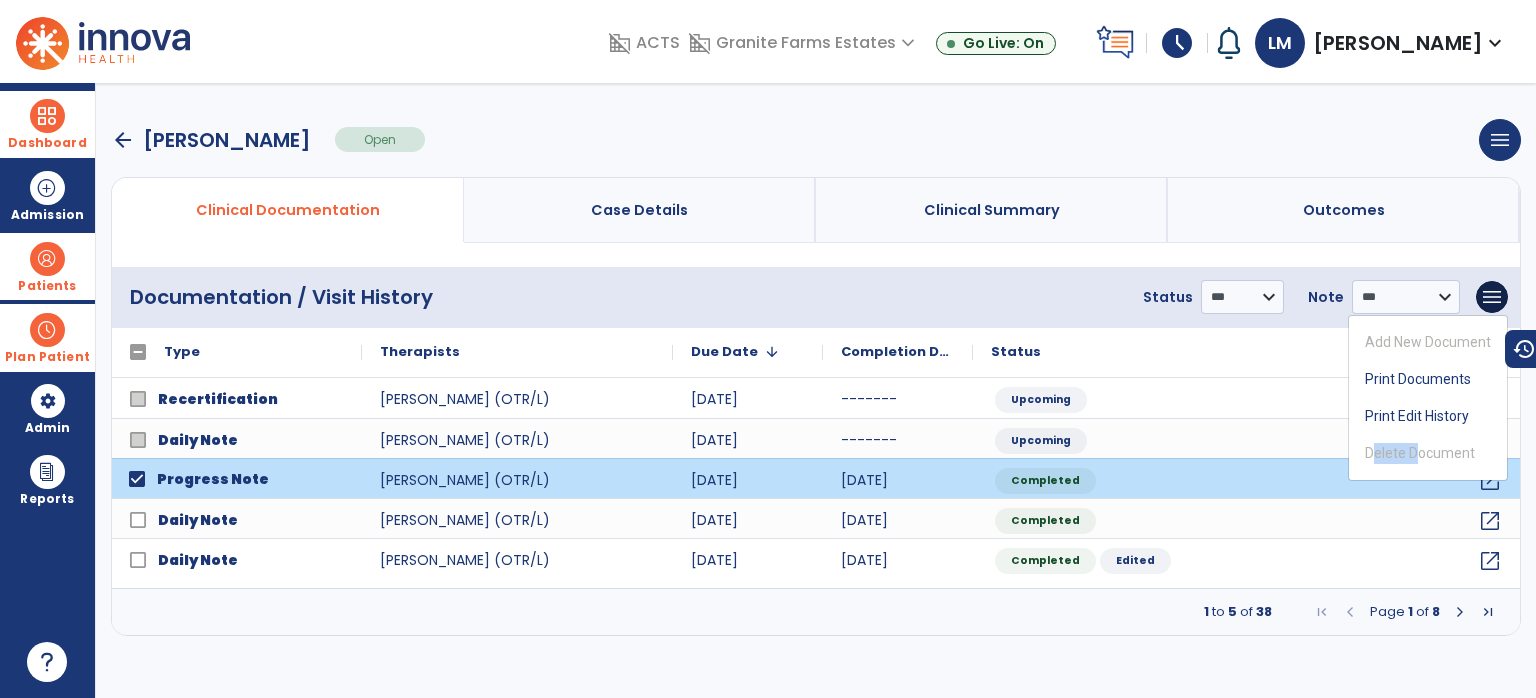 click on "Add New Document   Print Documents   Print Edit History   Delete Document" at bounding box center [1428, 398] 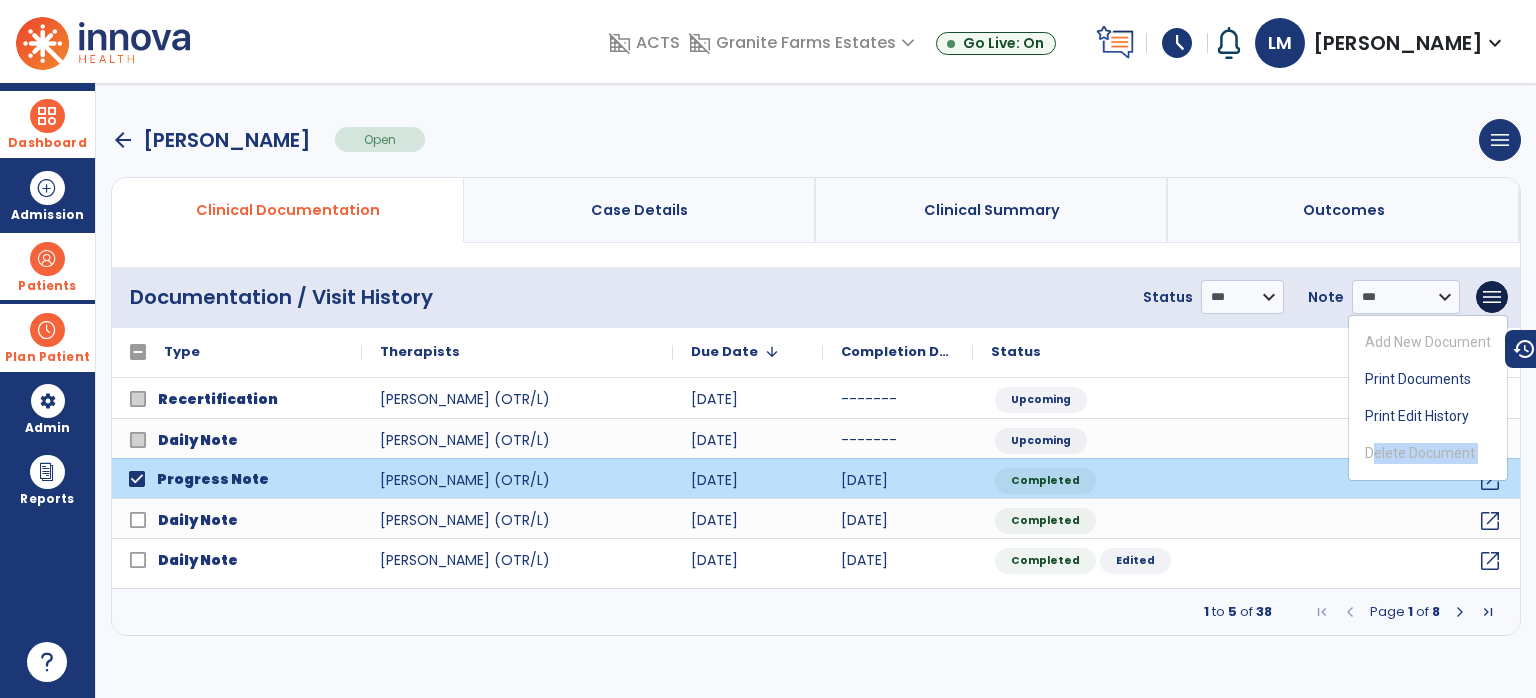 click on "Add New Document   Print Documents   Print Edit History   Delete Document" at bounding box center [1428, 398] 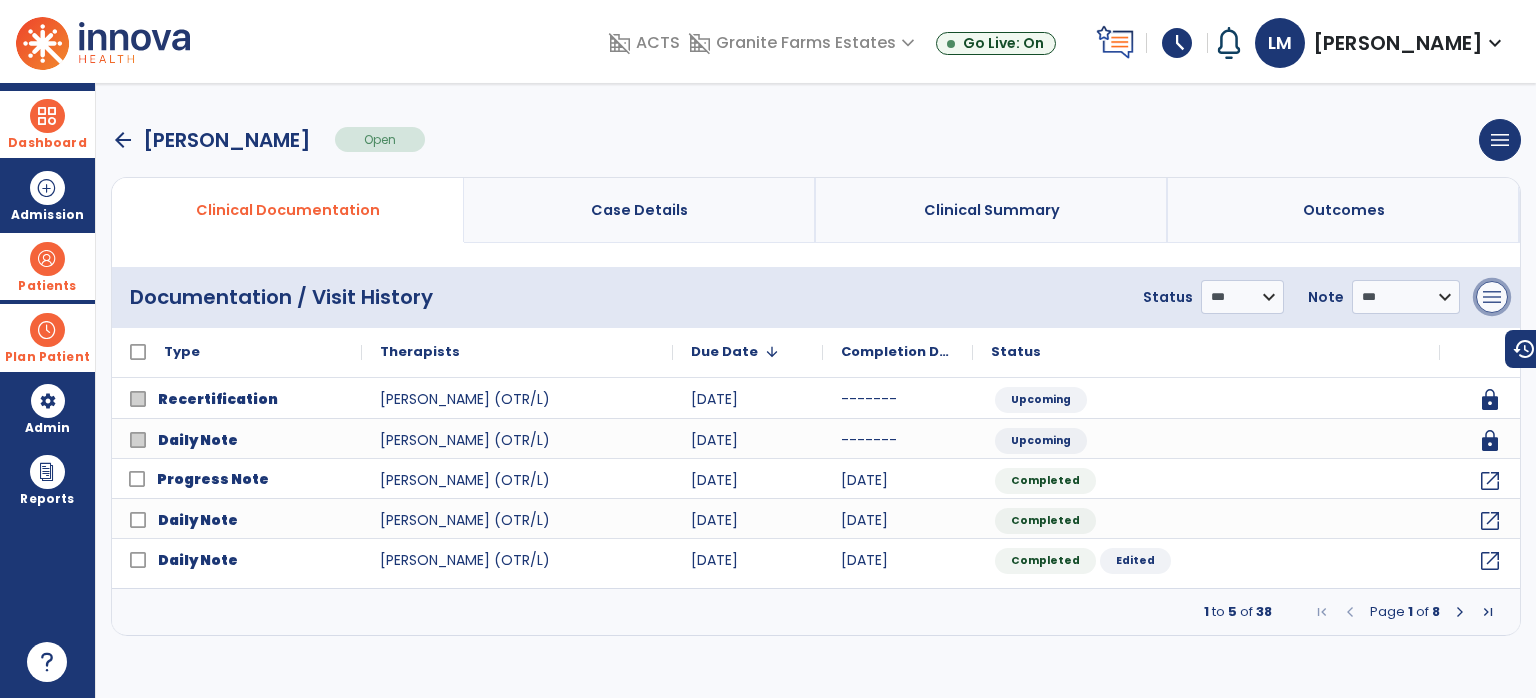 click on "menu" at bounding box center (1492, 297) 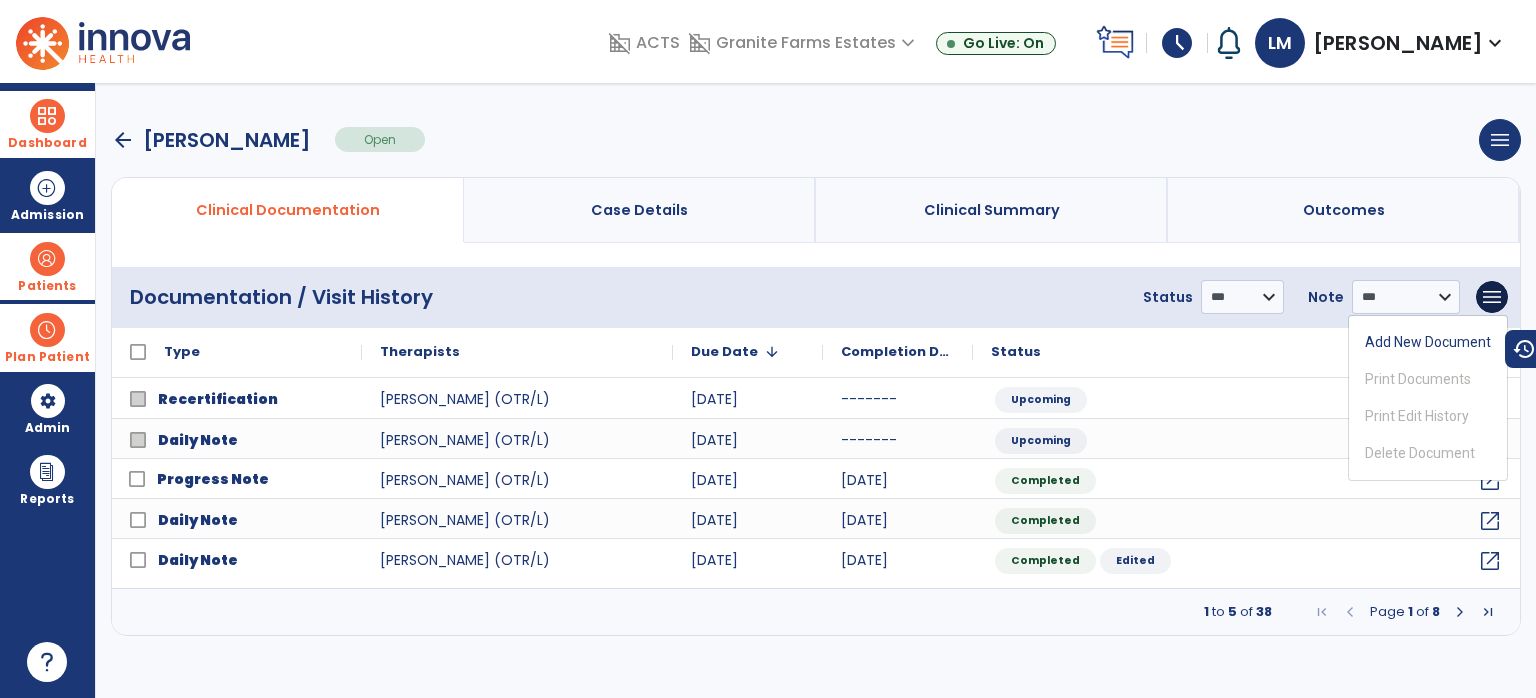 click on "arrow_back   [PERSON_NAME]   Open  menu   Edit Therapy Case   Delete Therapy Case   Close Therapy Case" at bounding box center [816, 140] 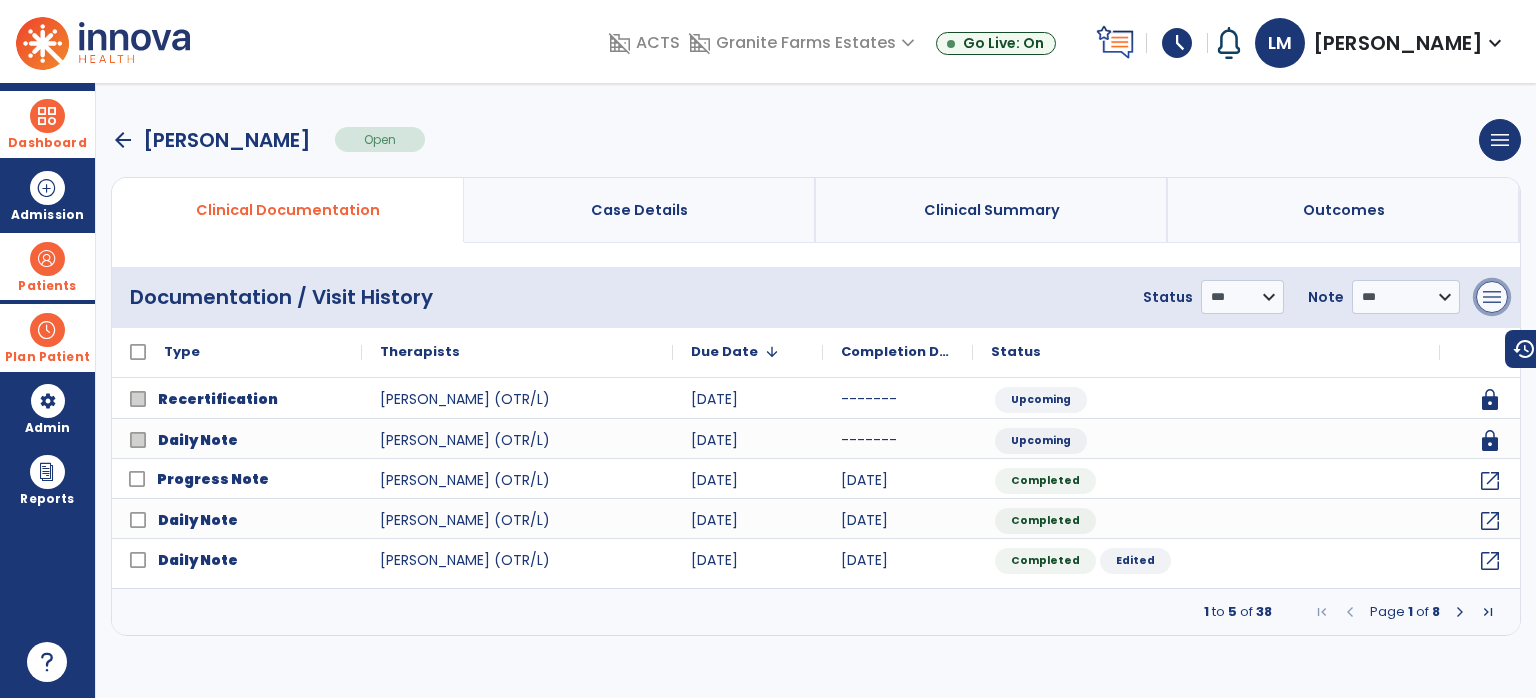 click on "menu" at bounding box center [1492, 297] 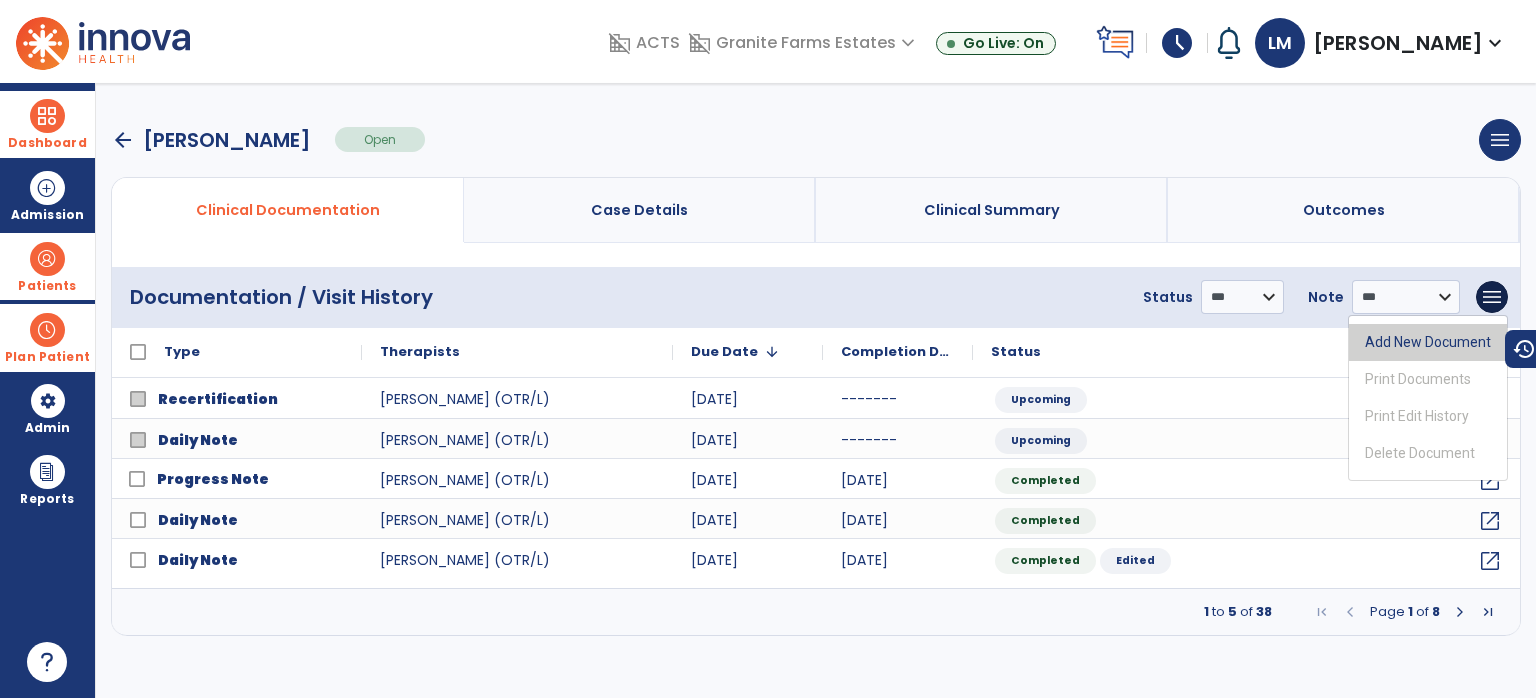 click on "Add New Document" at bounding box center [1428, 342] 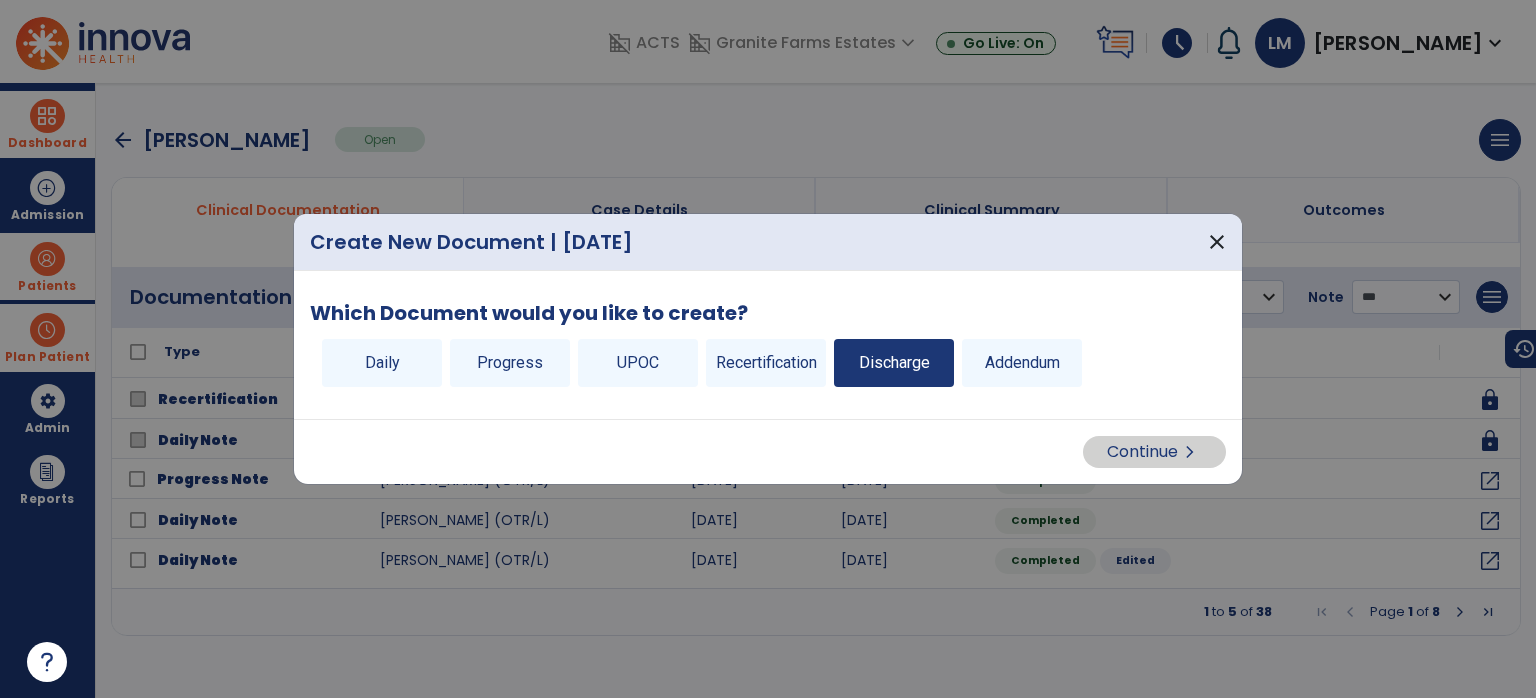 click on "Discharge" at bounding box center [894, 363] 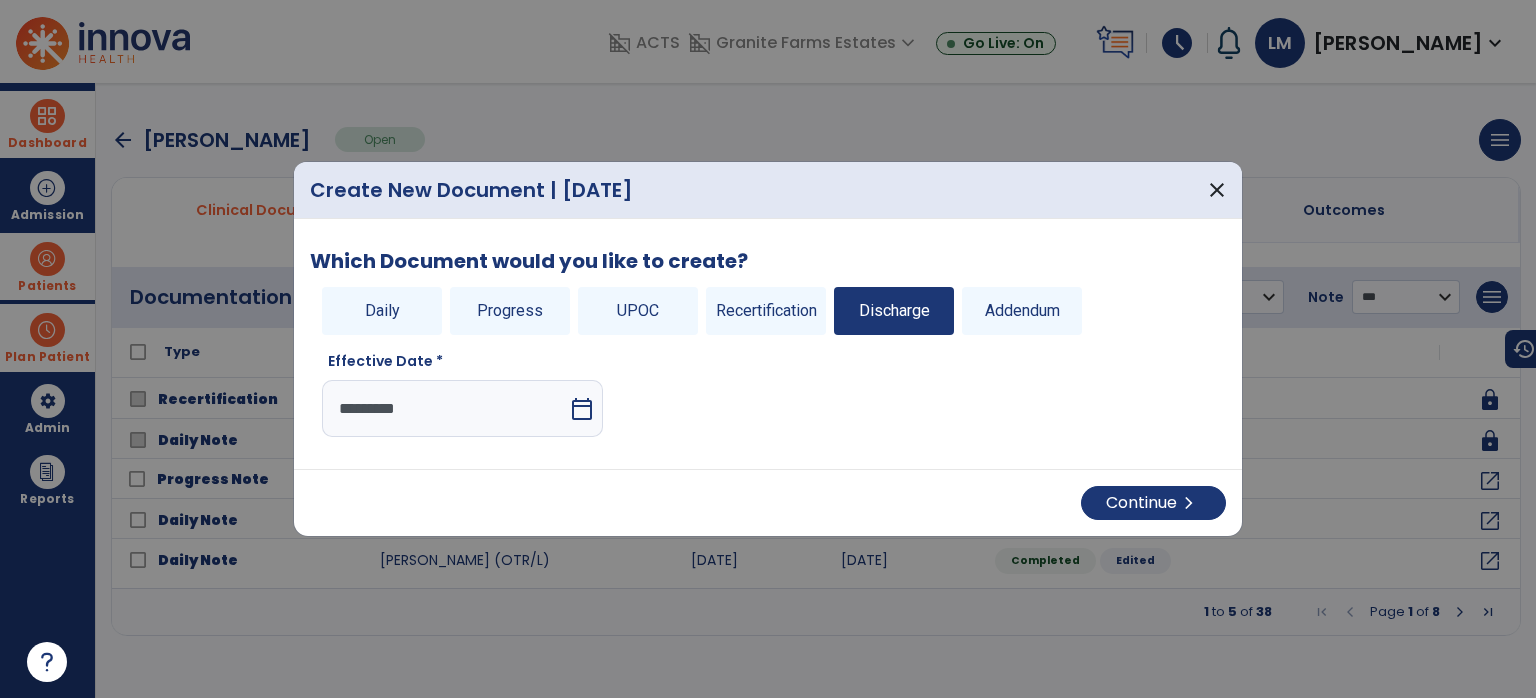 click on "calendar_today" at bounding box center [582, 409] 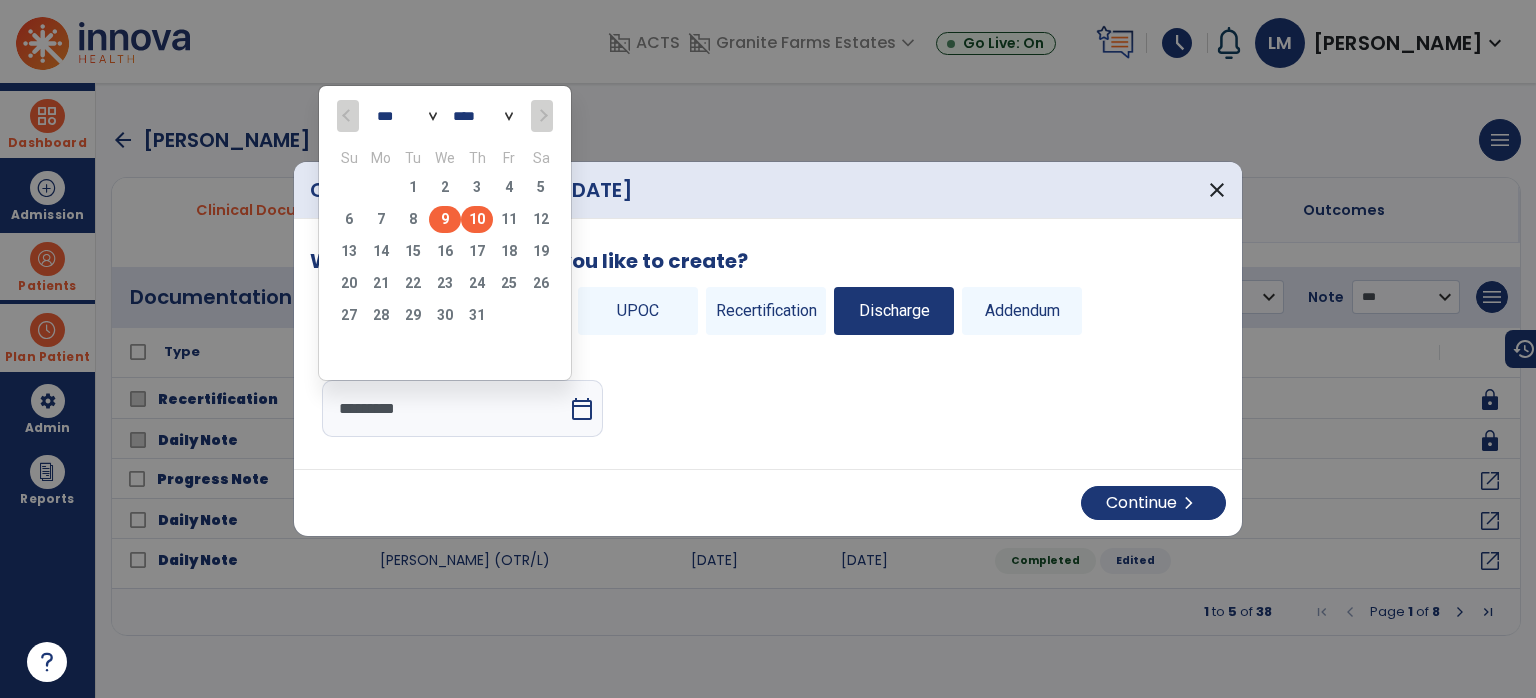 click on "9" 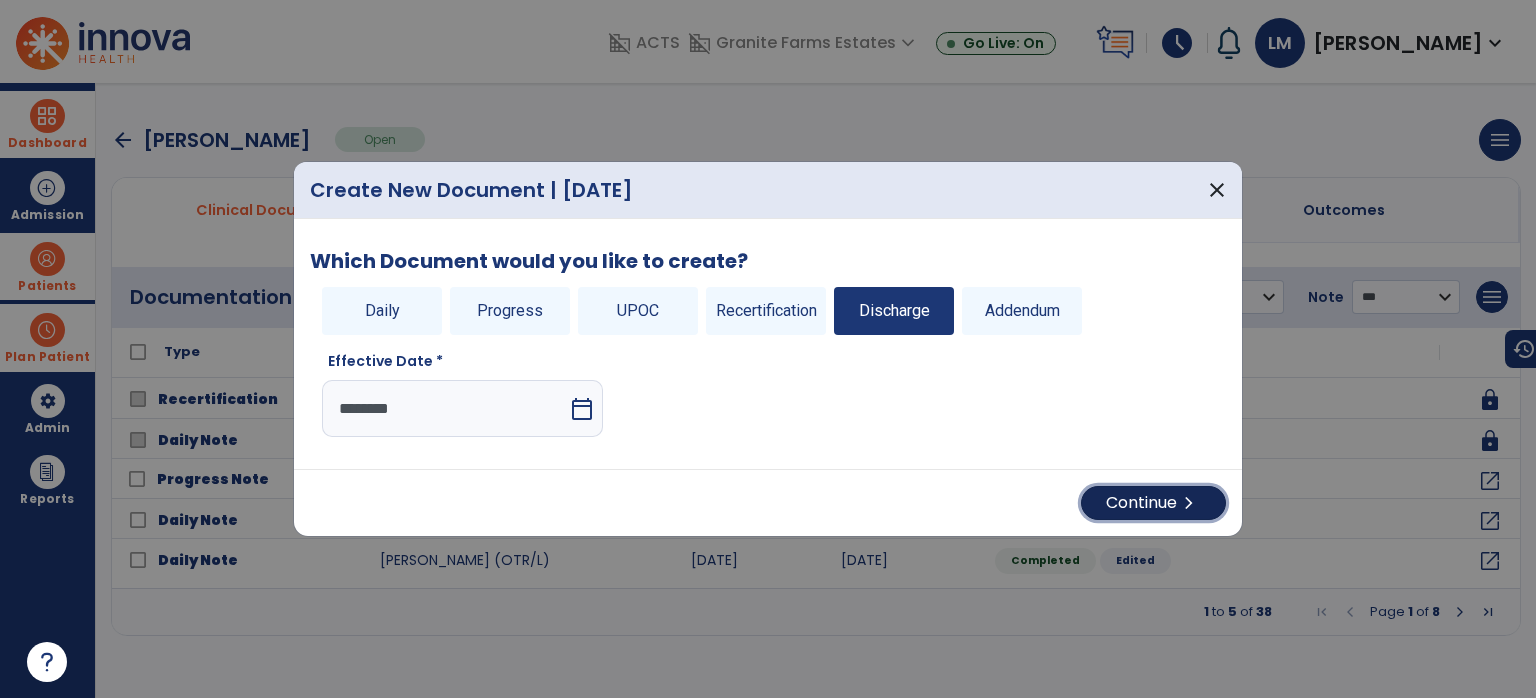 click on "chevron_right" at bounding box center [1189, 503] 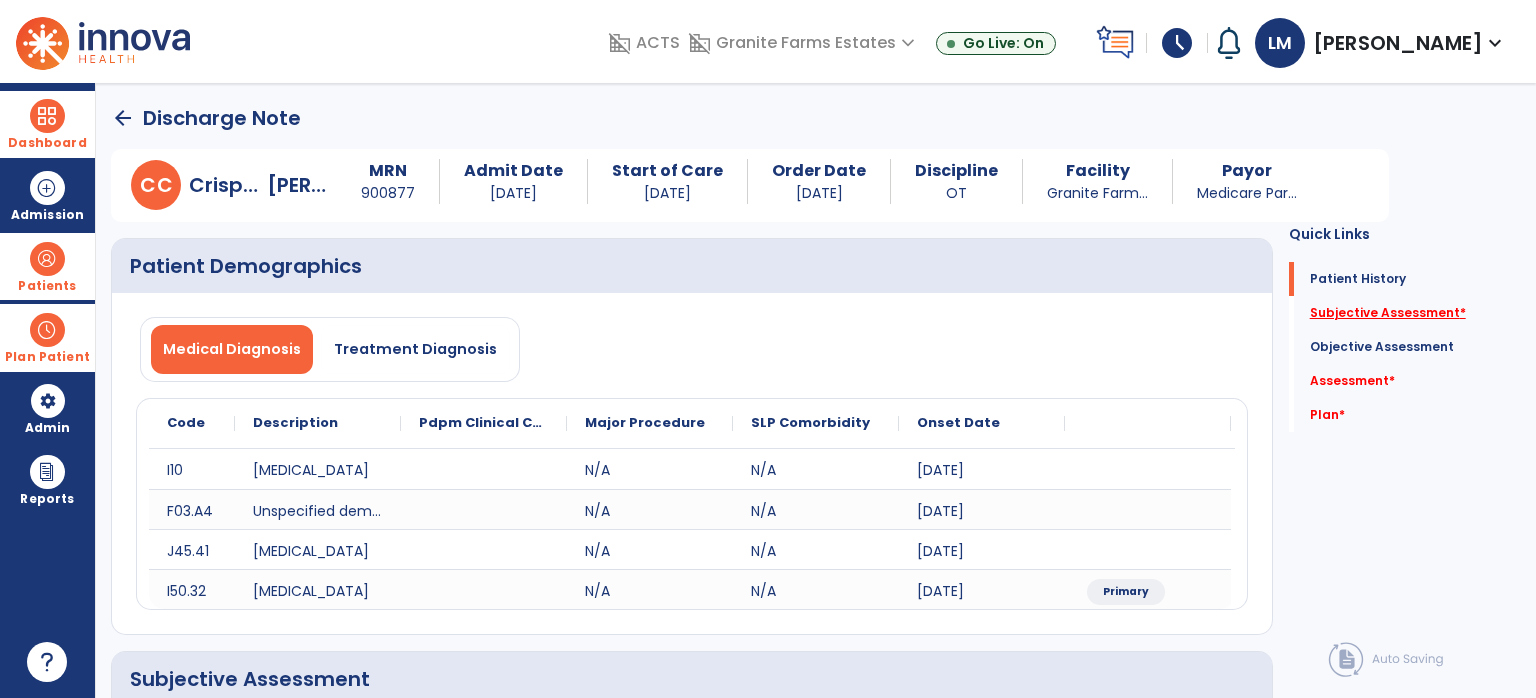 click on "Subjective Assessment   *" 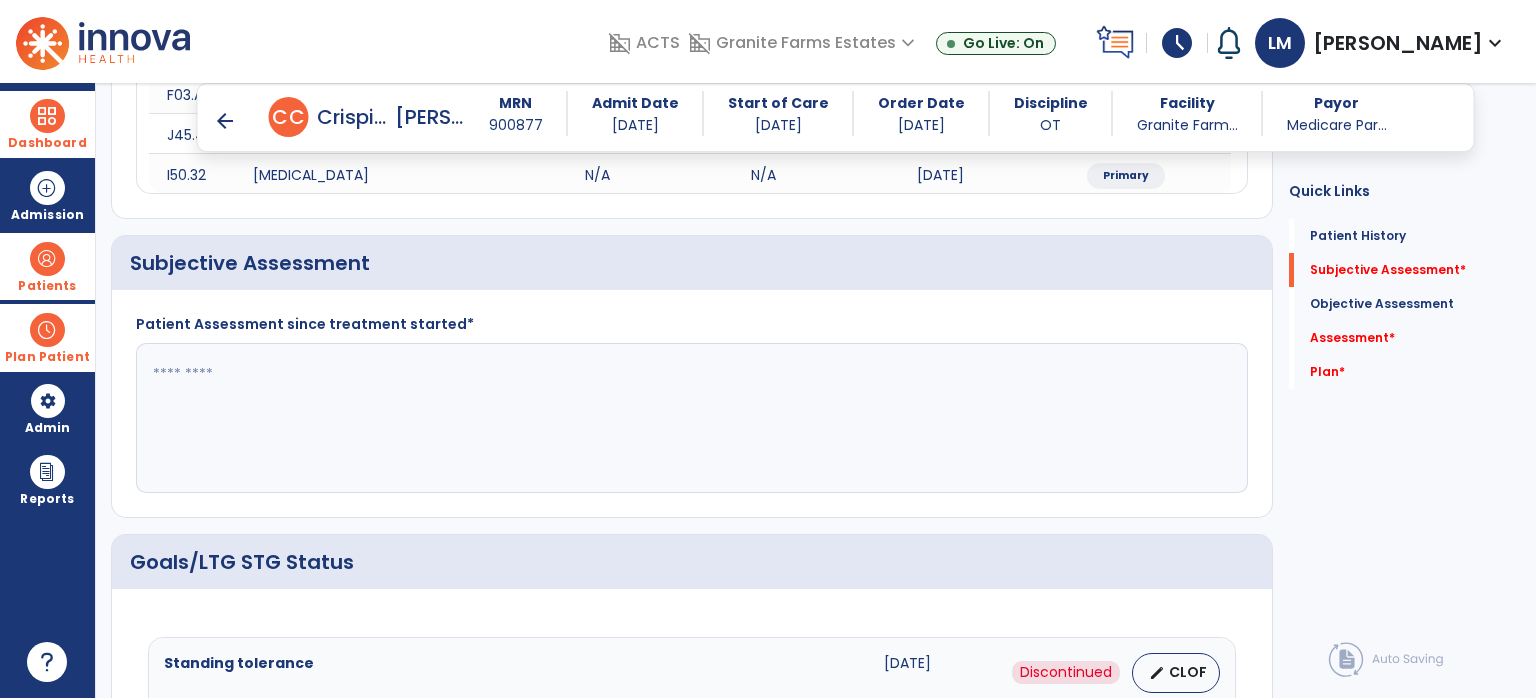 scroll, scrollTop: 400, scrollLeft: 0, axis: vertical 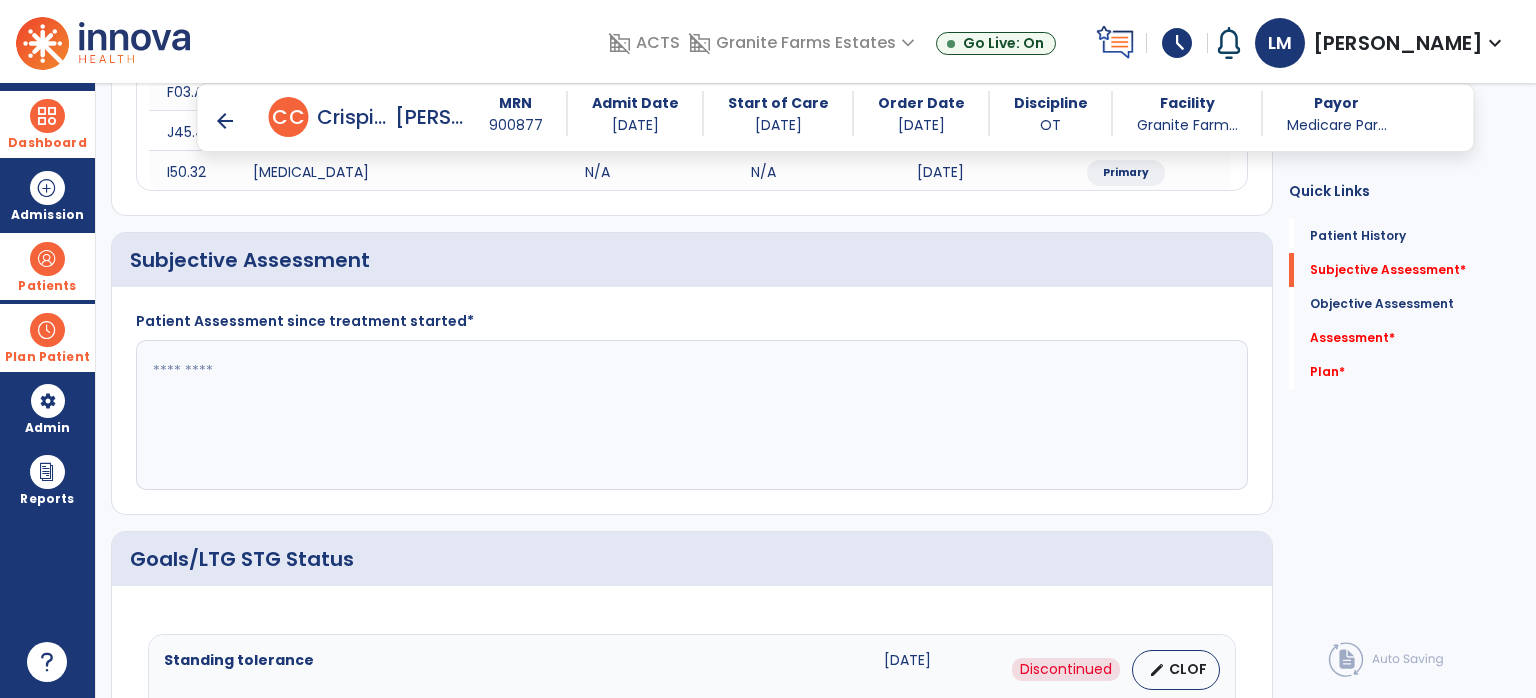 click 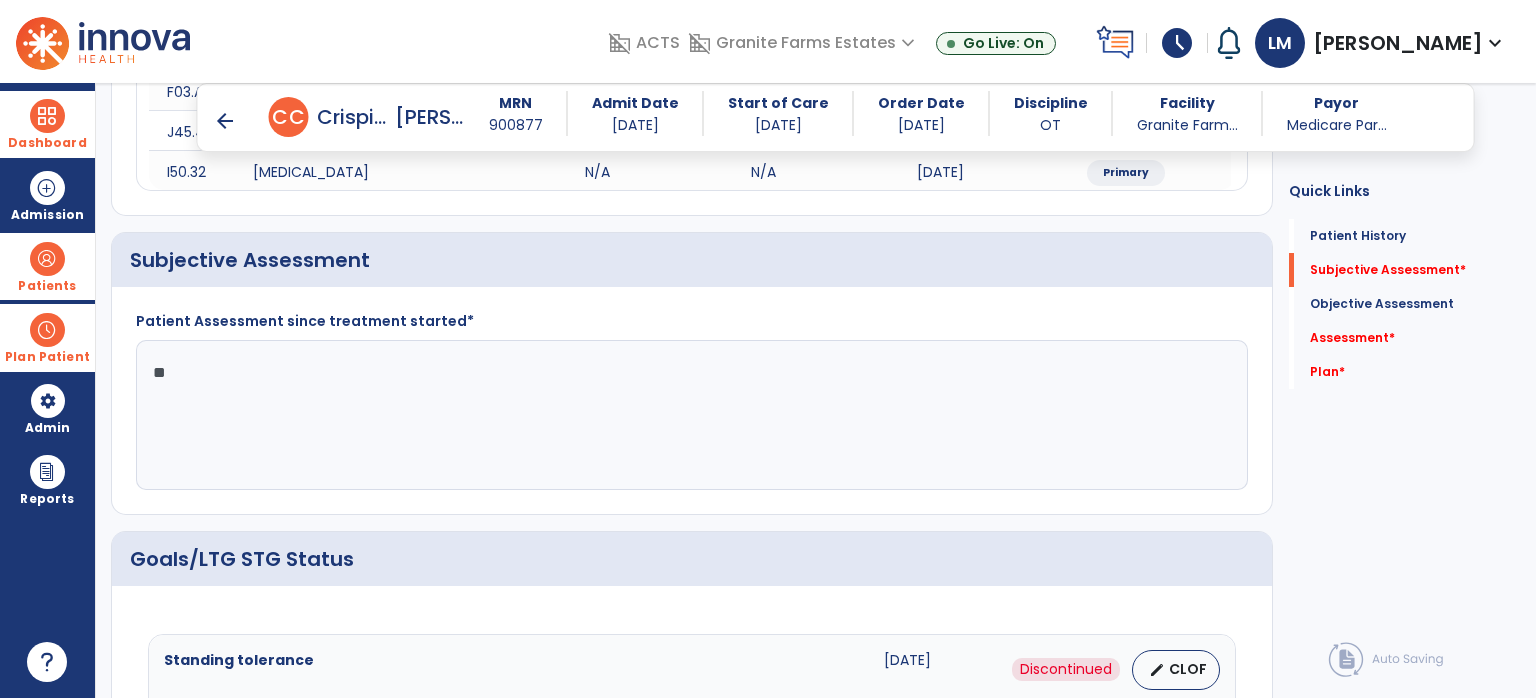 type on "*" 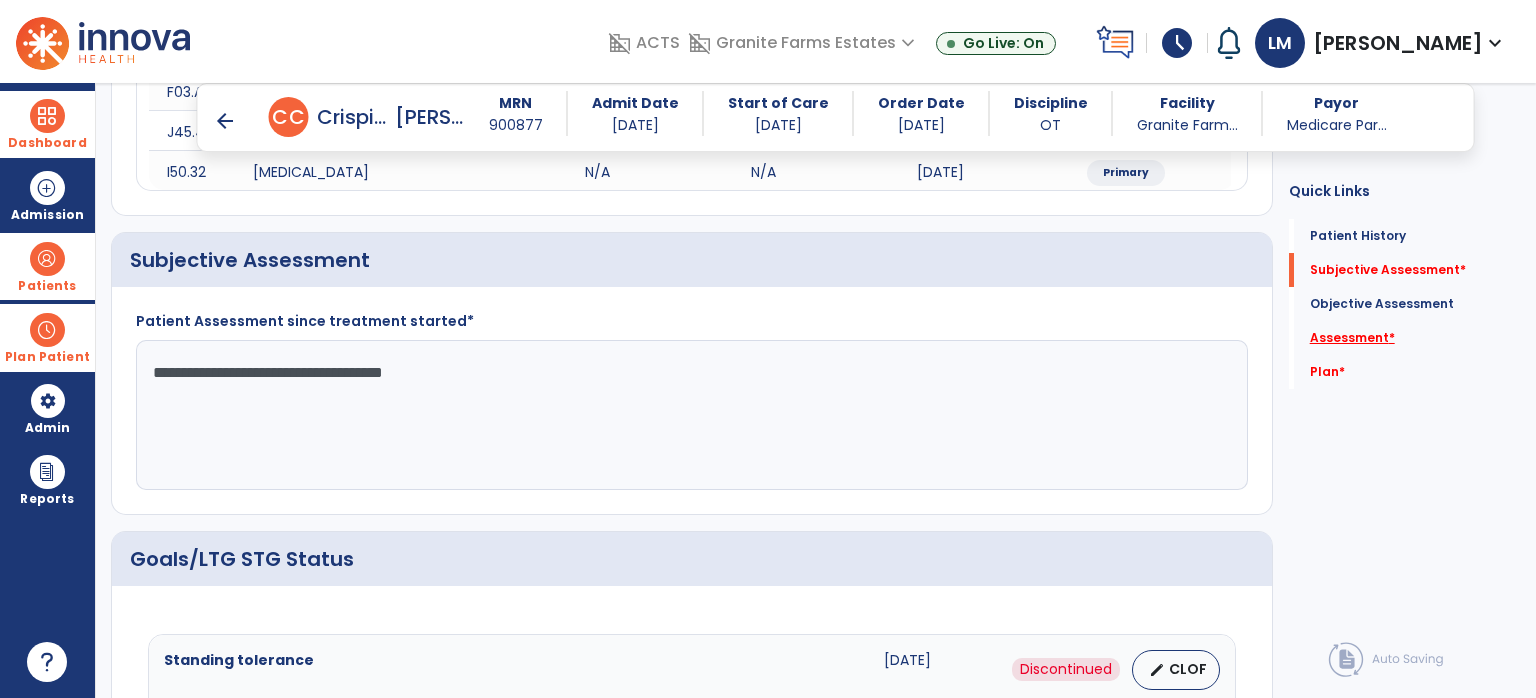 type on "**********" 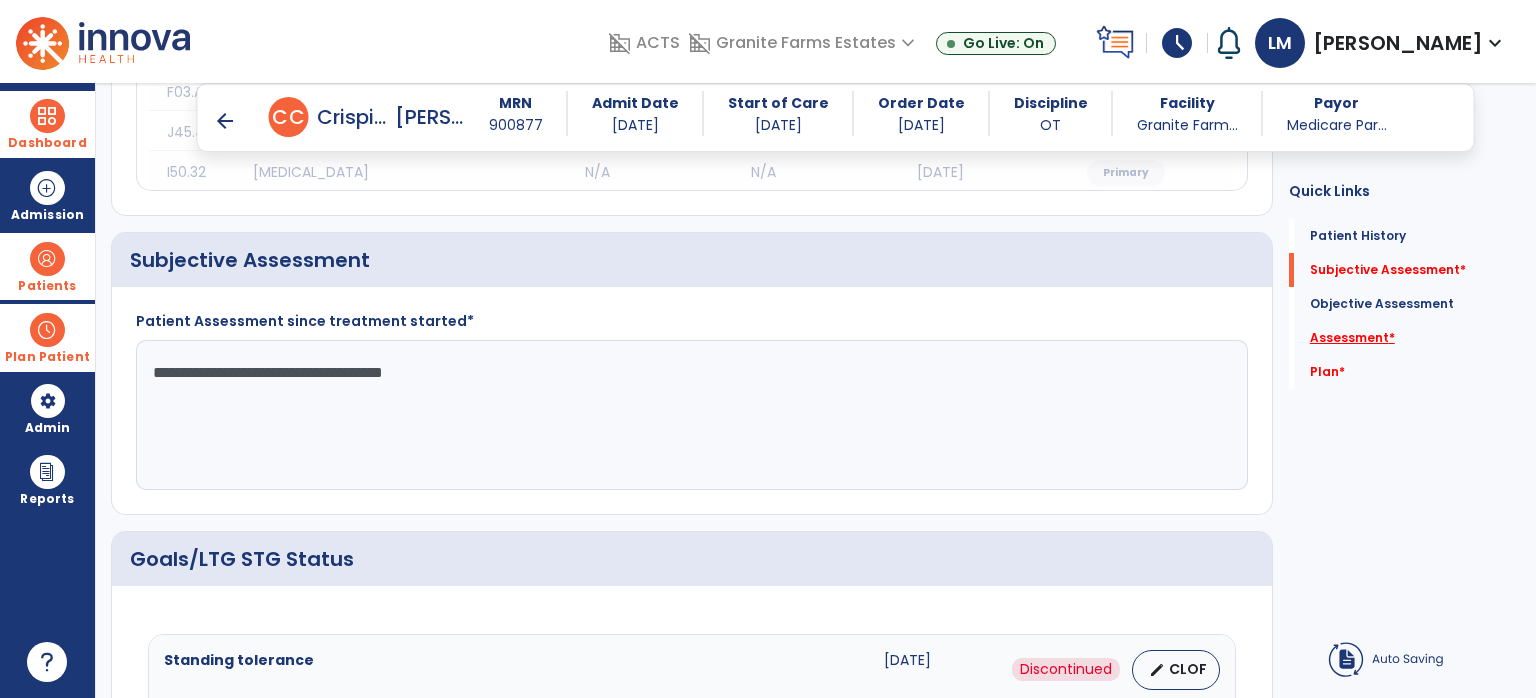 click on "Assessment   *" 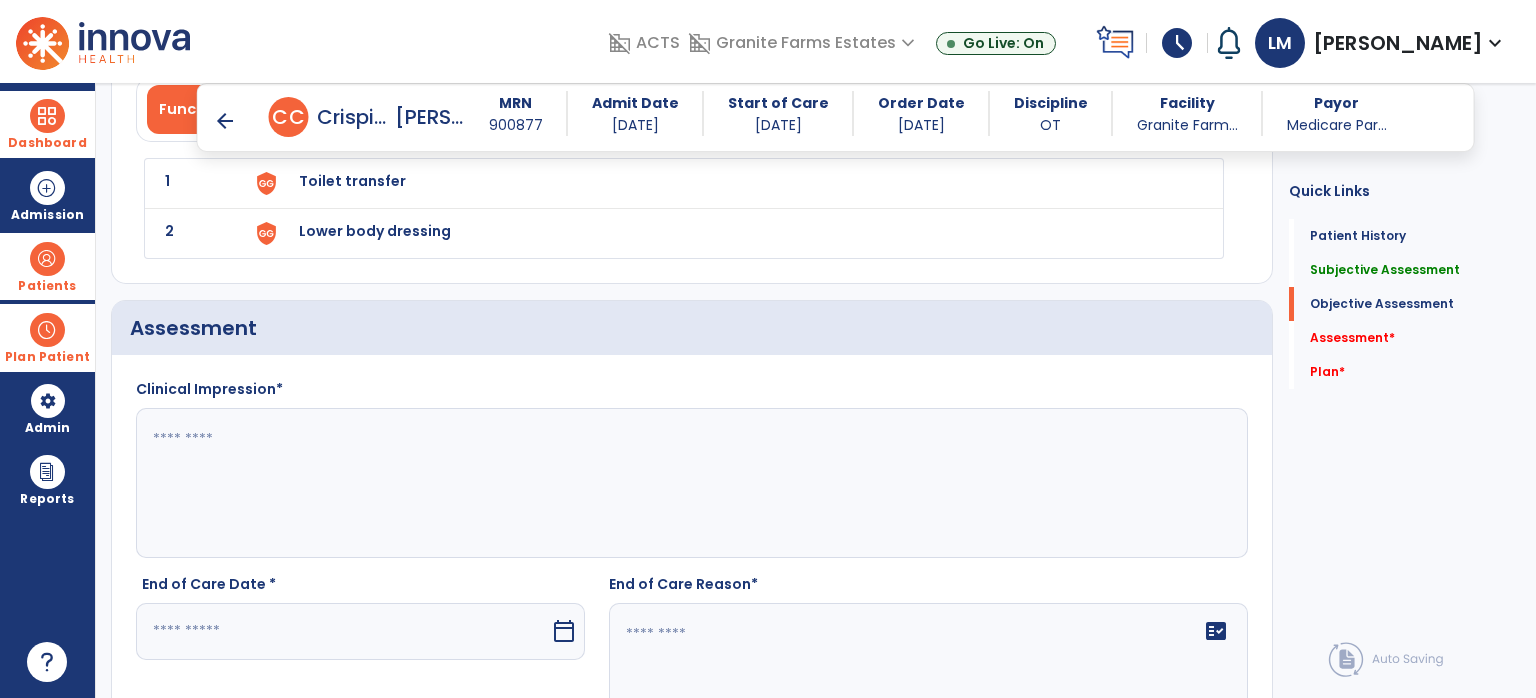 scroll, scrollTop: 2340, scrollLeft: 0, axis: vertical 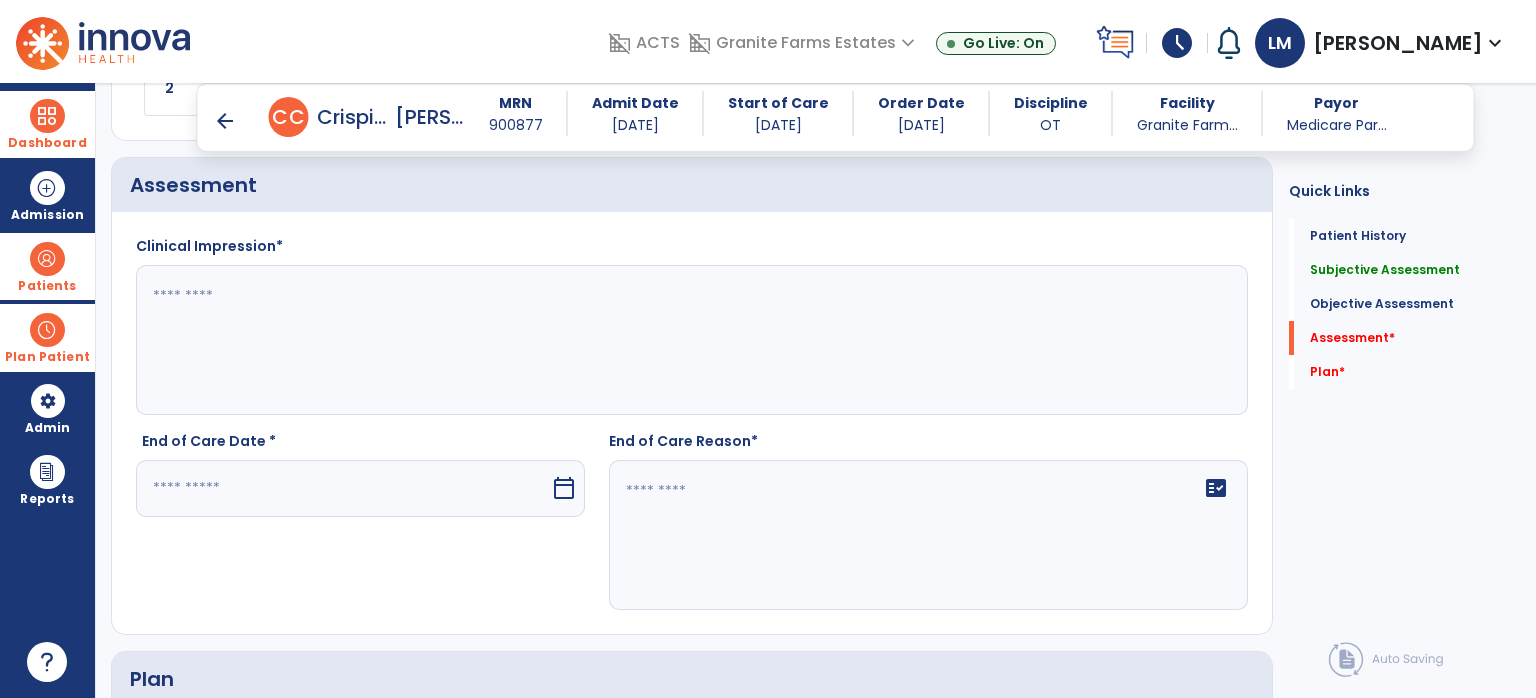 click 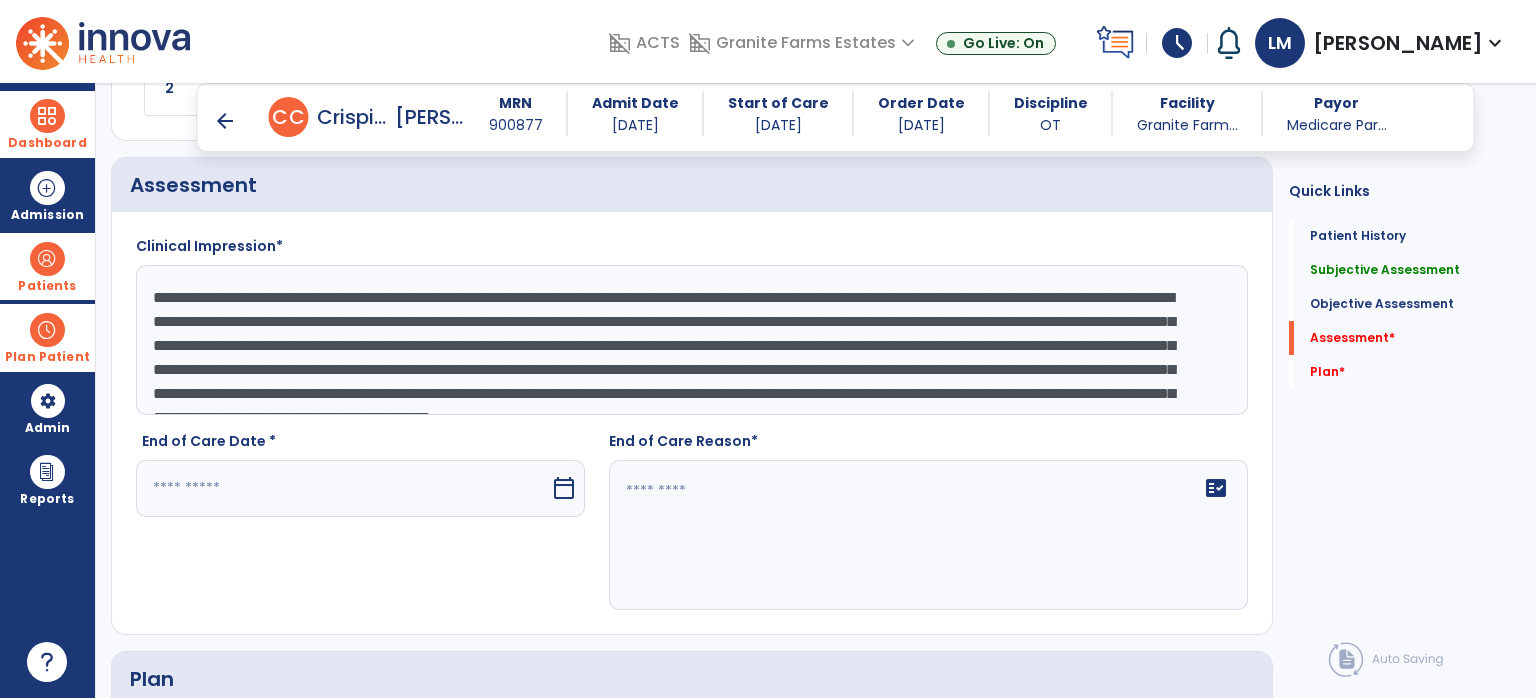 scroll, scrollTop: 63, scrollLeft: 0, axis: vertical 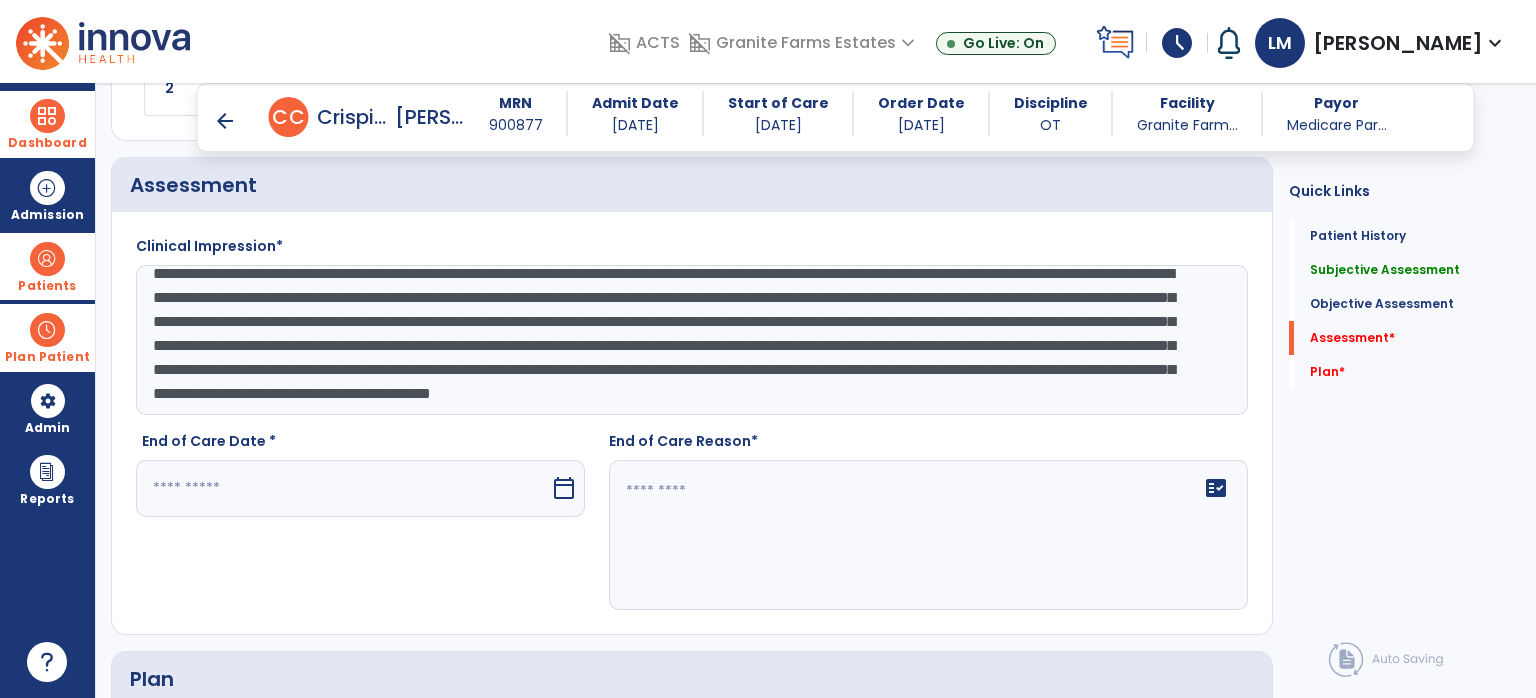 type on "**********" 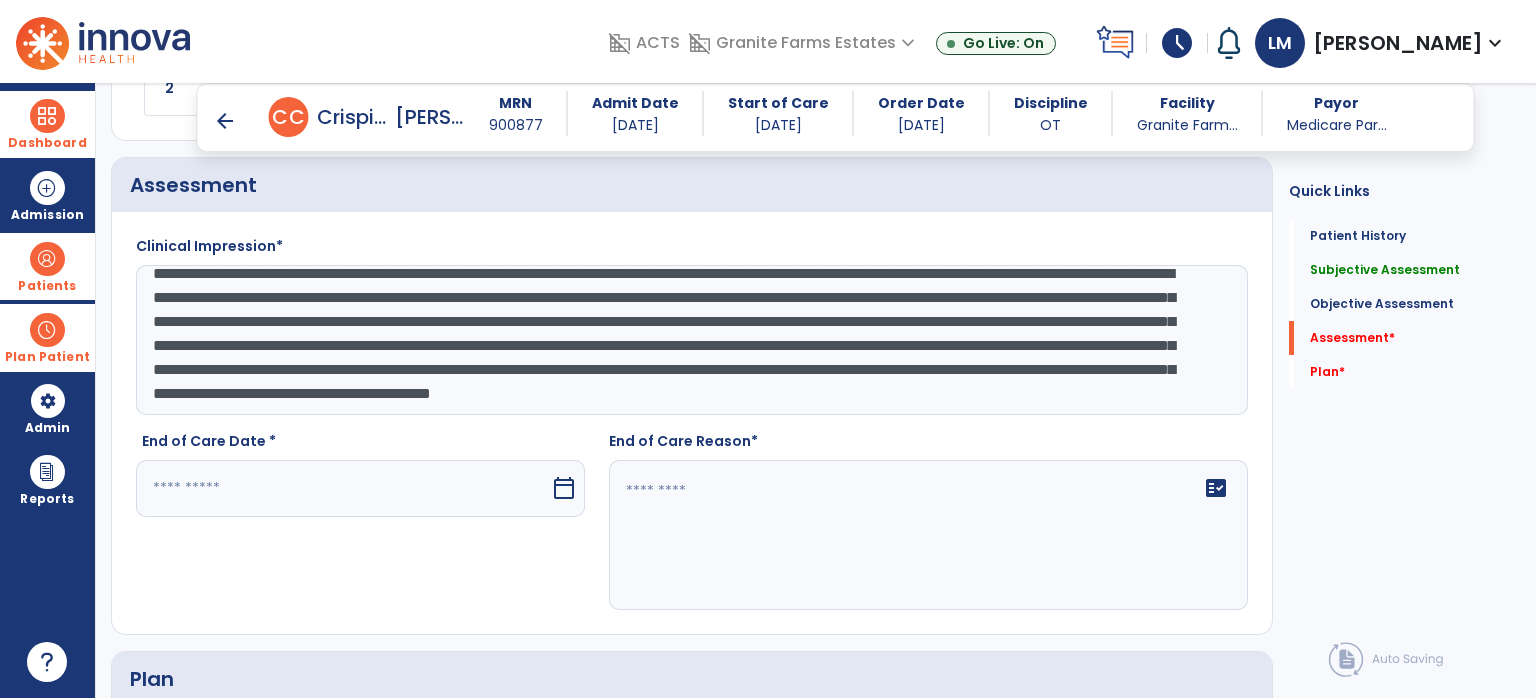 click on "calendar_today" at bounding box center (564, 488) 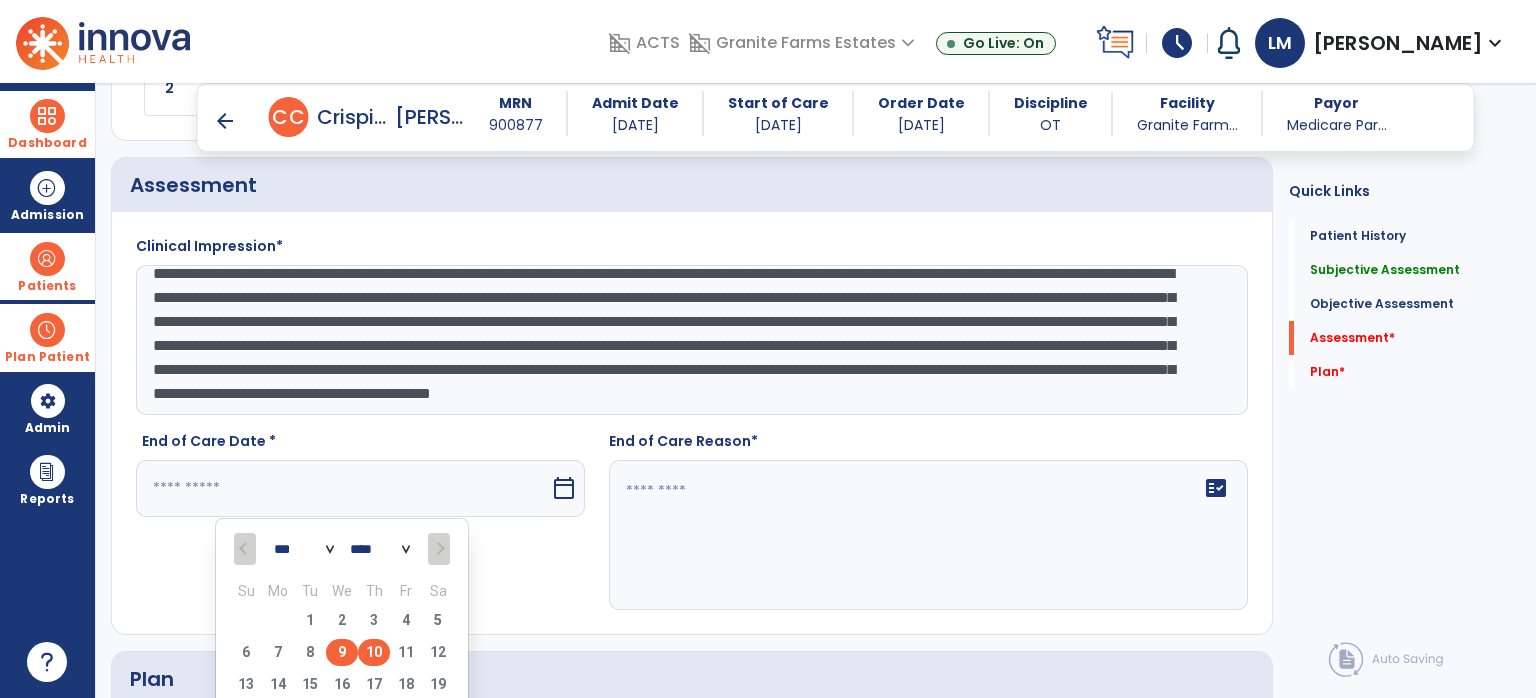 click on "9" at bounding box center [342, 652] 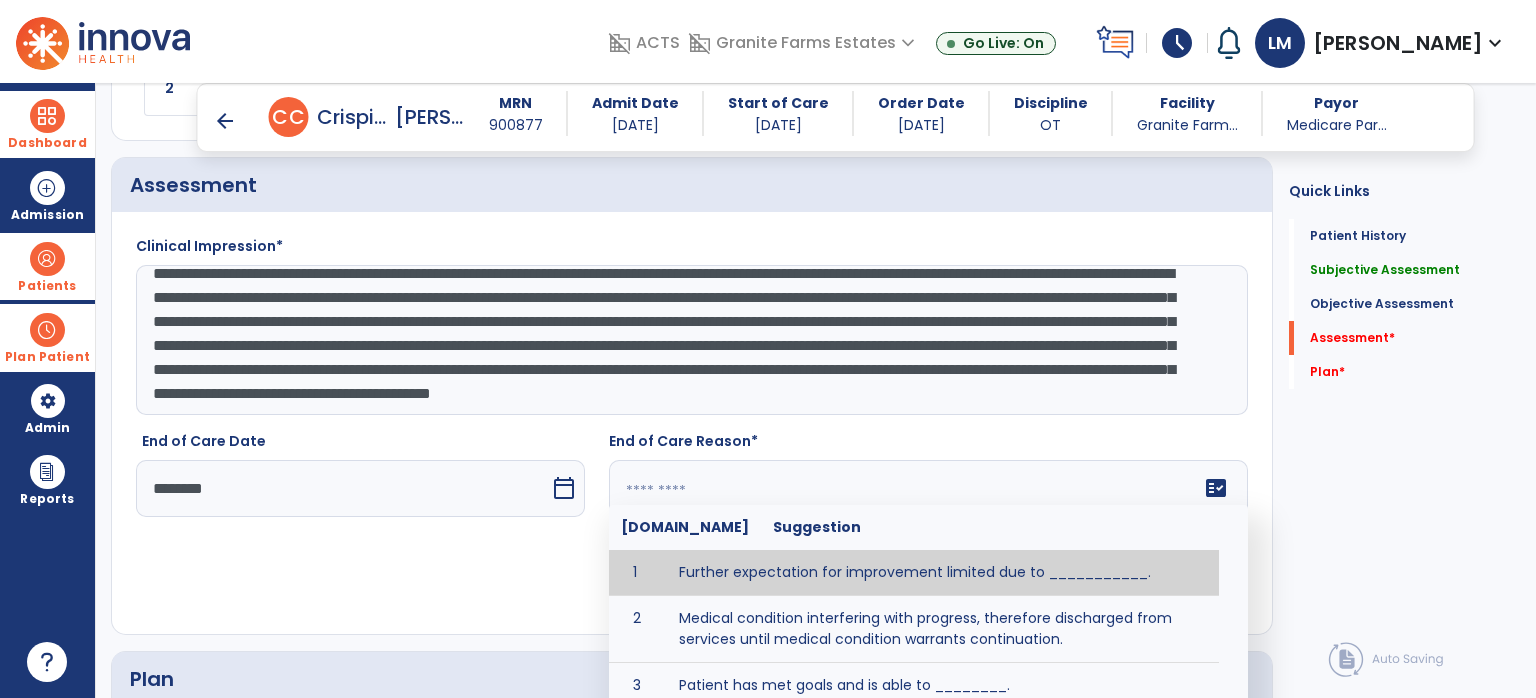 click on "fact_check  [DOMAIN_NAME] Suggestion 1 Further expectation for improvement limited due to ___________. 2 Medical condition interfering with progress, therefore discharged from services until medical condition warrants continuation. 3 Patient has met goals and is able to ________. 4 Patient has reached safe level of _______ and is competent to follow prescribed home exercise program. 5 Patient responded to therapy ____________. 6 Unexpected facility discharge - patient continues to warrant further therapy and will be re-screened upon readmission. 7 Unstable medical condition makes continued services inappropriate at this time." 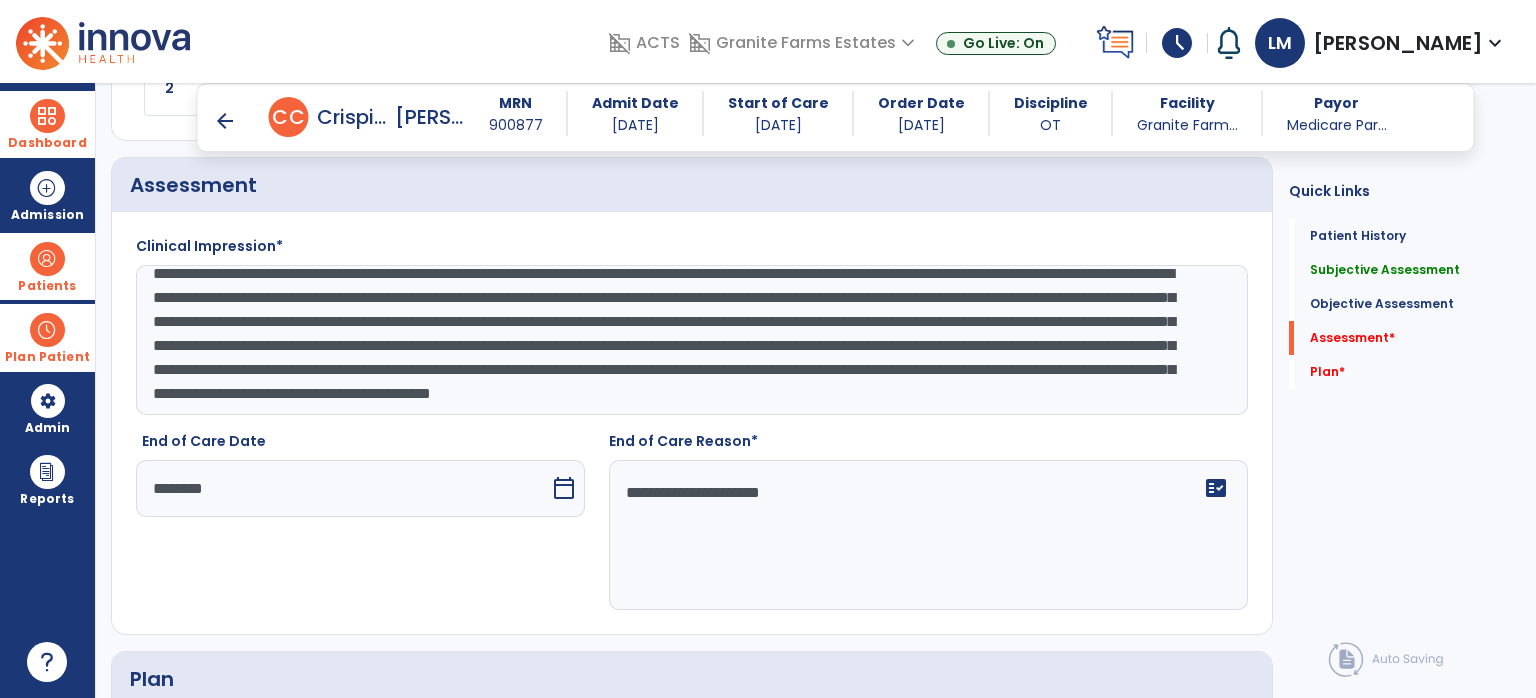 type on "**********" 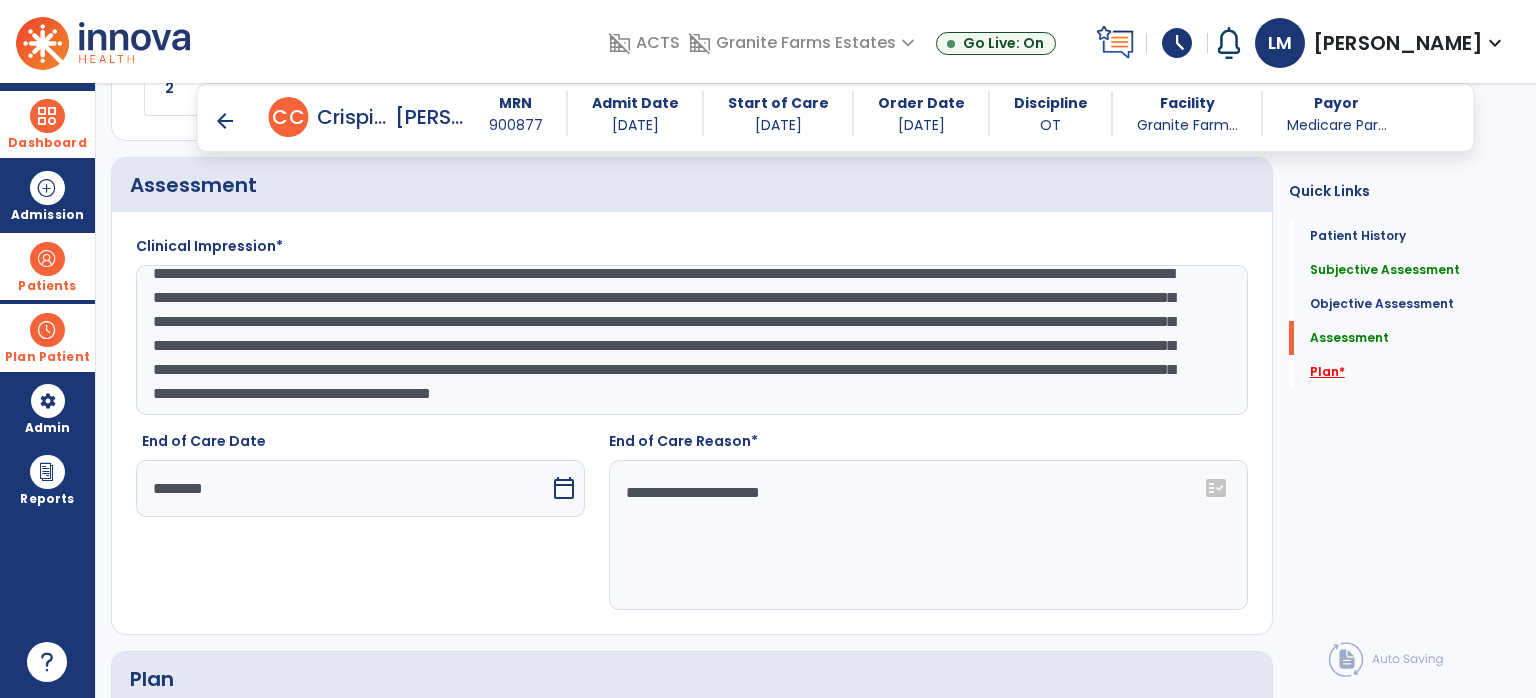 click on "Plan   *" 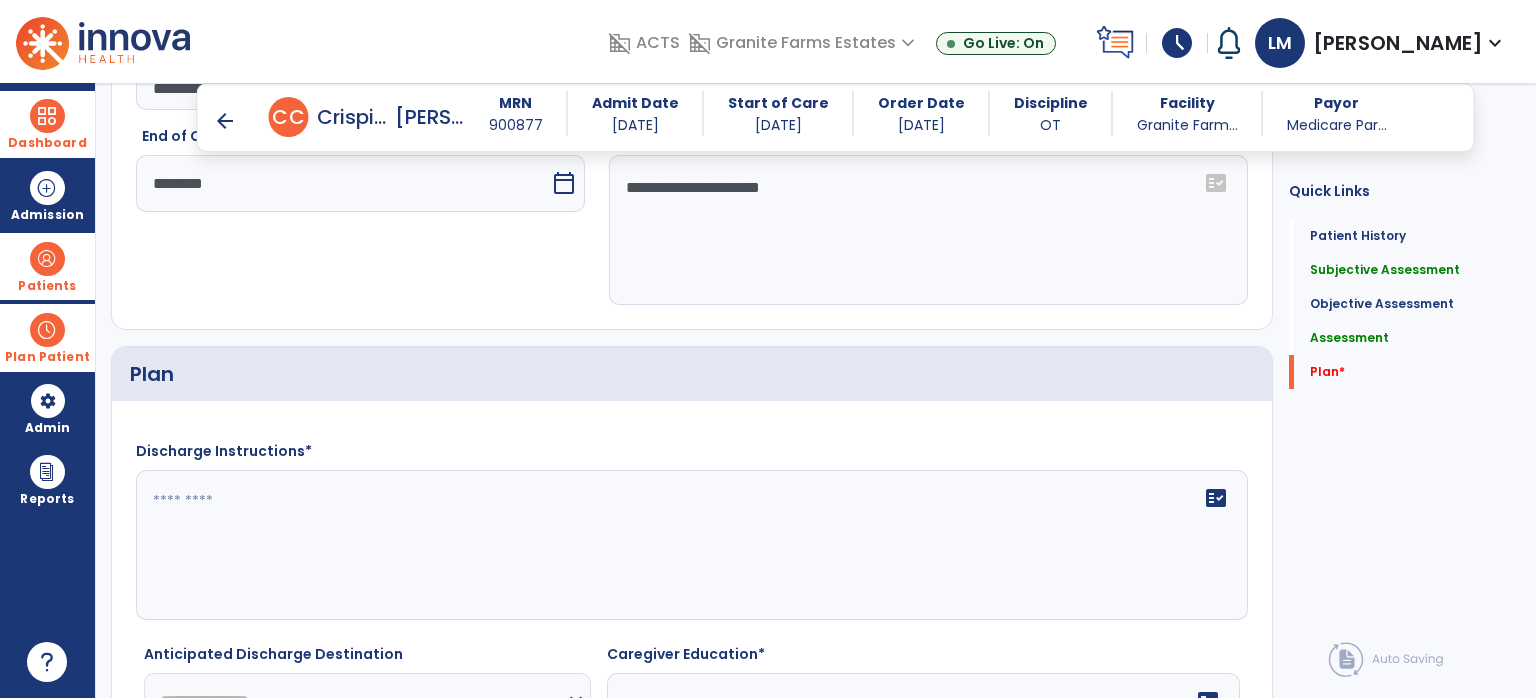 scroll, scrollTop: 2868, scrollLeft: 0, axis: vertical 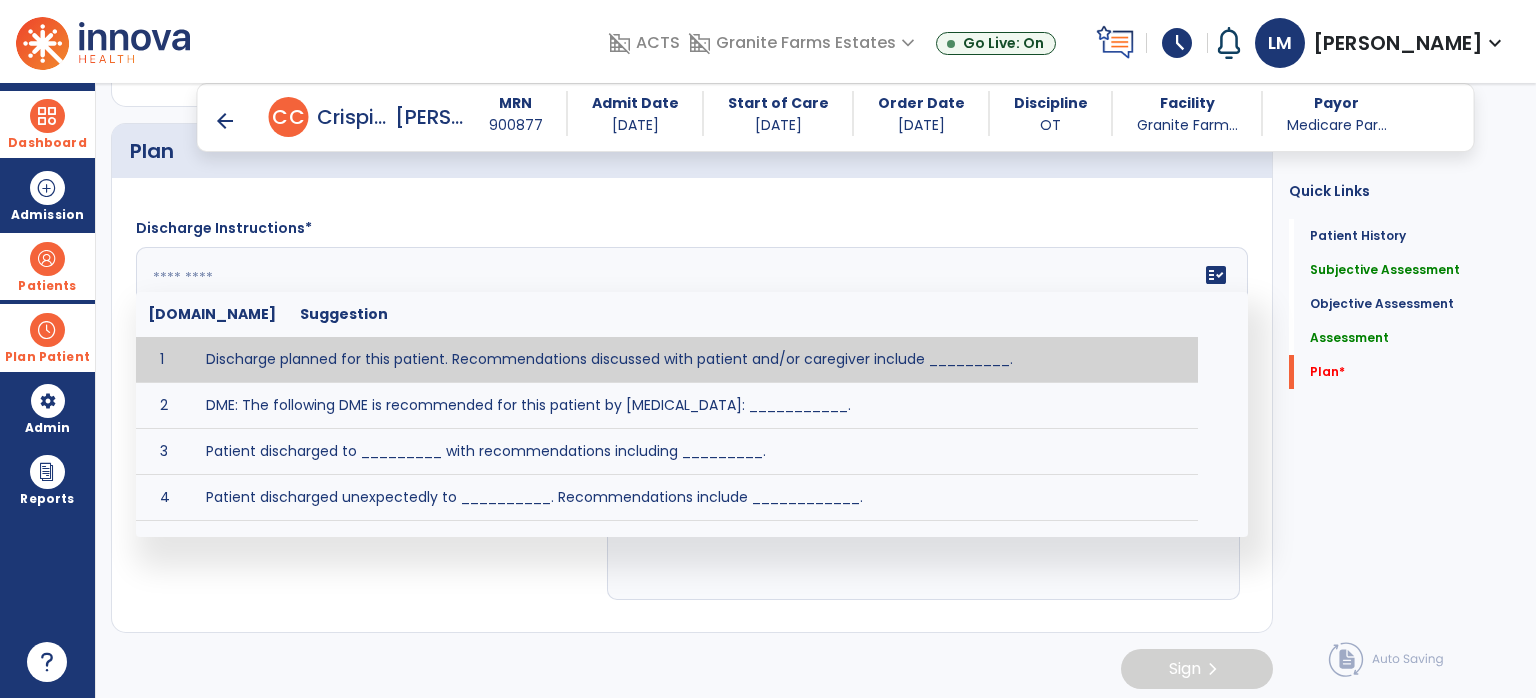 click on "fact_check  [DOMAIN_NAME] Suggestion 1 Discharge planned for this patient. Recommendations discussed with patient and/or caregiver include _________. 2 DME: The following DME is recommended for this patient by [MEDICAL_DATA]: ___________. 3 Patient discharged to _________ with recommendations including _________. 4 Patient discharged unexpectedly to __________. Recommendations include ____________." 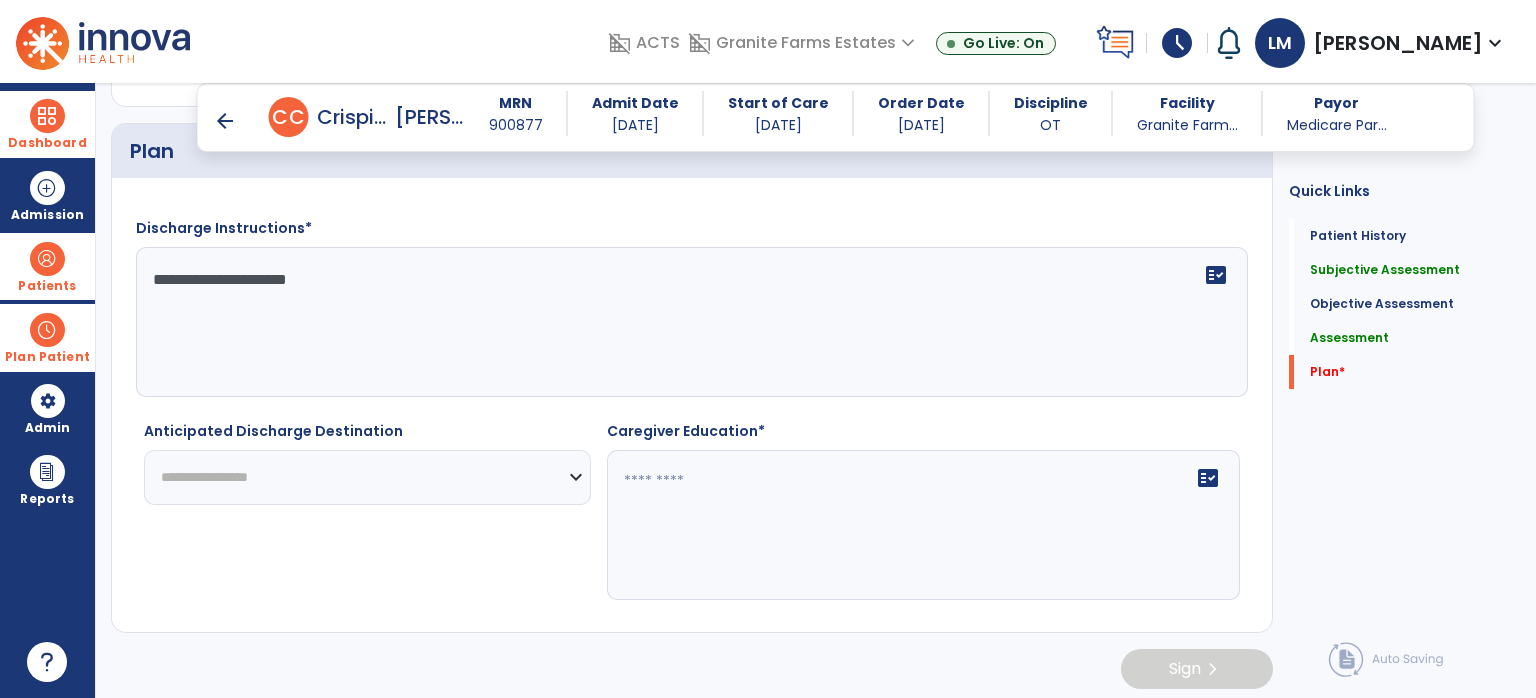 type on "**********" 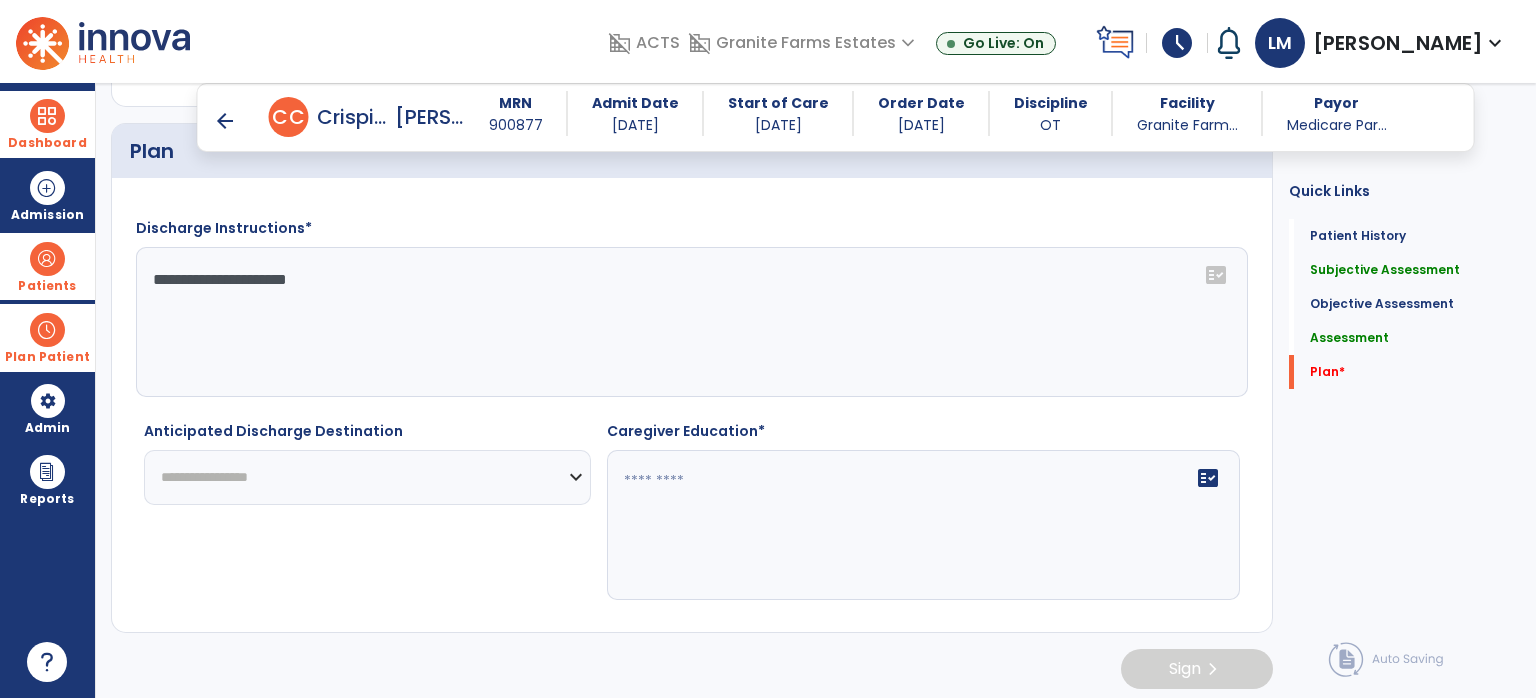 select on "***" 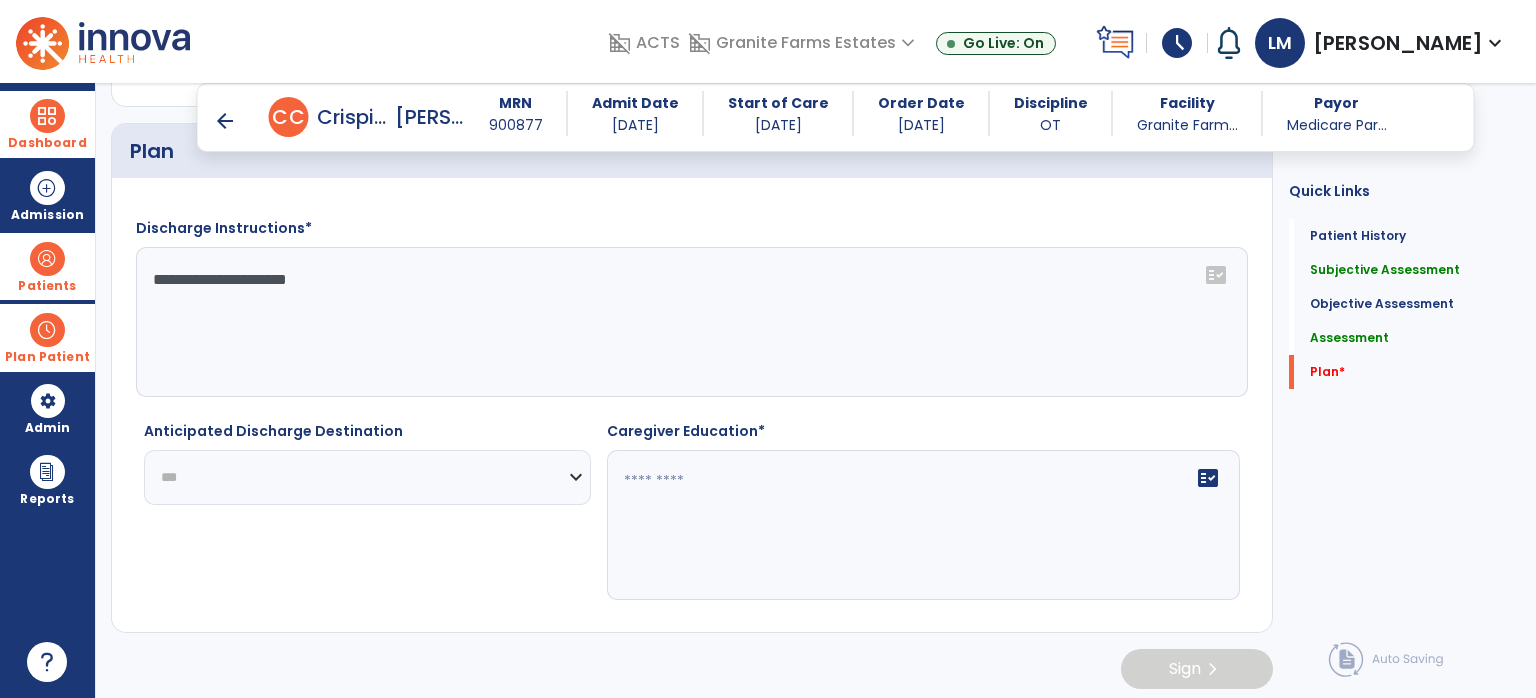 click on "**********" 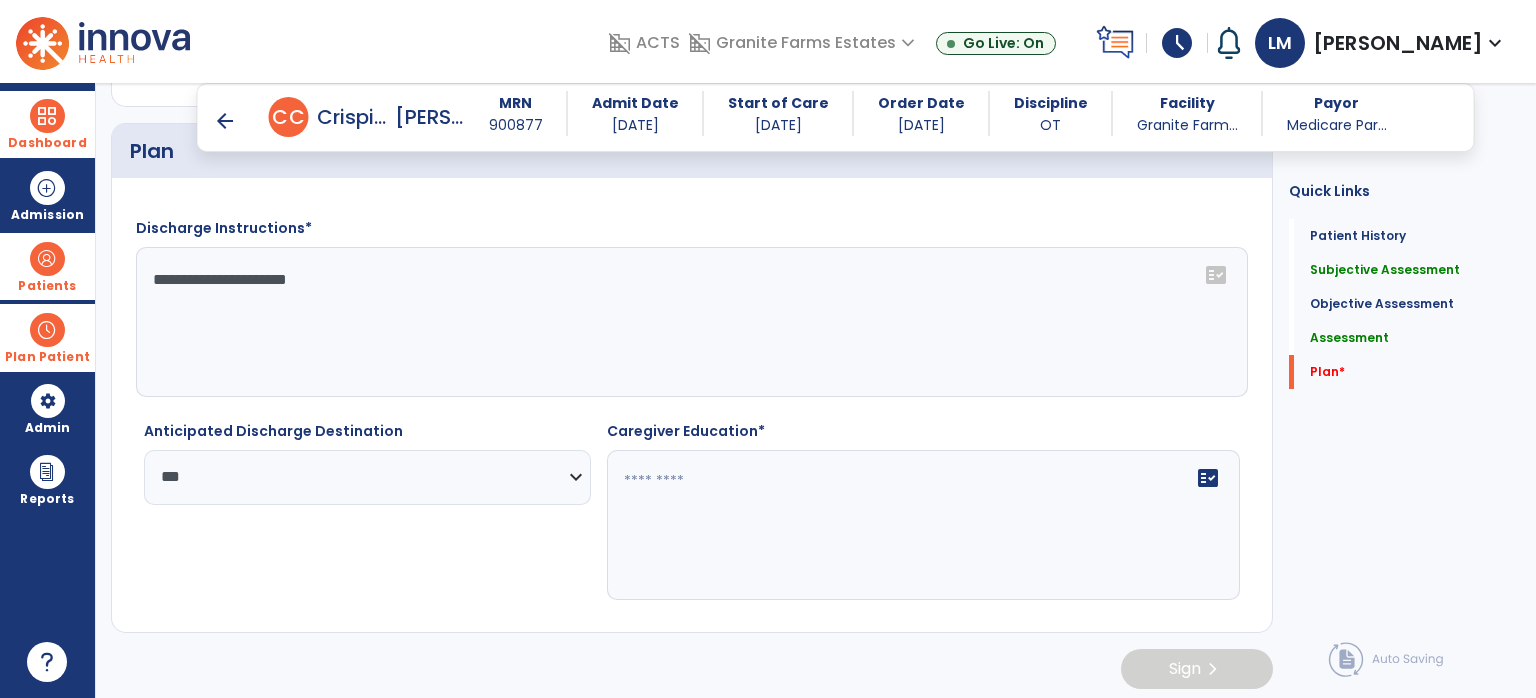 click on "fact_check" 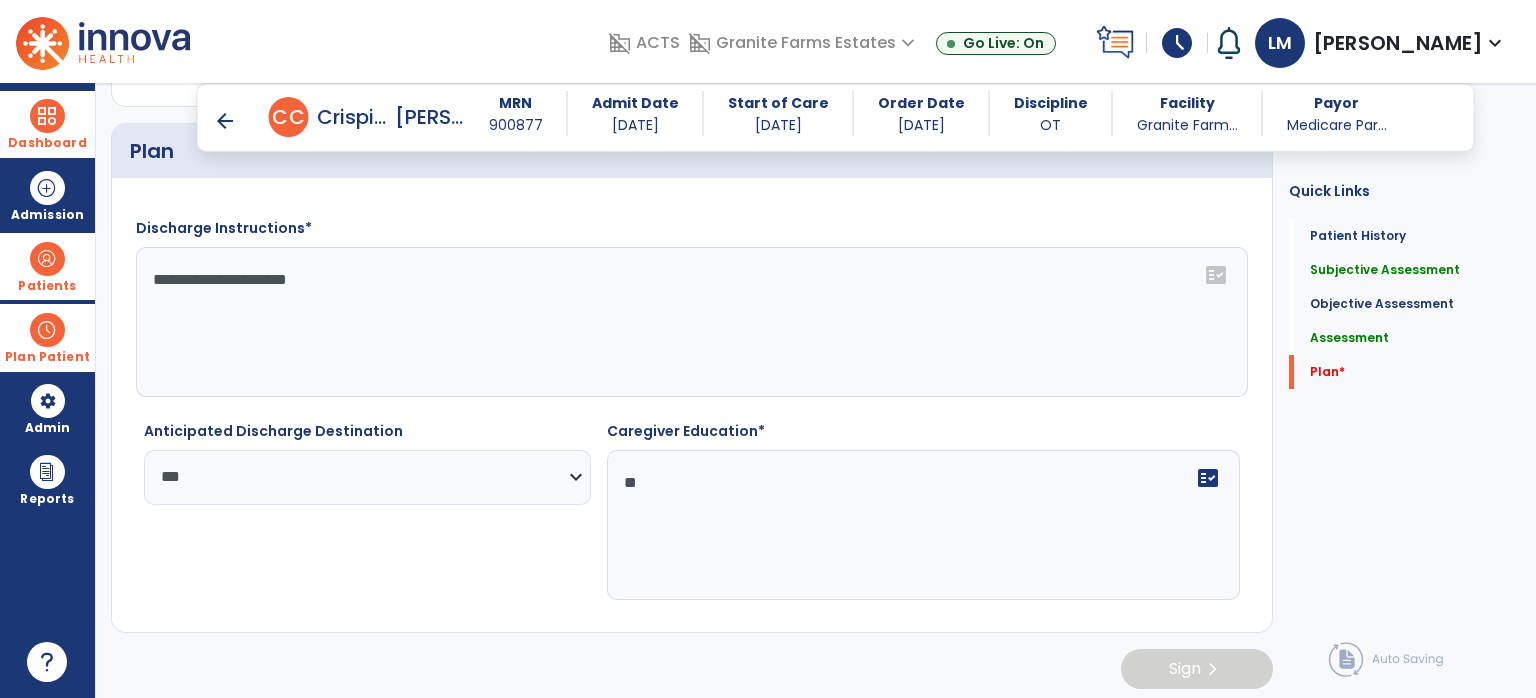 type on "**" 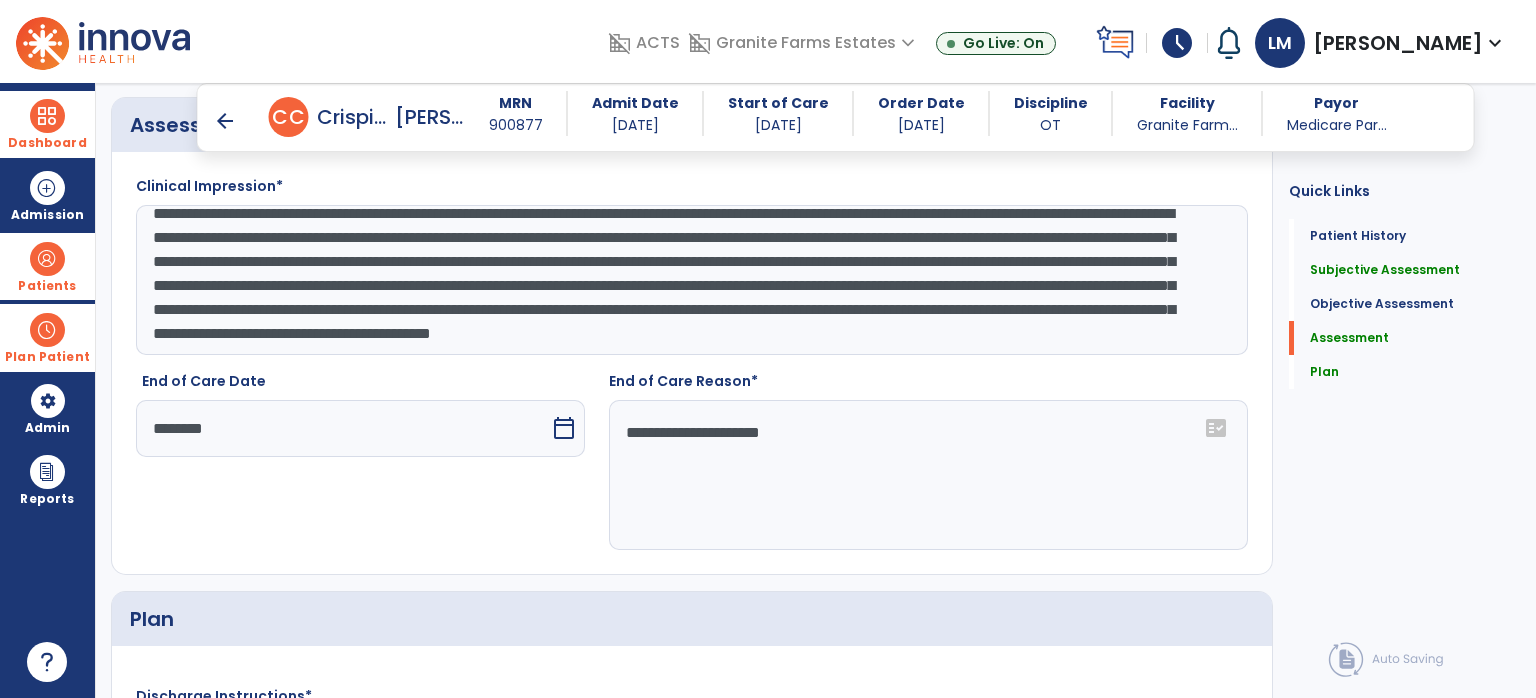 scroll, scrollTop: 2869, scrollLeft: 0, axis: vertical 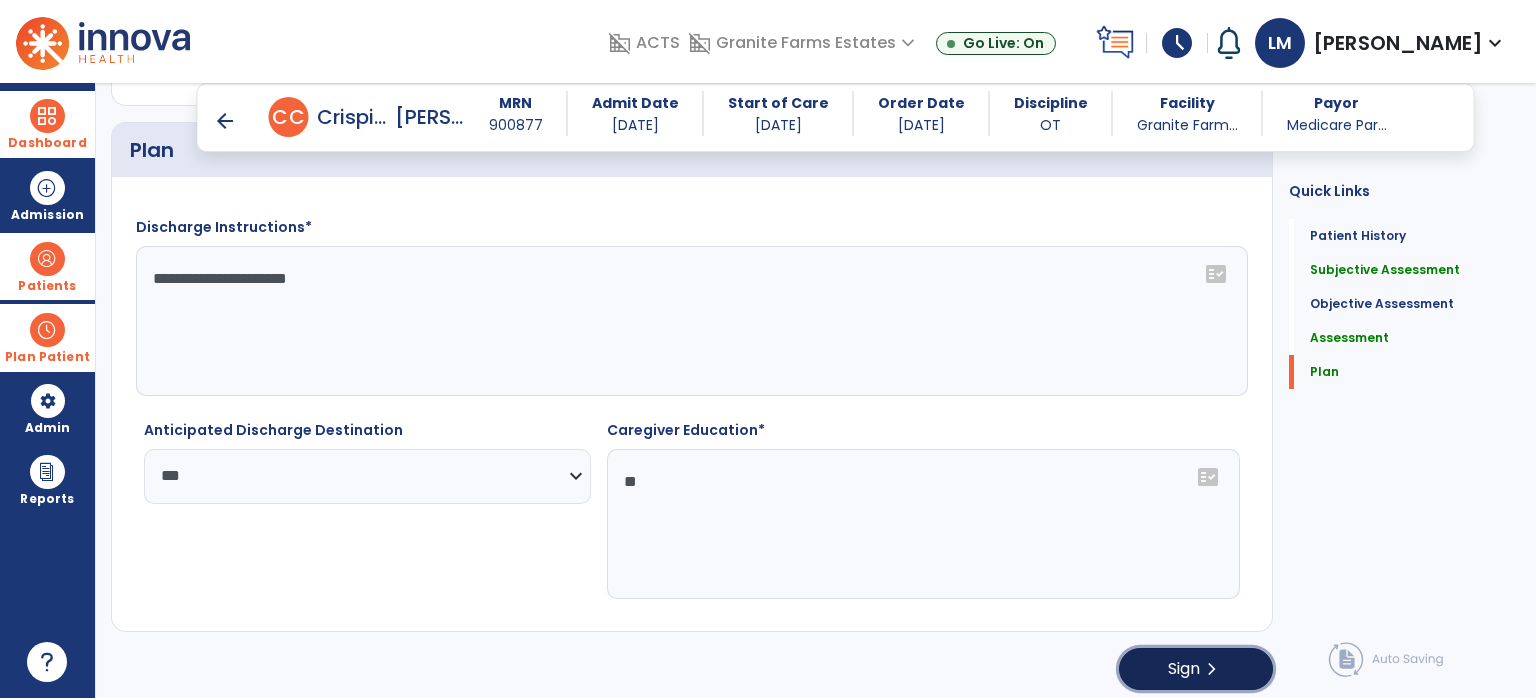 click on "Sign  chevron_right" 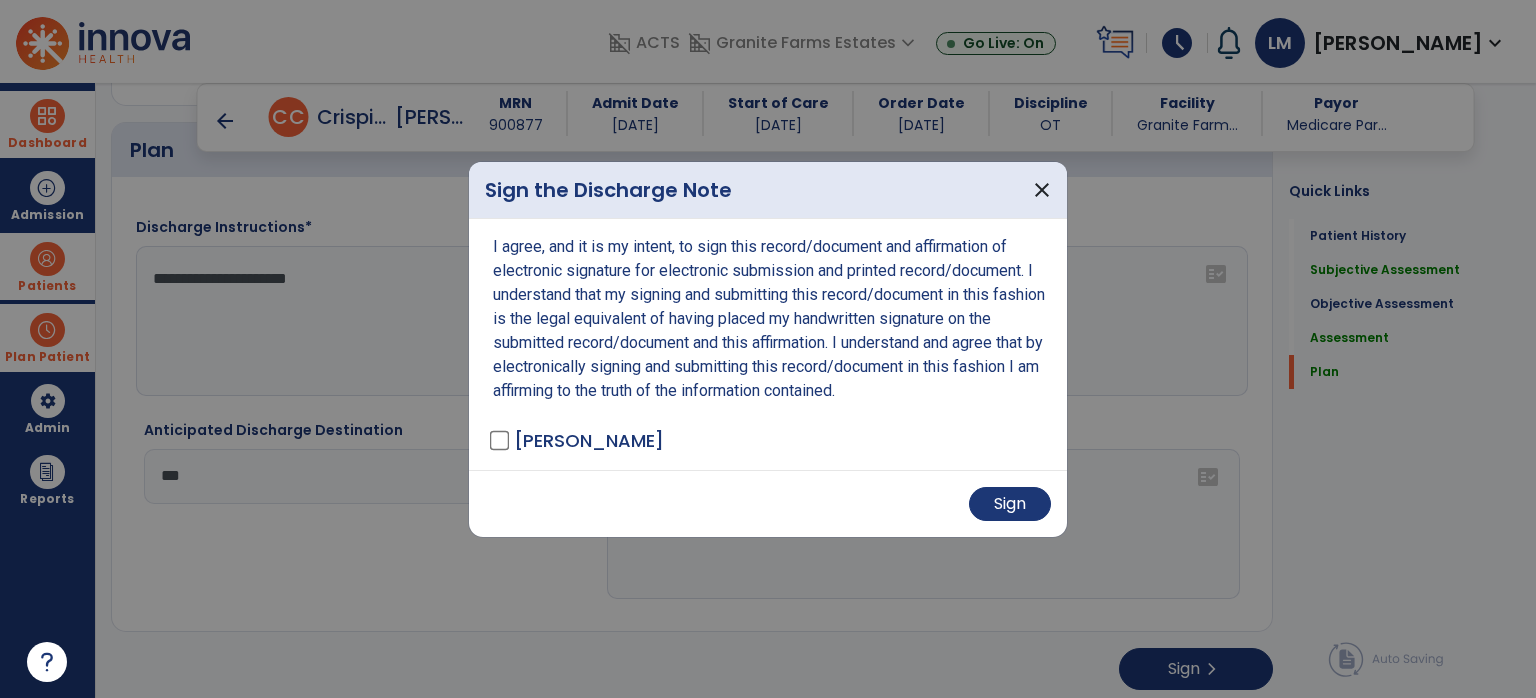 click on "Sign" at bounding box center [768, 503] 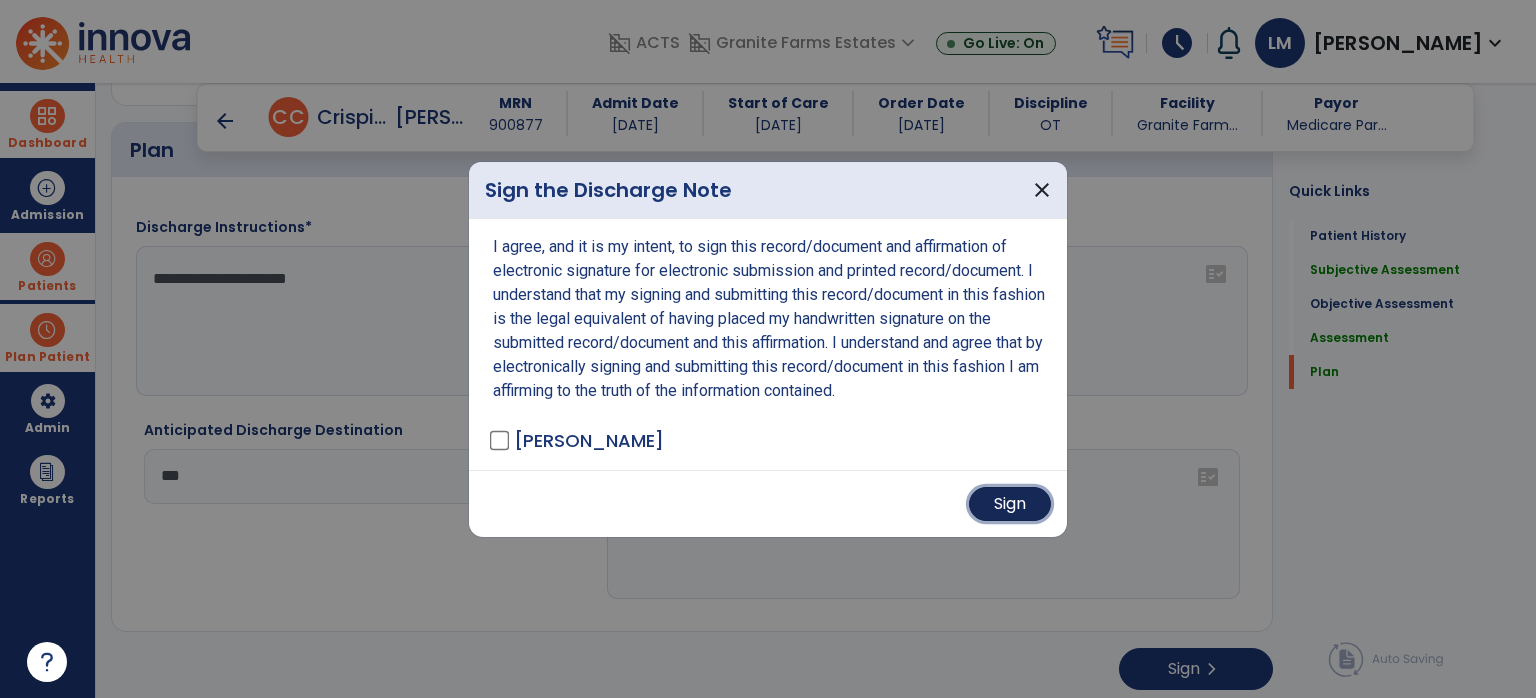 click on "Sign" at bounding box center [1010, 504] 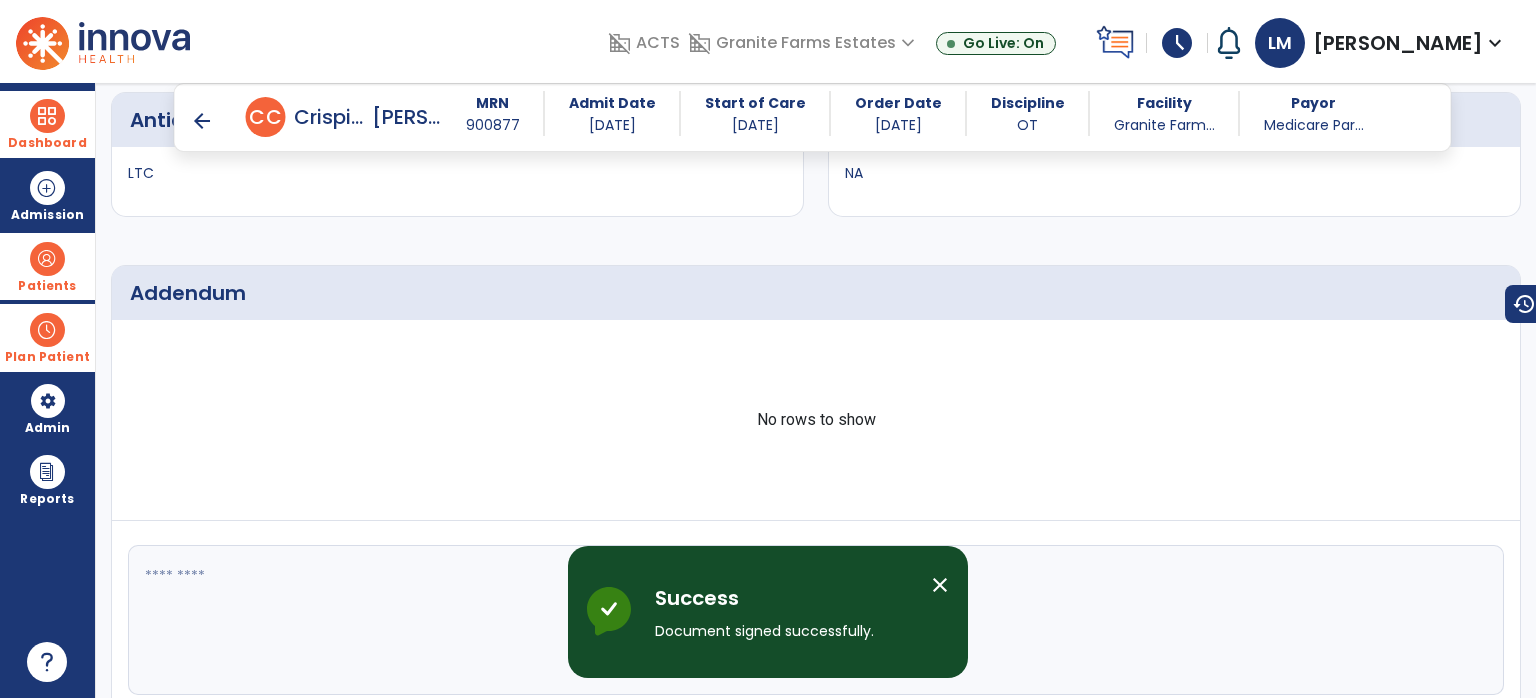 scroll, scrollTop: 3692, scrollLeft: 0, axis: vertical 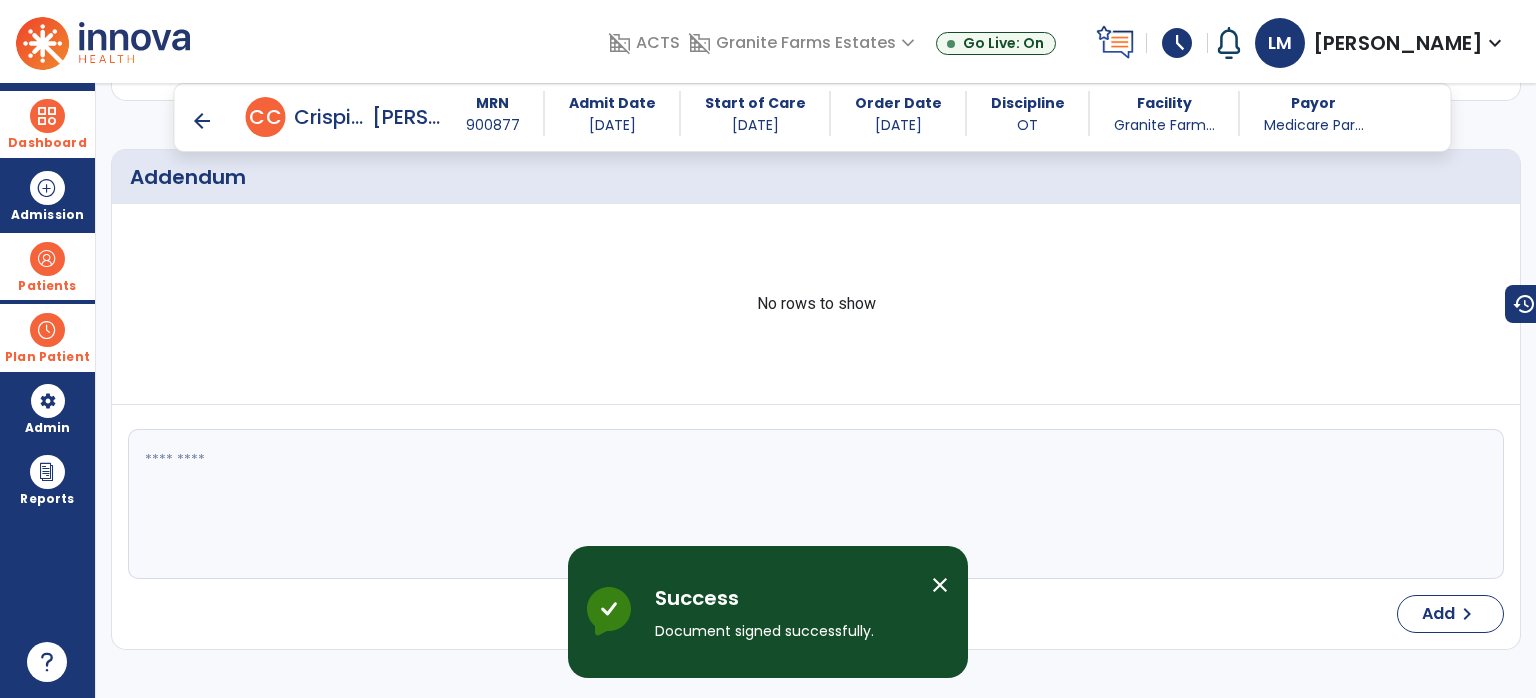 click on "Dashboard" at bounding box center [47, 124] 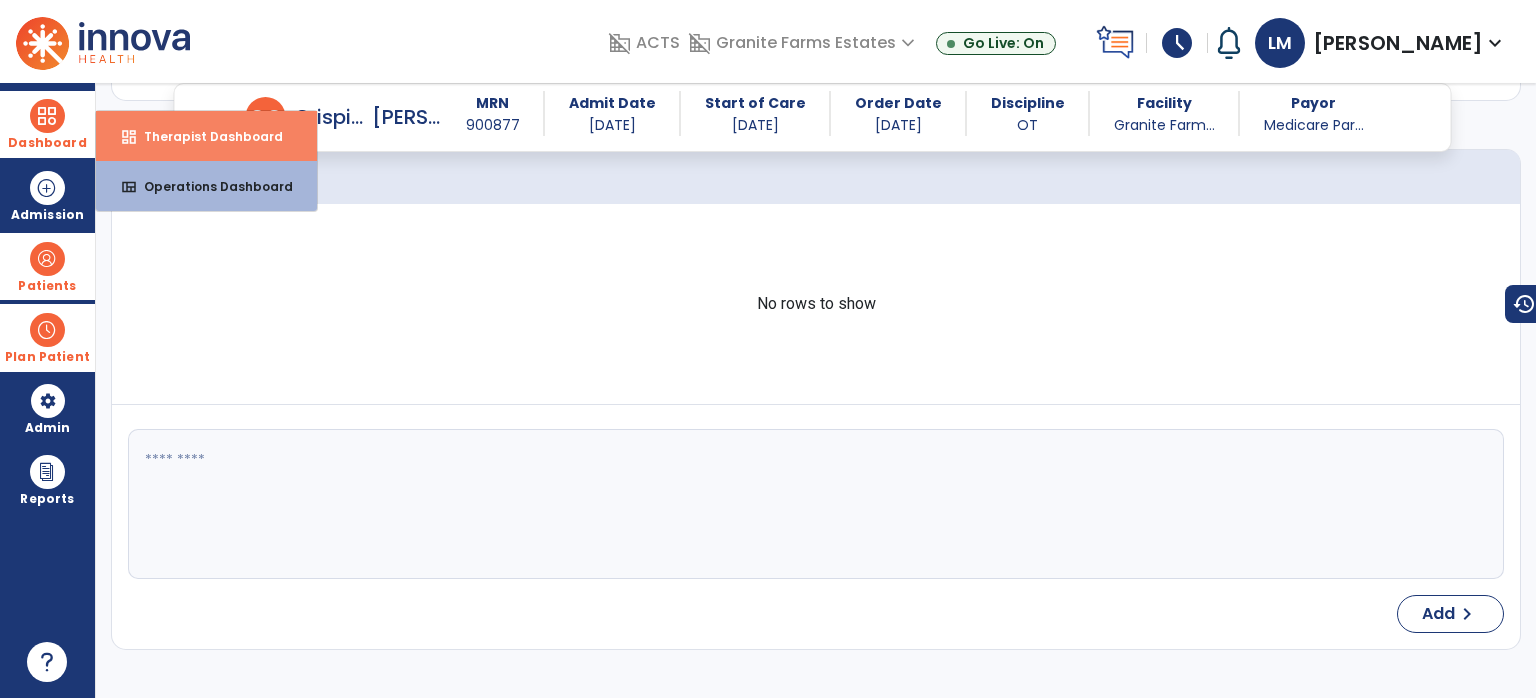 click on "Therapist Dashboard" at bounding box center (205, 136) 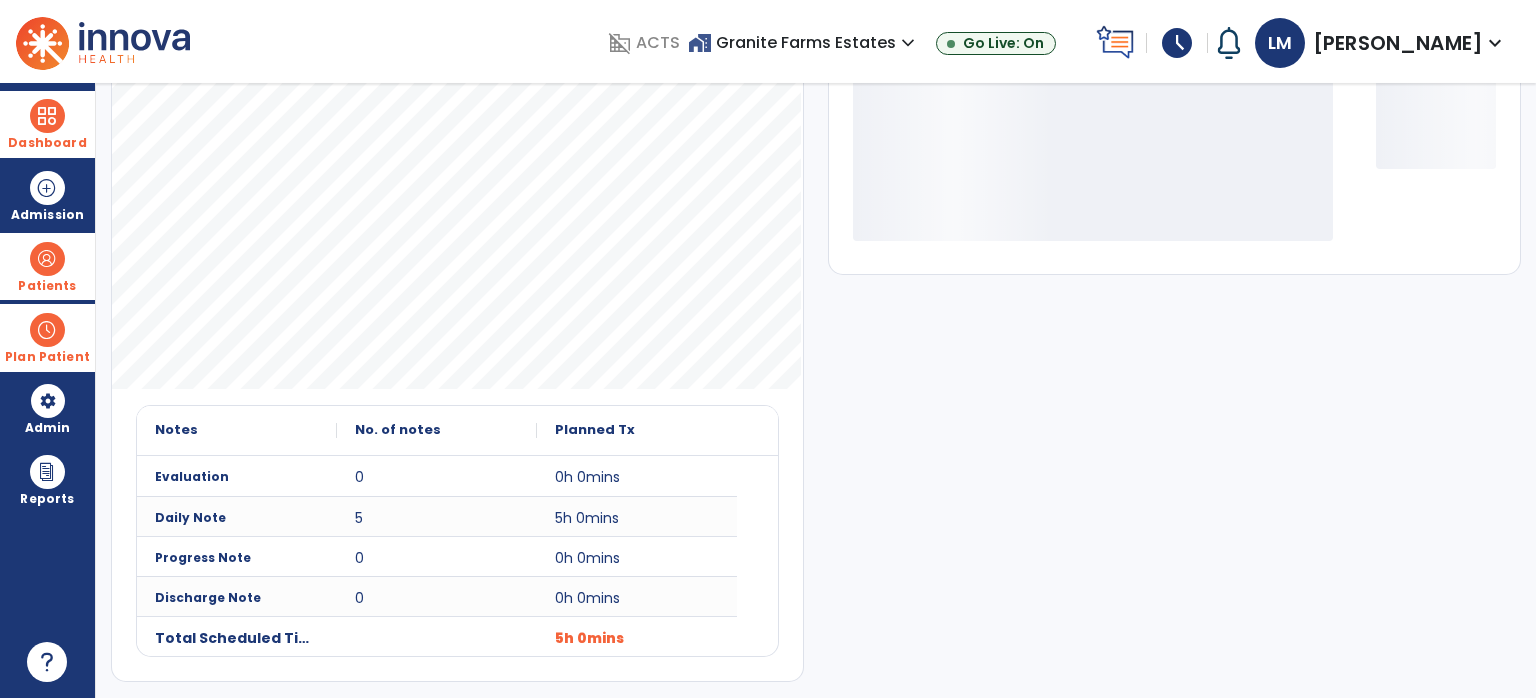 scroll, scrollTop: 47, scrollLeft: 0, axis: vertical 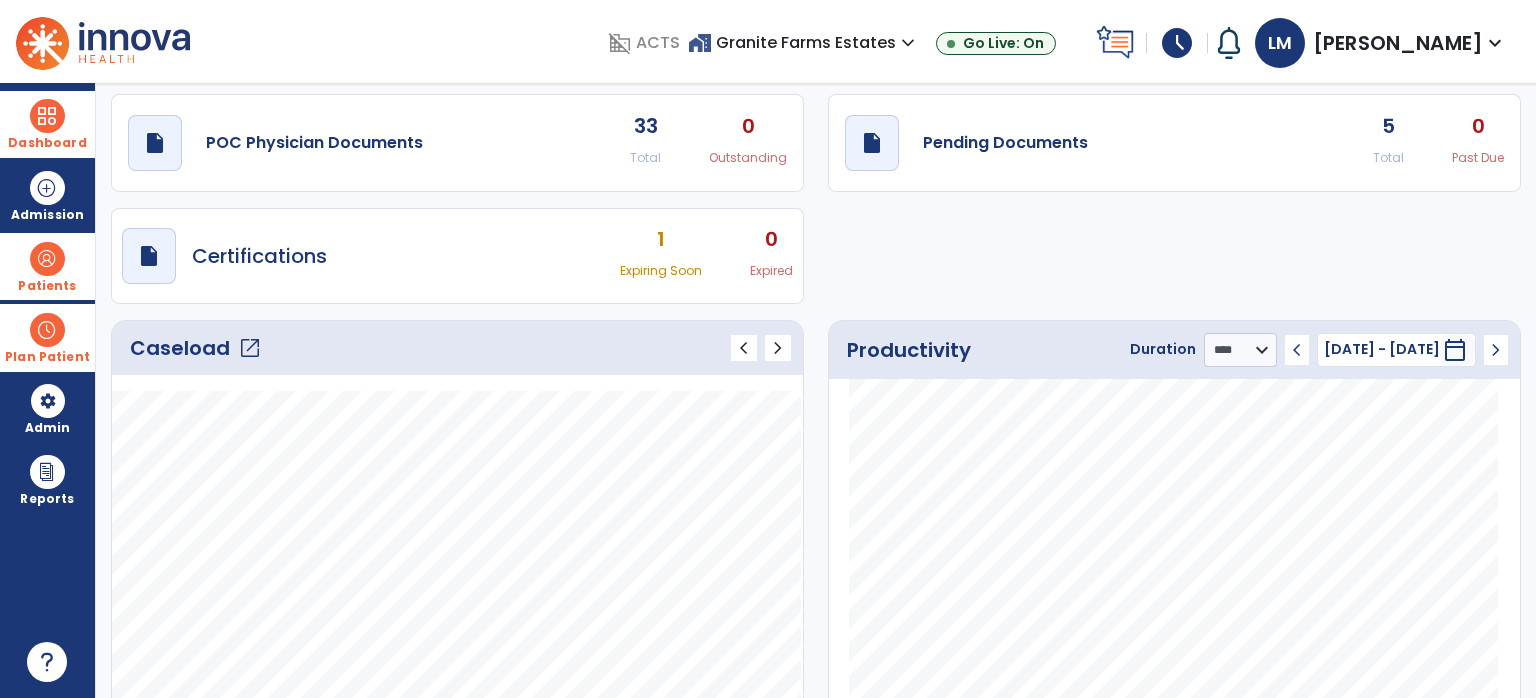 click on "1" at bounding box center [661, 239] 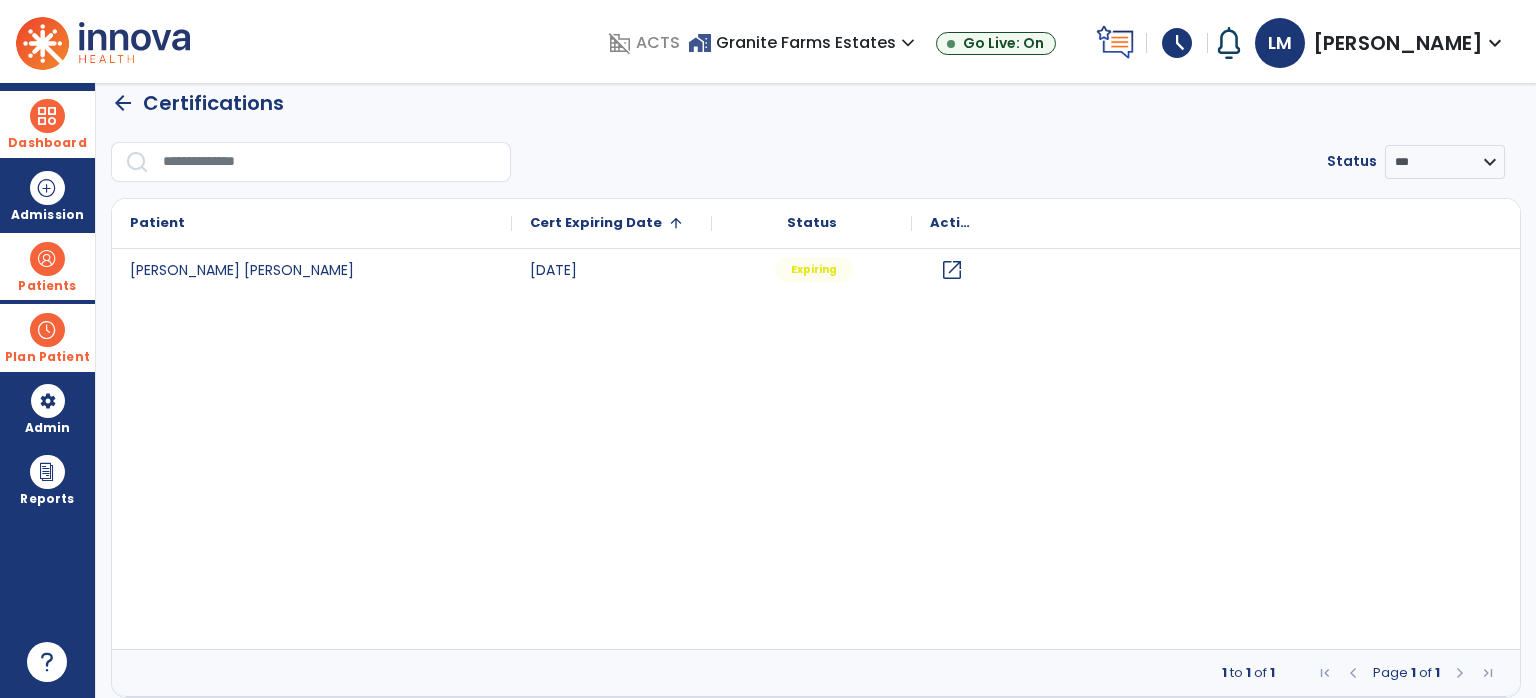 scroll, scrollTop: 15, scrollLeft: 0, axis: vertical 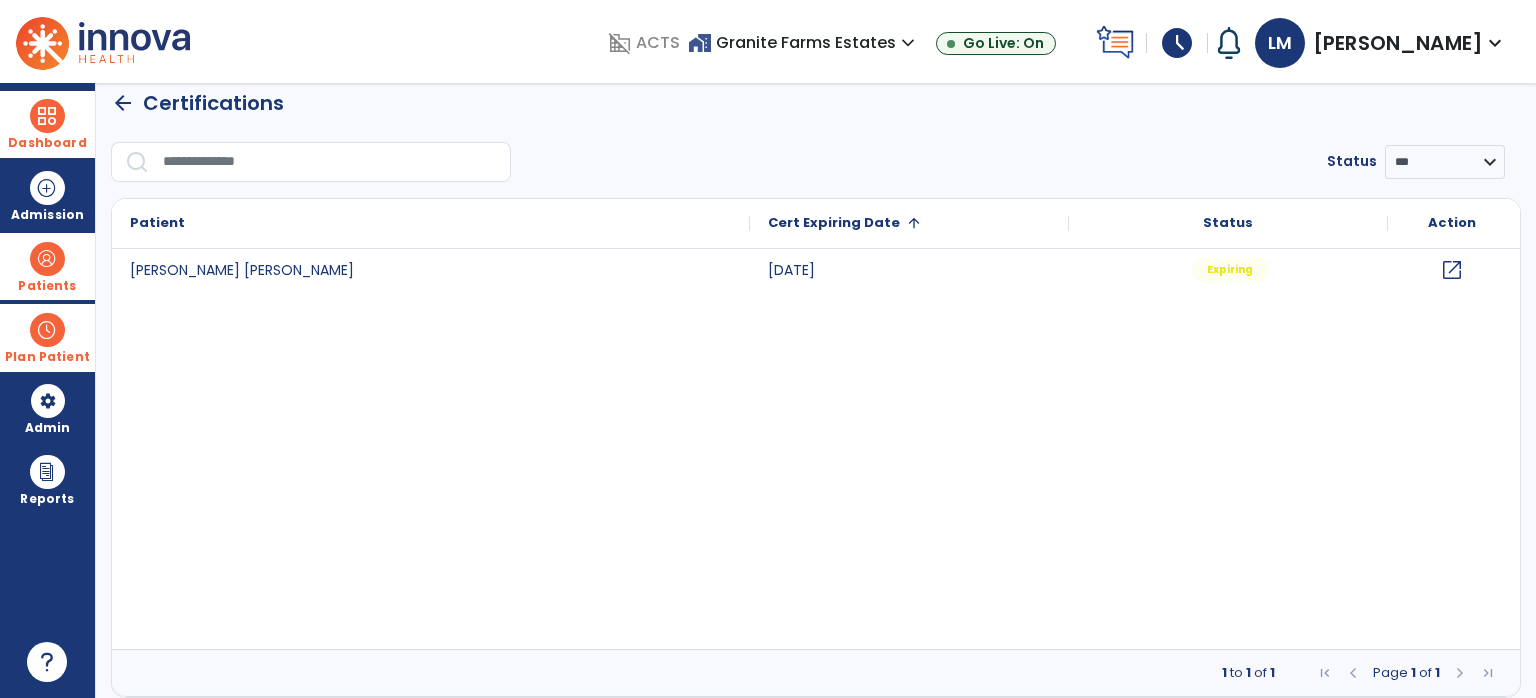 click on "Patients" at bounding box center (47, 266) 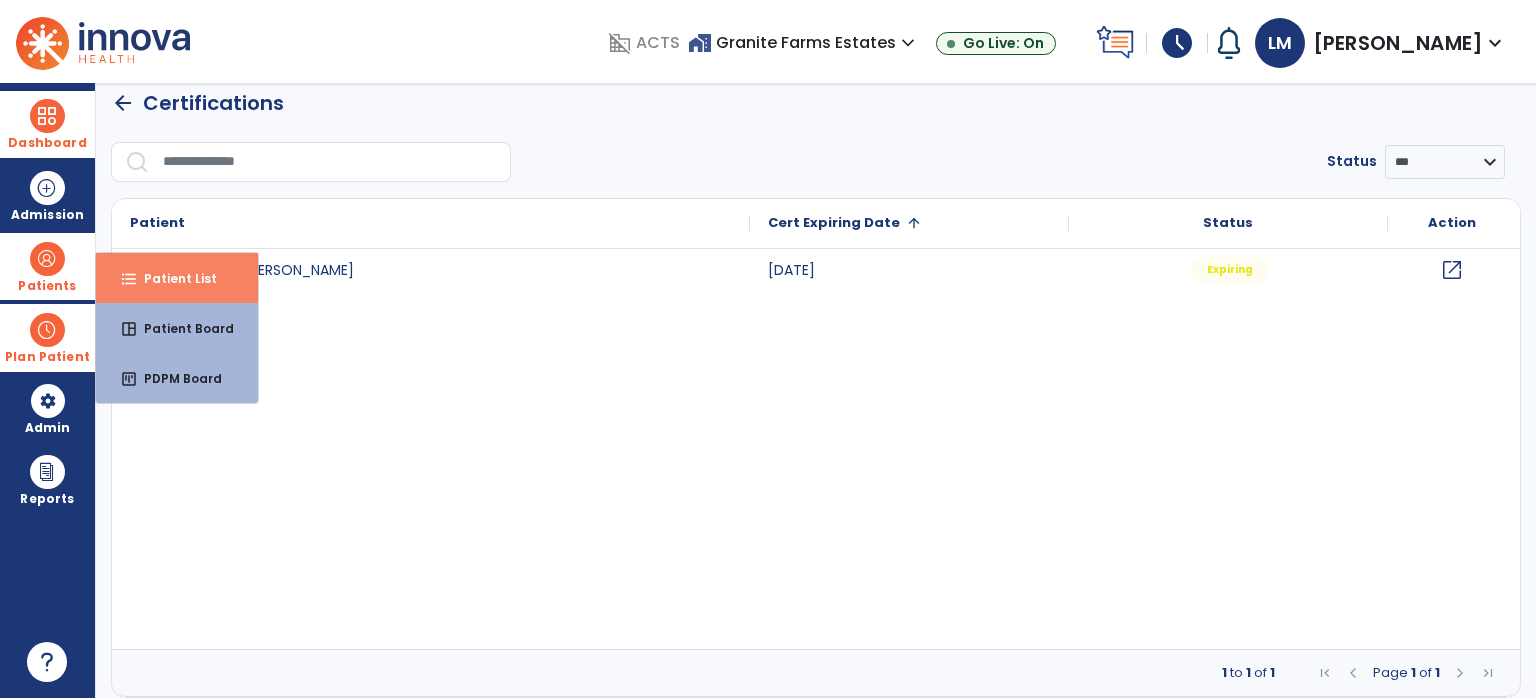 click on "Patient List" at bounding box center (172, 278) 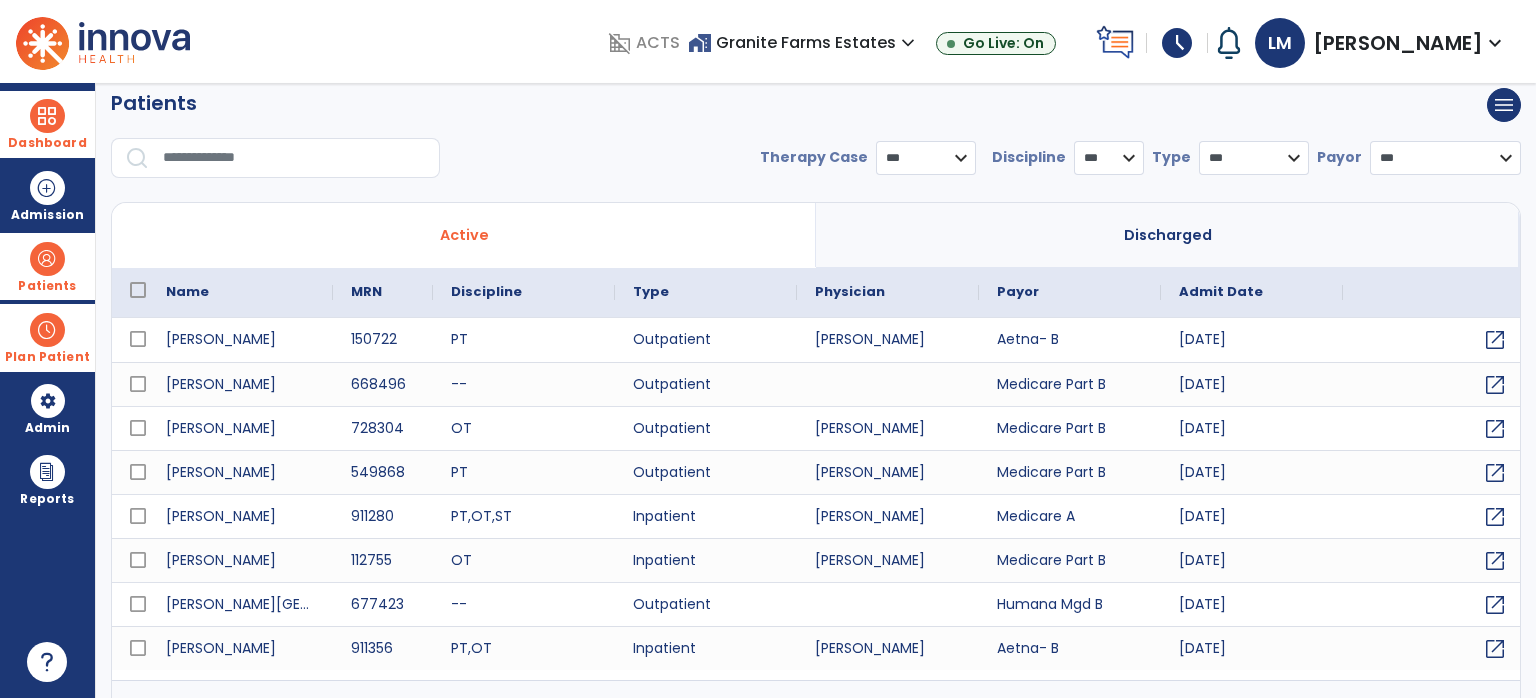 click at bounding box center [294, 158] 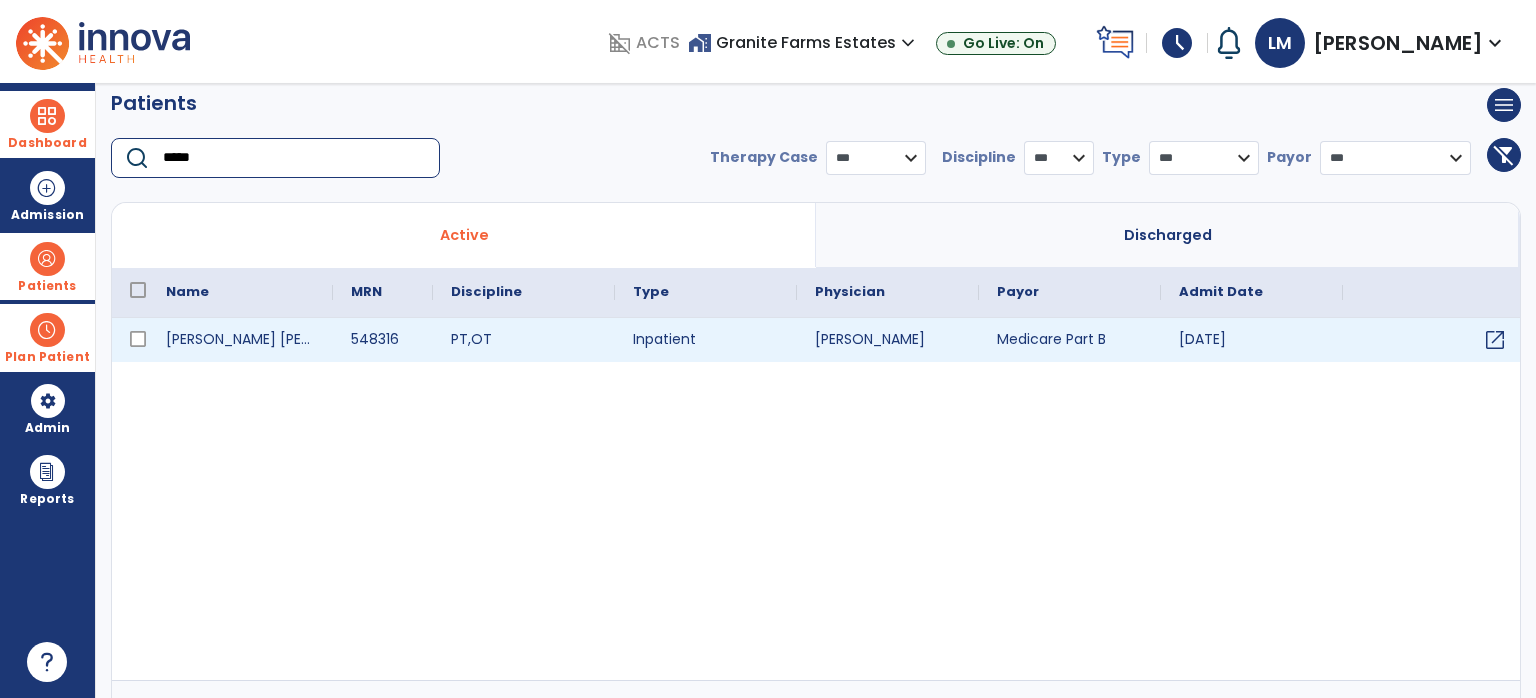 type on "*****" 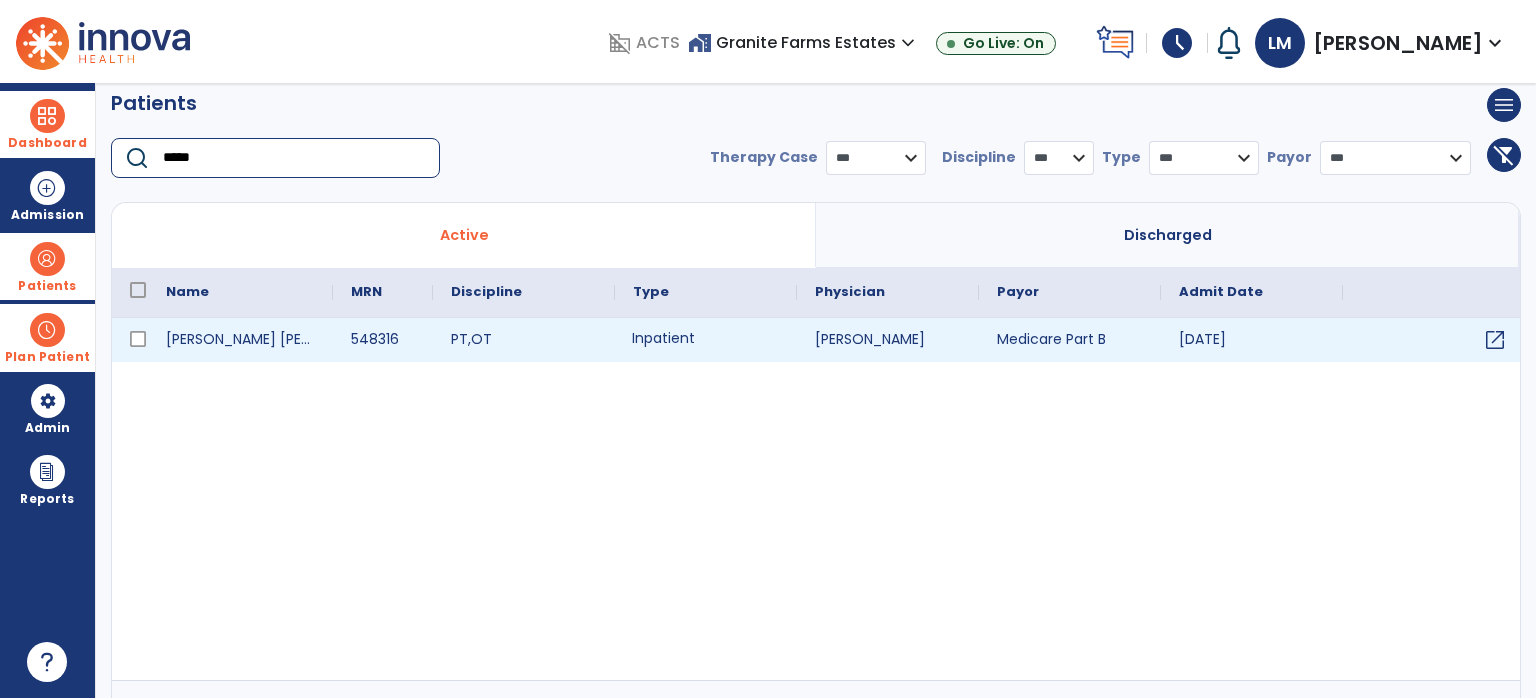 click on "Inpatient" at bounding box center (706, 340) 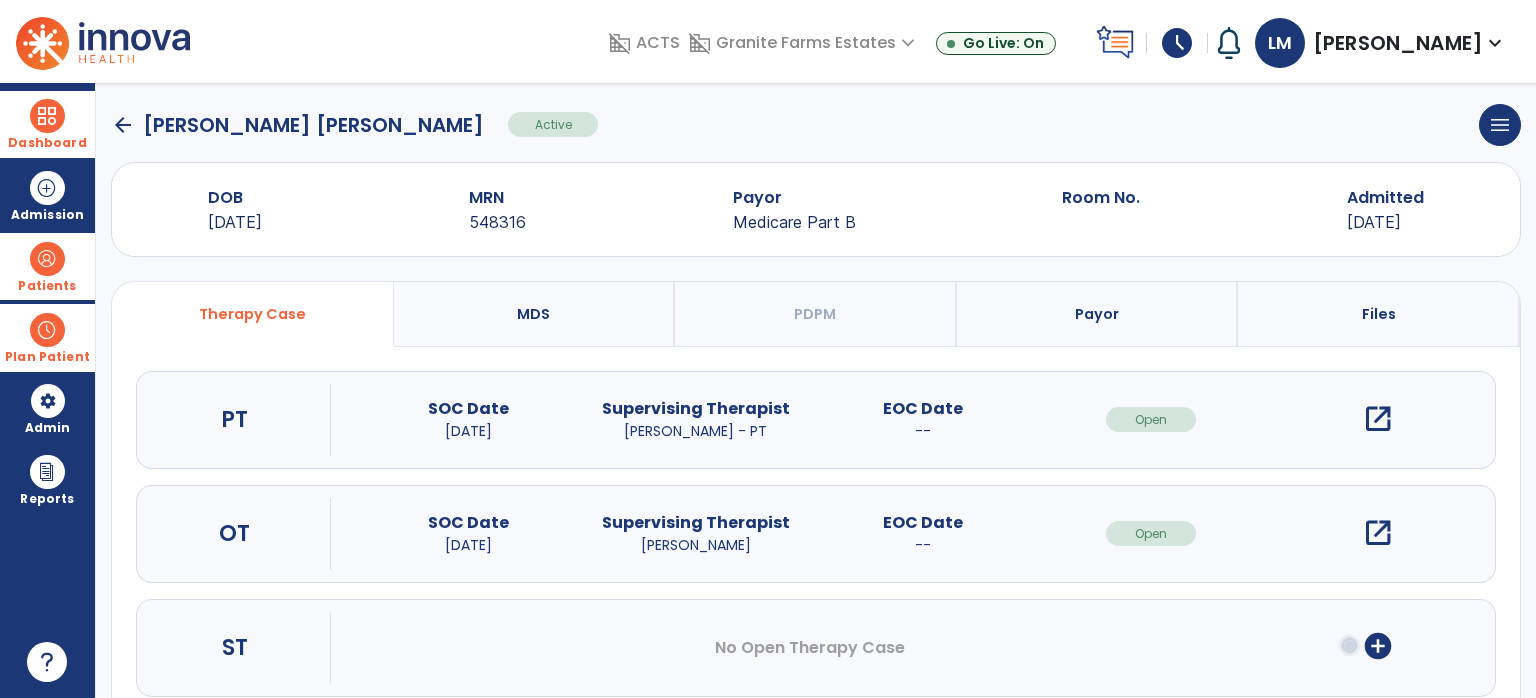 click on "open_in_new" at bounding box center (1378, 533) 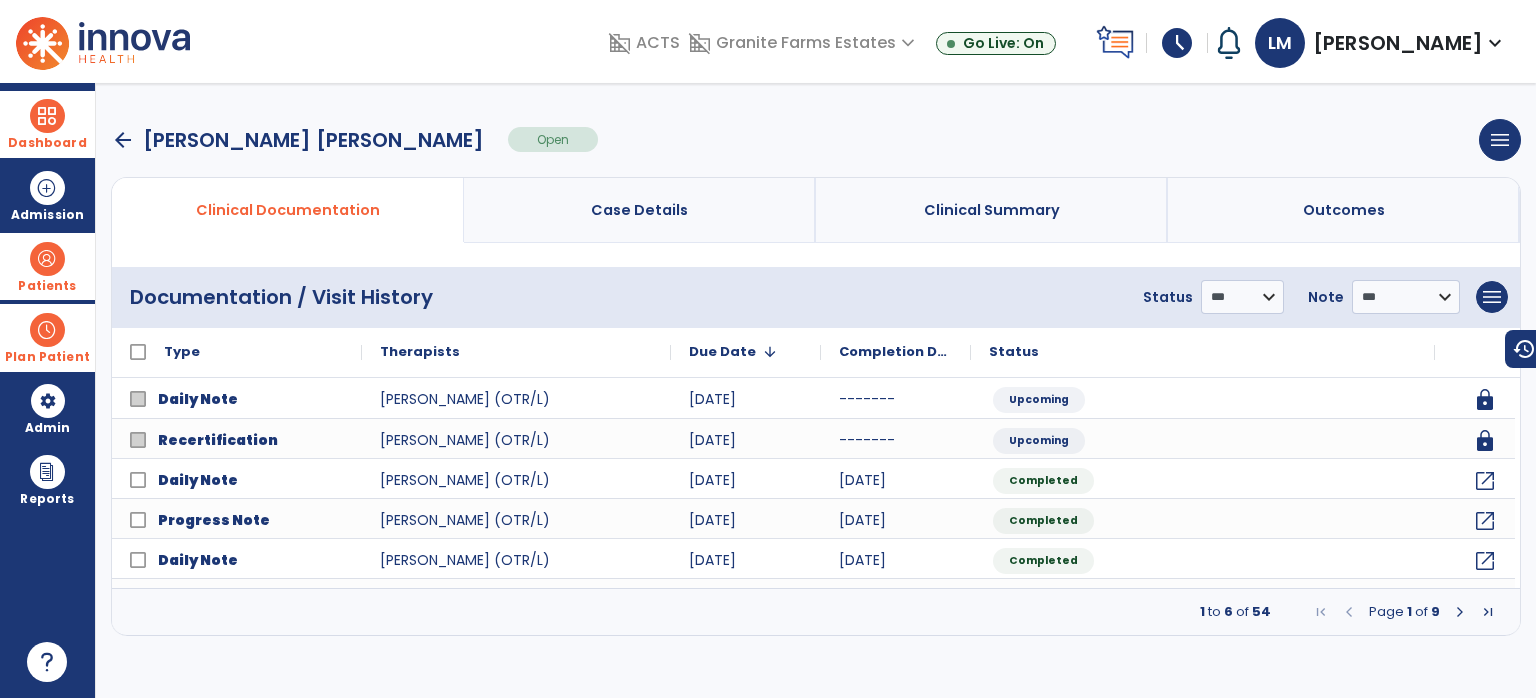 scroll, scrollTop: 0, scrollLeft: 0, axis: both 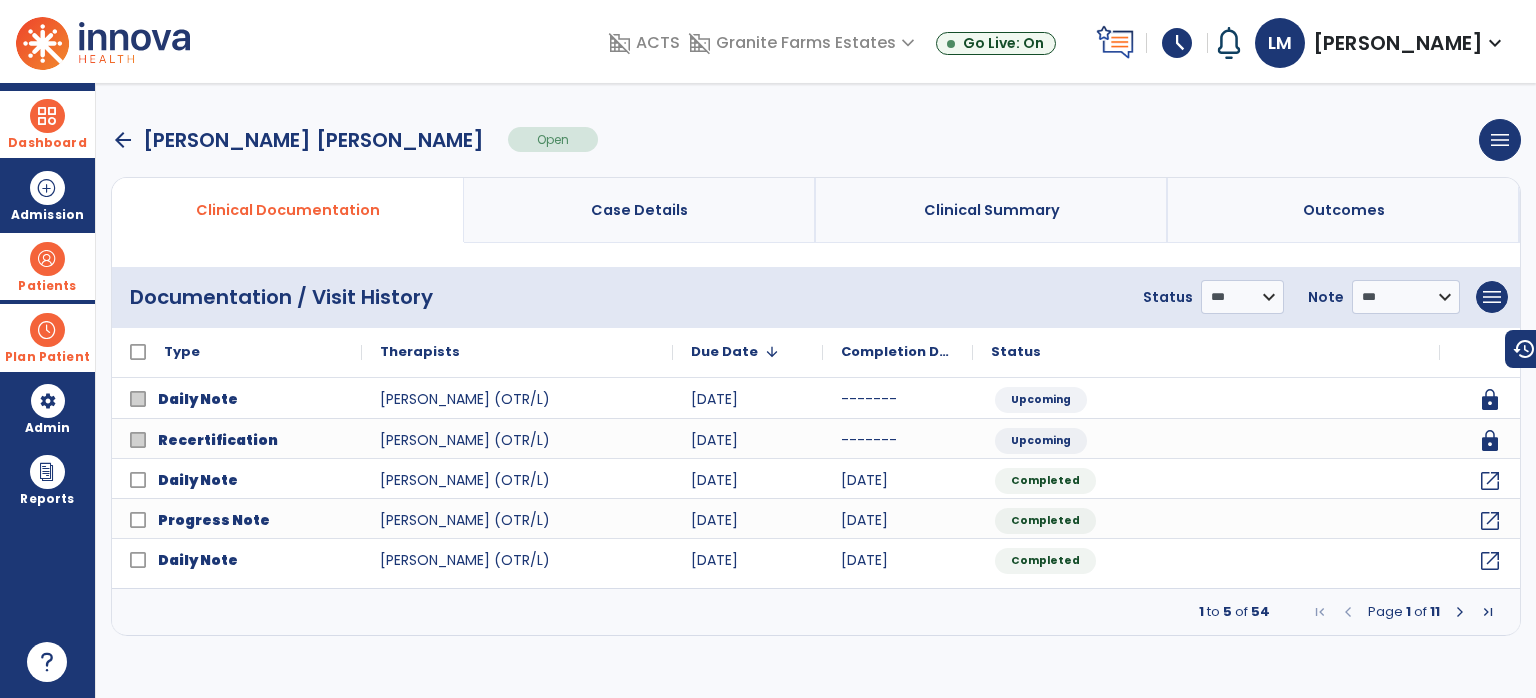 click at bounding box center [1488, 612] 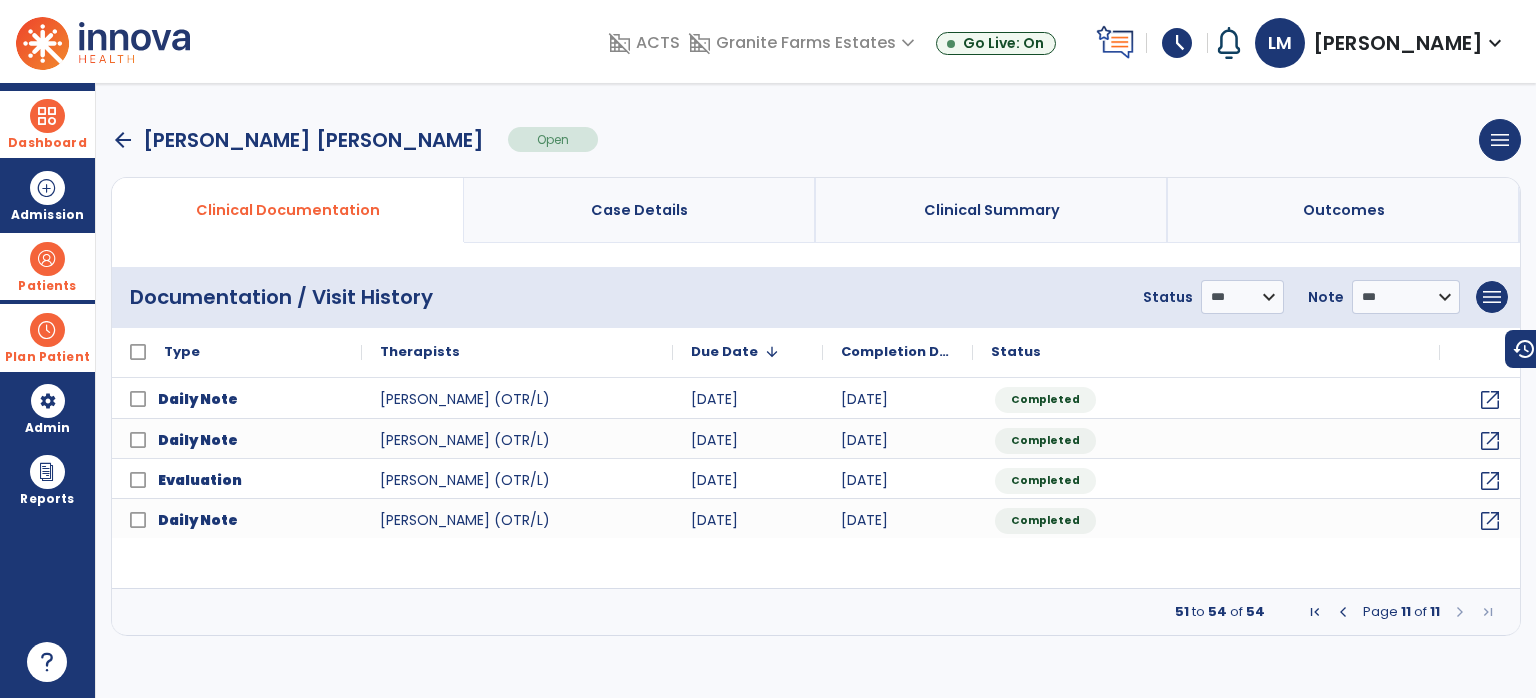 click at bounding box center (1315, 612) 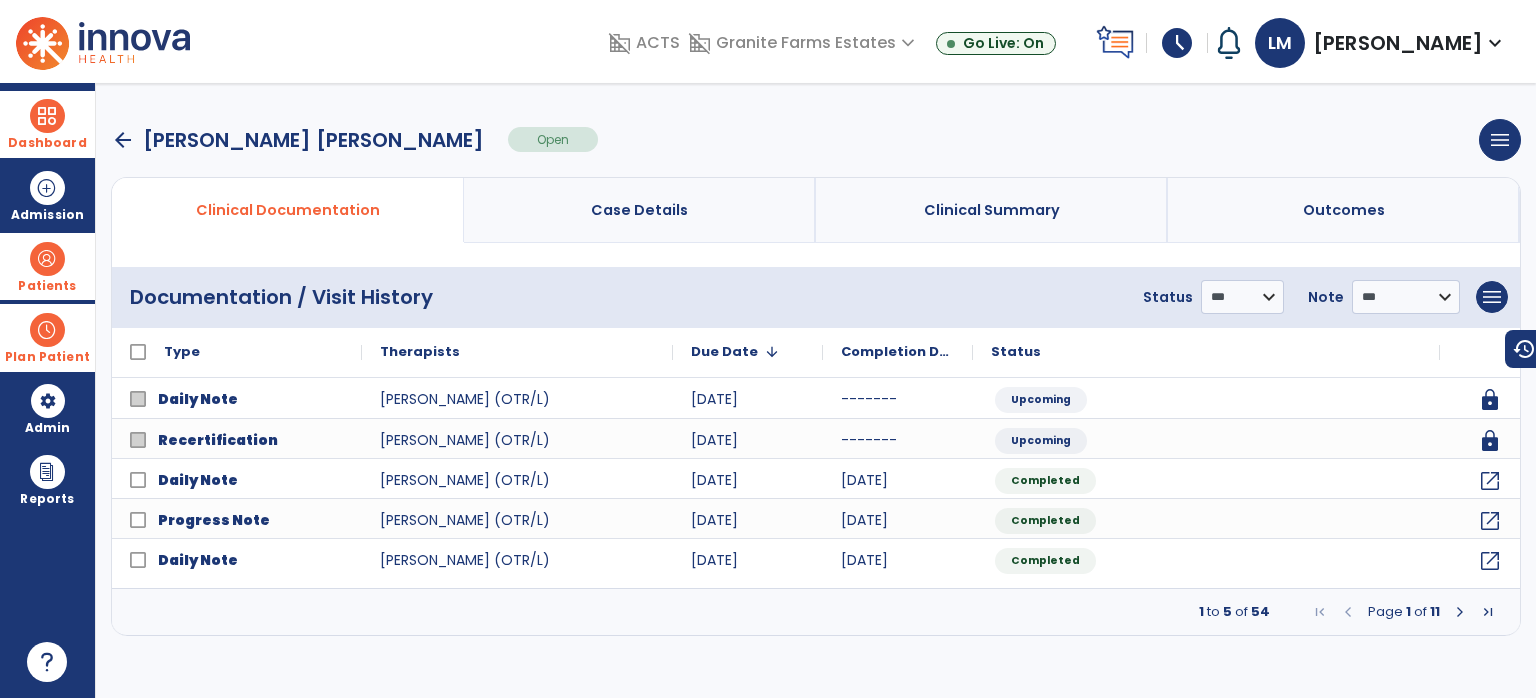 click at bounding box center [1460, 612] 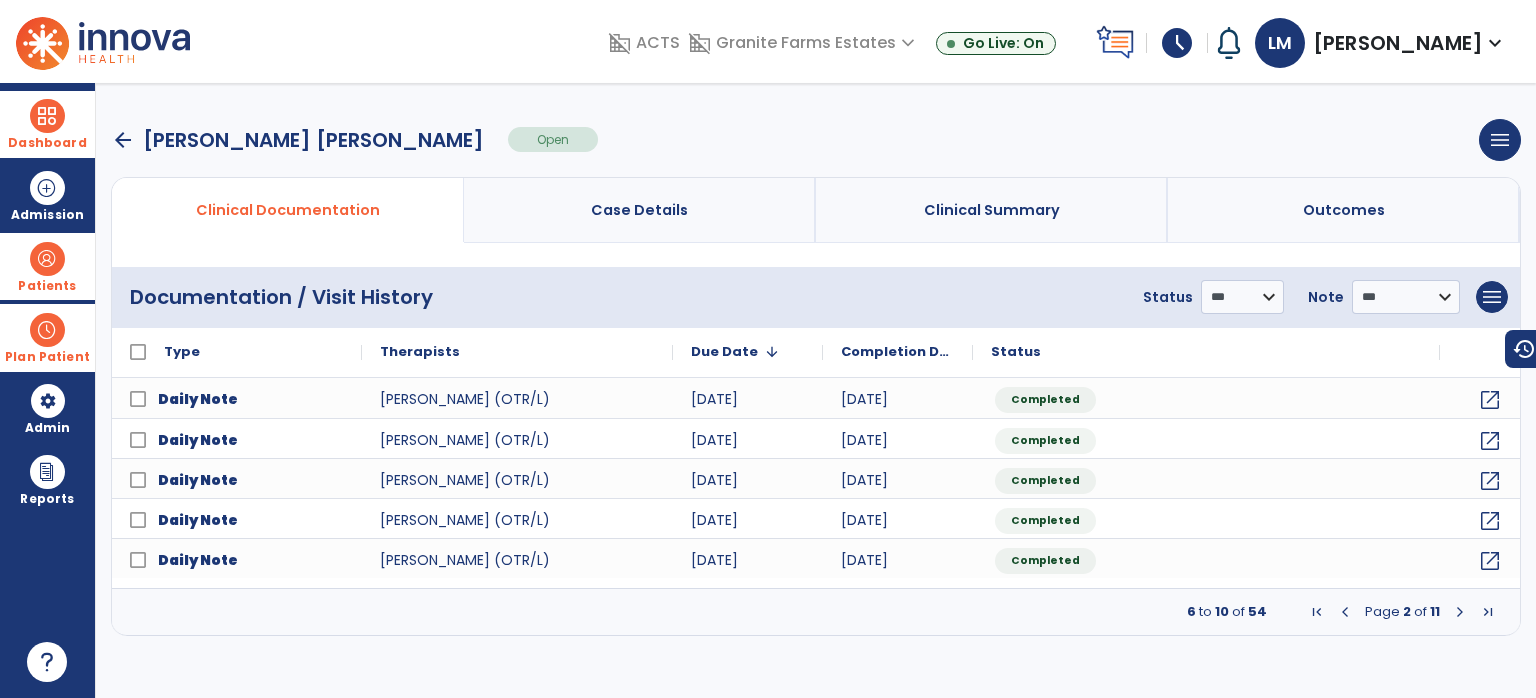 click at bounding box center [1460, 612] 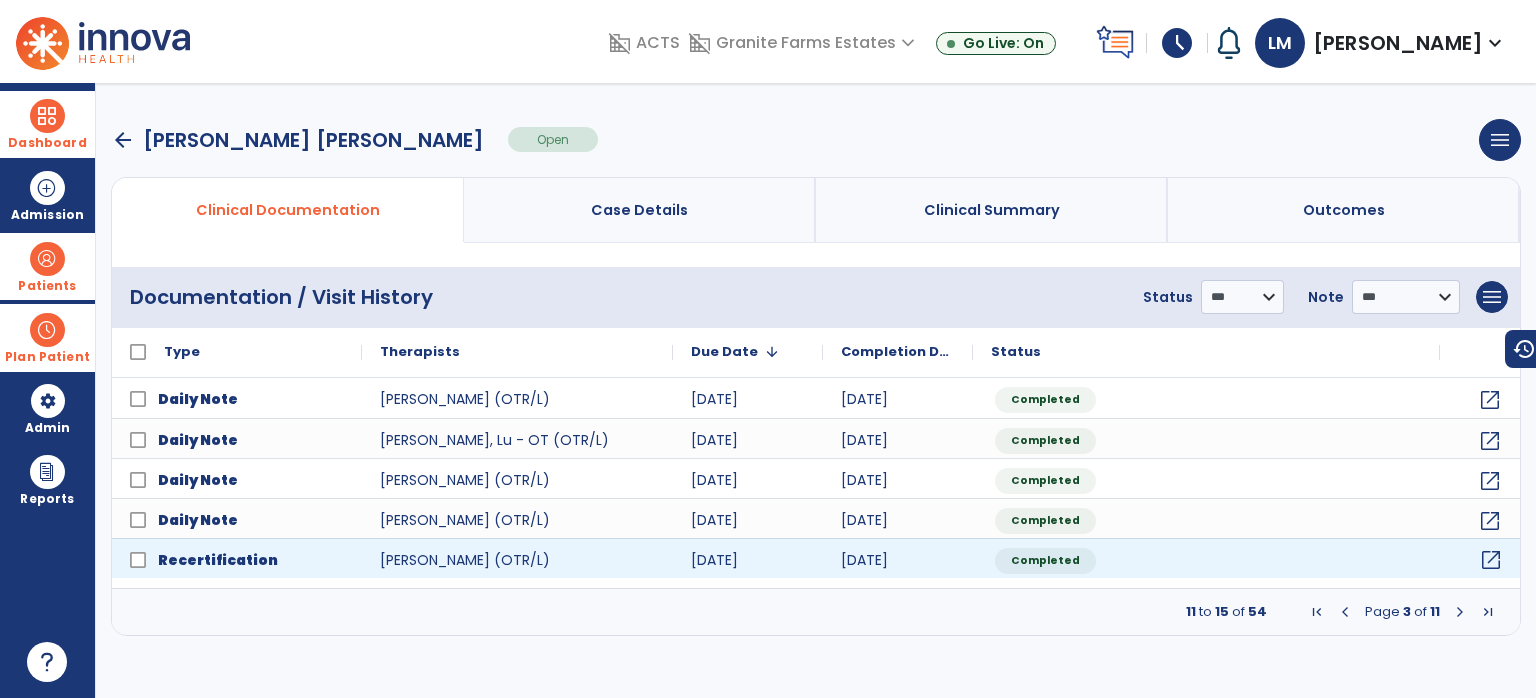click on "open_in_new" 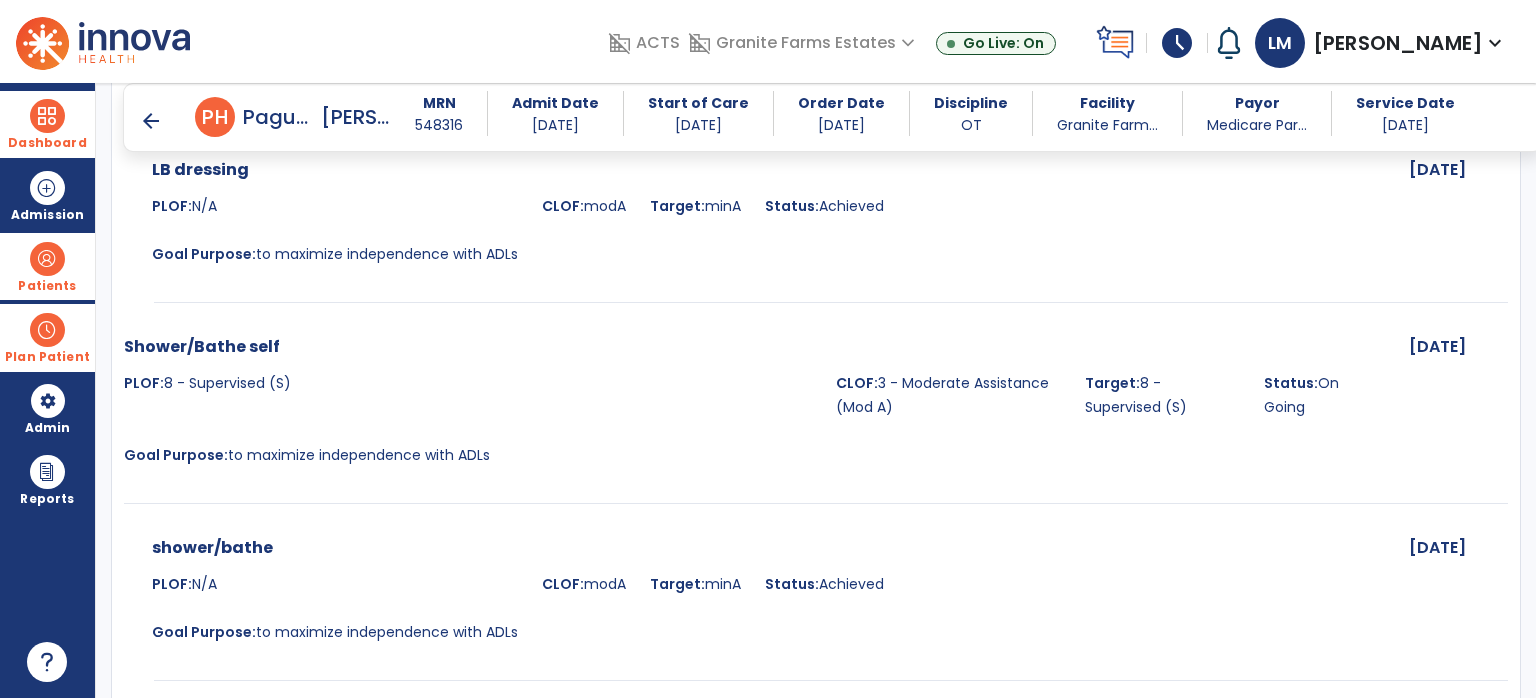 scroll, scrollTop: 4000, scrollLeft: 0, axis: vertical 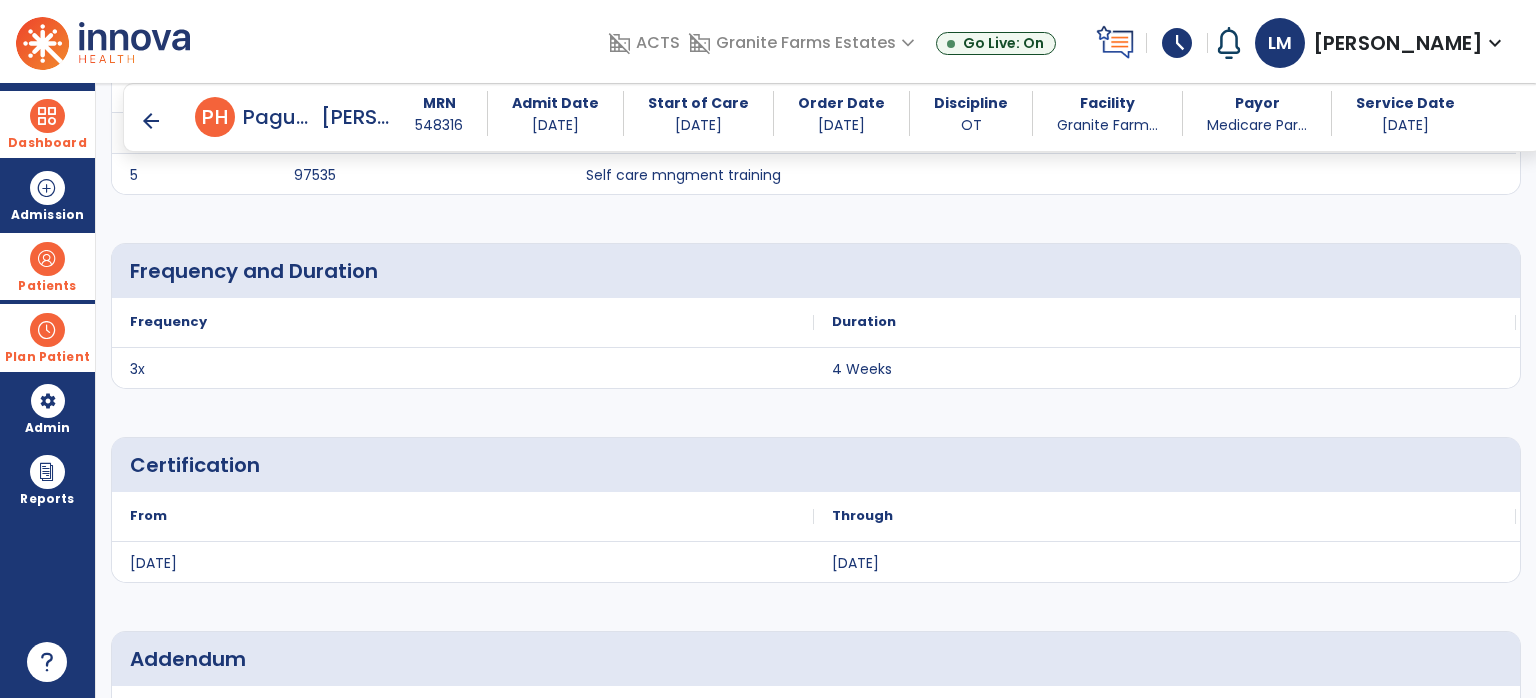click at bounding box center (47, 116) 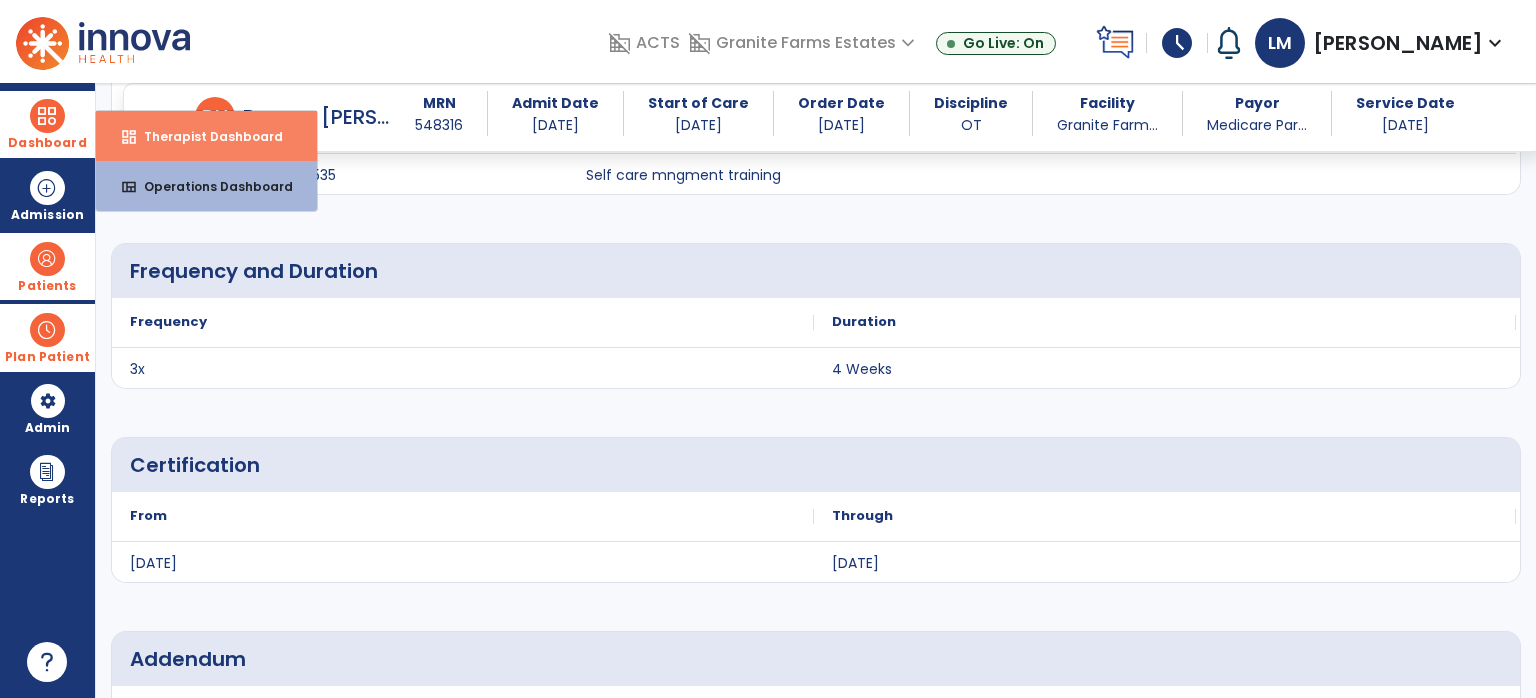 click on "dashboard  Therapist Dashboard" at bounding box center [206, 136] 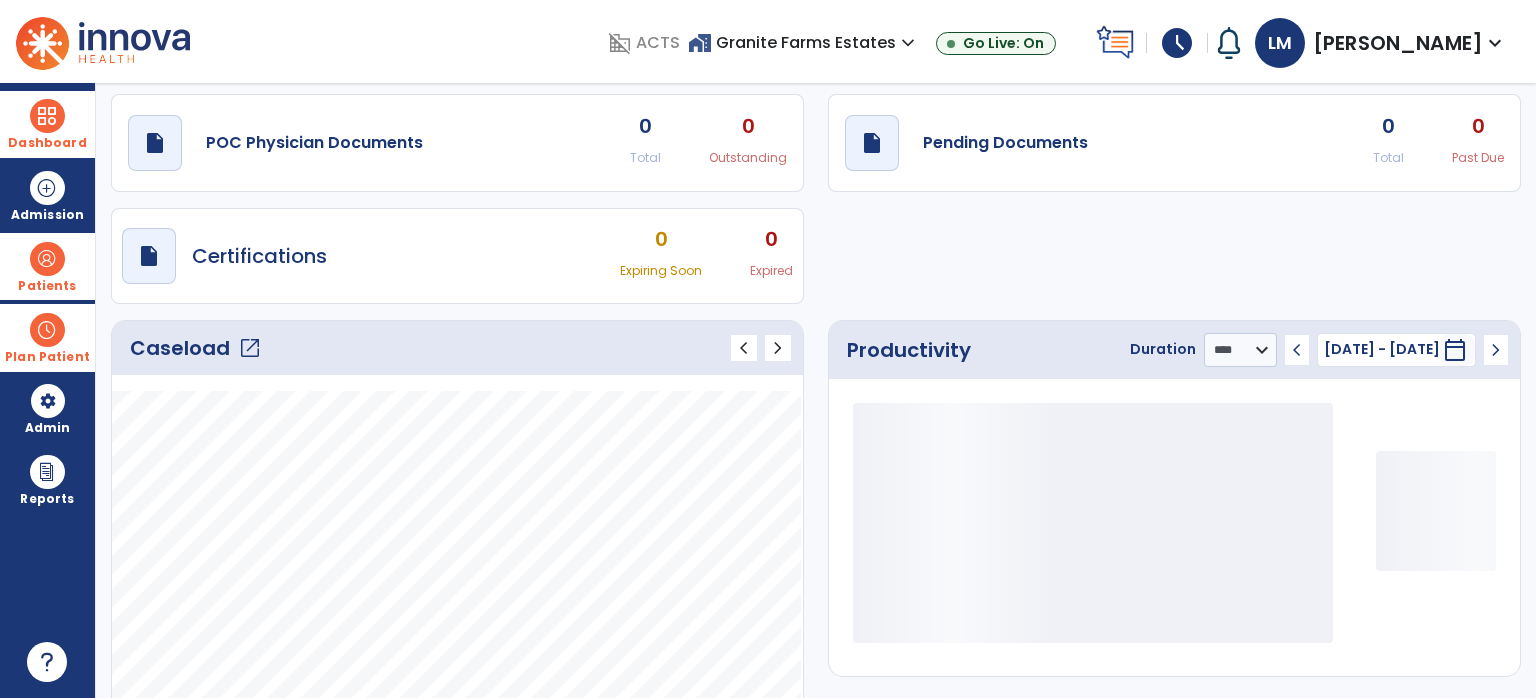scroll, scrollTop: 47, scrollLeft: 0, axis: vertical 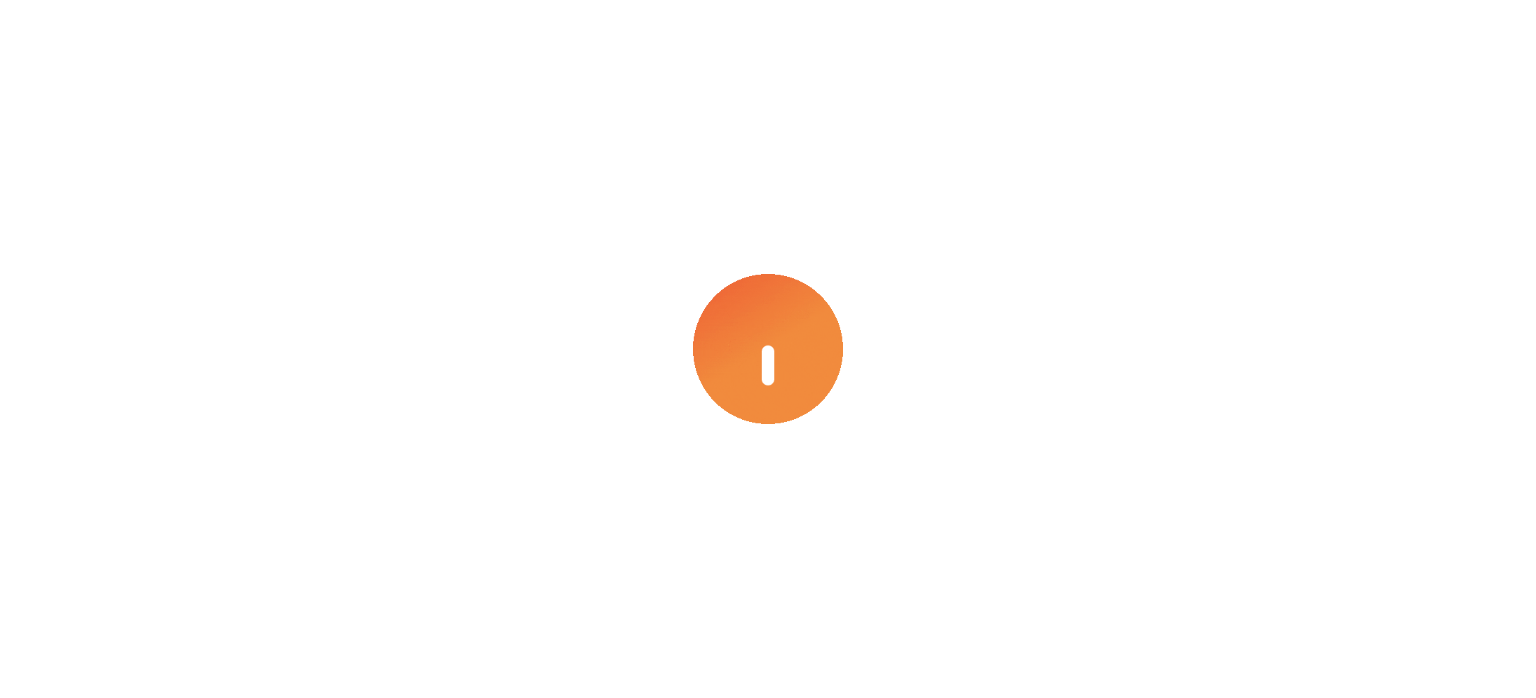 select on "****" 